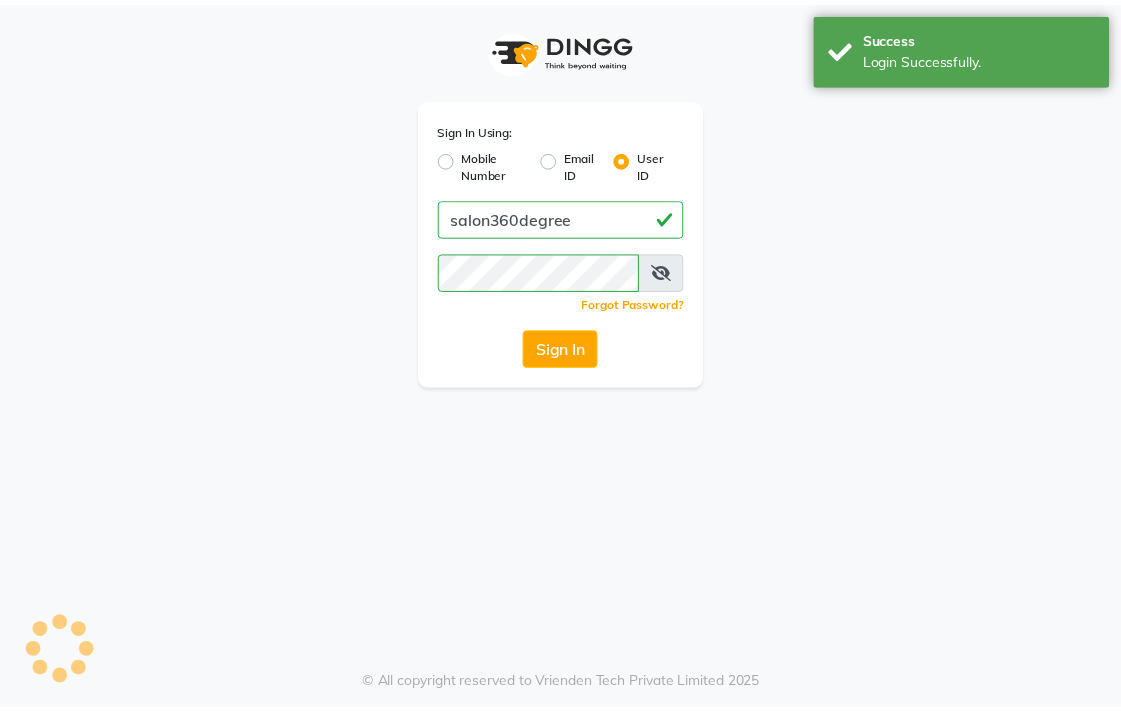 scroll, scrollTop: 0, scrollLeft: 0, axis: both 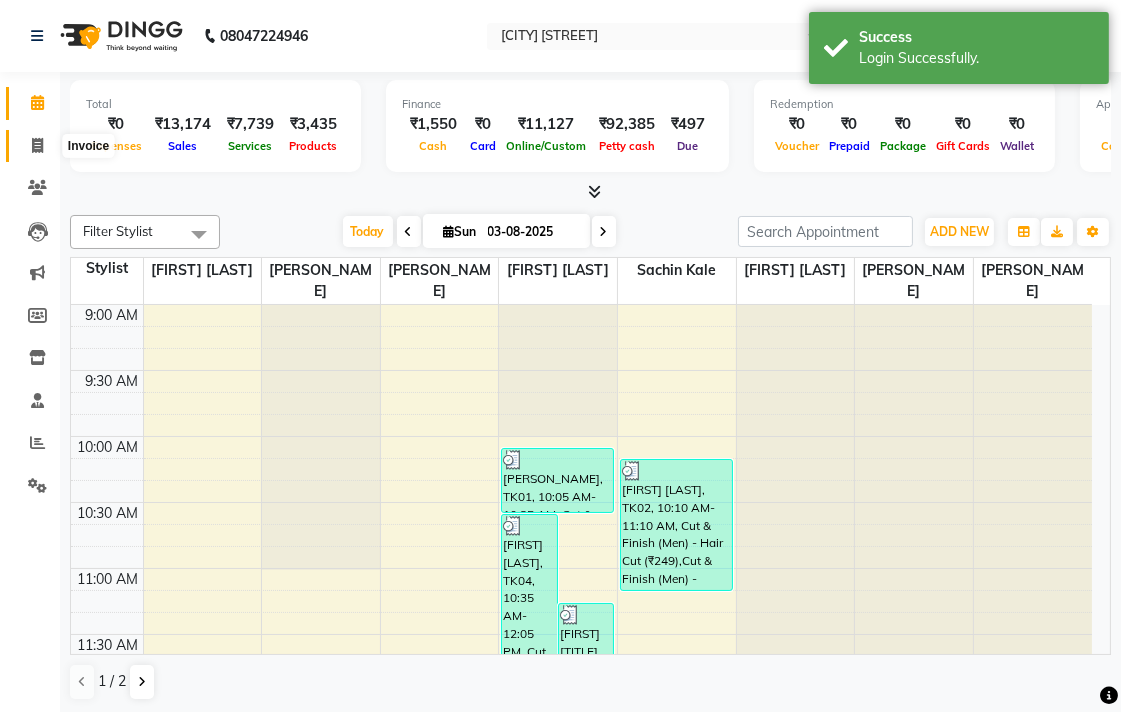 click 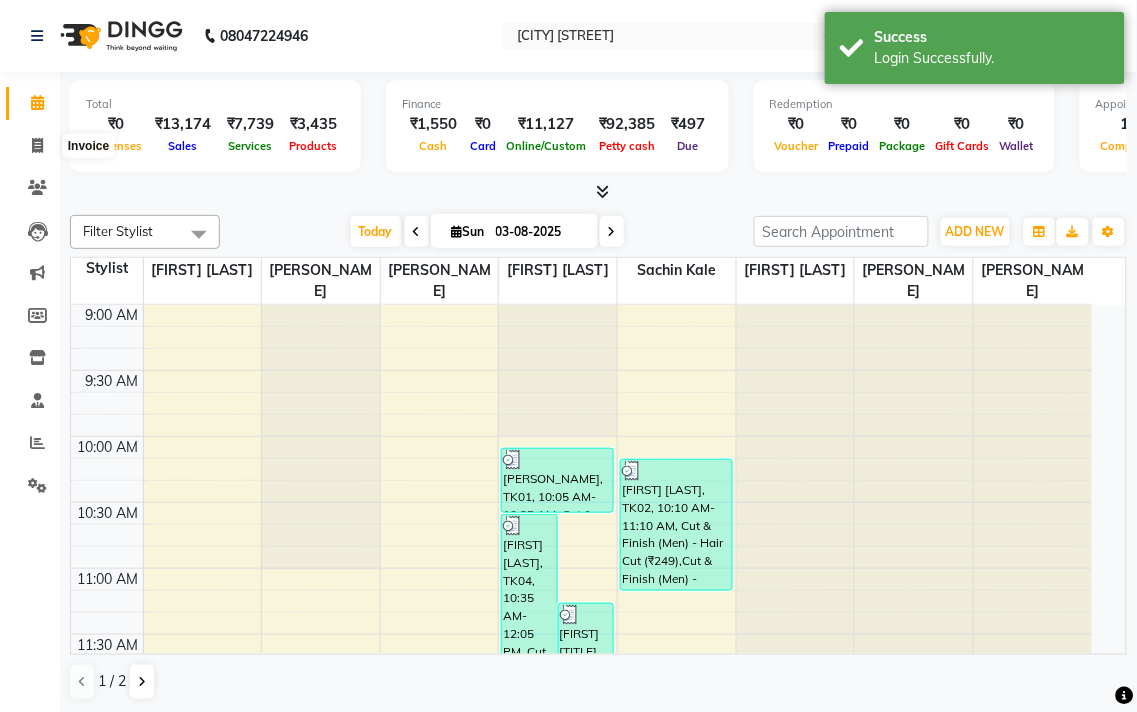select on "service" 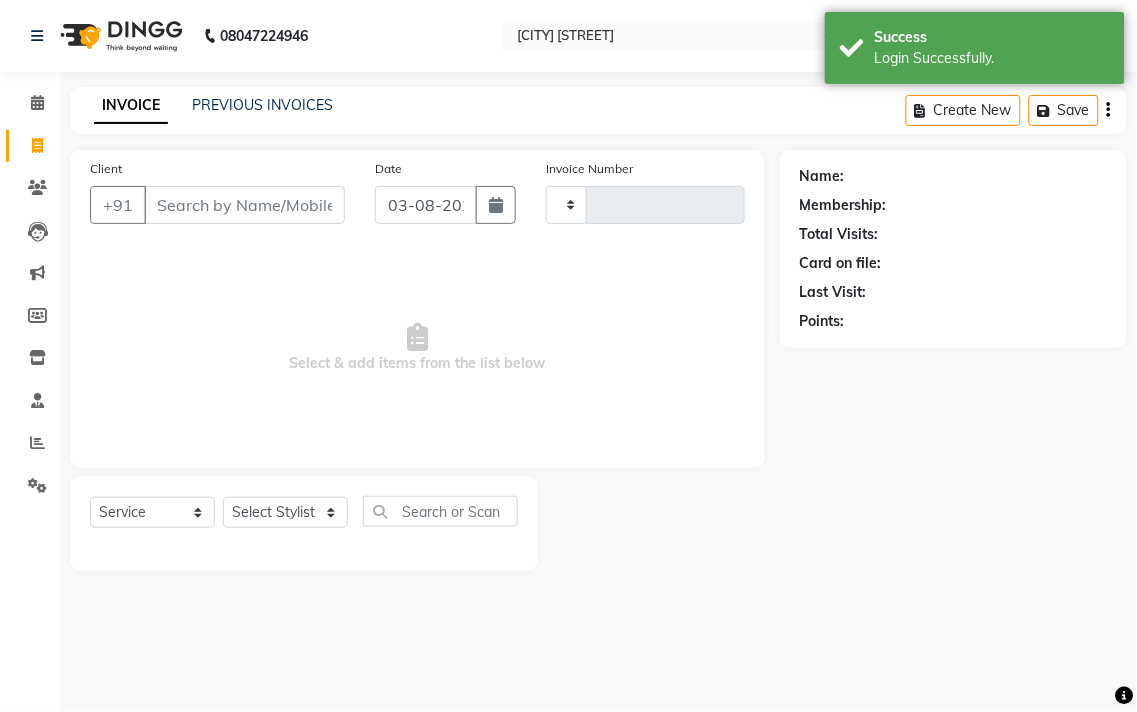 type on "1846" 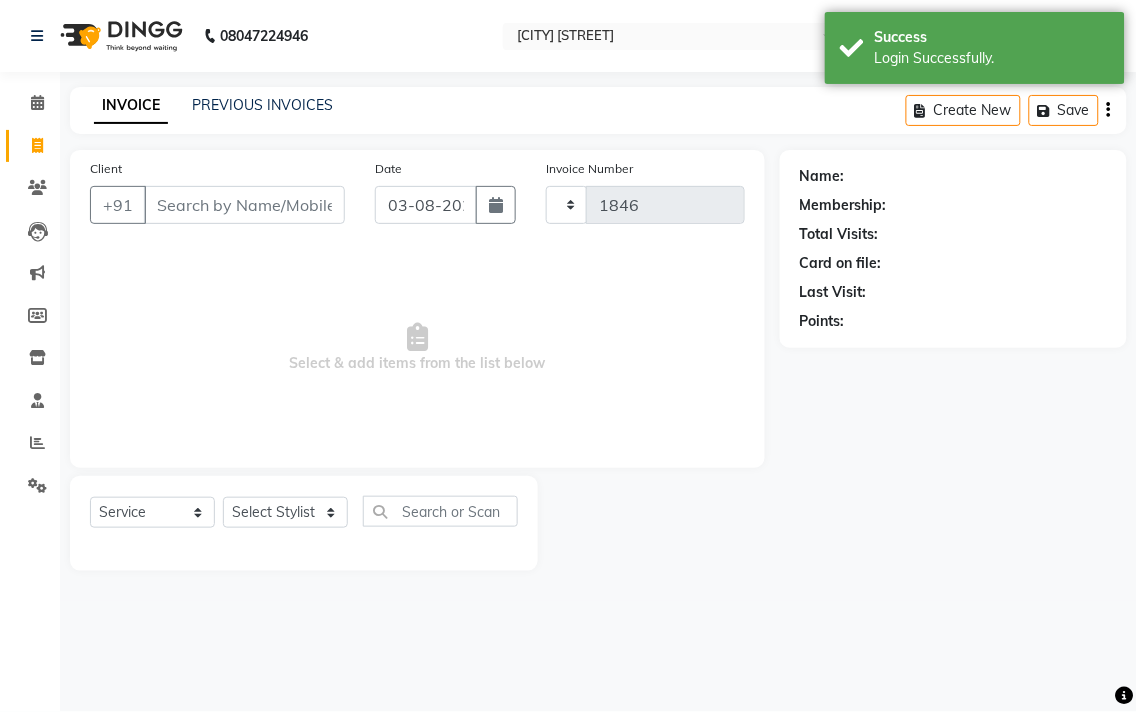 select on "5215" 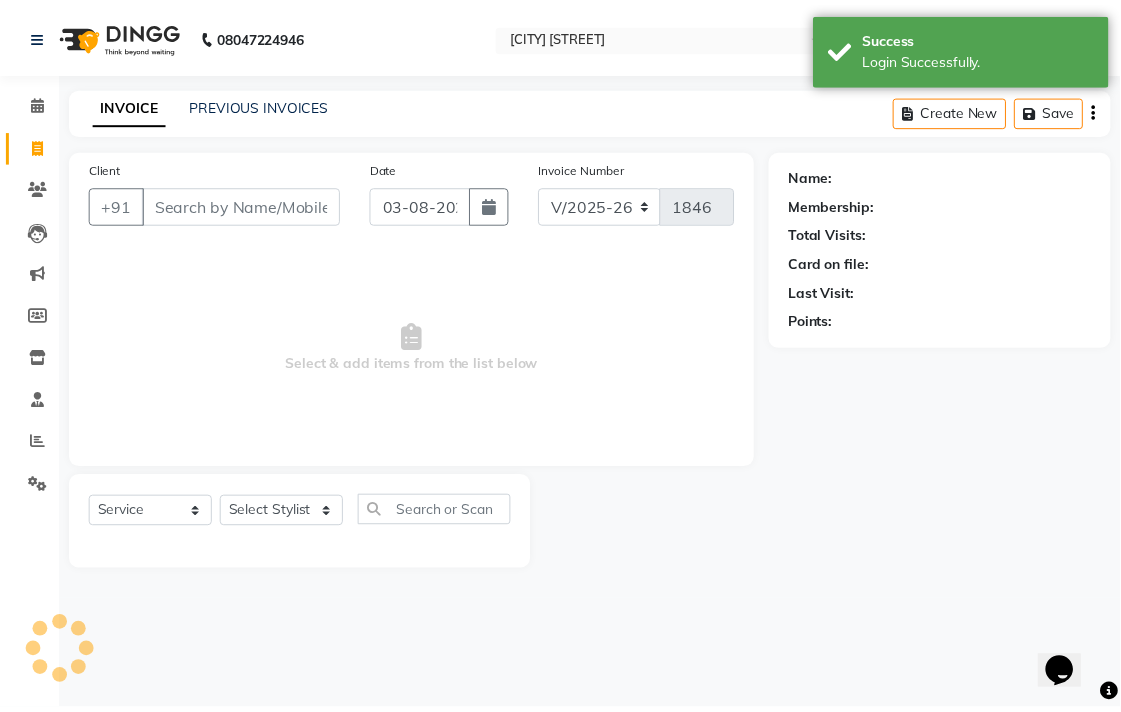 scroll, scrollTop: 0, scrollLeft: 0, axis: both 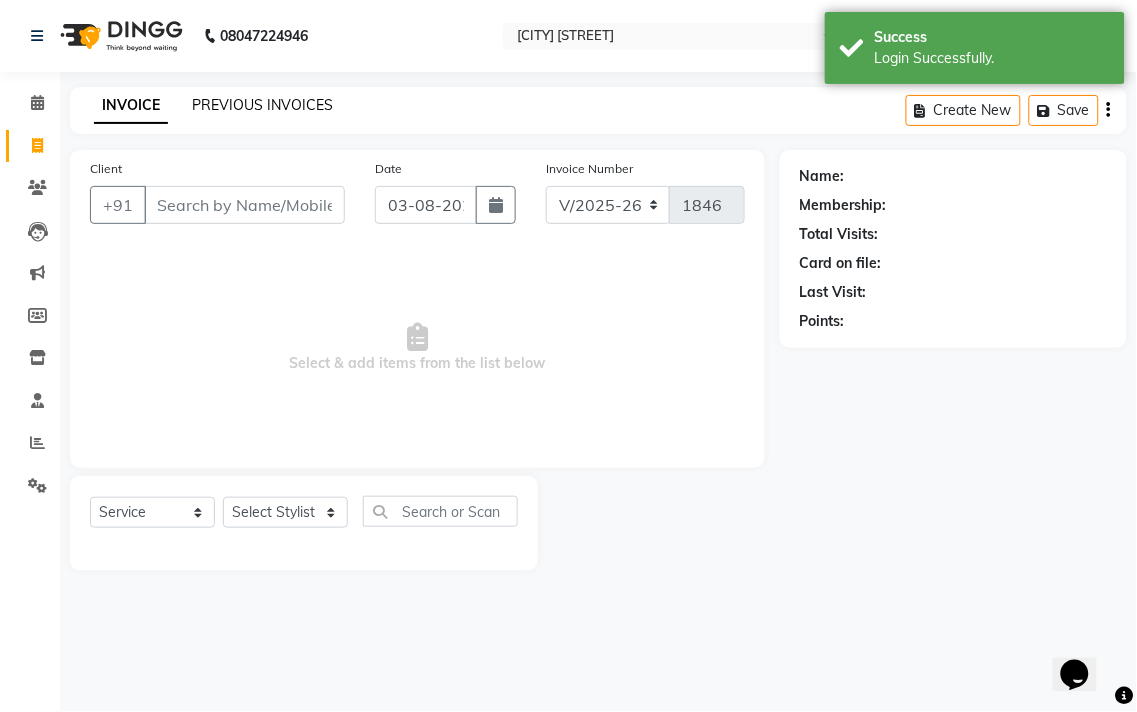 click on "PREVIOUS INVOICES" 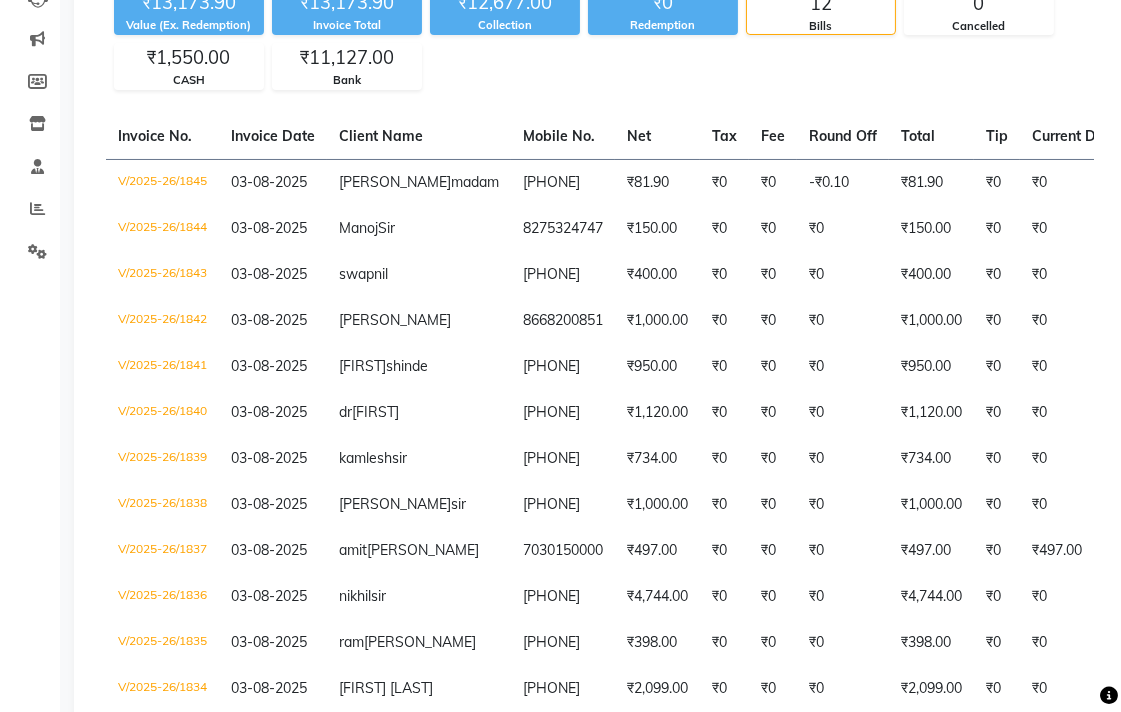 scroll, scrollTop: 0, scrollLeft: 0, axis: both 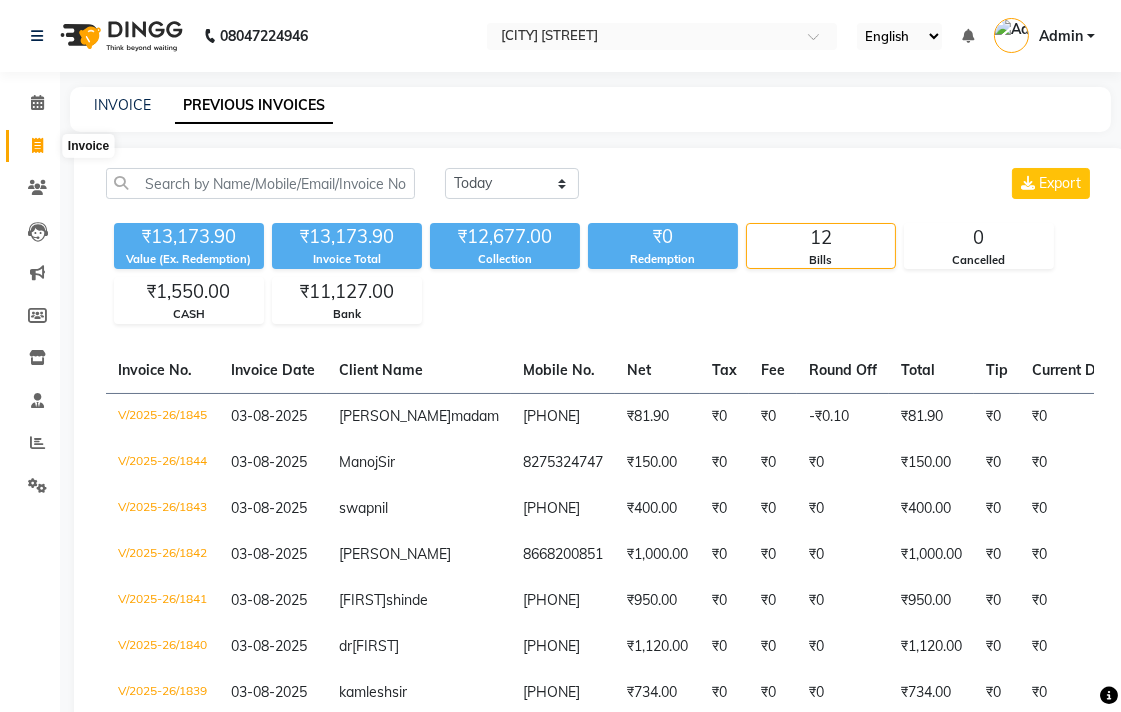 click 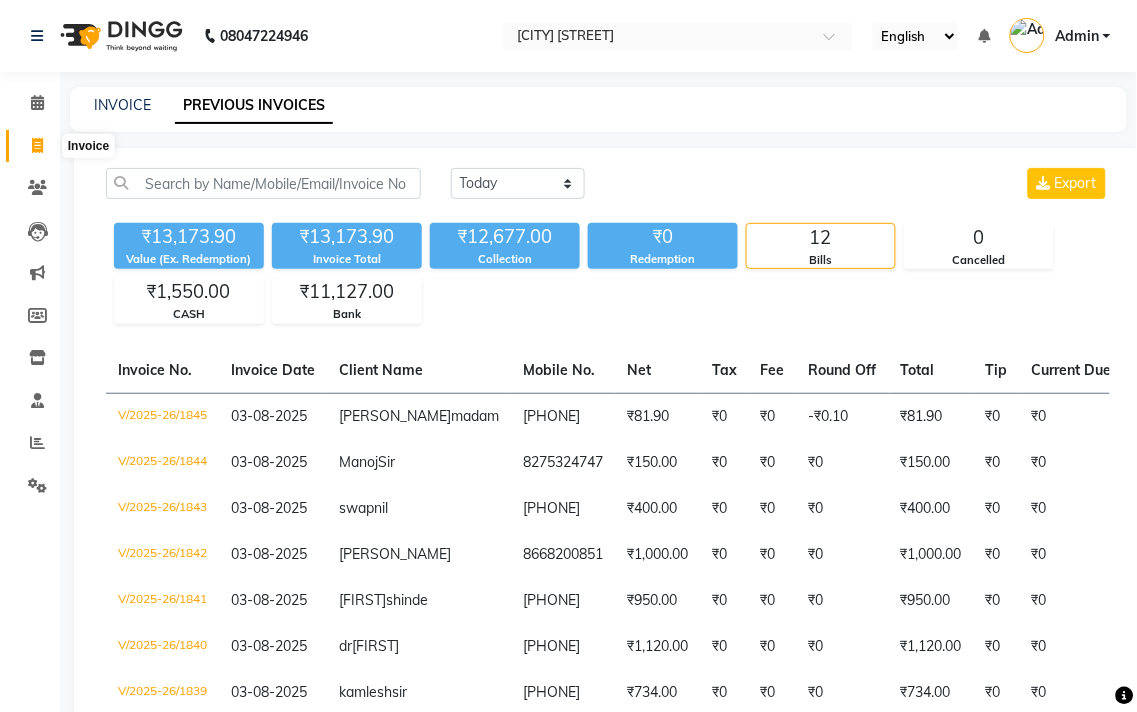 select on "5215" 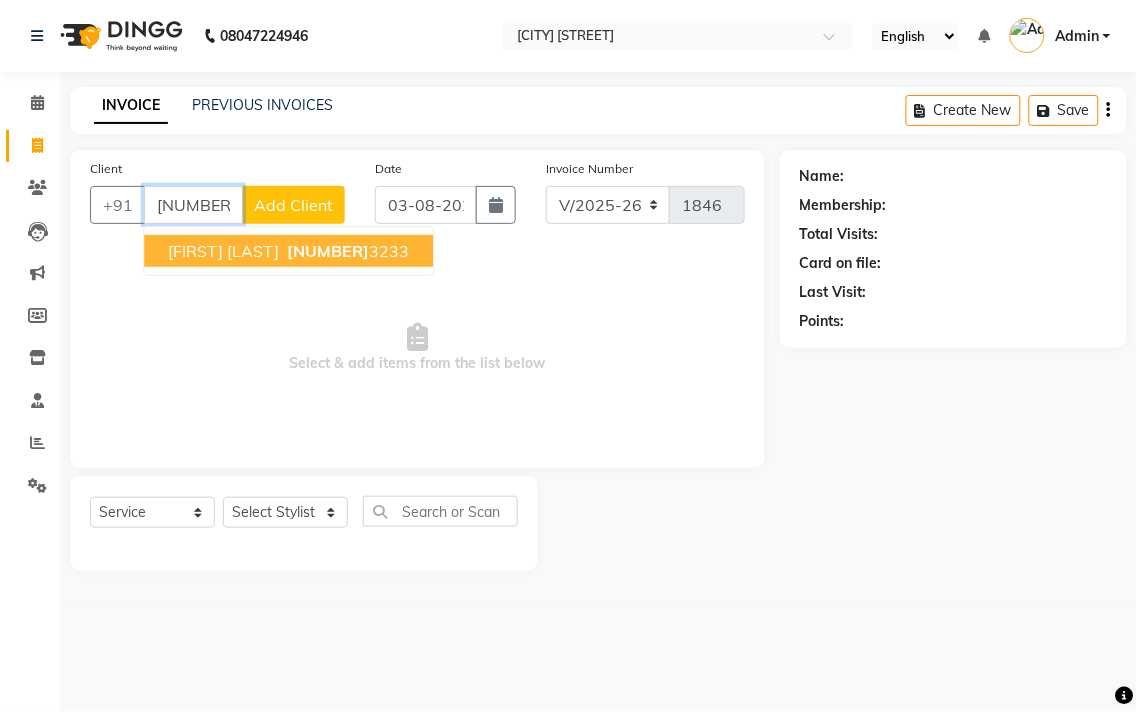 click on "[NUMBER]" at bounding box center [328, 251] 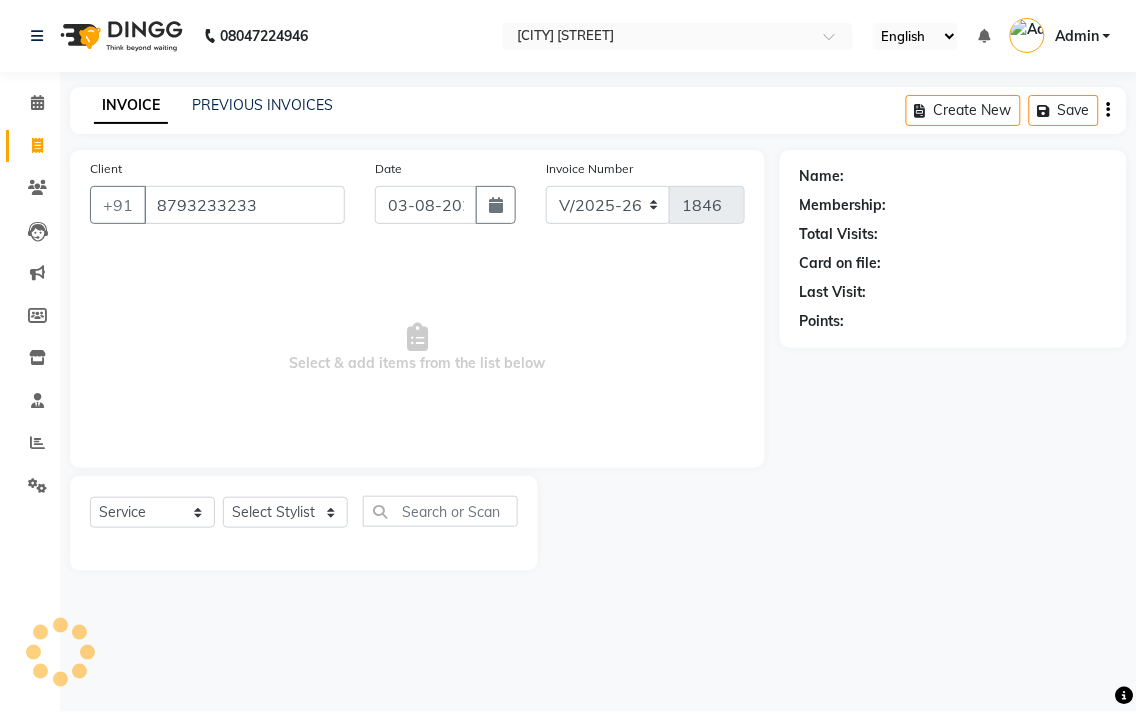 select on "1: Object" 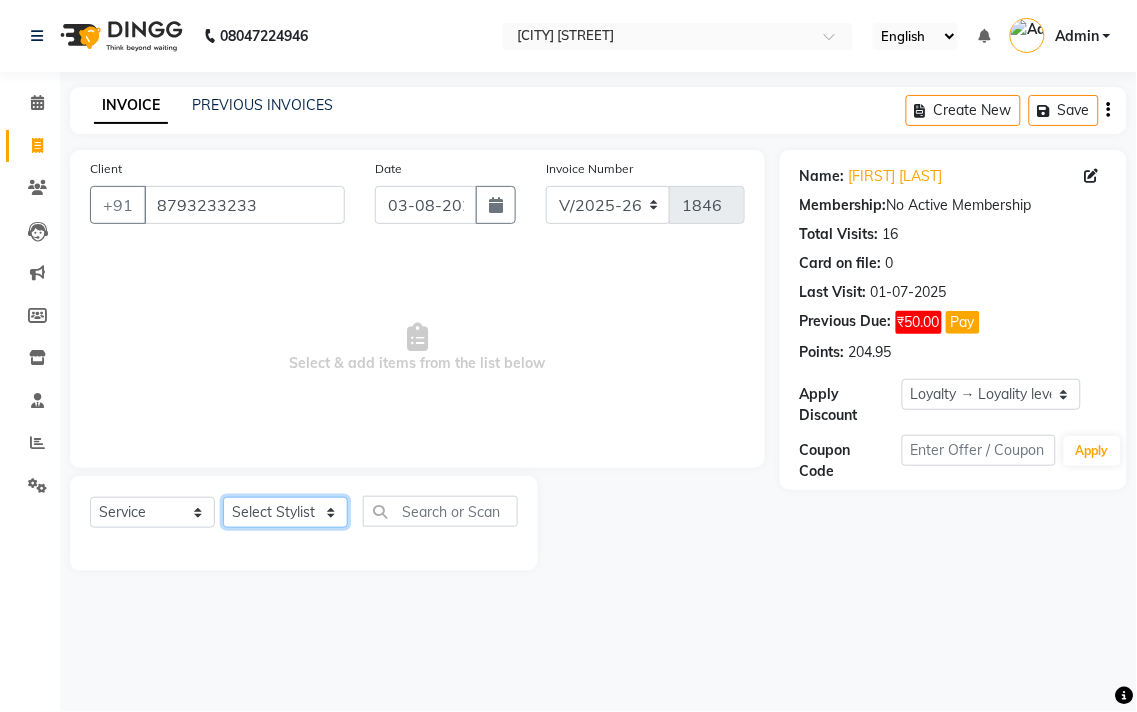 click on "Select Stylist [PERSON_NAME] [PERSON_NAME] [PERSON_NAME] [PERSON_NAME] [PERSON_NAME] [PERSON_NAME] [PERSON_NAME] [PERSON_NAME] [PERSON_NAME] [PERSON_NAME] [PERSON_NAME]" 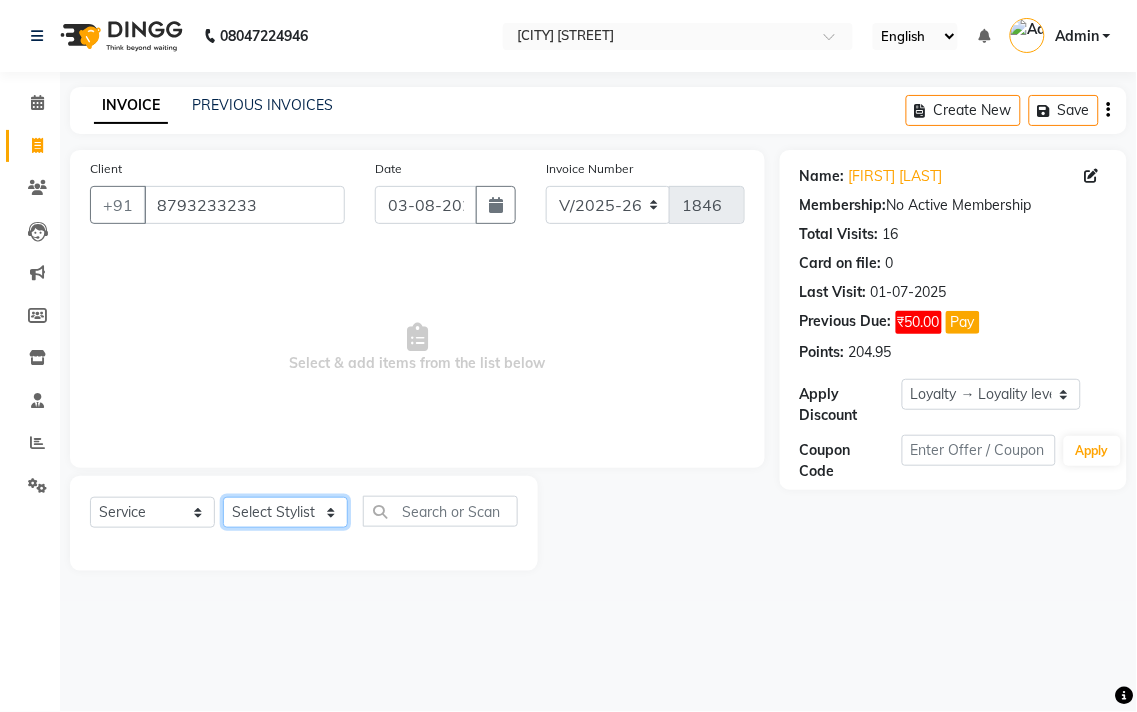 select on "33518" 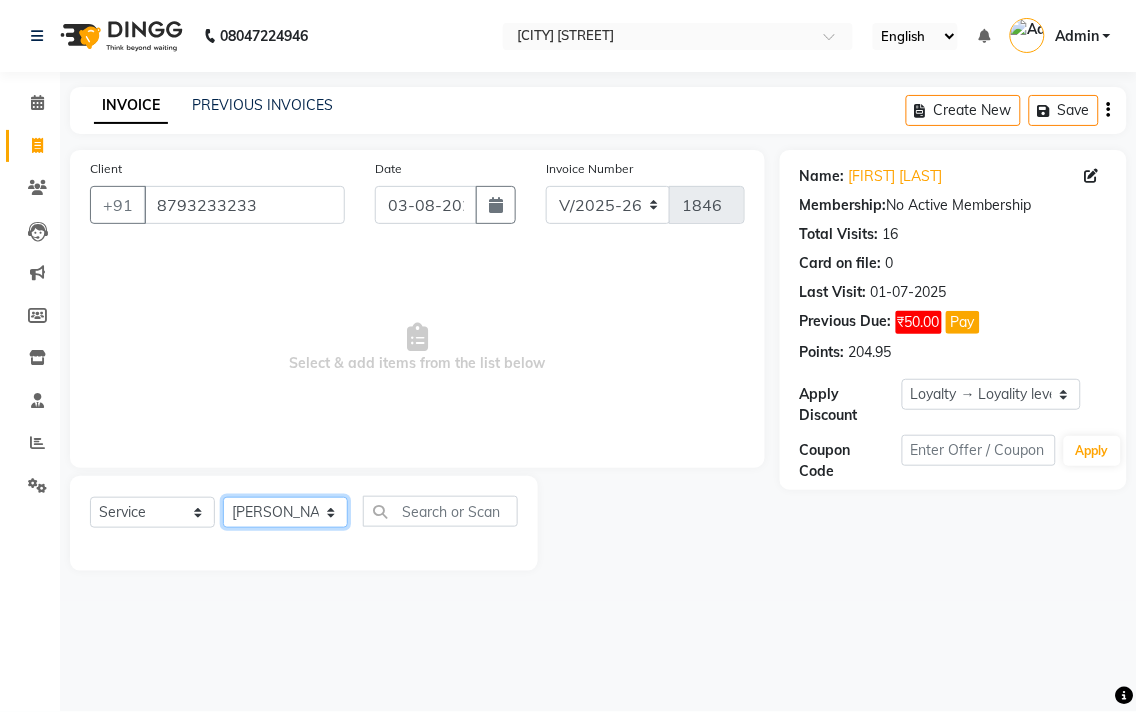 click on "Select Stylist [PERSON_NAME] [PERSON_NAME] [PERSON_NAME] [PERSON_NAME] [PERSON_NAME] [PERSON_NAME] [PERSON_NAME] [PERSON_NAME] [PERSON_NAME] [PERSON_NAME] [PERSON_NAME]" 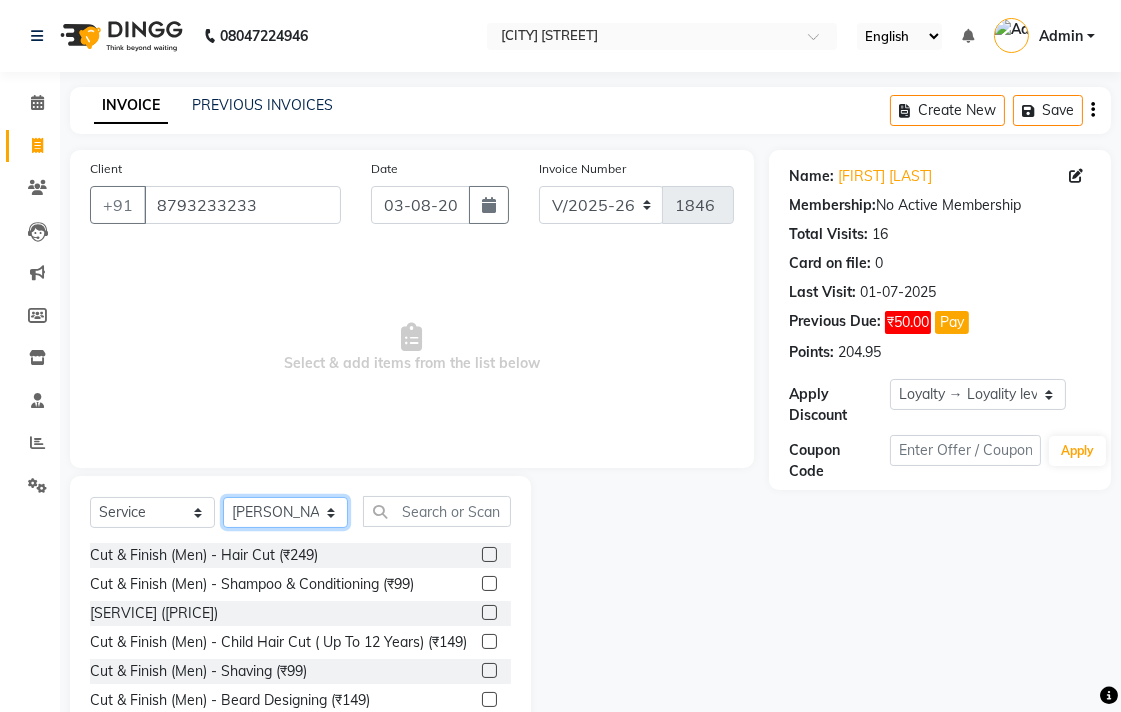 scroll, scrollTop: 111, scrollLeft: 0, axis: vertical 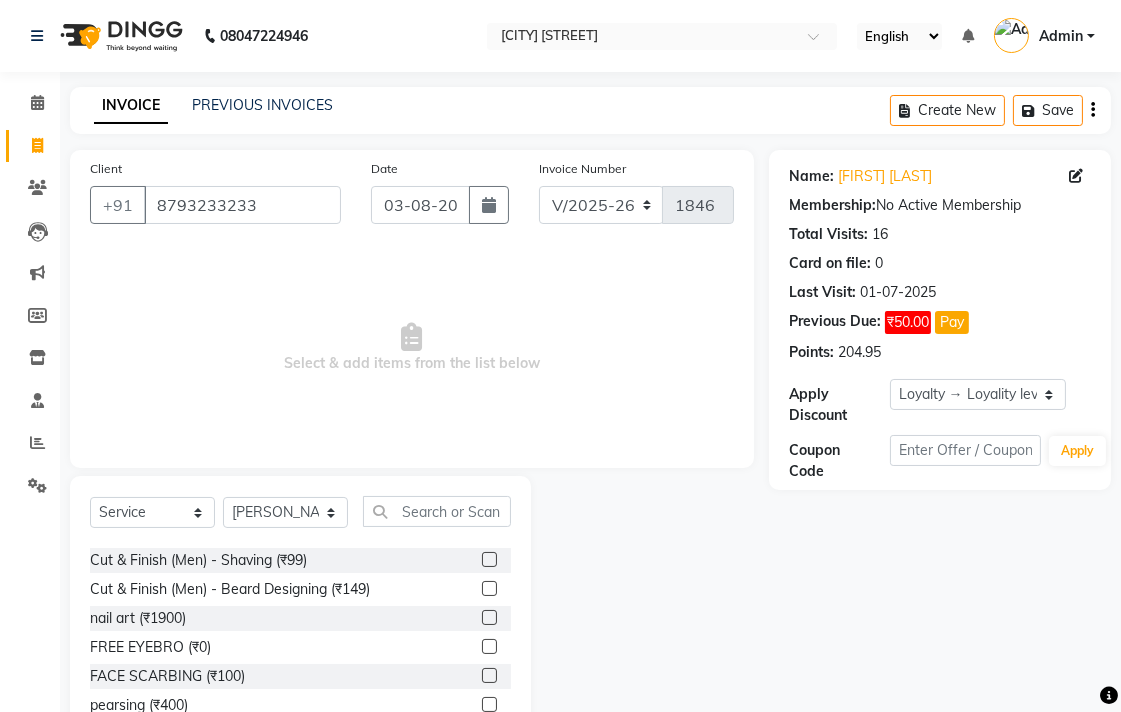 click 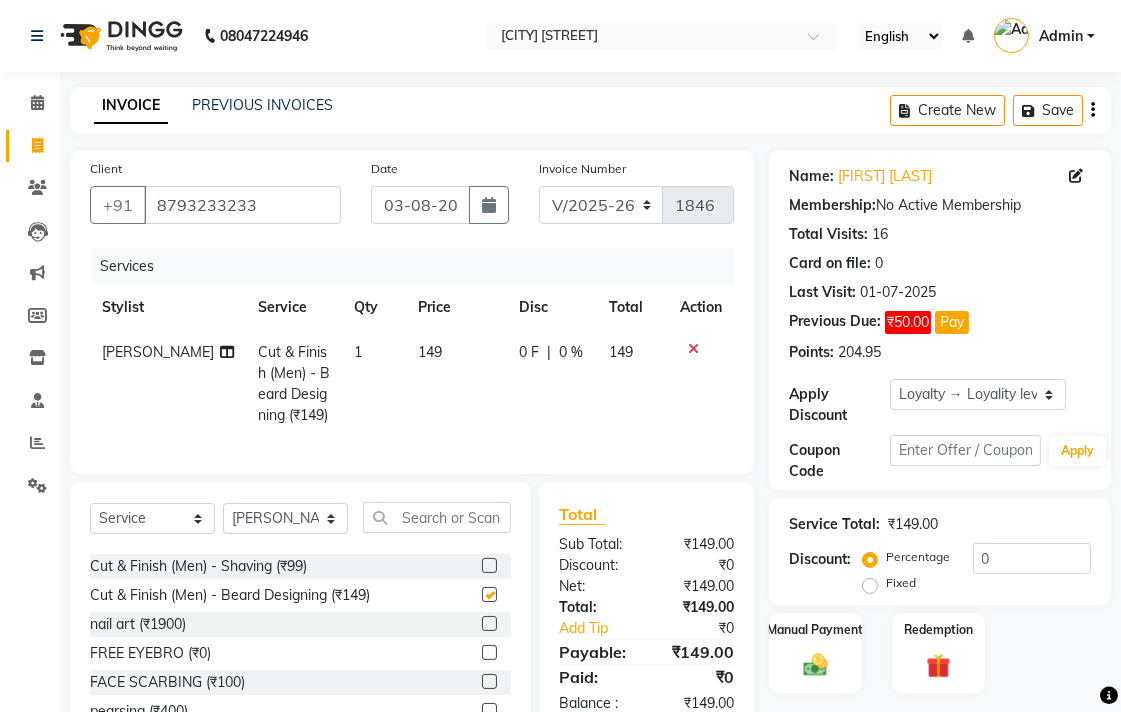 checkbox on "false" 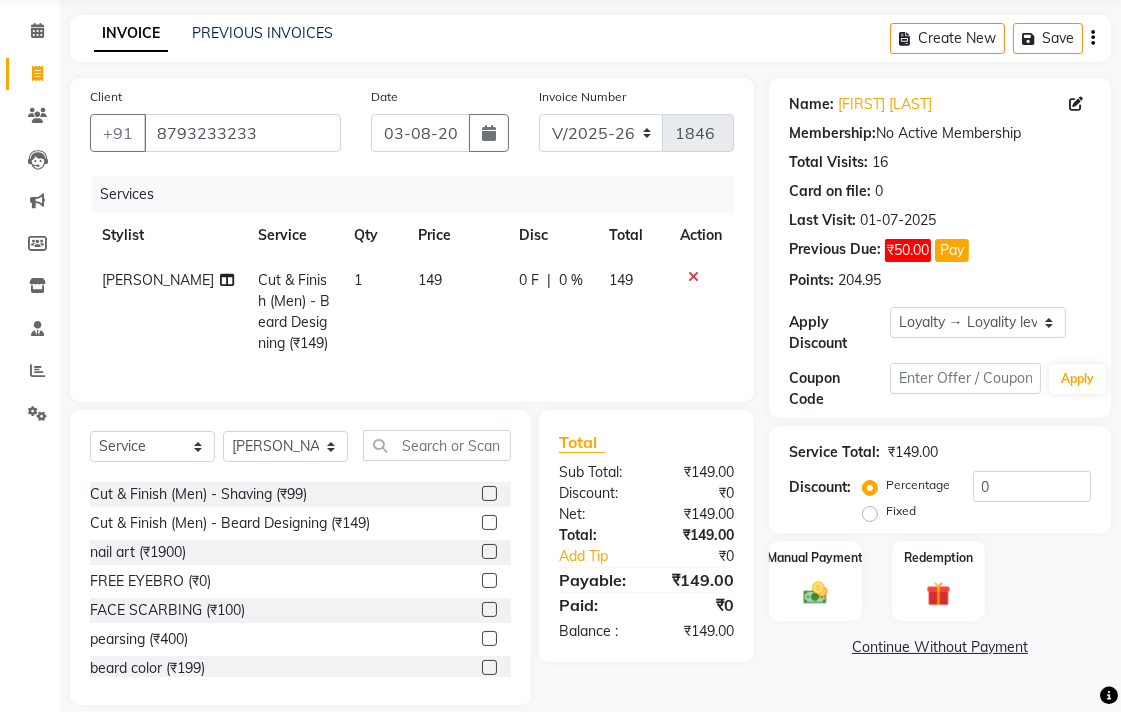 scroll, scrollTop: 111, scrollLeft: 0, axis: vertical 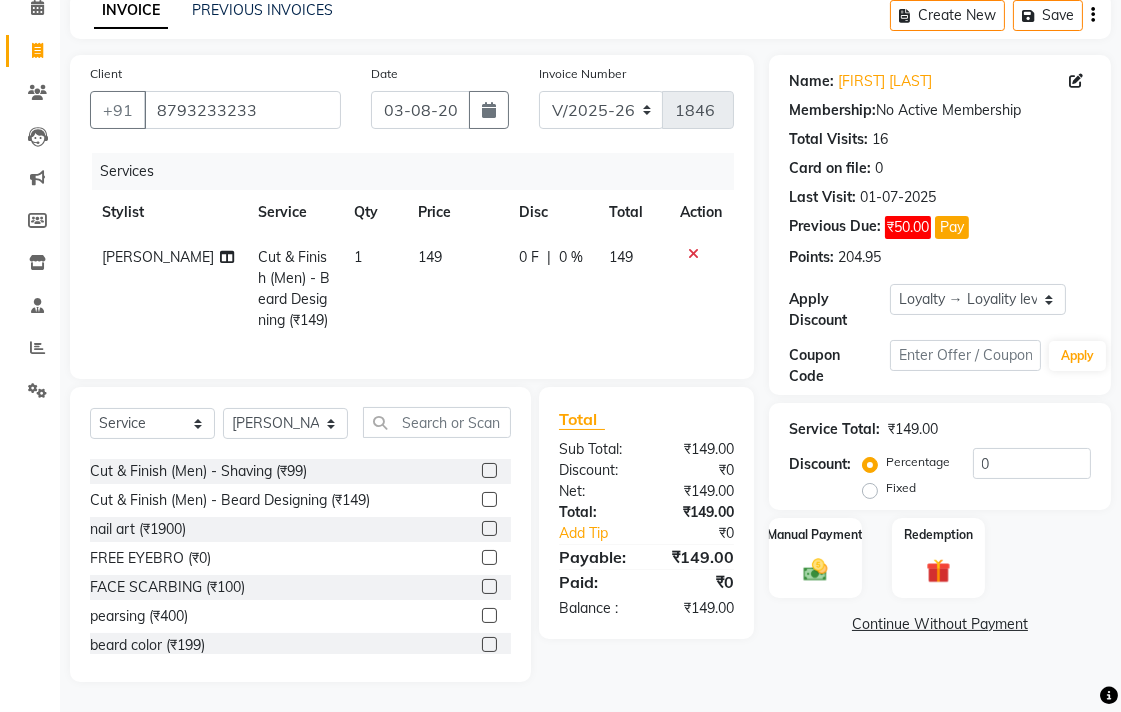 click on "149" 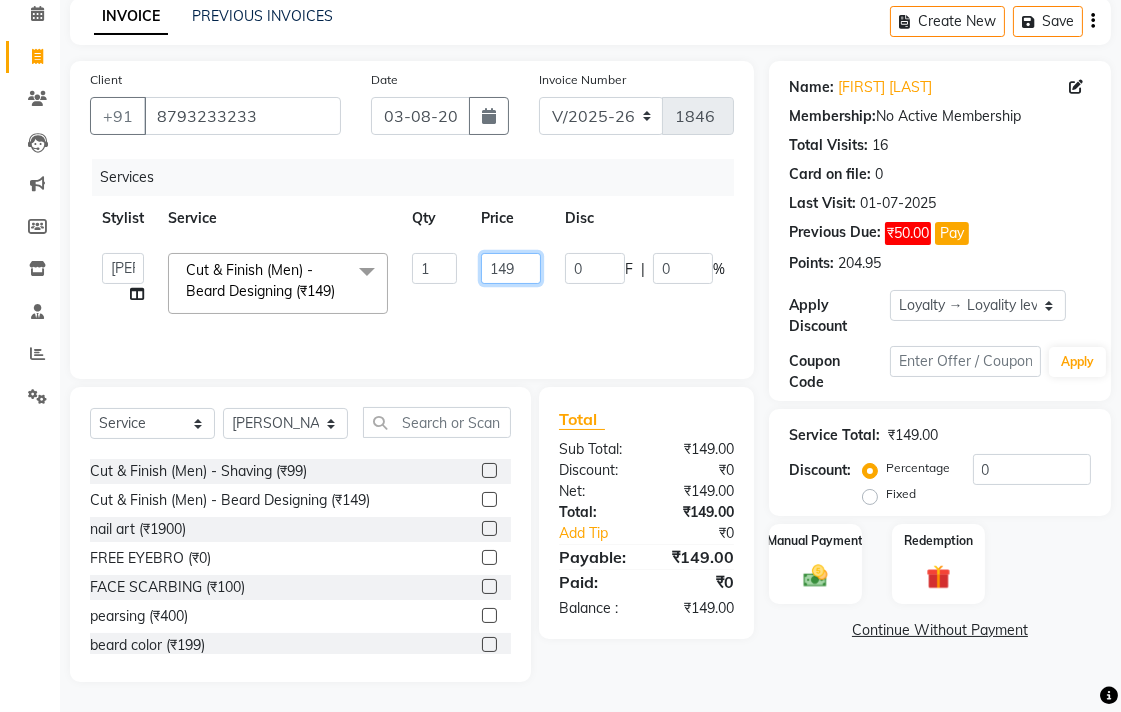 click on "149" 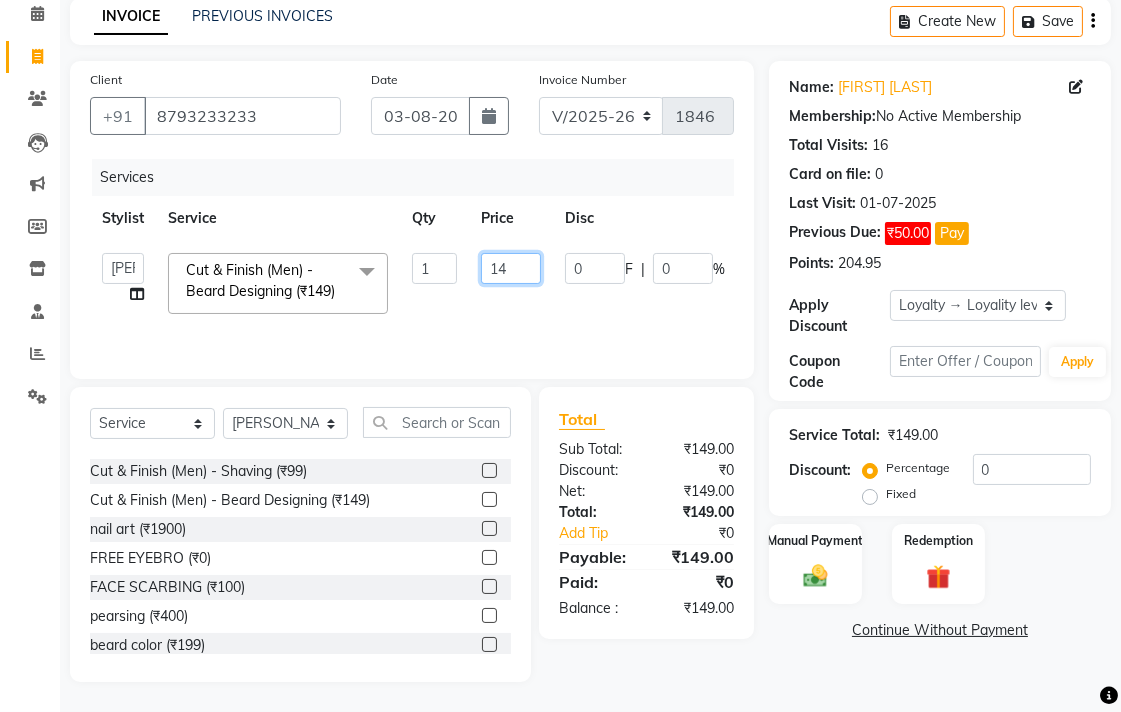 type on "1" 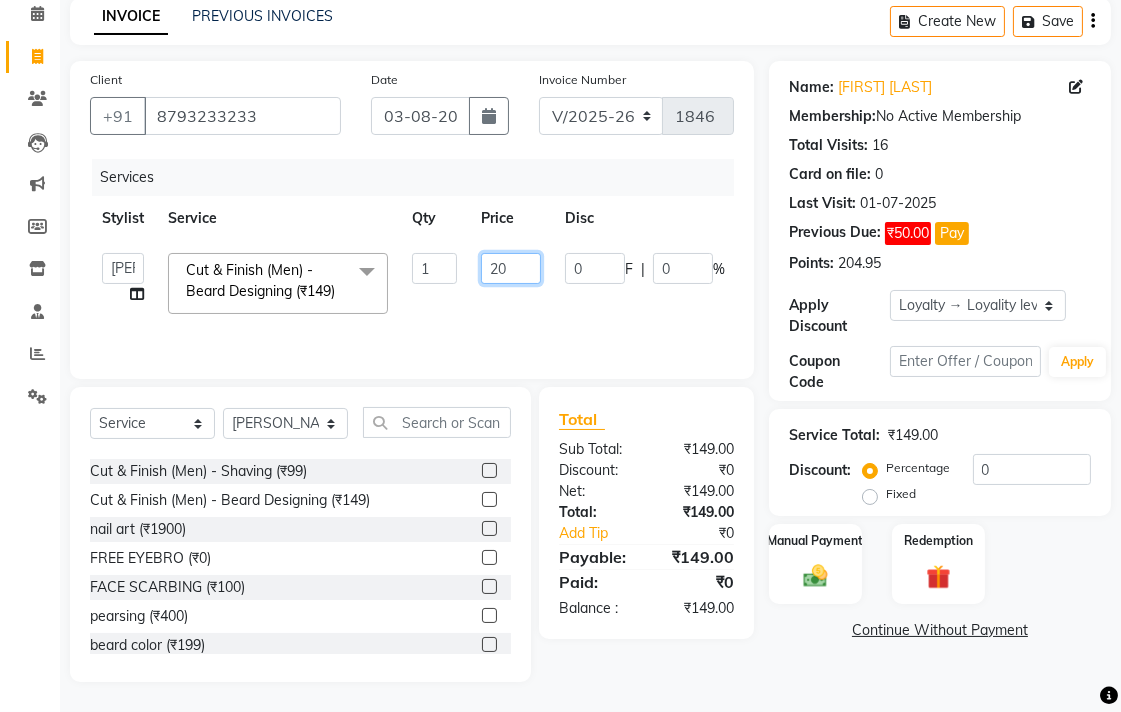 type on "200" 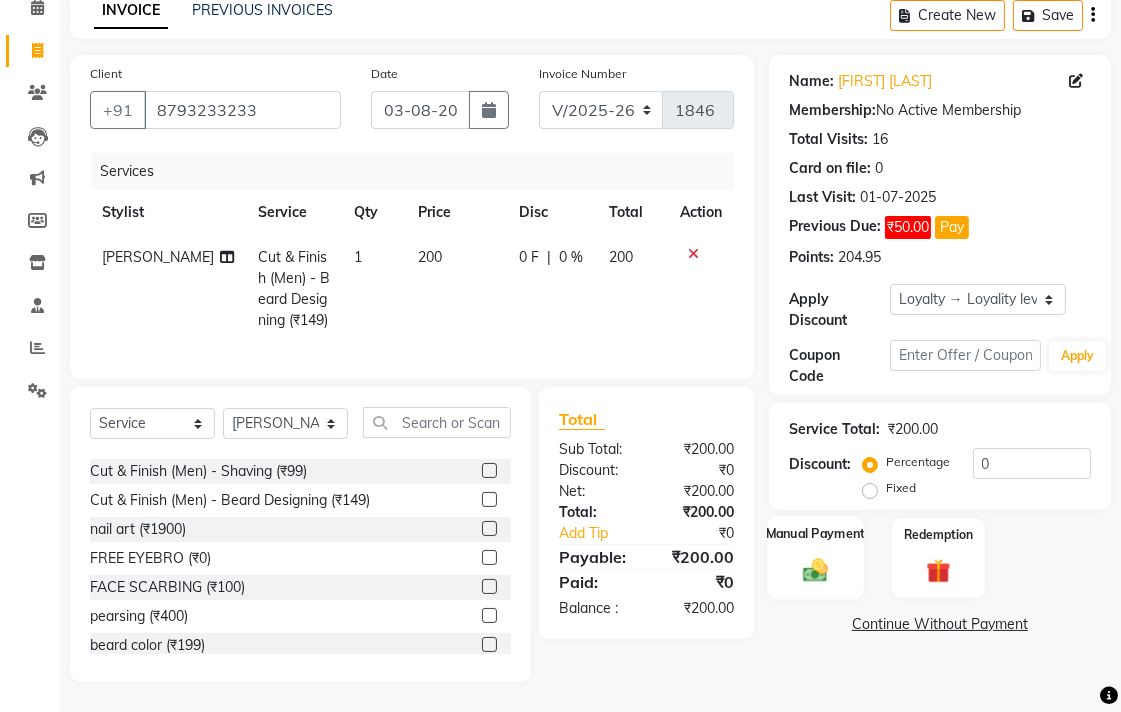 click on "Manual Payment" 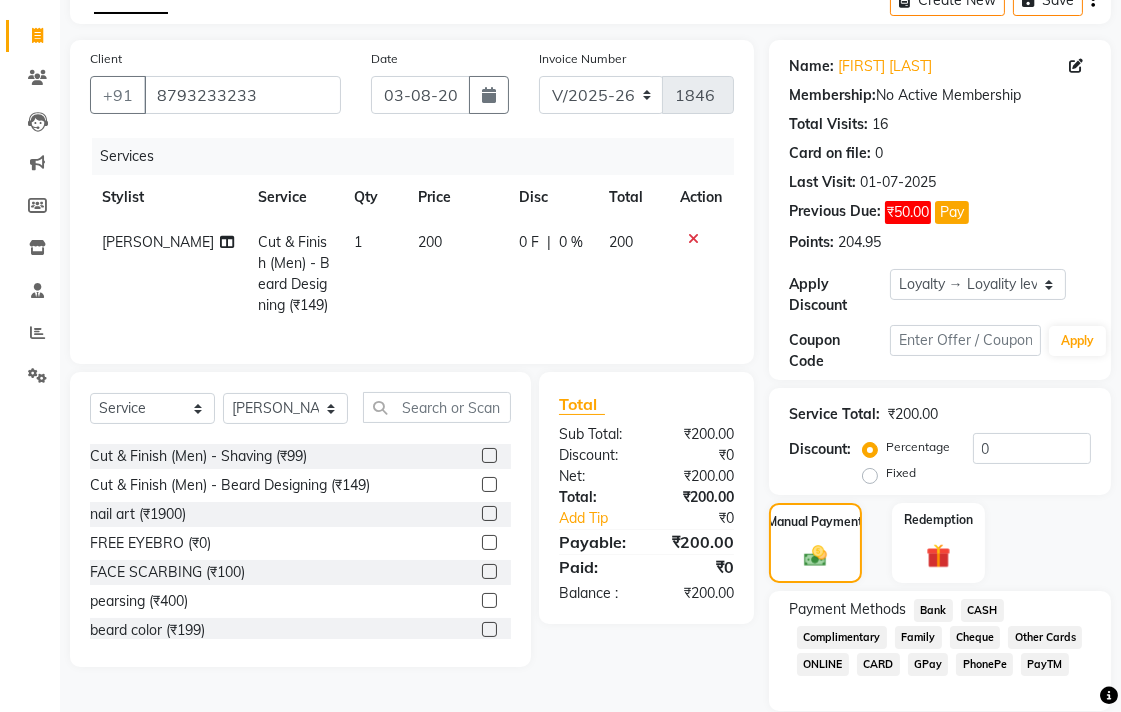 click on "Bank" 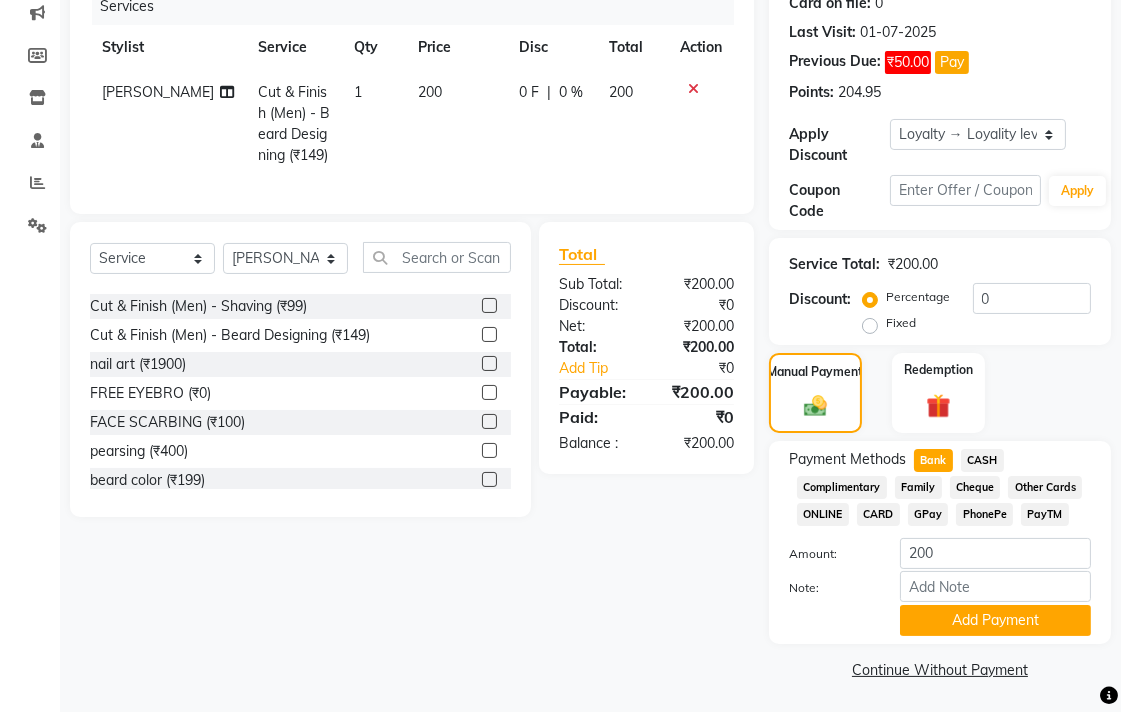 scroll, scrollTop: 264, scrollLeft: 0, axis: vertical 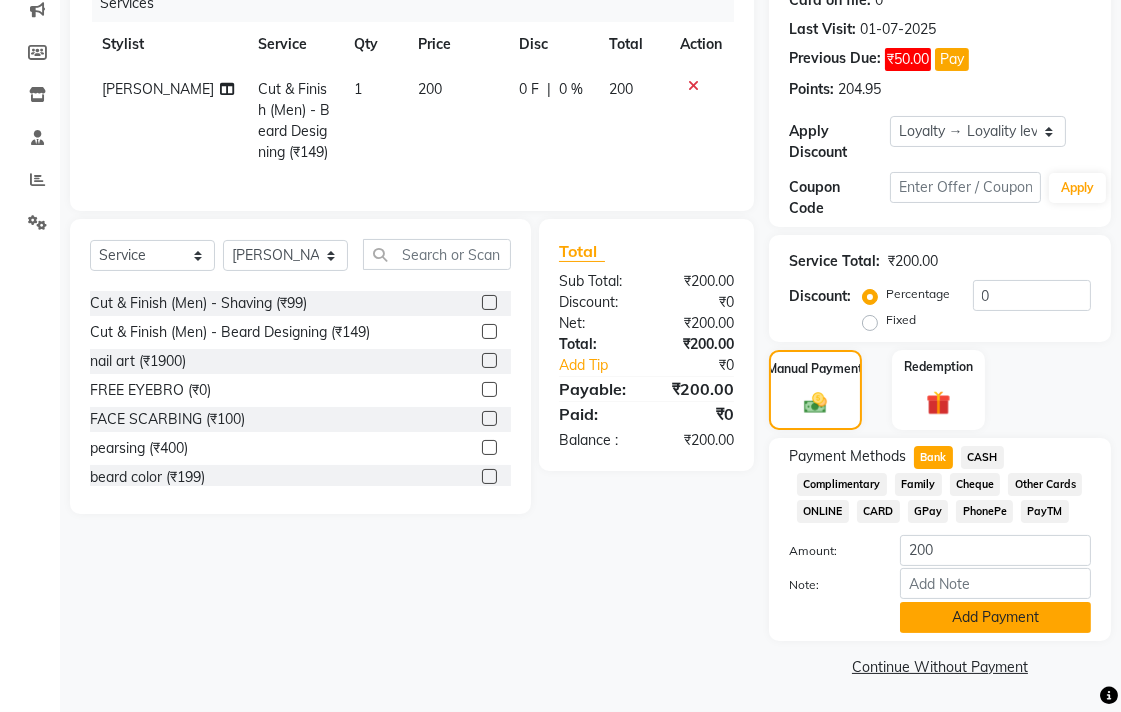 click on "Add Payment" 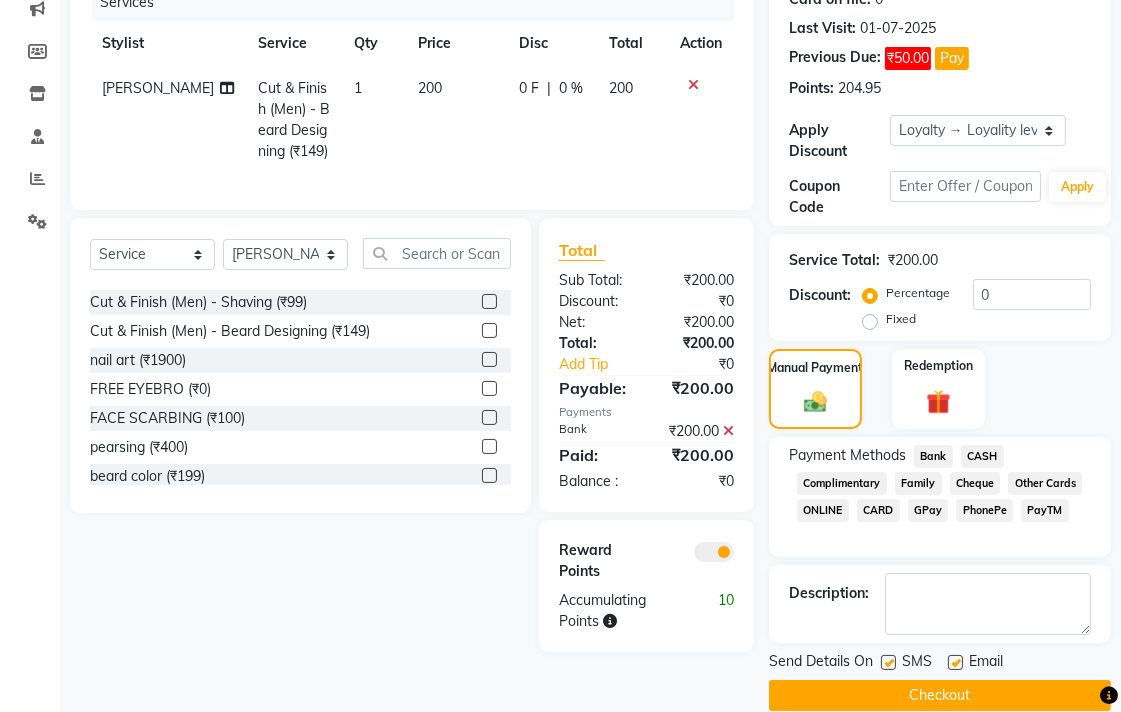 click on "Checkout" 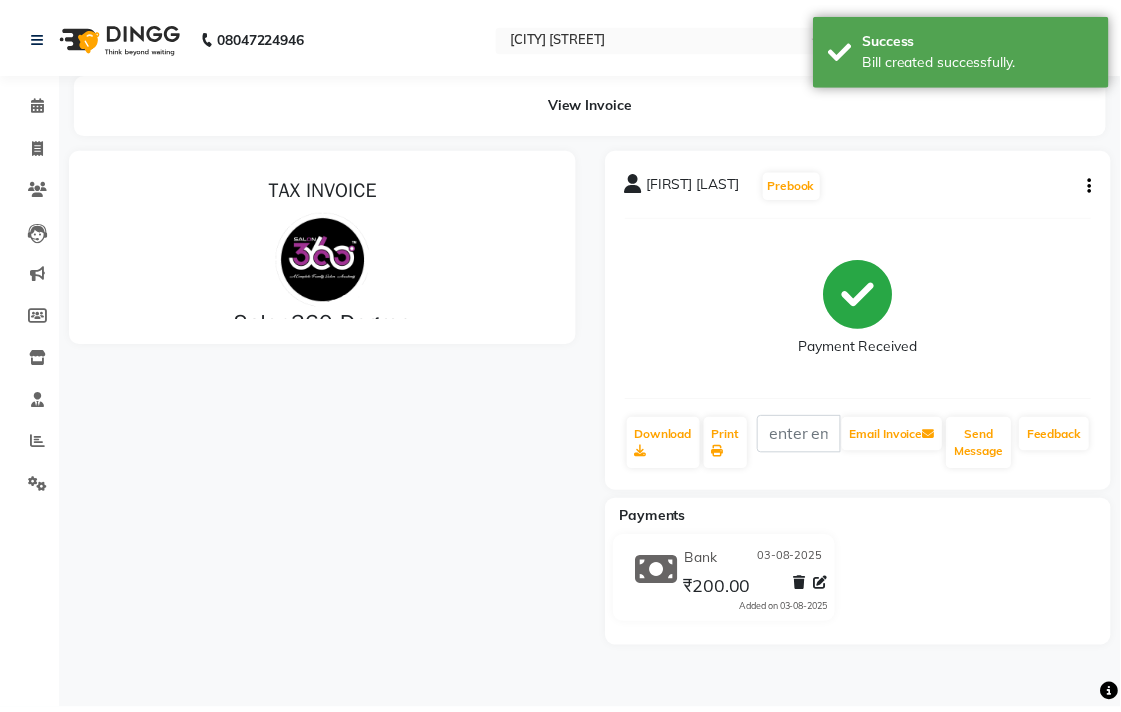 scroll, scrollTop: 0, scrollLeft: 0, axis: both 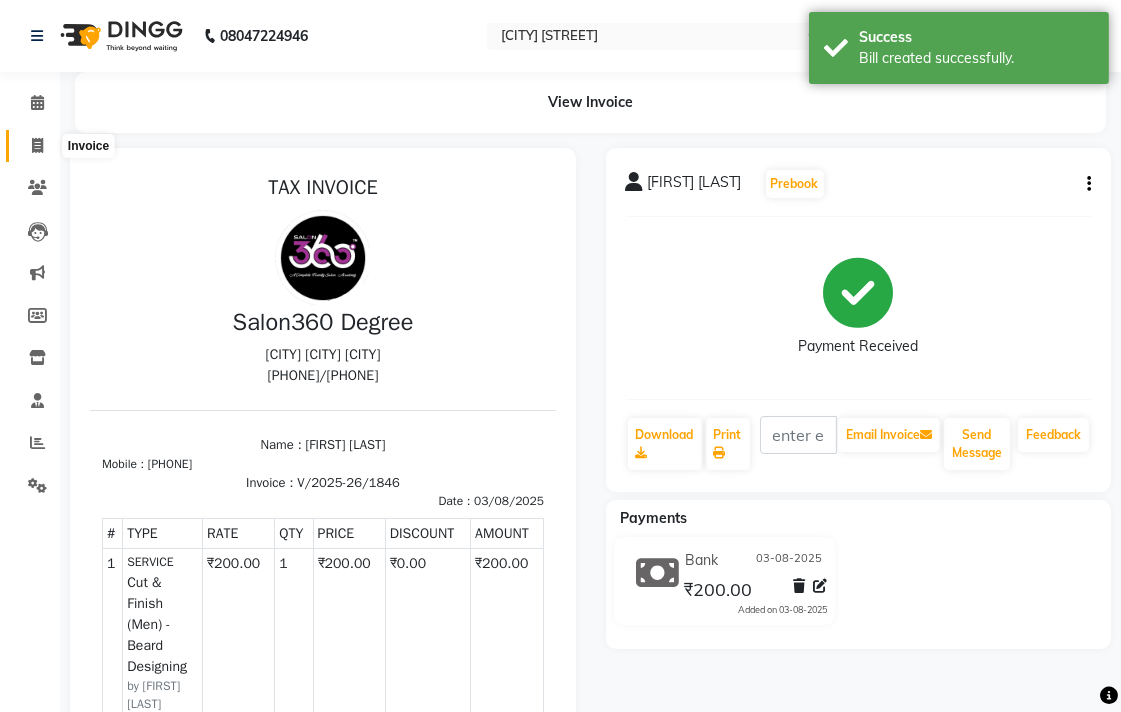 click 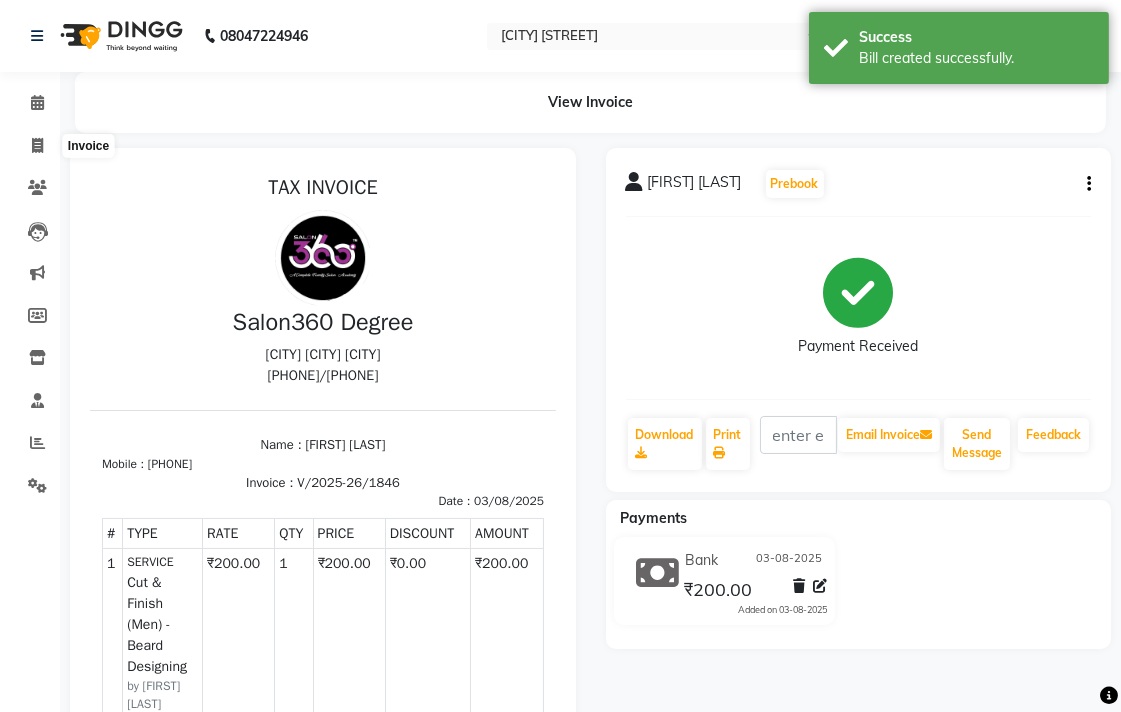 select on "service" 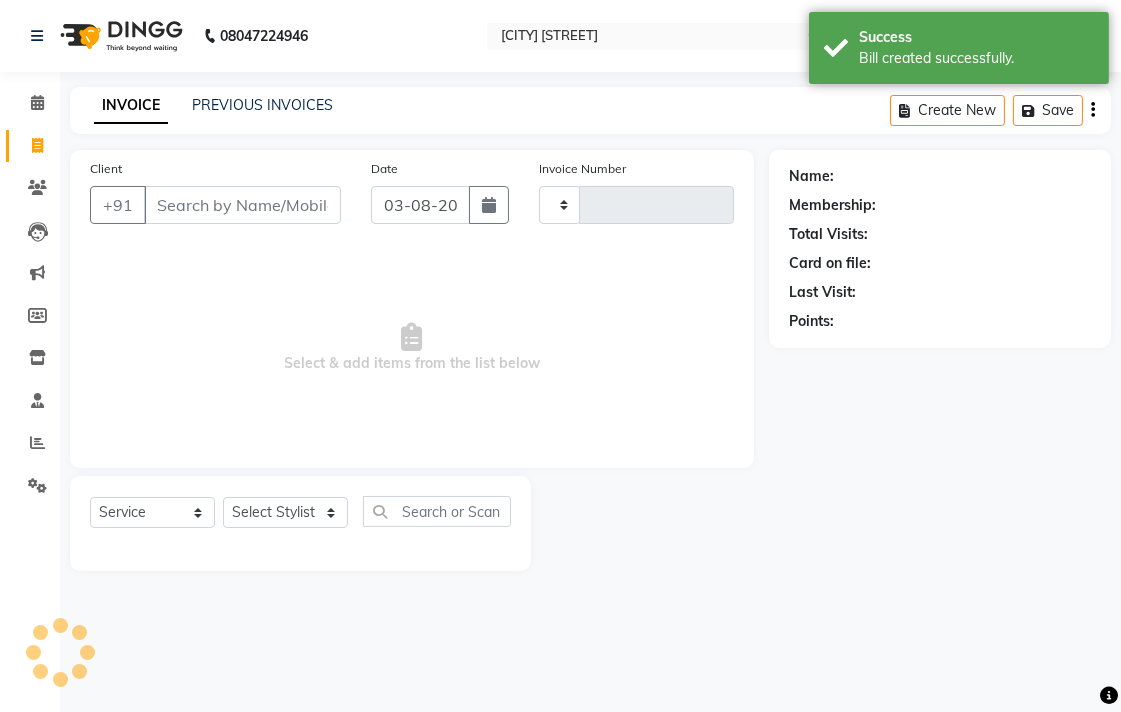 type on "1847" 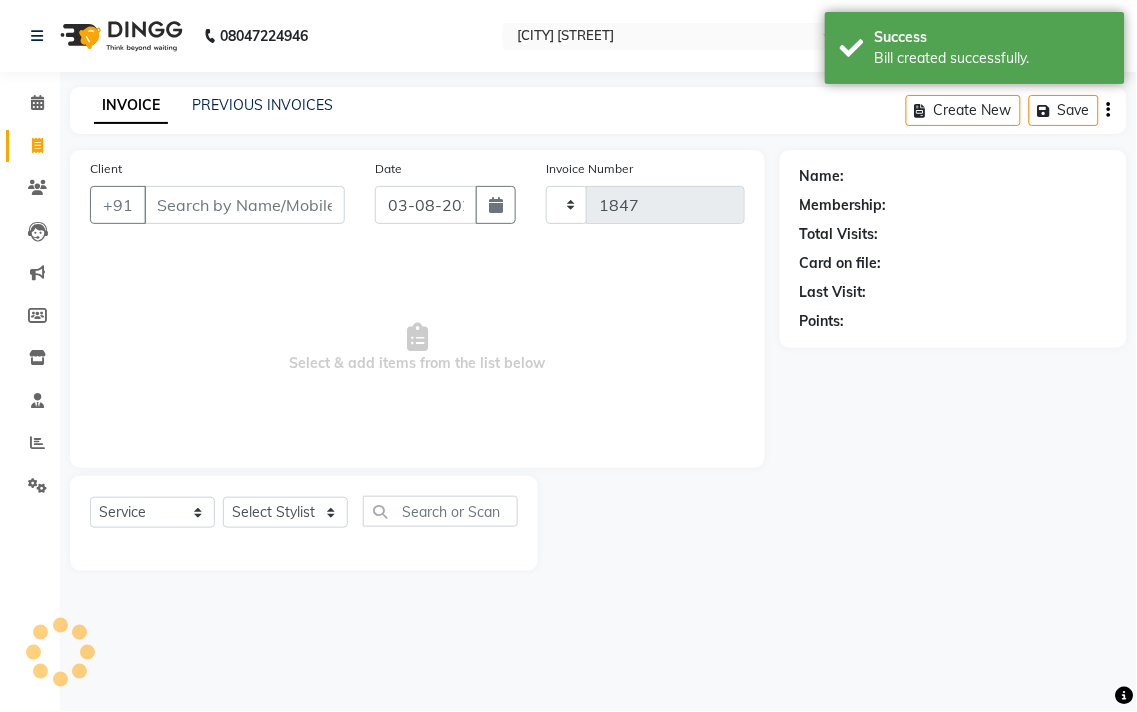 select on "5215" 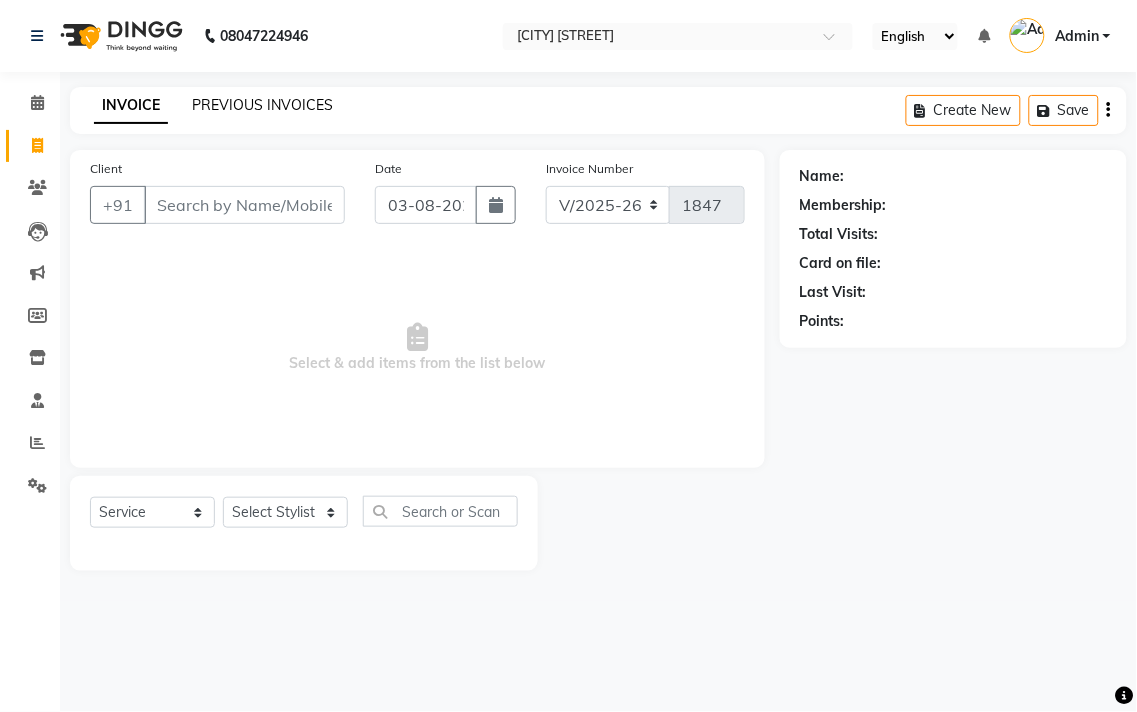 click on "PREVIOUS INVOICES" 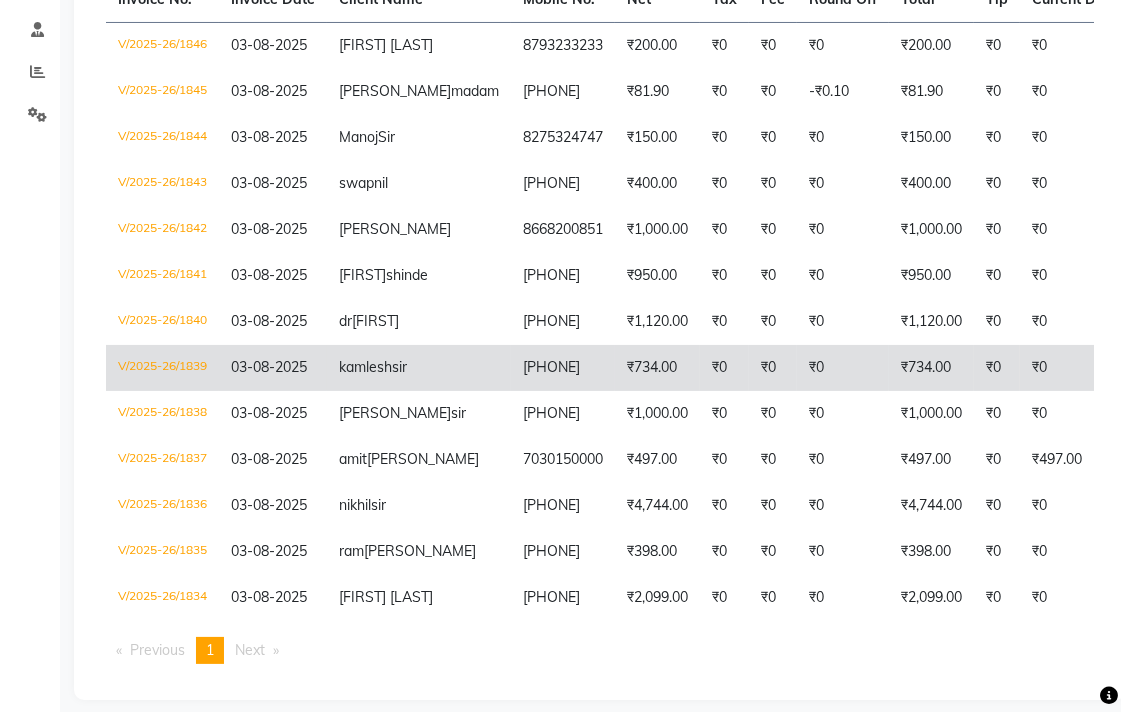 scroll, scrollTop: 502, scrollLeft: 0, axis: vertical 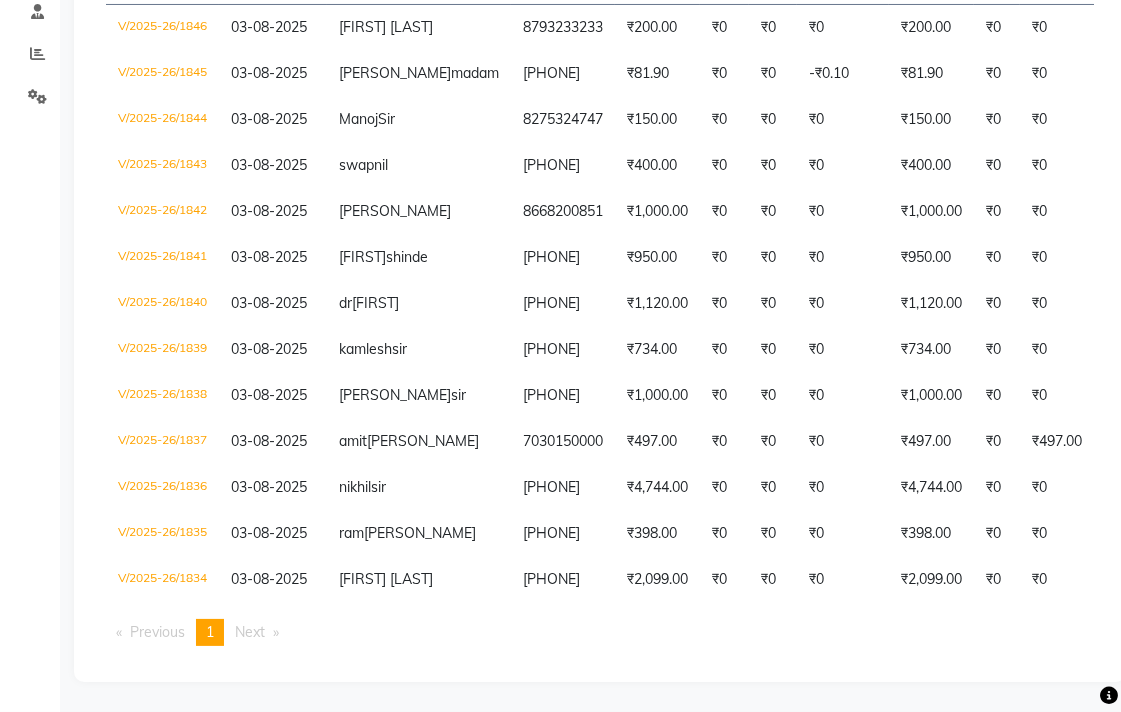 click on "INVOICE PREVIOUS INVOICES Today Yesterday Custom Range Export ₹13,373.90 Value (Ex. Redemption) ₹13,373.90 Invoice Total  ₹12,877.00 Collection ₹0 Redemption 13 Bills 0 Cancelled ₹1,550.00 CASH ₹11,327.00 Bank  Invoice No.   Invoice Date   Client Name   Mobile No.   Net   Tax   Fee   Round Off   Total   Tip   Current Due   Last Payment Date   Payment Amount   Payment Methods   Cancel Reason   Status   V/2025-26/1846  [DATE] [FIRST] [LAST]   [PHONE] ₹200.00 ₹0  ₹0  ₹0 ₹200.00 ₹0 ₹0 [DATE] ₹200.00  Bank - PAID  V/2025-26/1845  [DATE] [FIRST]  [TITLE] [PHONE] ₹81.90 ₹0  ₹0  -₹0.10 ₹81.90 ₹0 ₹0 [DATE] ₹82.00  Bank - PAID  V/2025-26/1844  [DATE] [FIRST]  [TITLE] [PHONE] ₹150.00 ₹0  ₹0  ₹0 ₹150.00 ₹0 ₹0 [DATE] ₹150.00  CASH - PAID  V/2025-26/1843  [DATE] [FIRST]   [PHONE] ₹400.00 ₹0  ₹0  ₹0 ₹400.00 ₹0 ₹0 [DATE] ₹400.00  CASH - PAID  V/2025-26/1842  [DATE] [FIRST] [LAST]   [PHONE] ₹1,000.00 ₹0 - -" 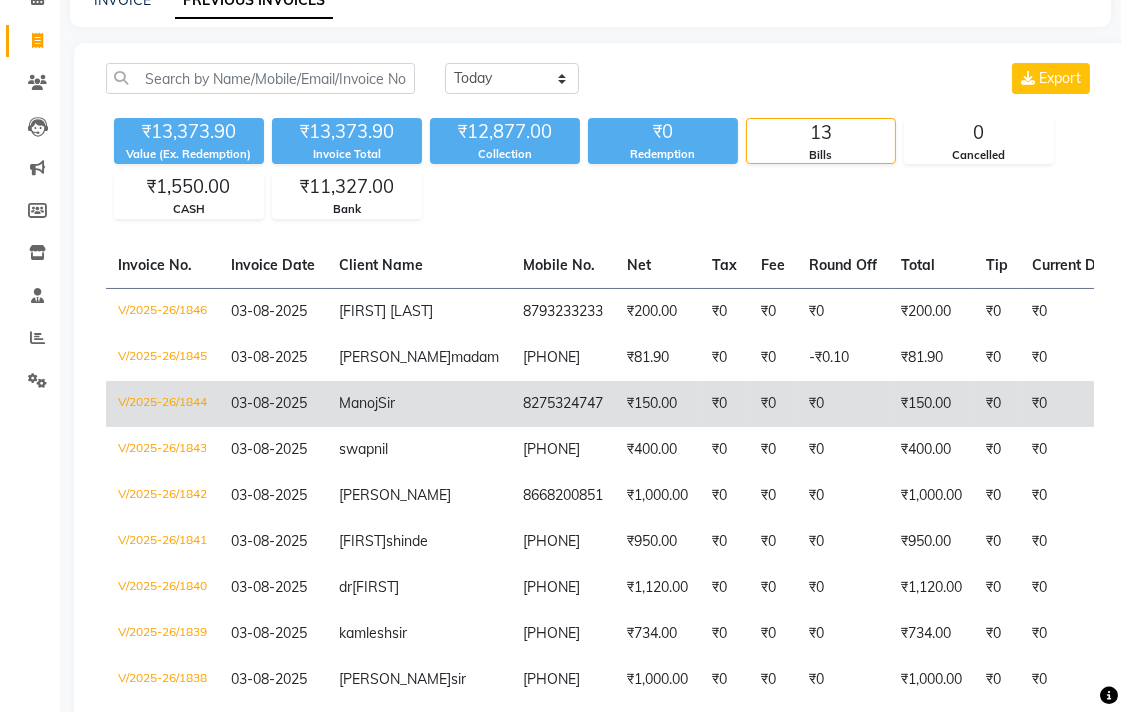scroll, scrollTop: 0, scrollLeft: 0, axis: both 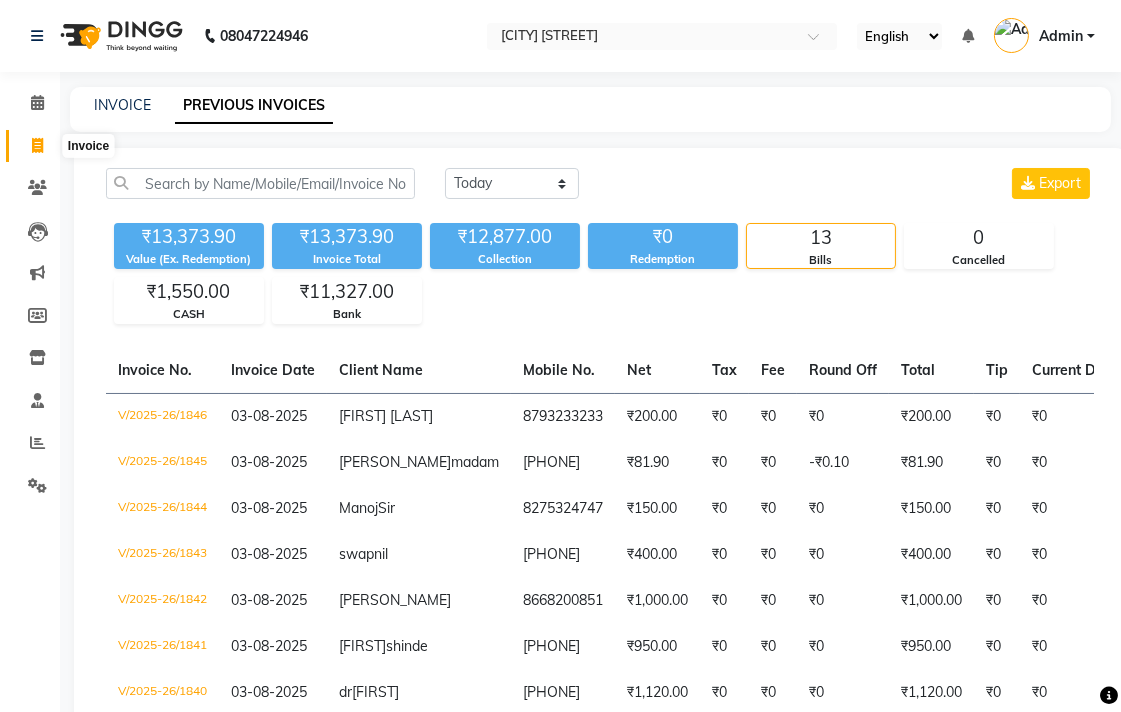 click 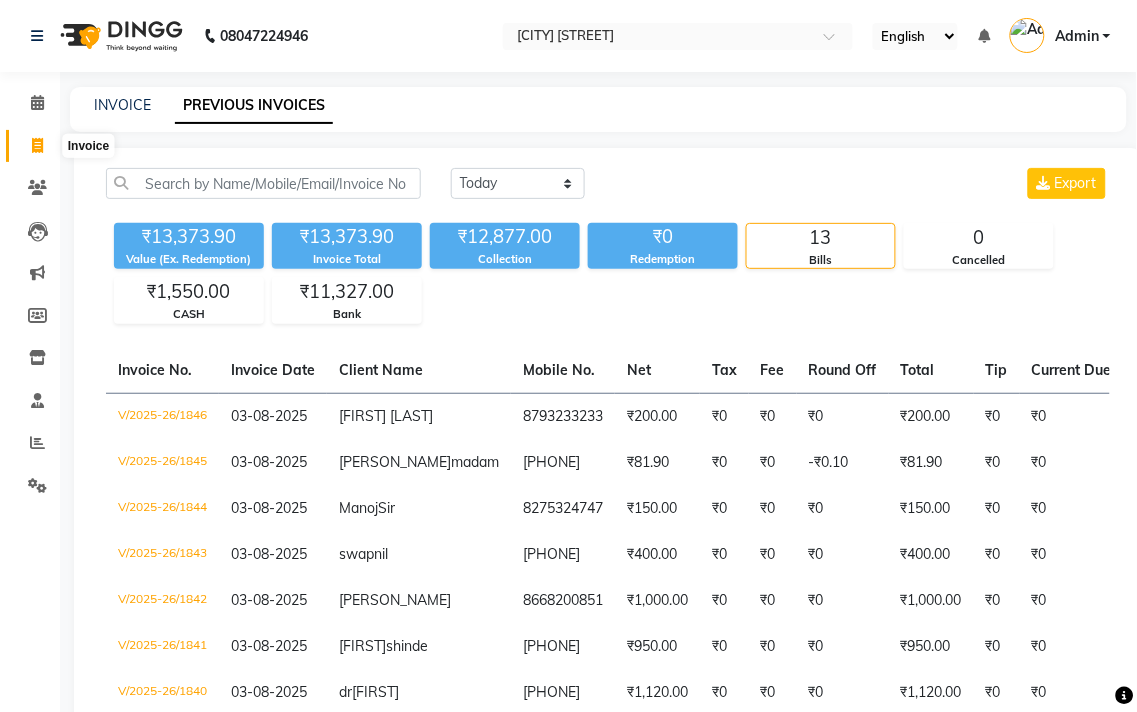select on "5215" 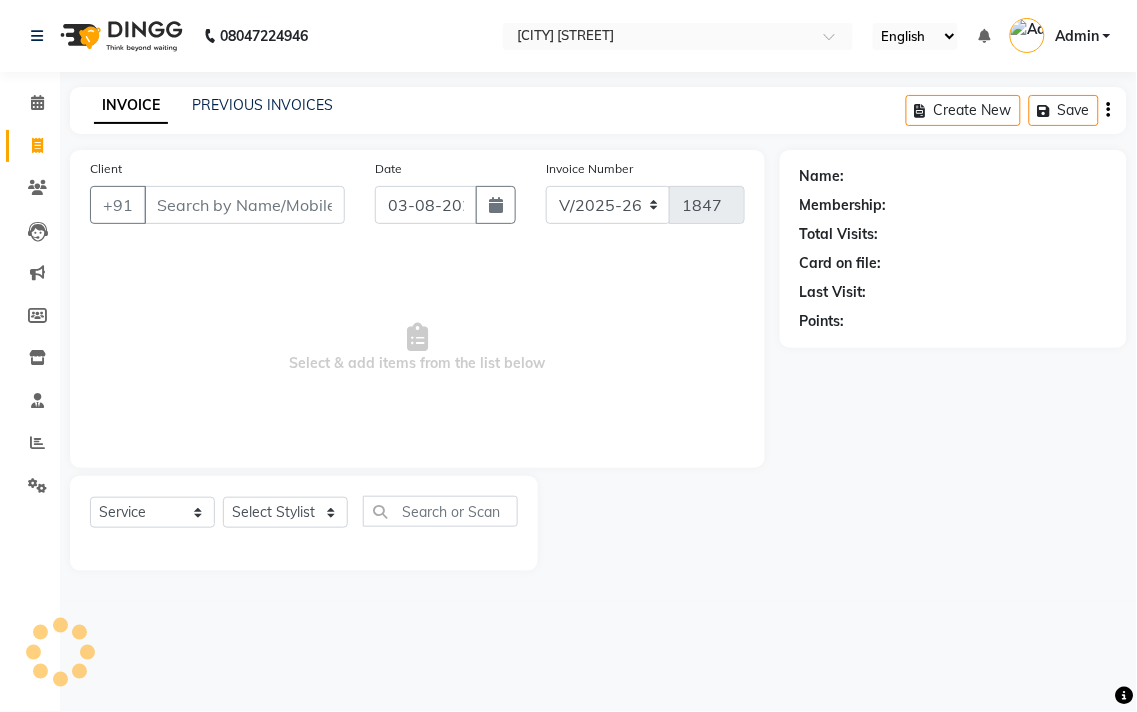 click on "Client" at bounding box center [244, 205] 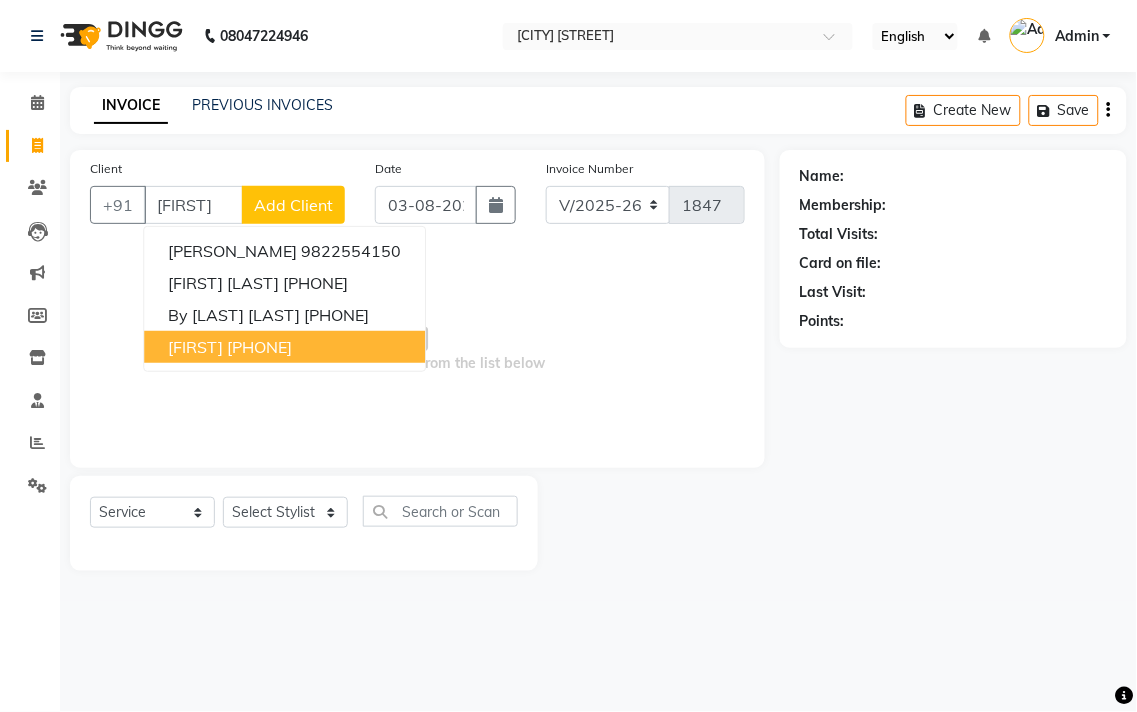 click on "[PHONE]" at bounding box center [259, 347] 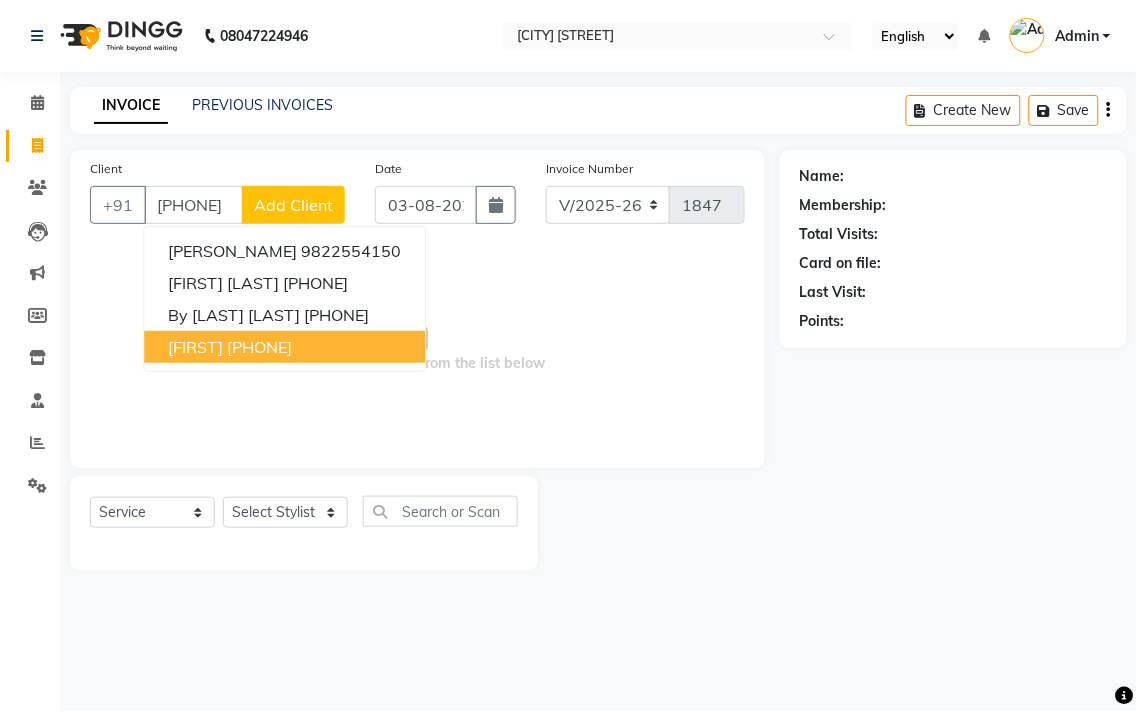 type on "[PHONE]" 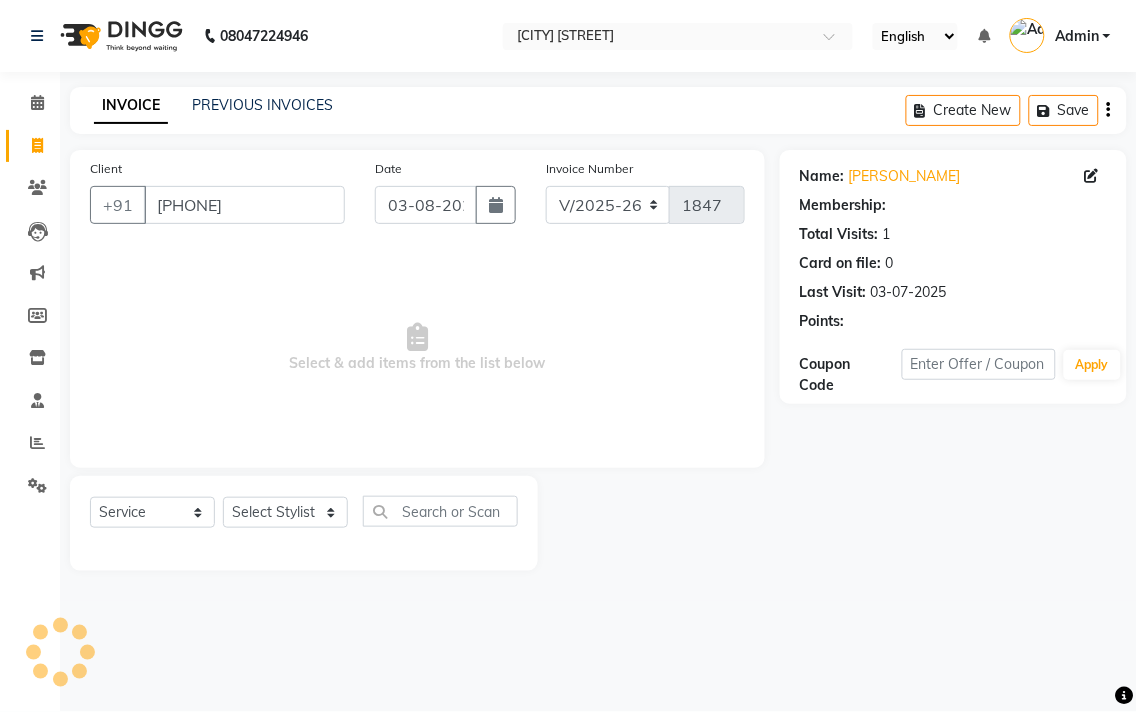 select on "1: Object" 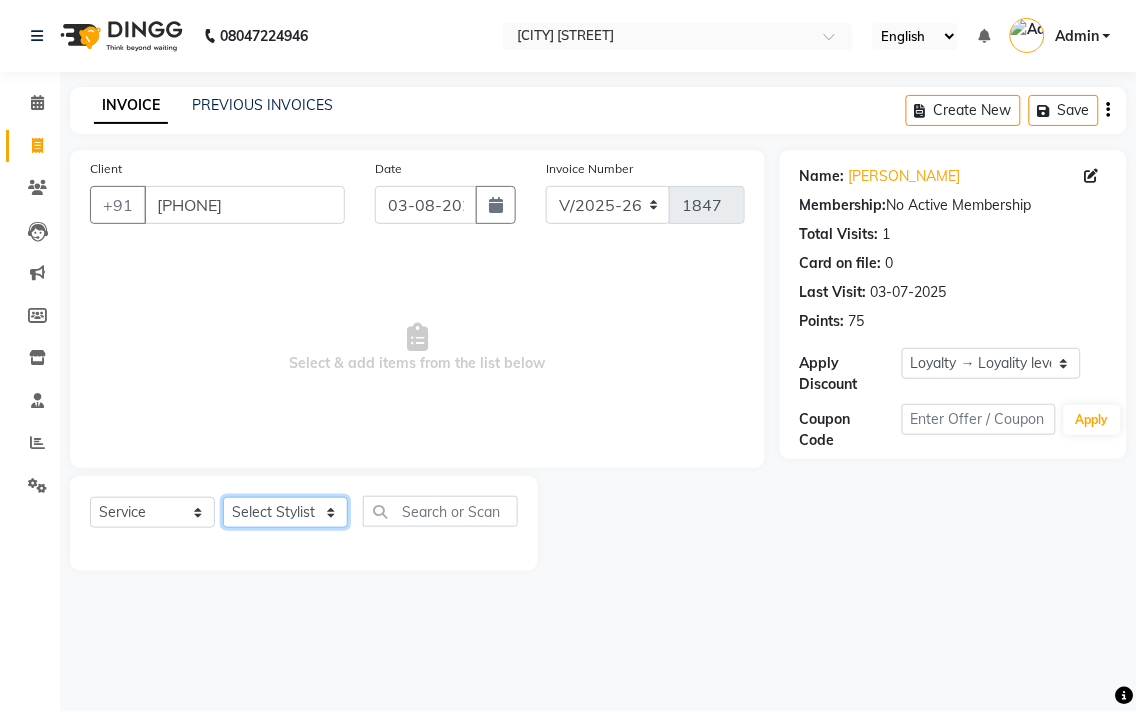click on "Select Stylist [PERSON_NAME] [PERSON_NAME] [PERSON_NAME] [PERSON_NAME] [PERSON_NAME] [PERSON_NAME] [PERSON_NAME] [PERSON_NAME] [PERSON_NAME] [PERSON_NAME] [PERSON_NAME]" 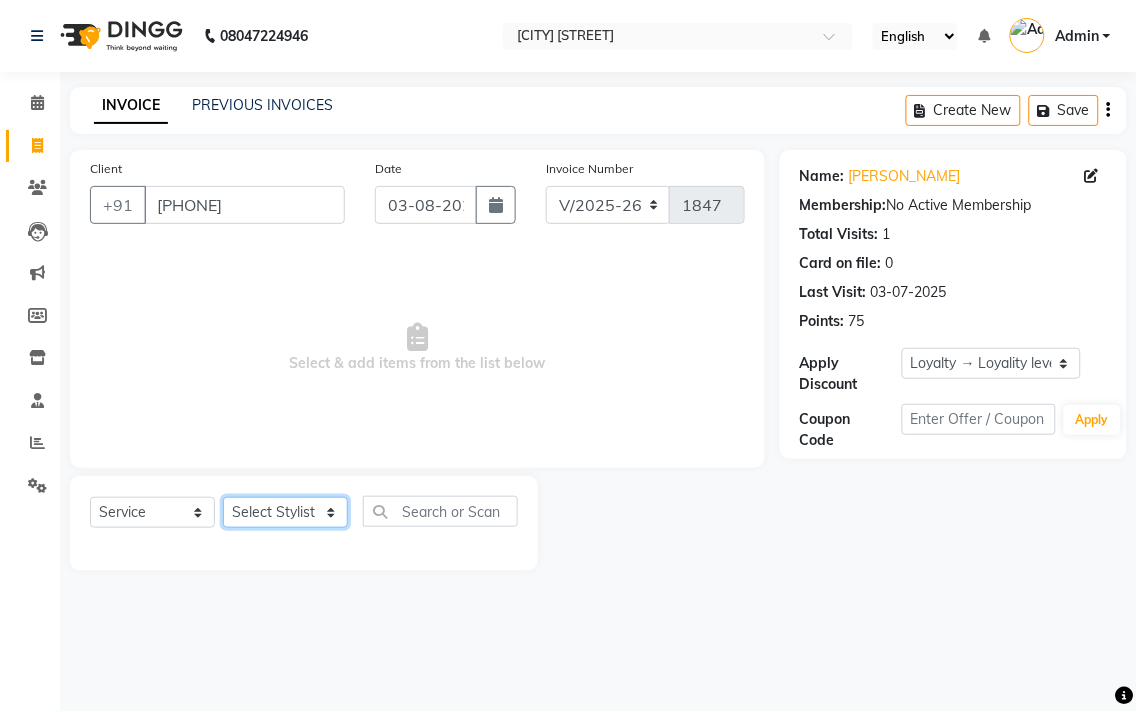 select on "33518" 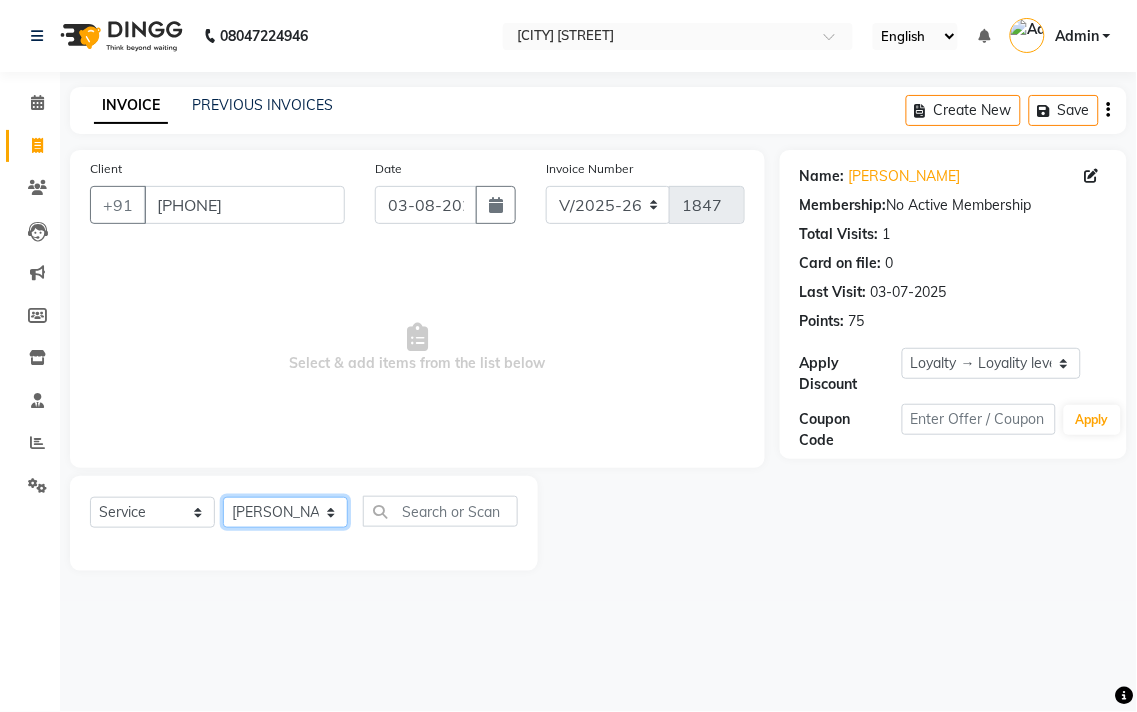 click on "Select Stylist [PERSON_NAME] [PERSON_NAME] [PERSON_NAME] [PERSON_NAME] [PERSON_NAME] [PERSON_NAME] [PERSON_NAME] [PERSON_NAME] [PERSON_NAME] [PERSON_NAME] [PERSON_NAME]" 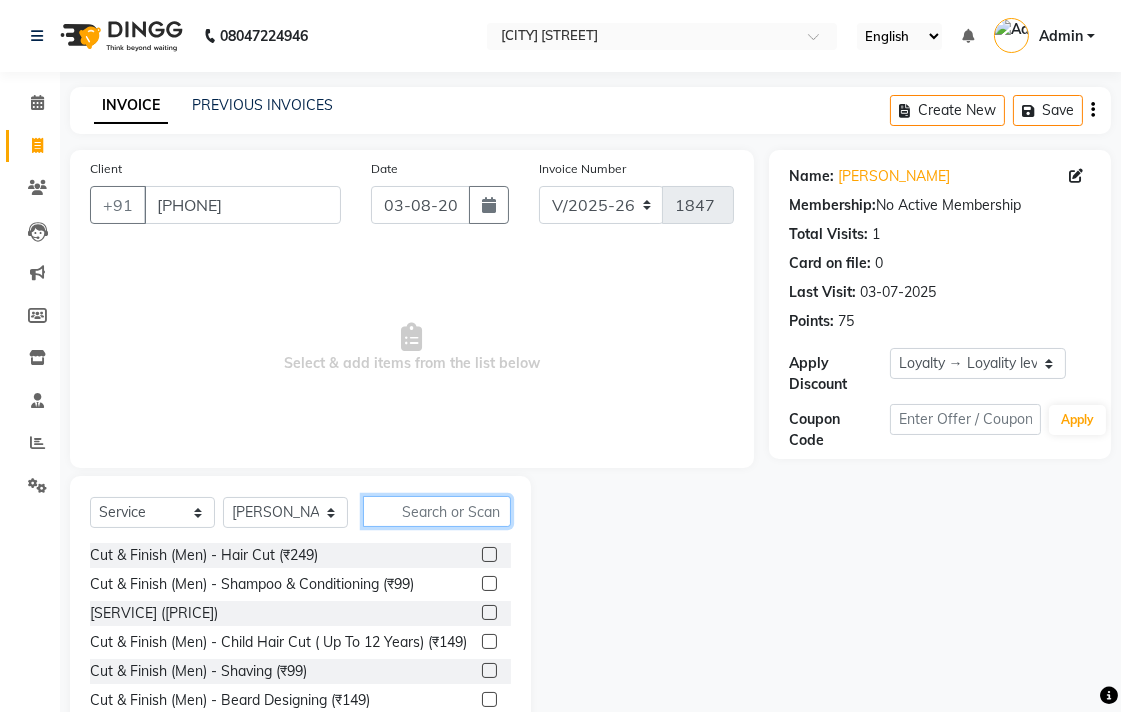 click 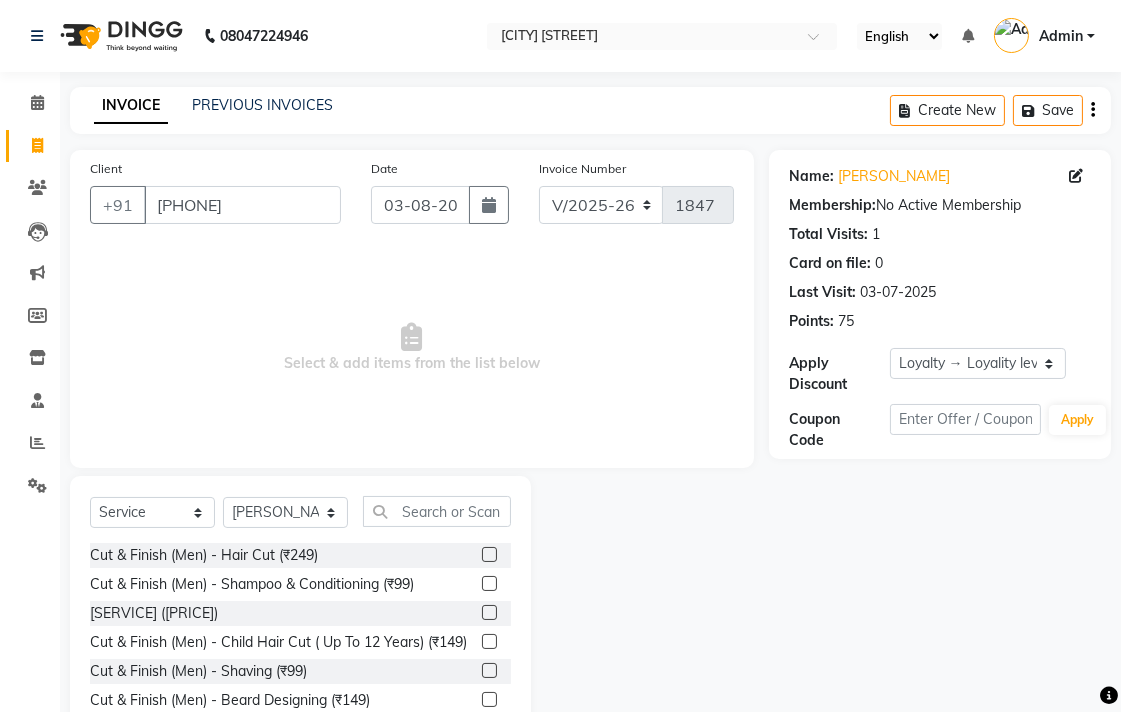 click 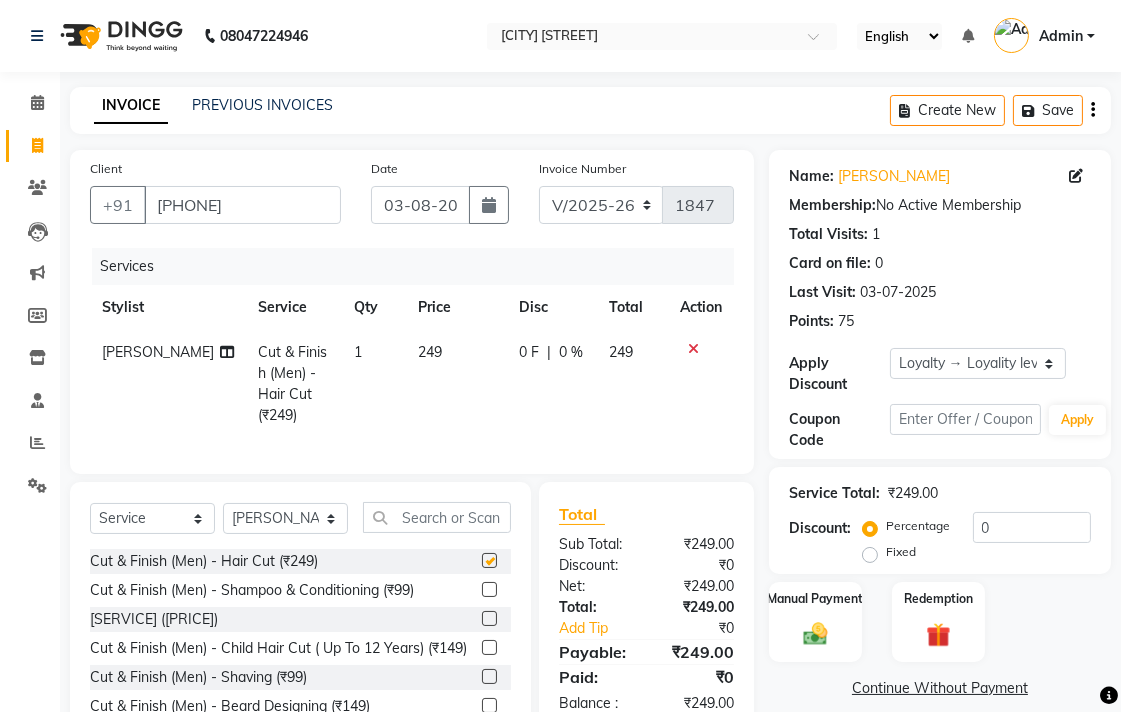 checkbox on "false" 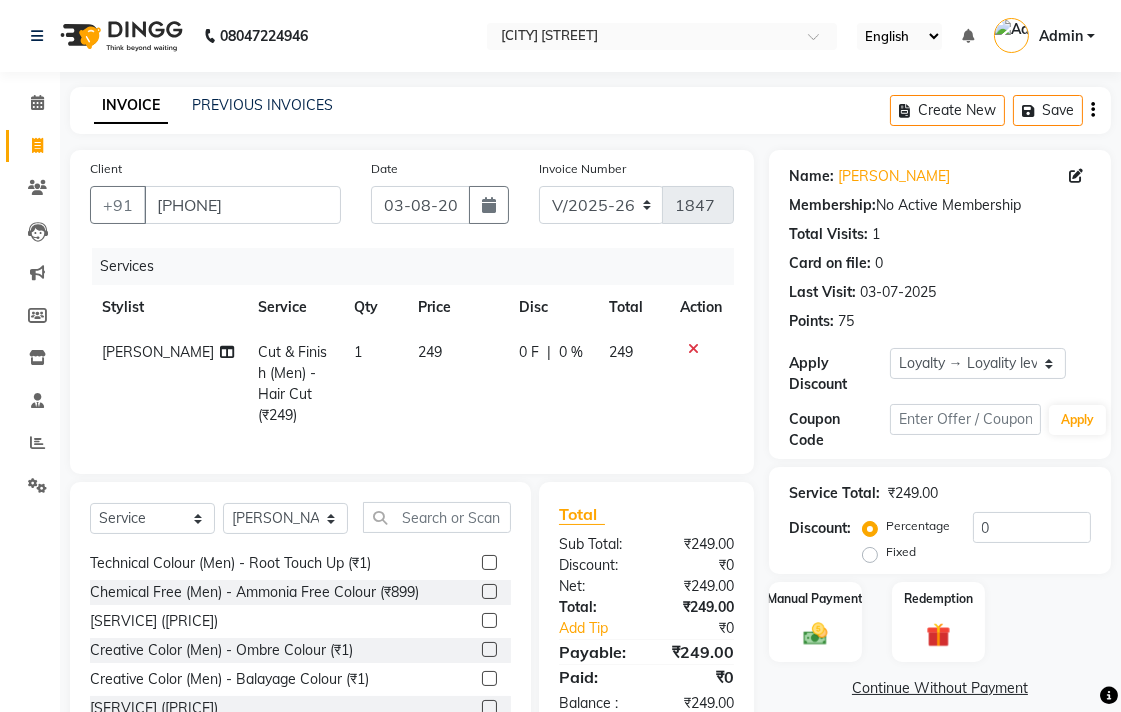 scroll, scrollTop: 777, scrollLeft: 0, axis: vertical 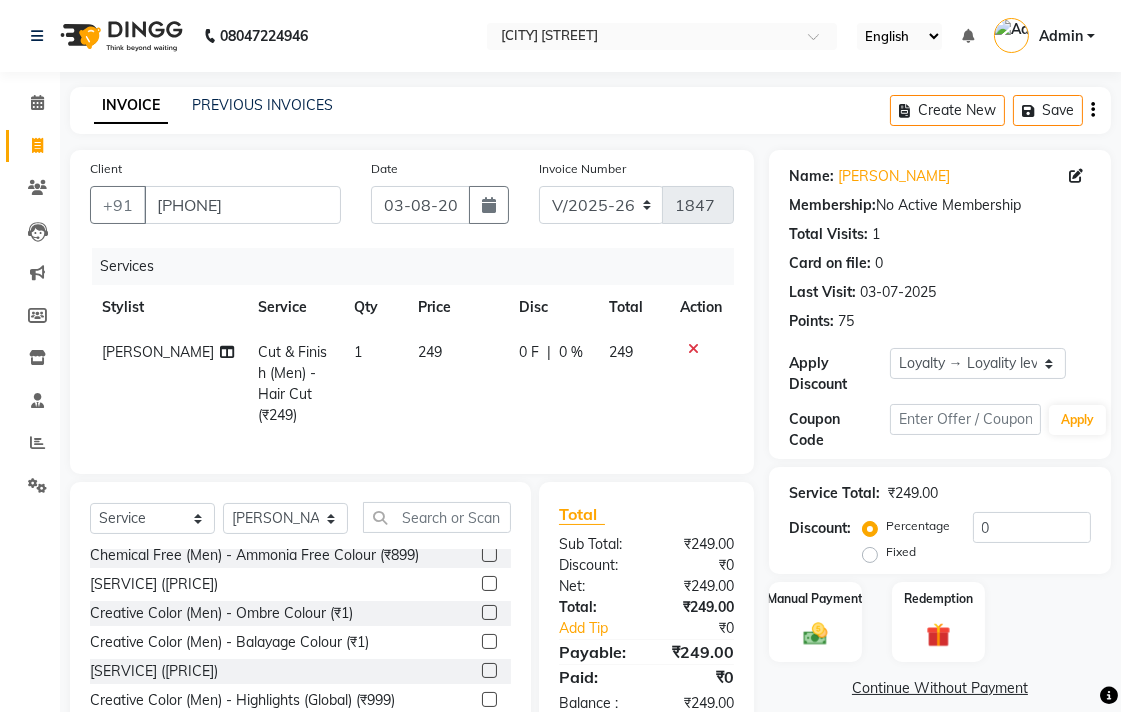click 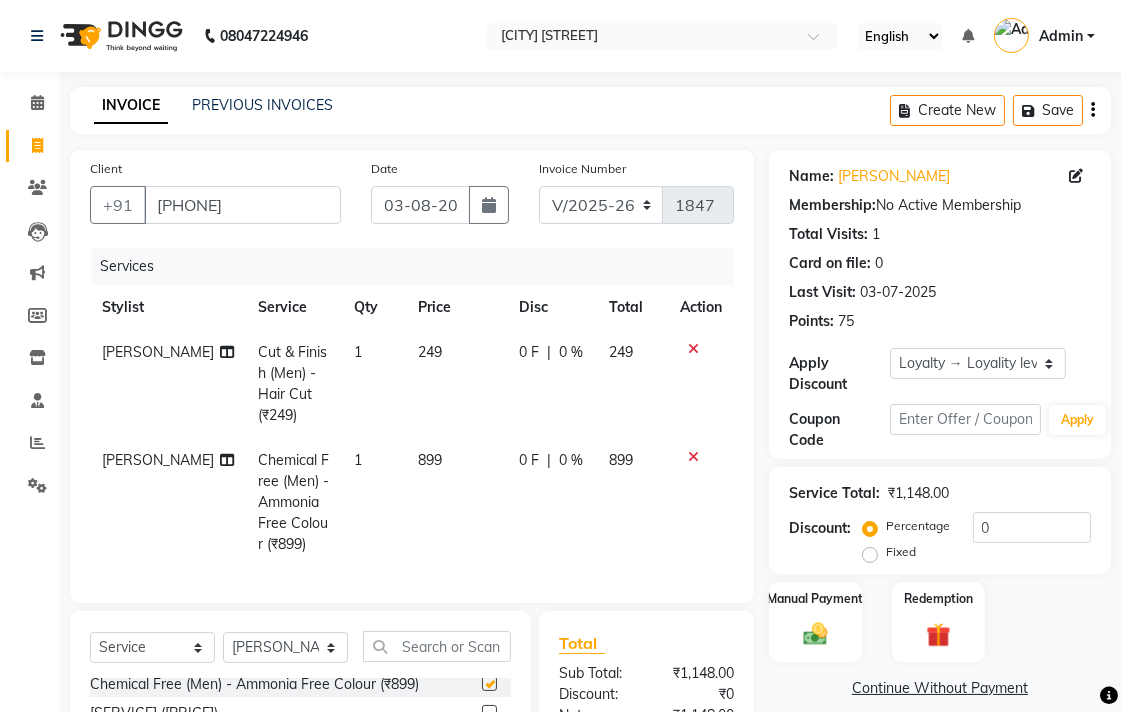 checkbox on "false" 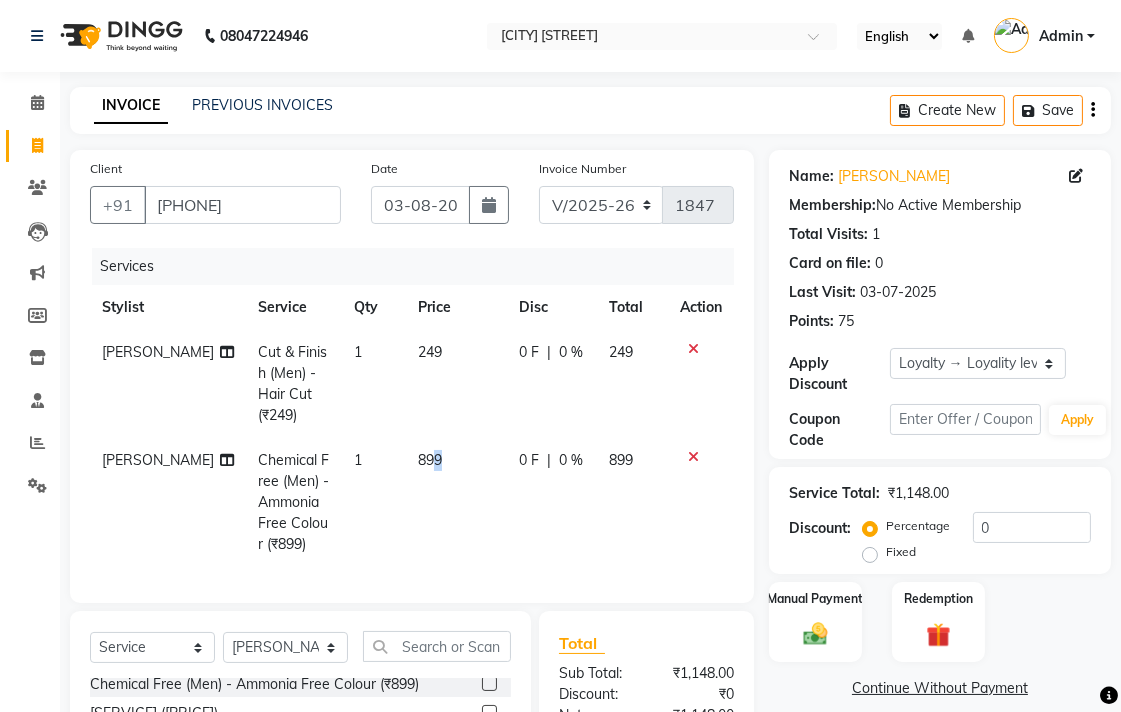 click on "899" 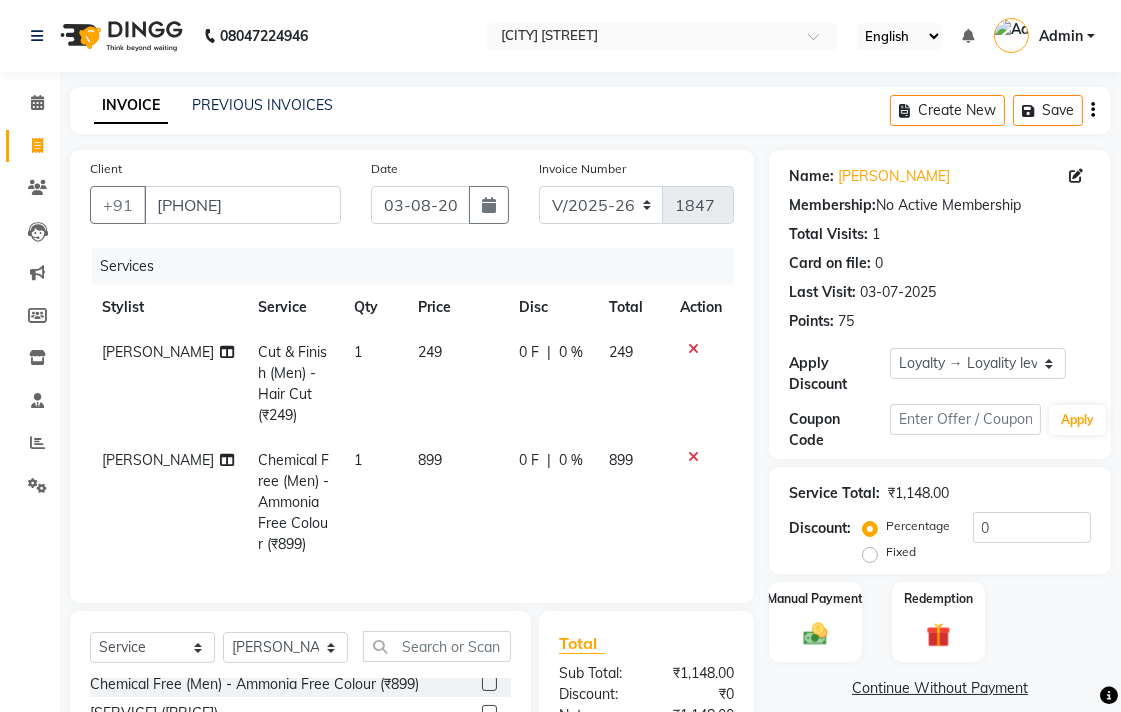 select on "33518" 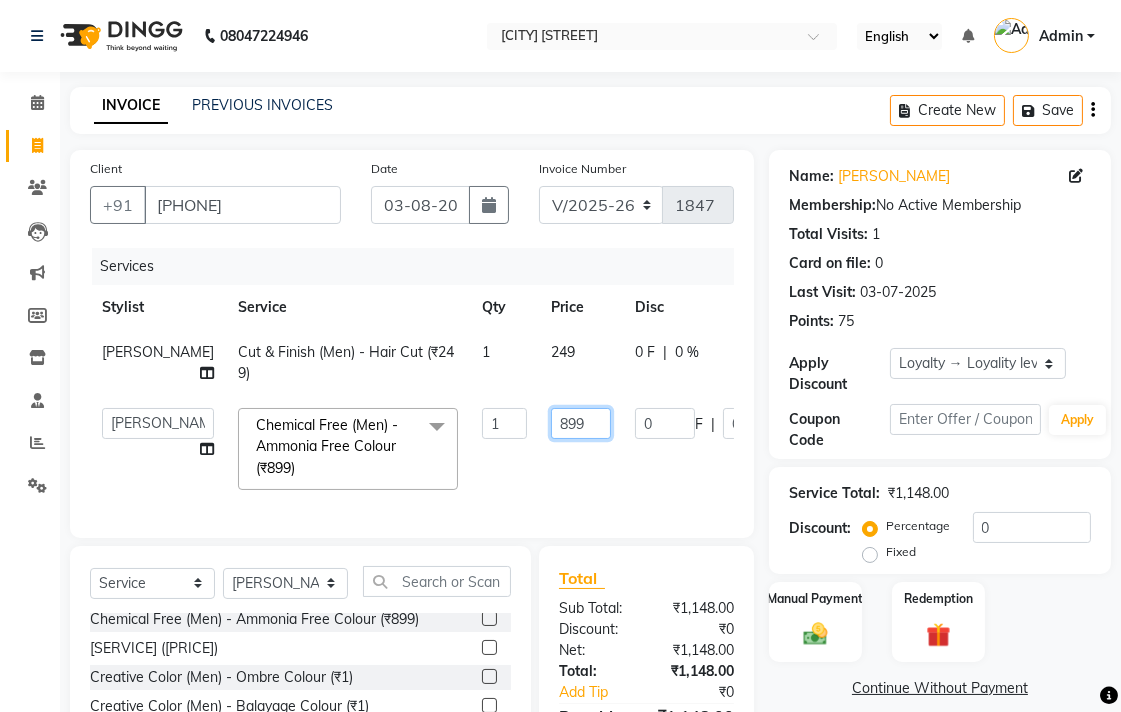 click on "899" 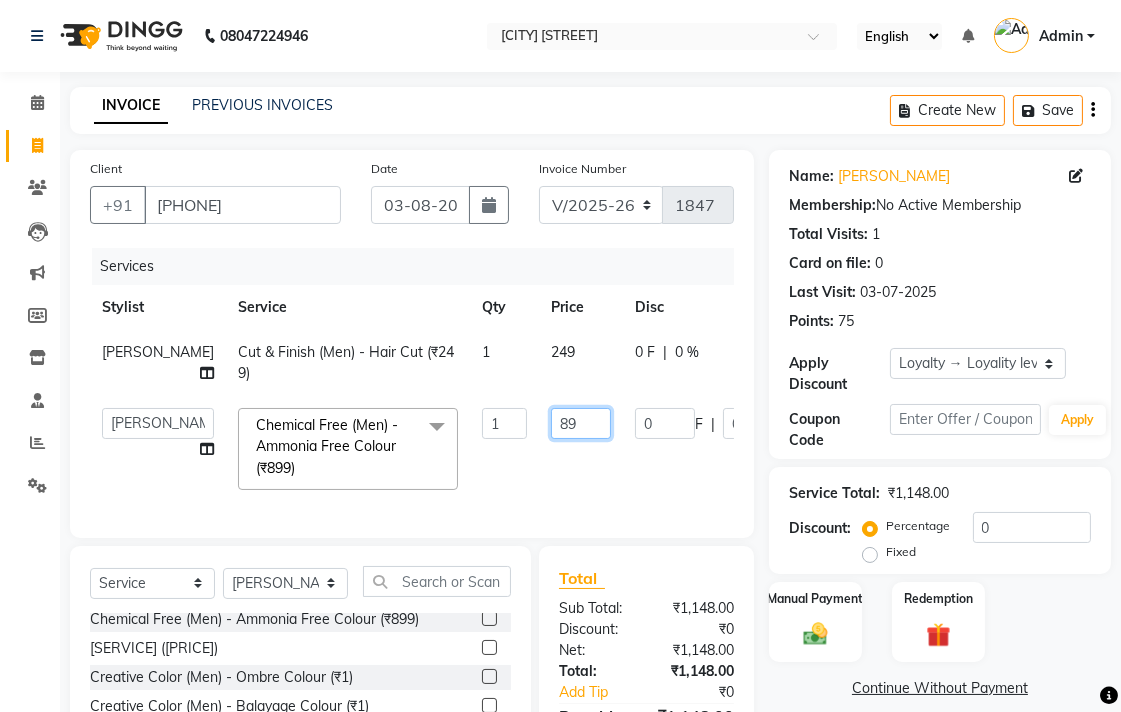 type on "8" 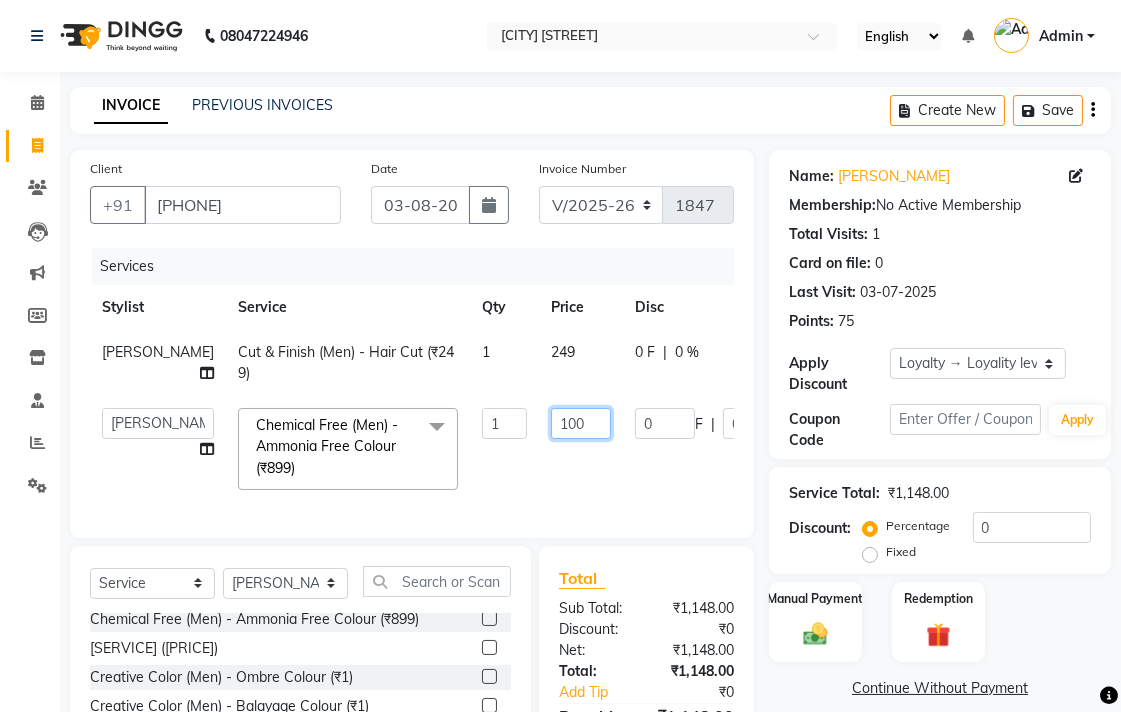 type on "1000" 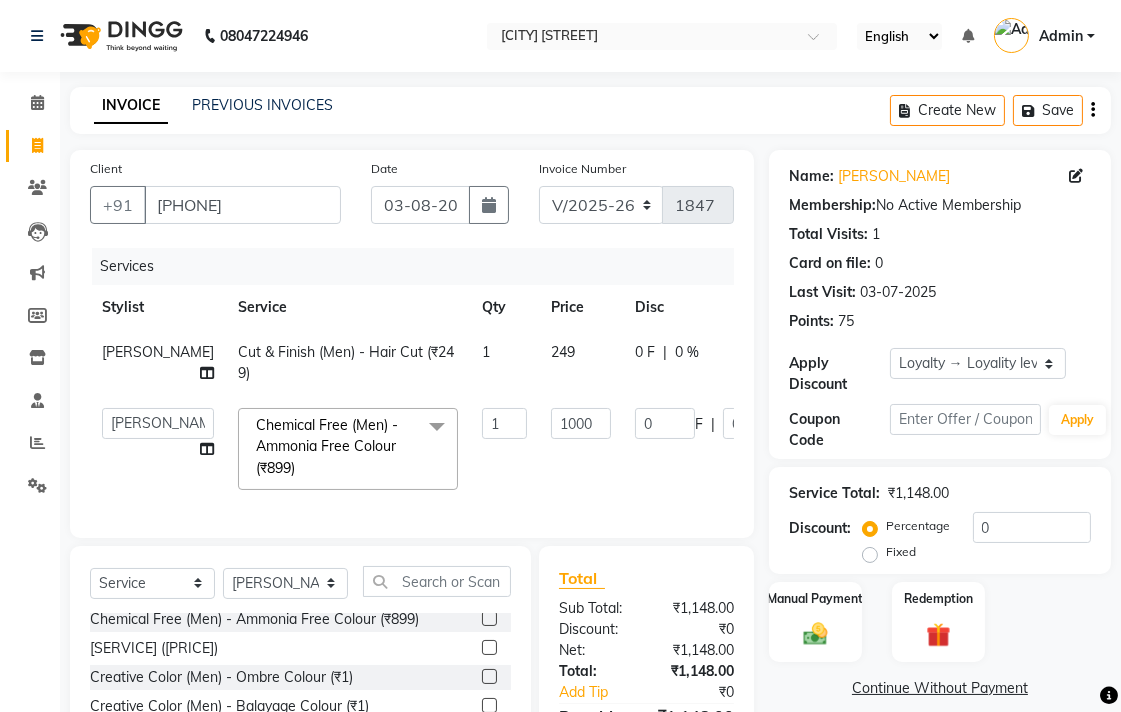 click on "[PERSON_NAME] Cut & Finish (Men) - Hair Cut (₹249) 1 249 0 F | 0 % 249" 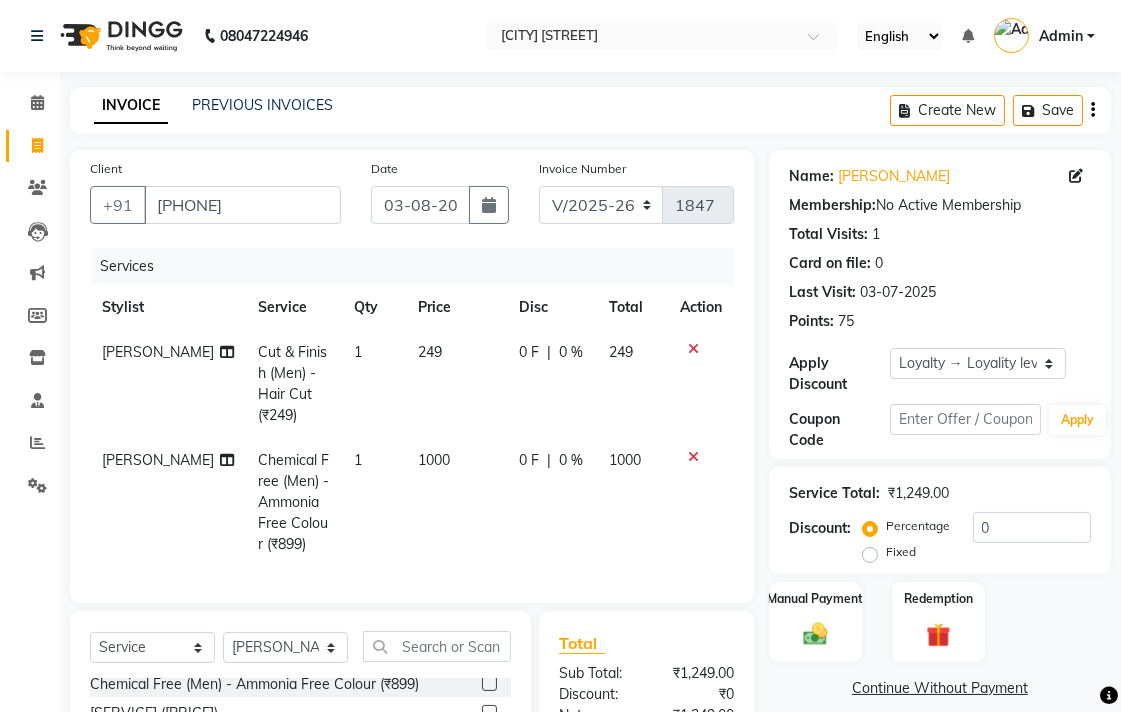 click on "249" 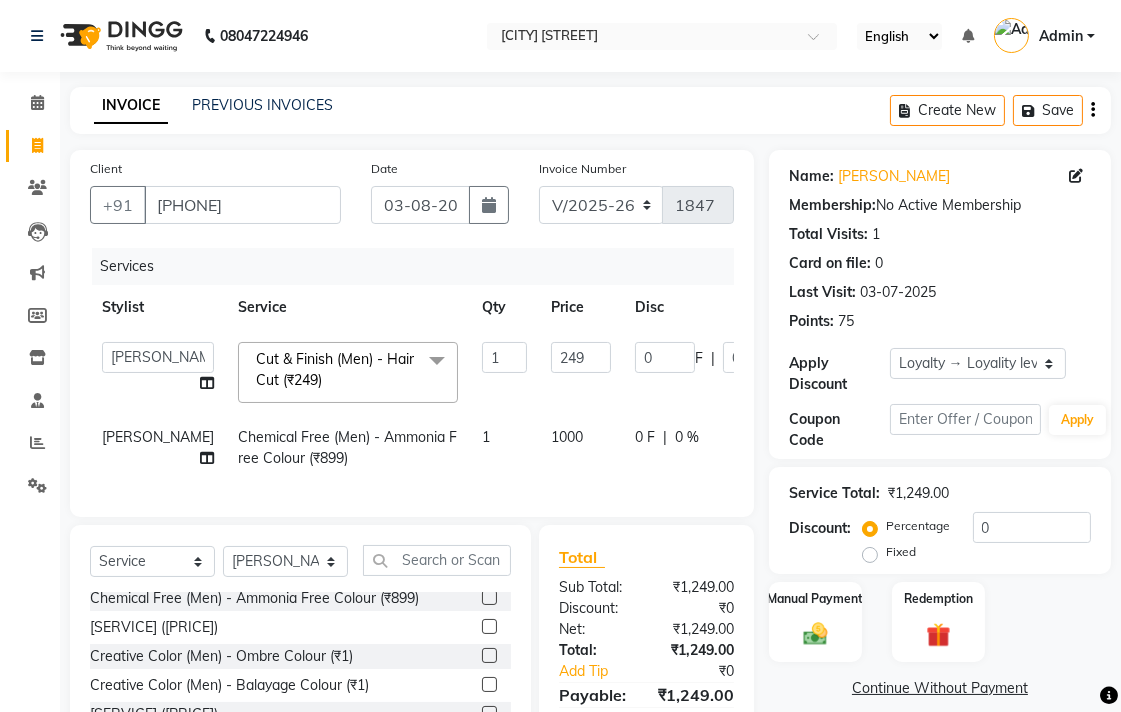 click on "1" 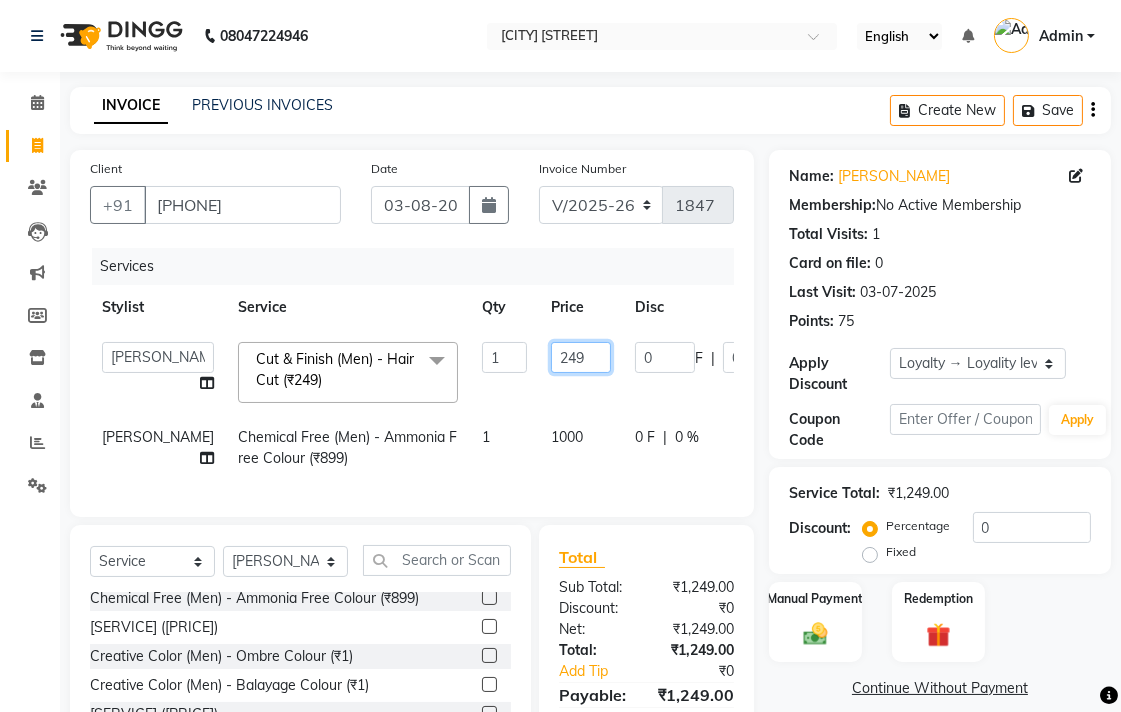 click on "249" 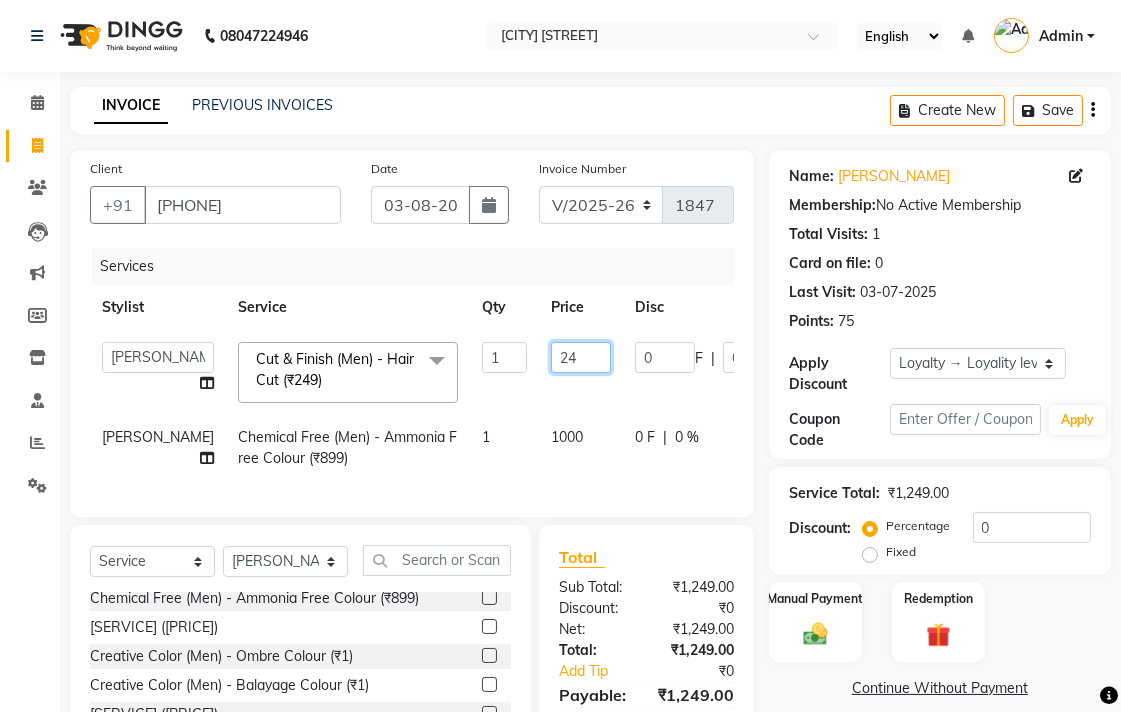 type on "2" 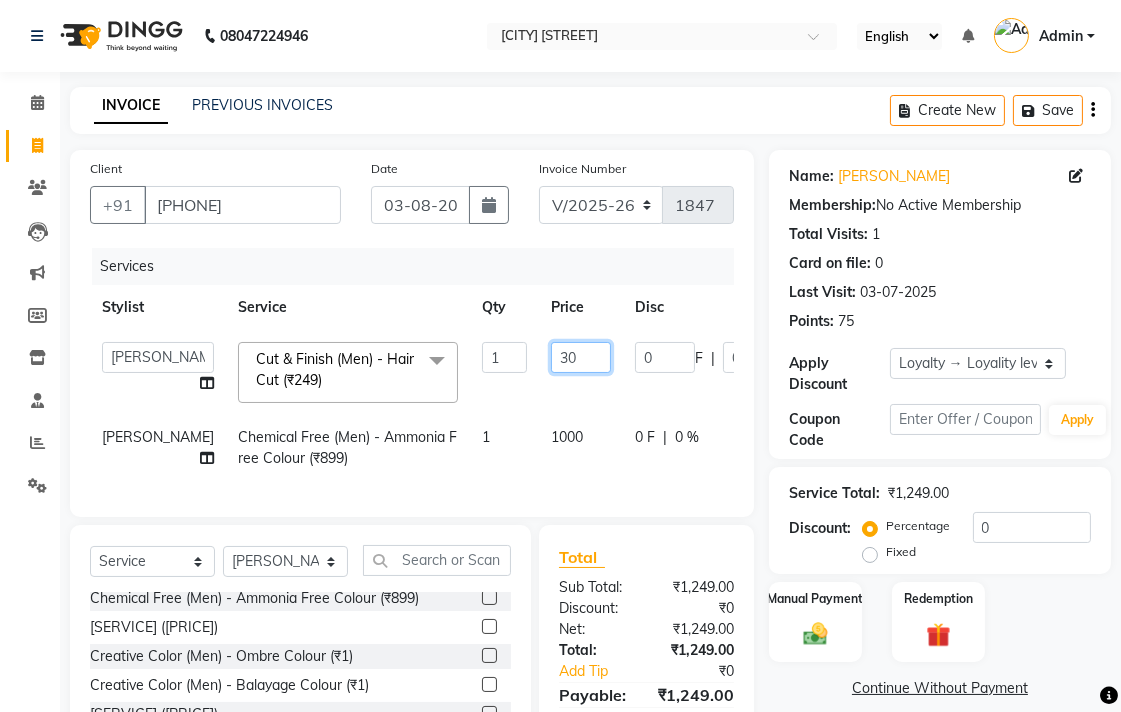 type on "300" 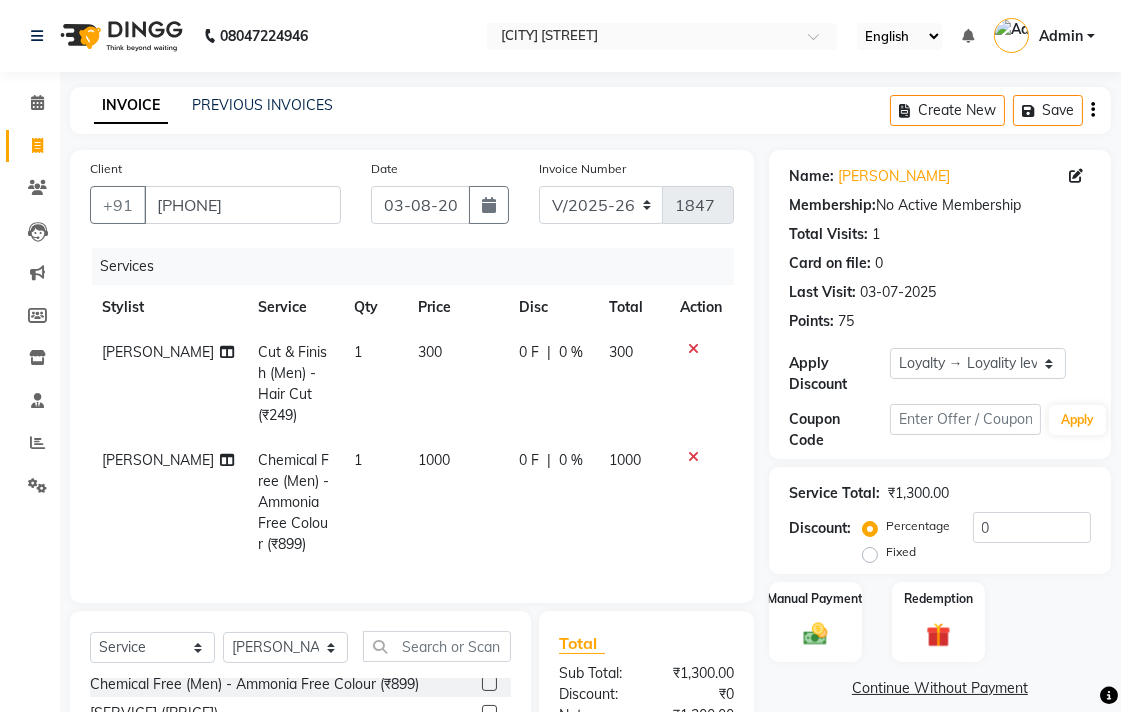 click on "0 F | 0 %" 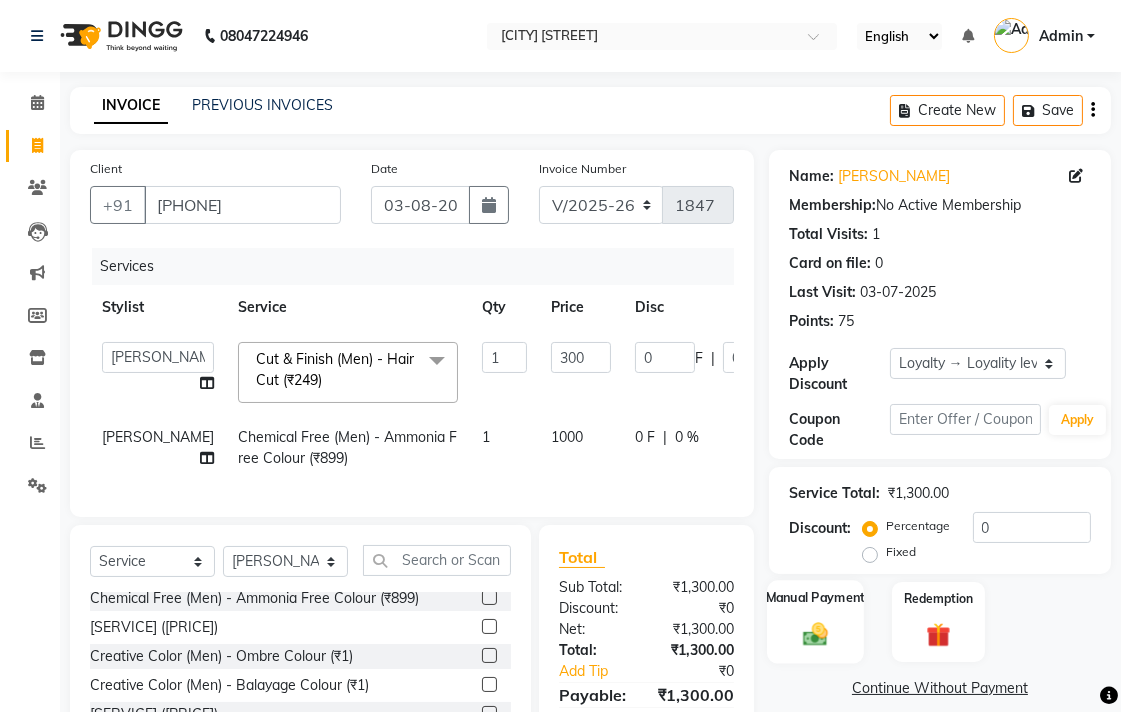 click on "Manual Payment" 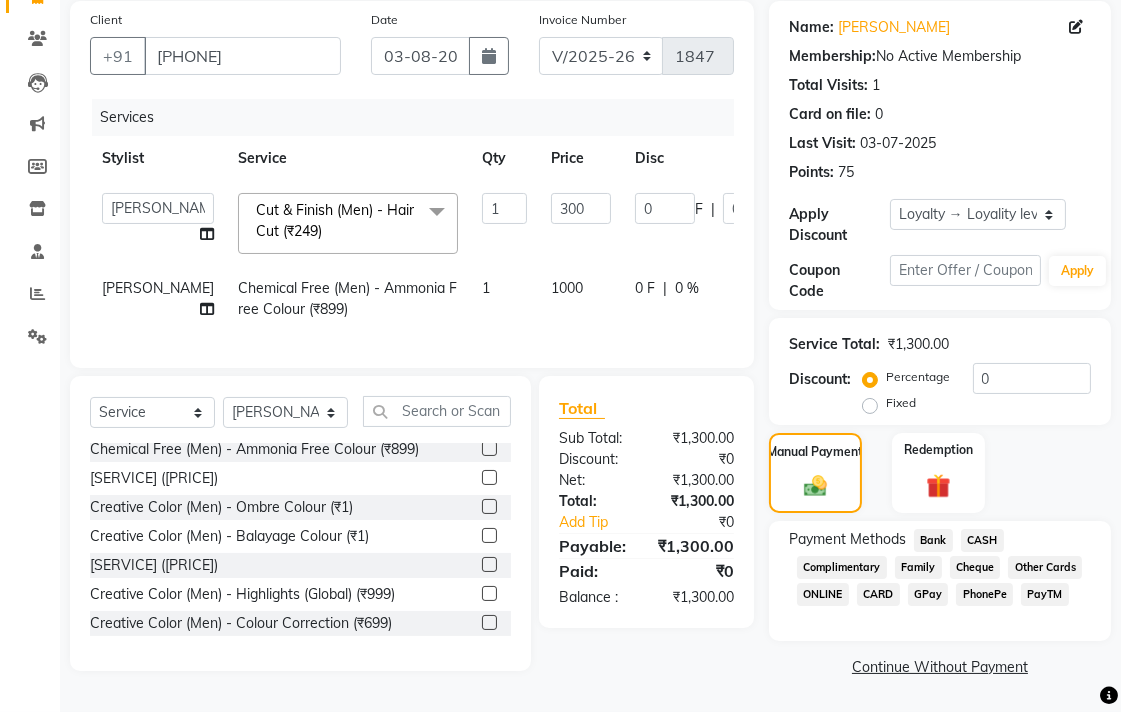 scroll, scrollTop: 175, scrollLeft: 0, axis: vertical 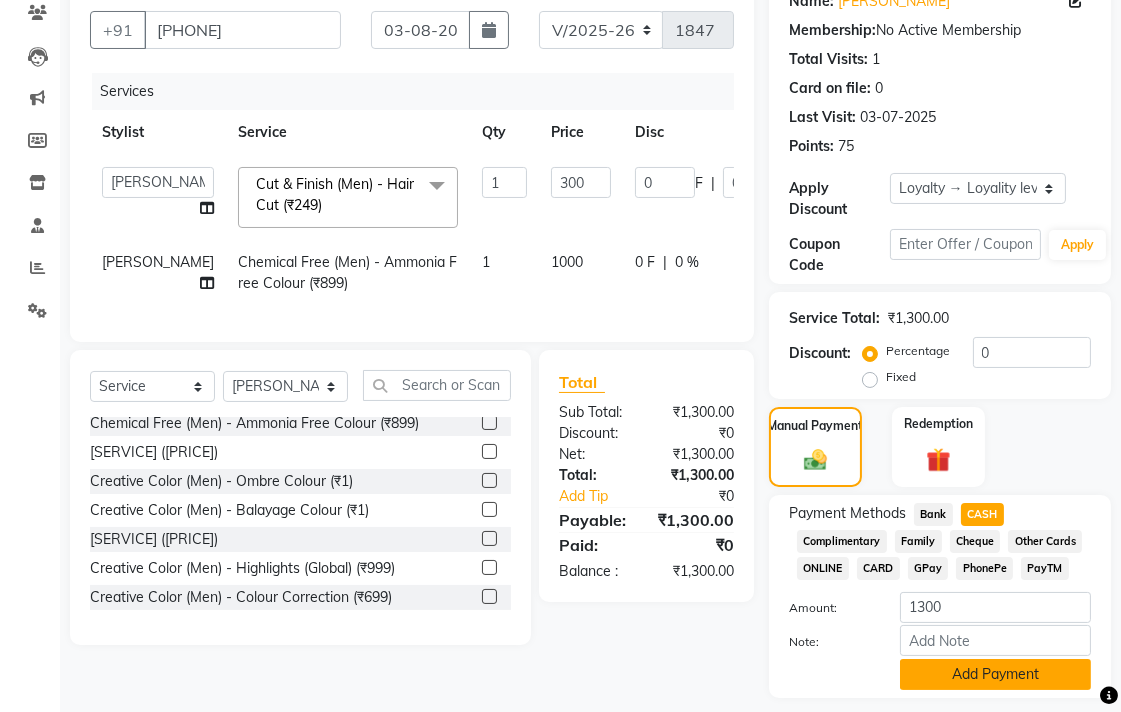 click on "Add Payment" 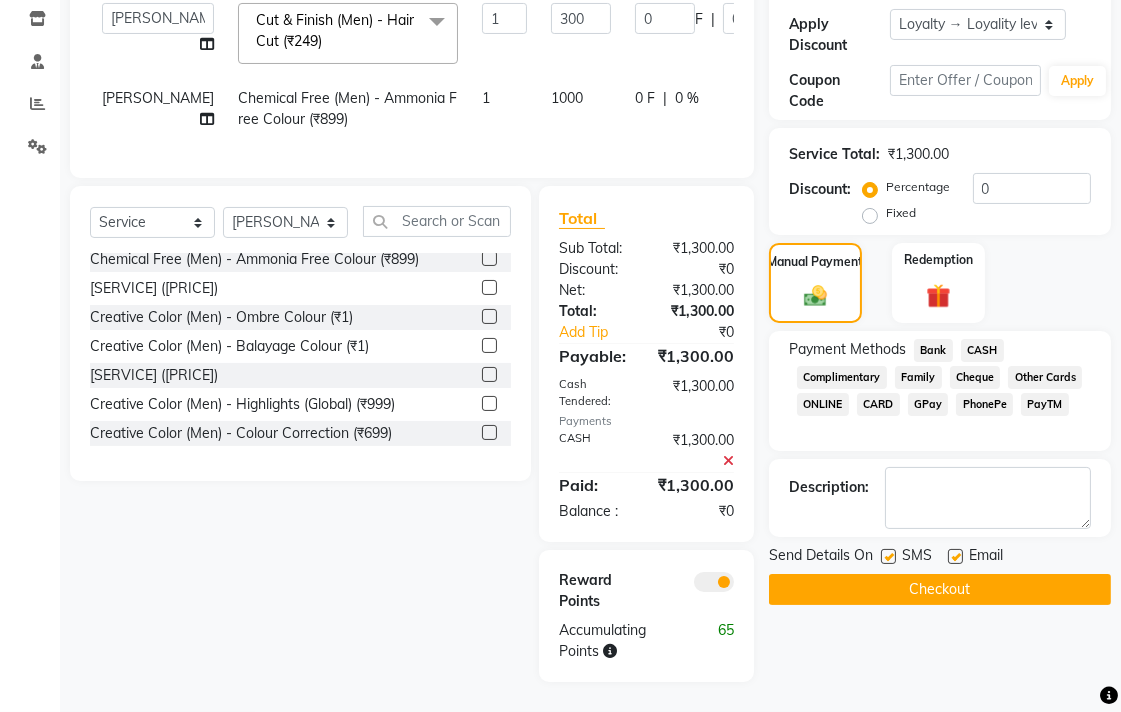 scroll, scrollTop: 376, scrollLeft: 0, axis: vertical 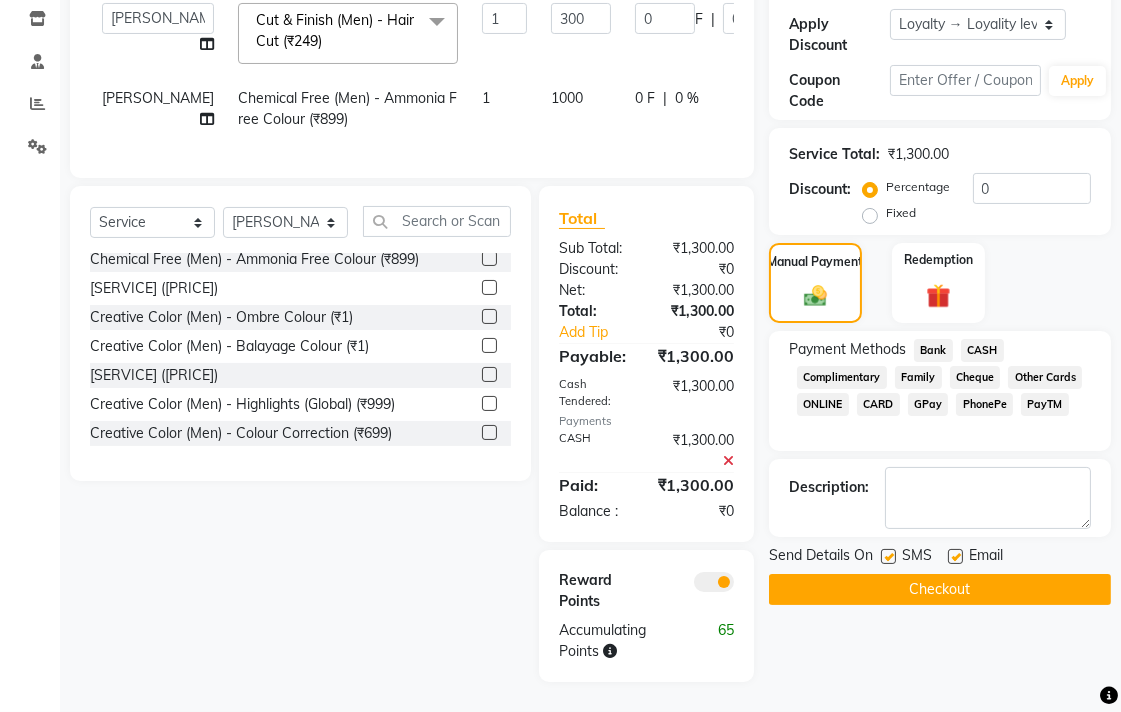 click on "Checkout" 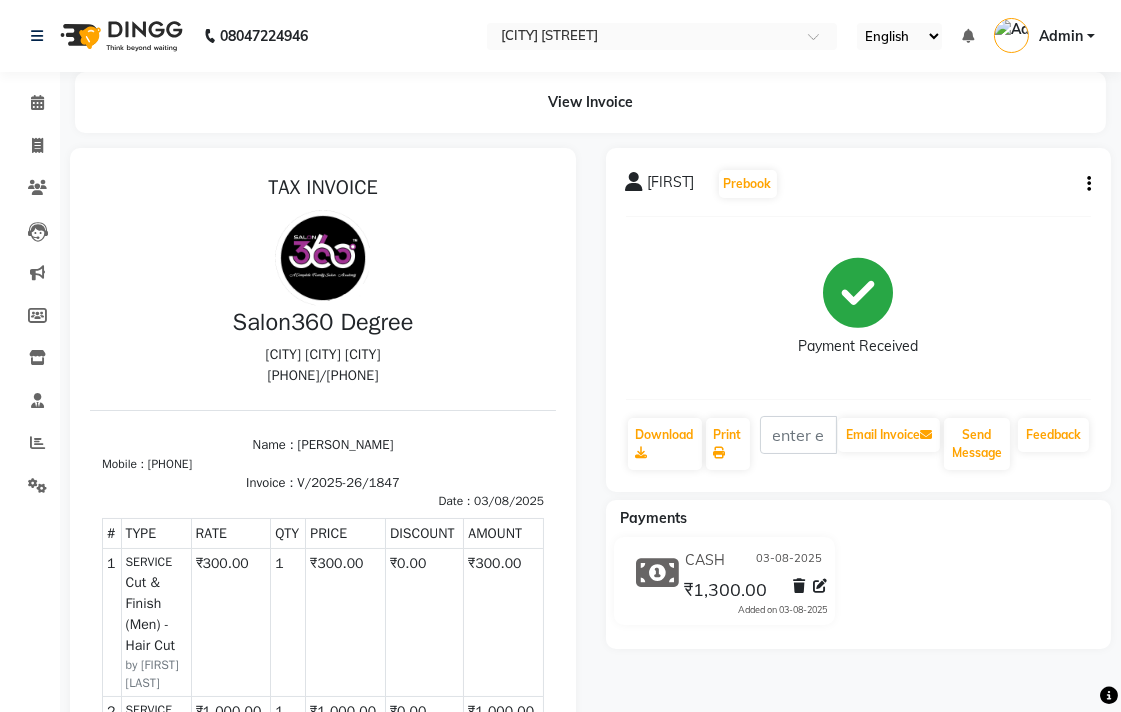 scroll, scrollTop: 0, scrollLeft: 0, axis: both 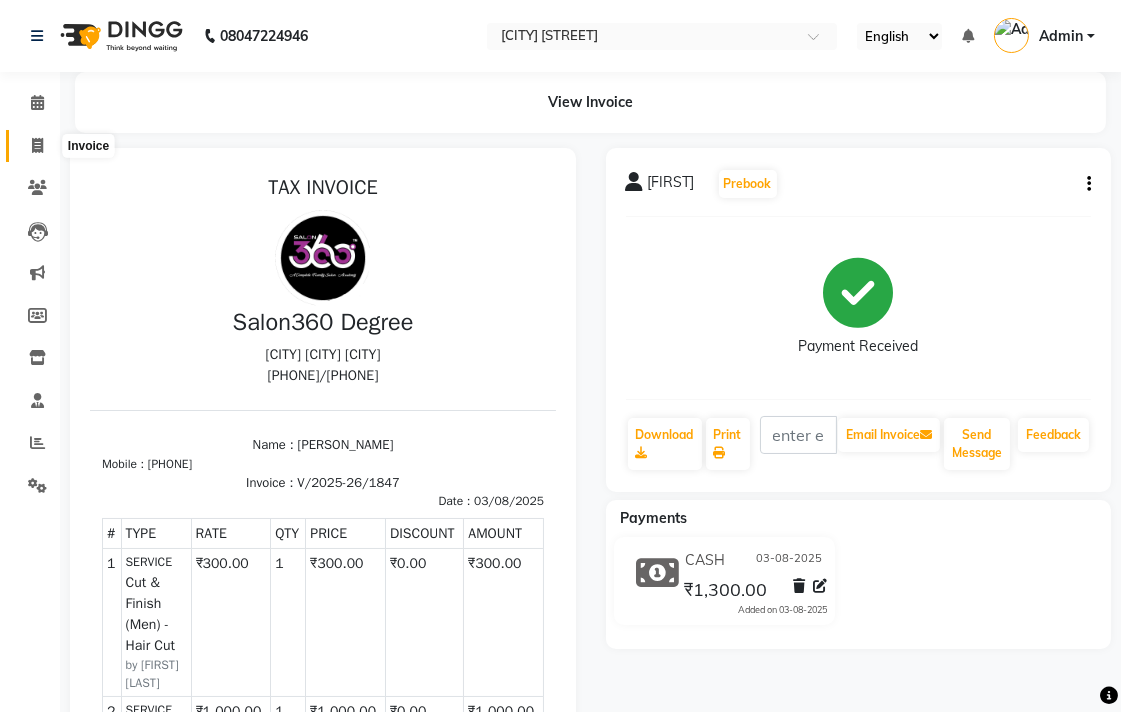 click 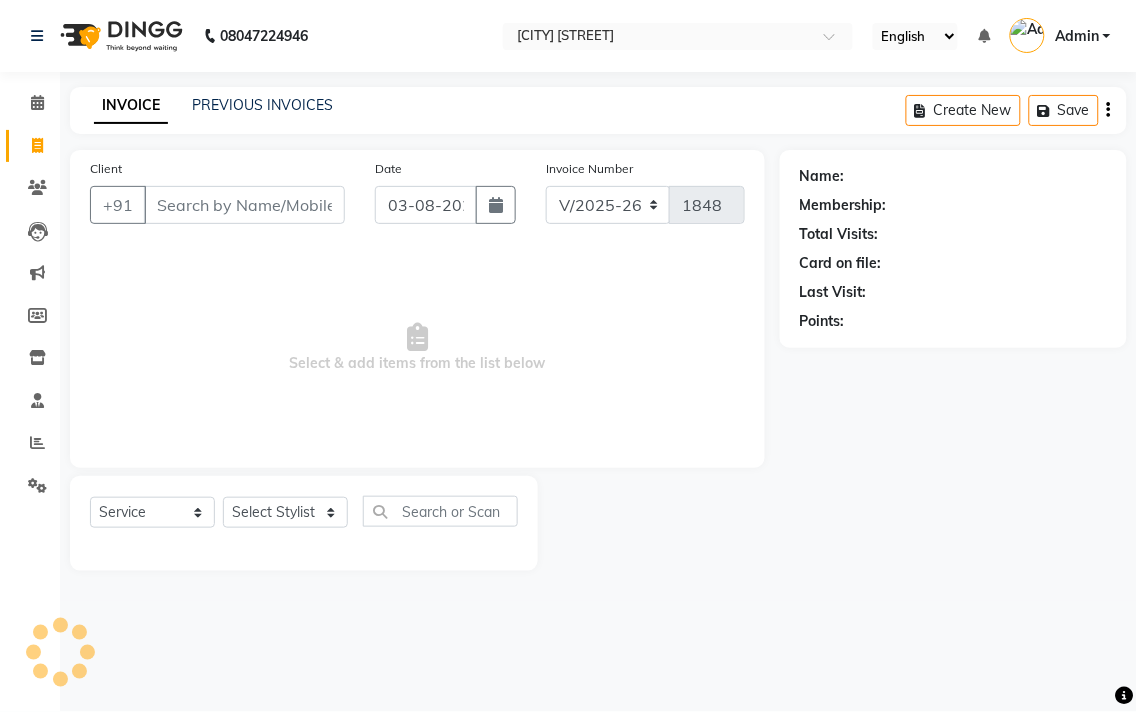 click on "Client" at bounding box center (244, 205) 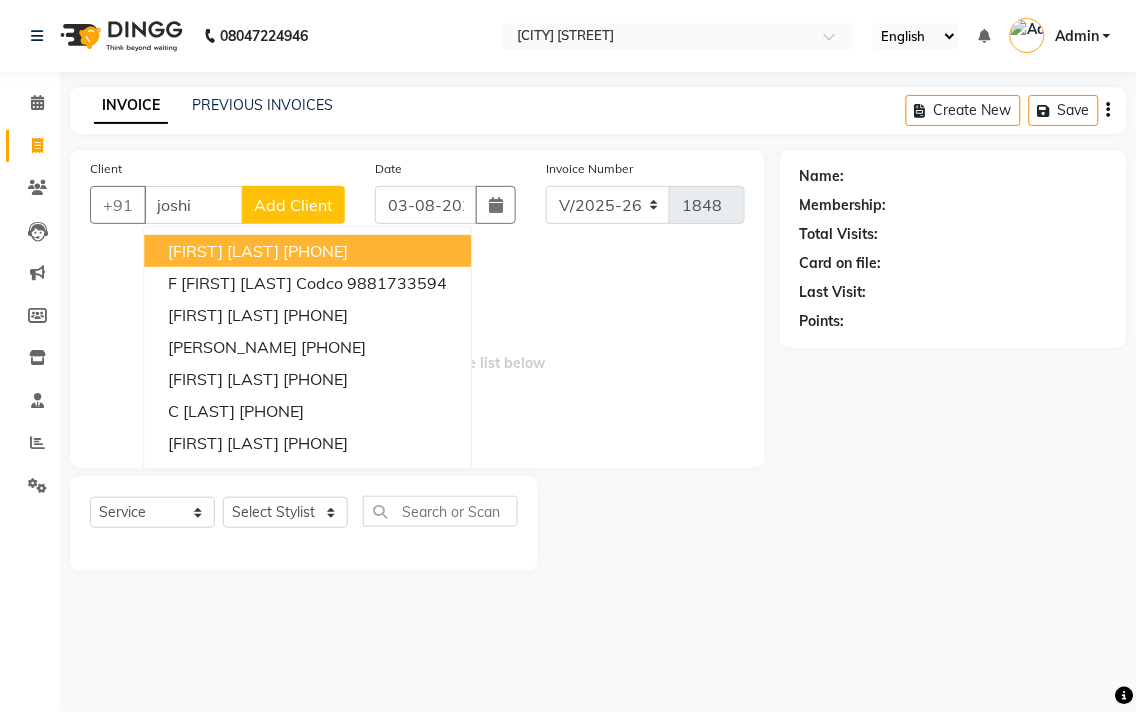 click on "joshi" at bounding box center [193, 205] 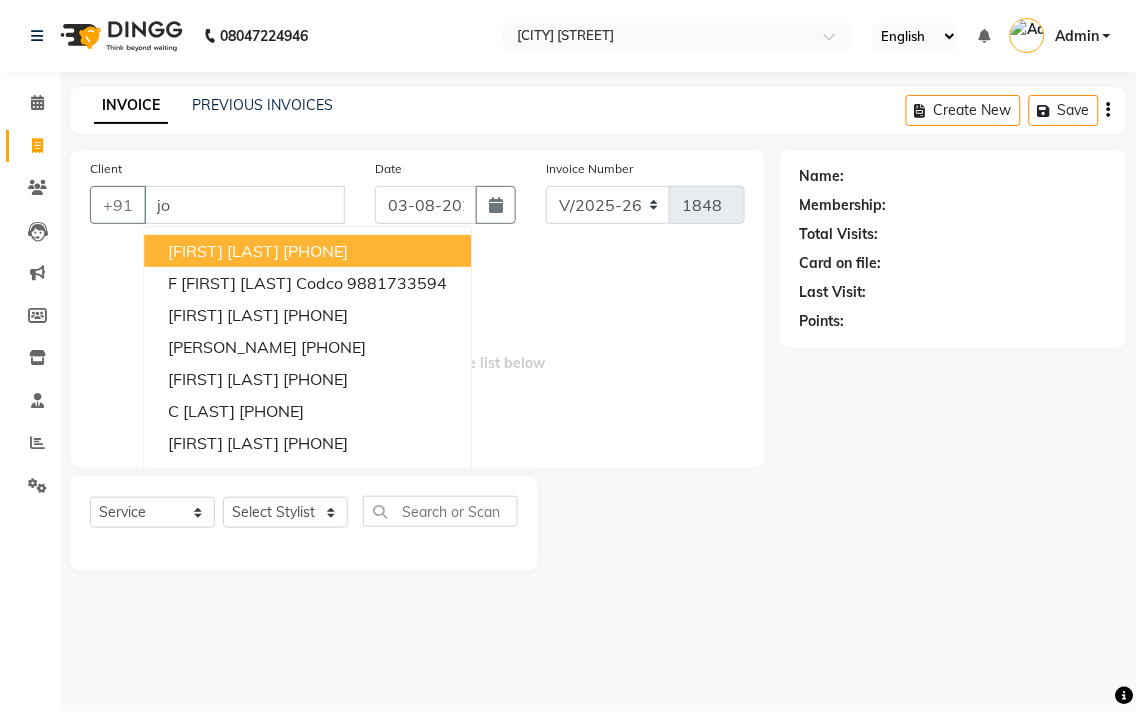 type on "j" 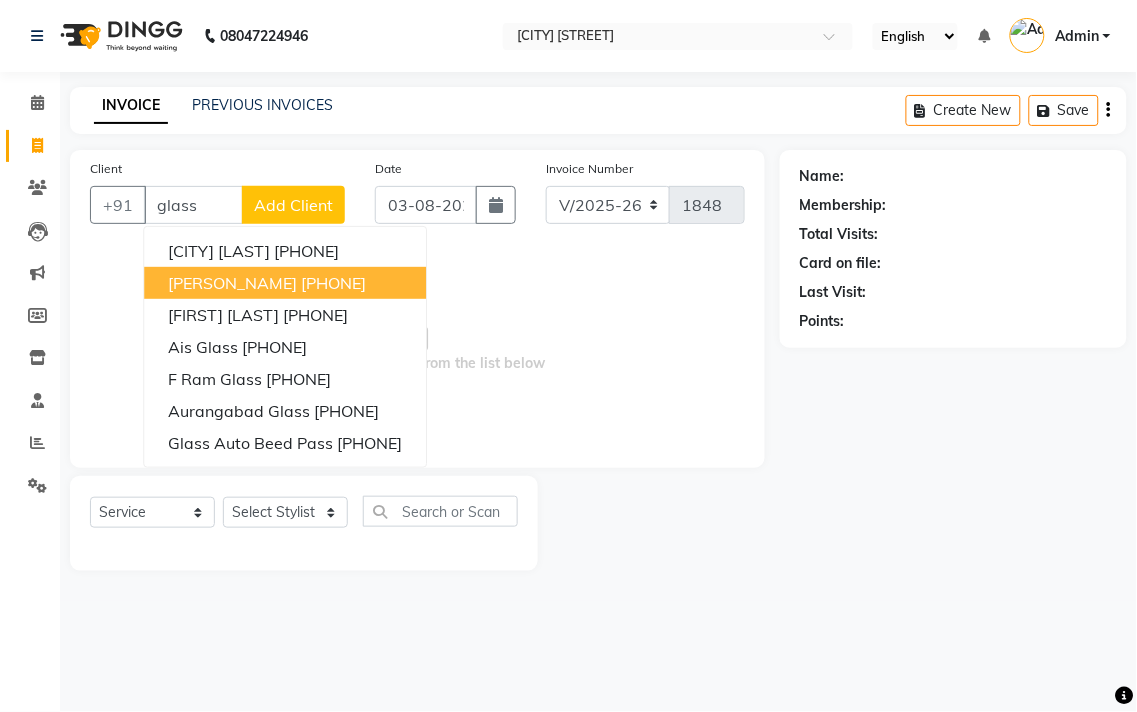 click on "[PHONE]" at bounding box center [333, 283] 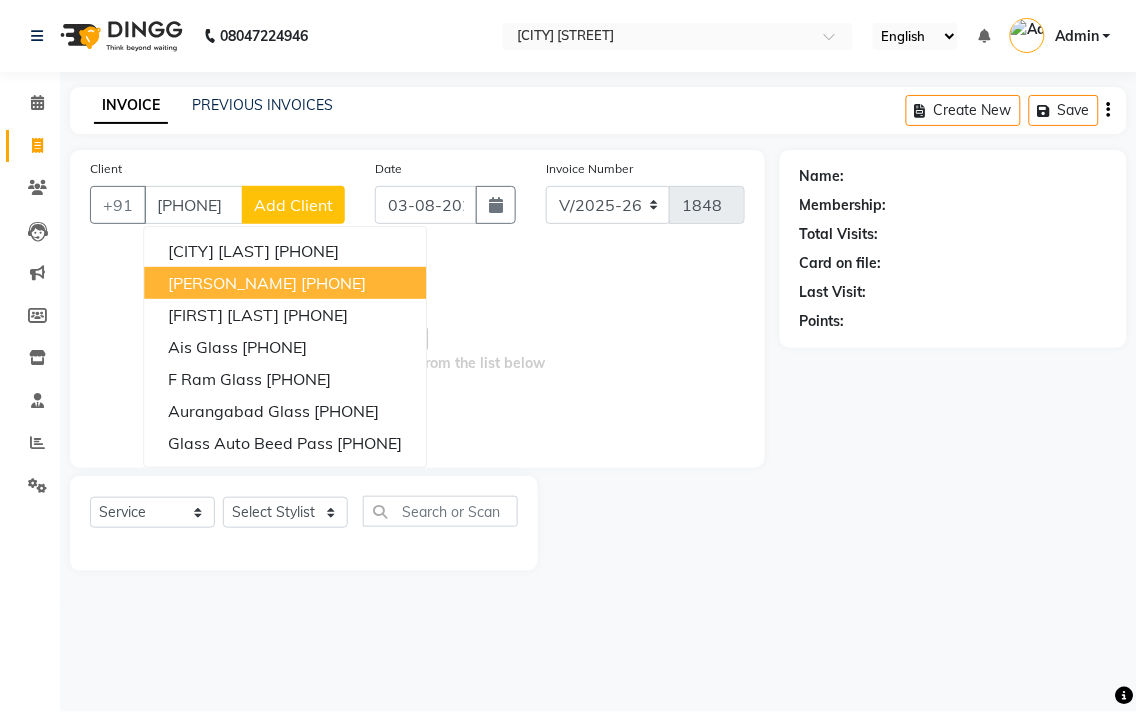 type on "[PHONE]" 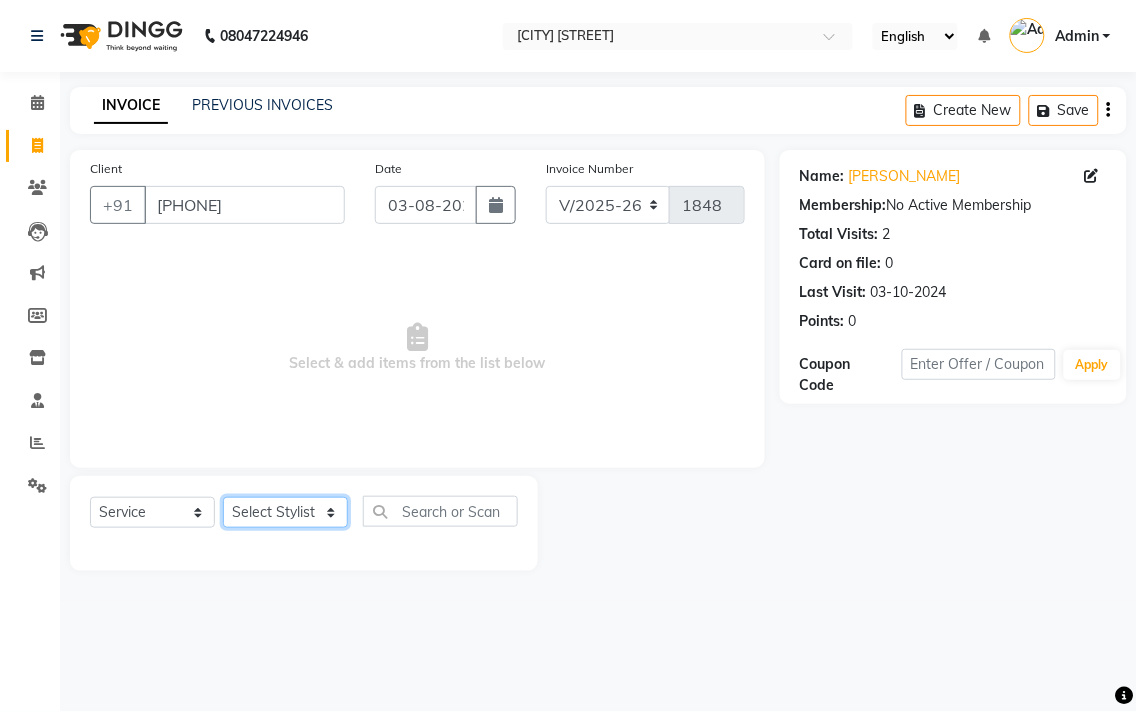 click on "Select Stylist [PERSON_NAME] [PERSON_NAME] [PERSON_NAME] [PERSON_NAME] [PERSON_NAME] [PERSON_NAME] [PERSON_NAME] [PERSON_NAME] [PERSON_NAME] [PERSON_NAME] [PERSON_NAME]" 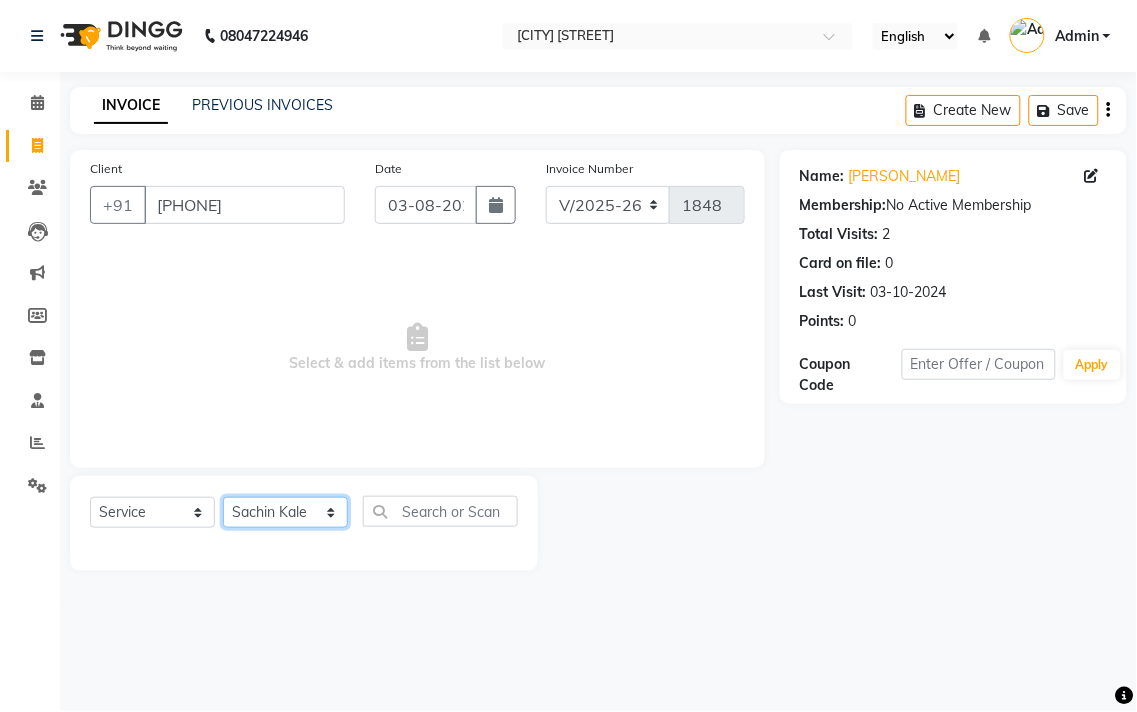 click on "Select Stylist [PERSON_NAME] [PERSON_NAME] [PERSON_NAME] [PERSON_NAME] [PERSON_NAME] [PERSON_NAME] [PERSON_NAME] [PERSON_NAME] [PERSON_NAME] [PERSON_NAME] [PERSON_NAME]" 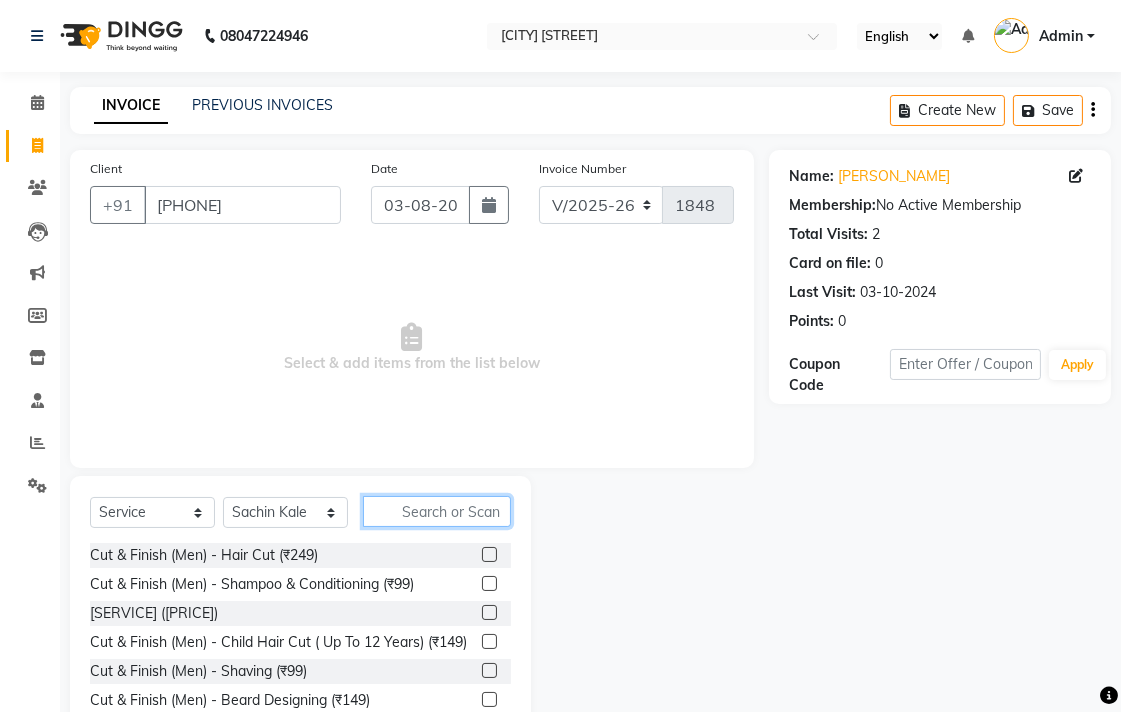 click 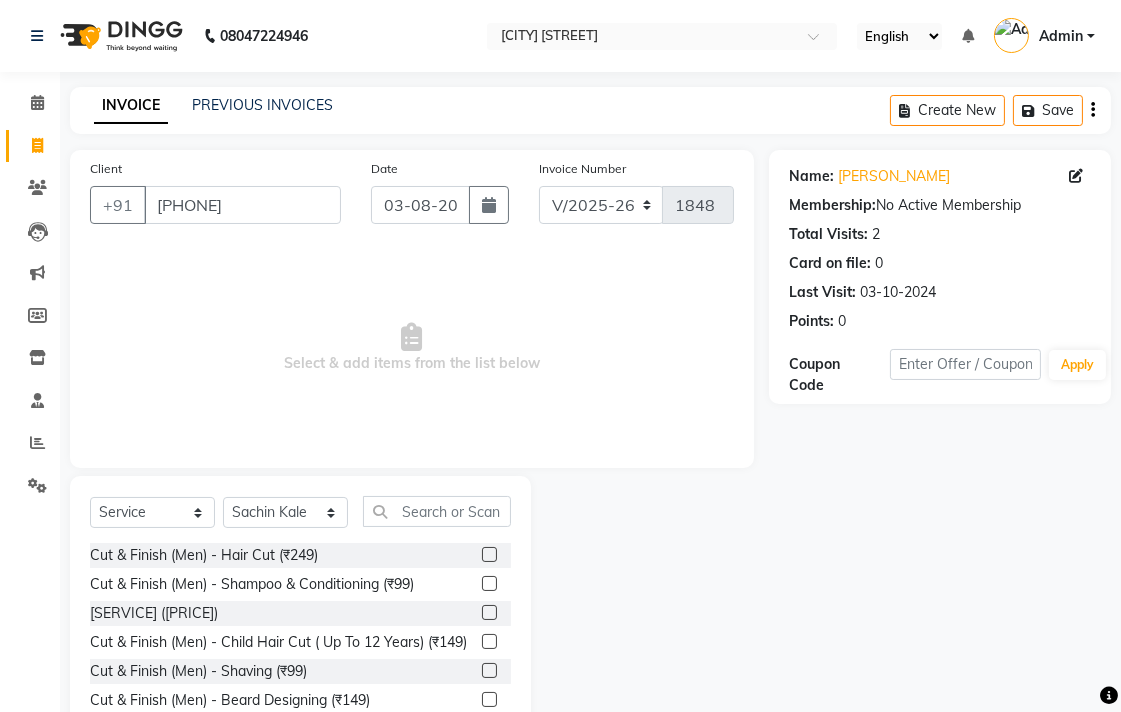 click 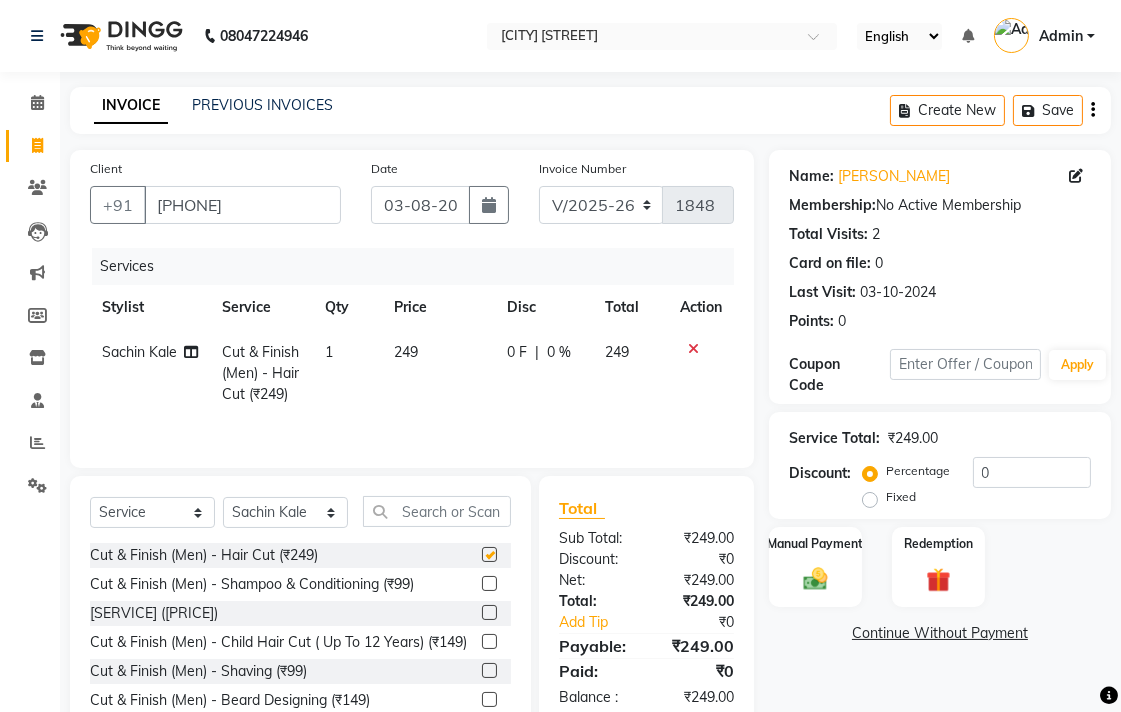 checkbox on "false" 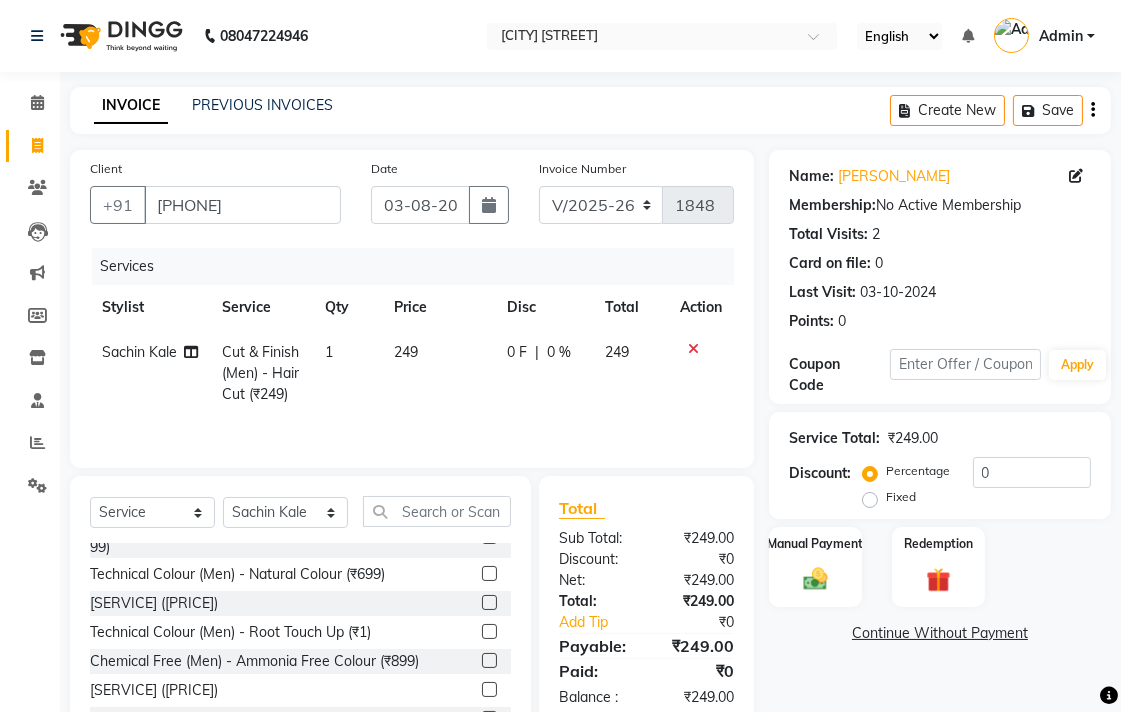 scroll, scrollTop: 666, scrollLeft: 0, axis: vertical 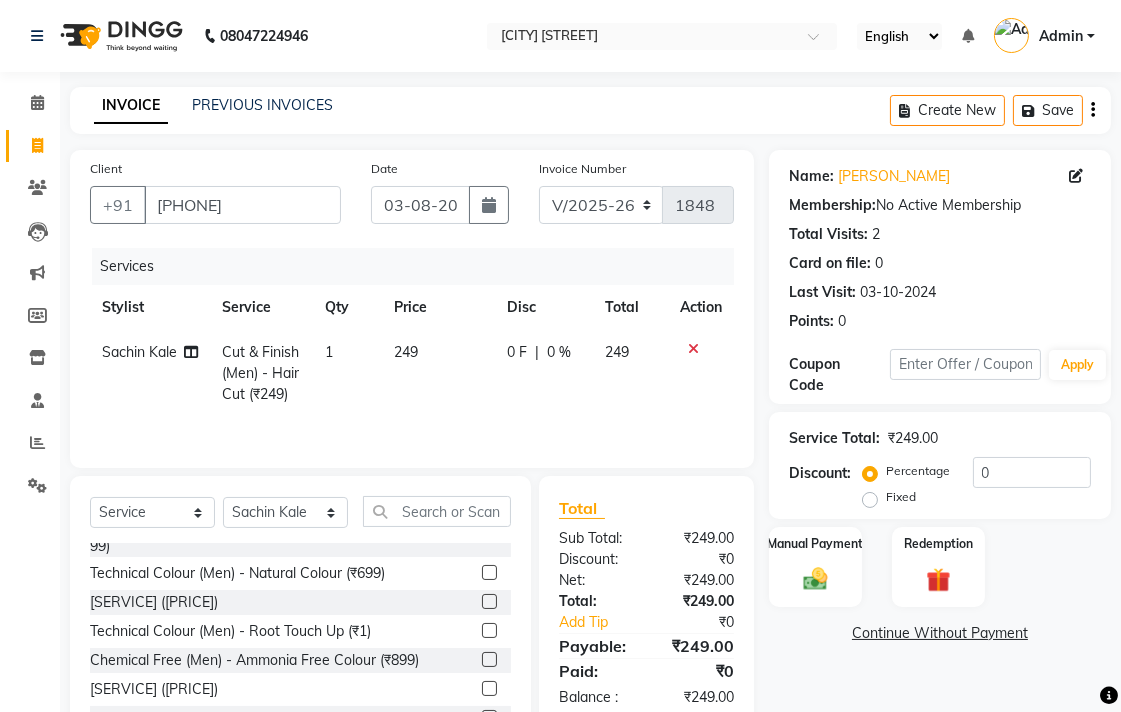 click 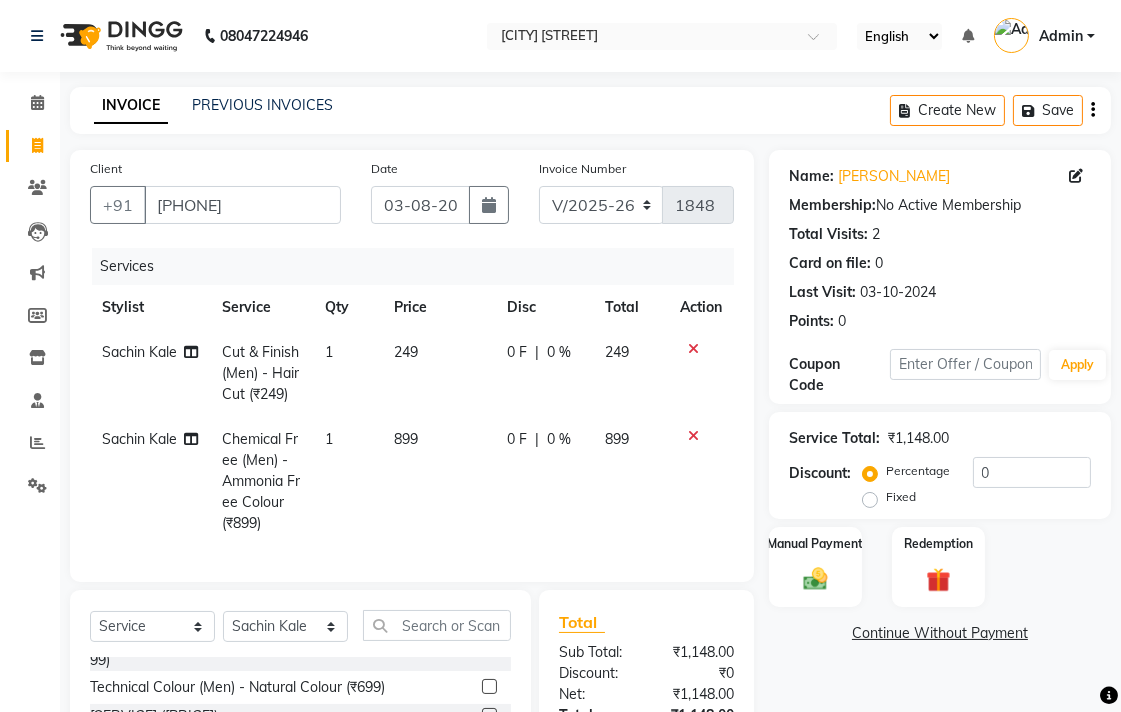checkbox on "false" 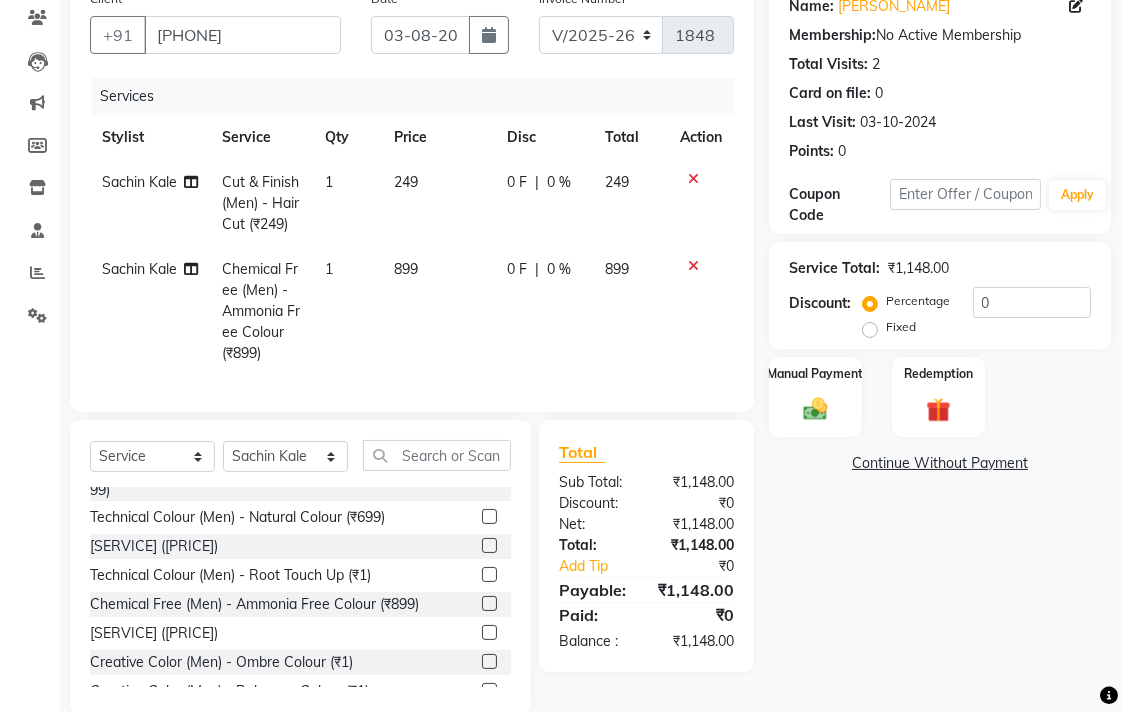 scroll, scrollTop: 220, scrollLeft: 0, axis: vertical 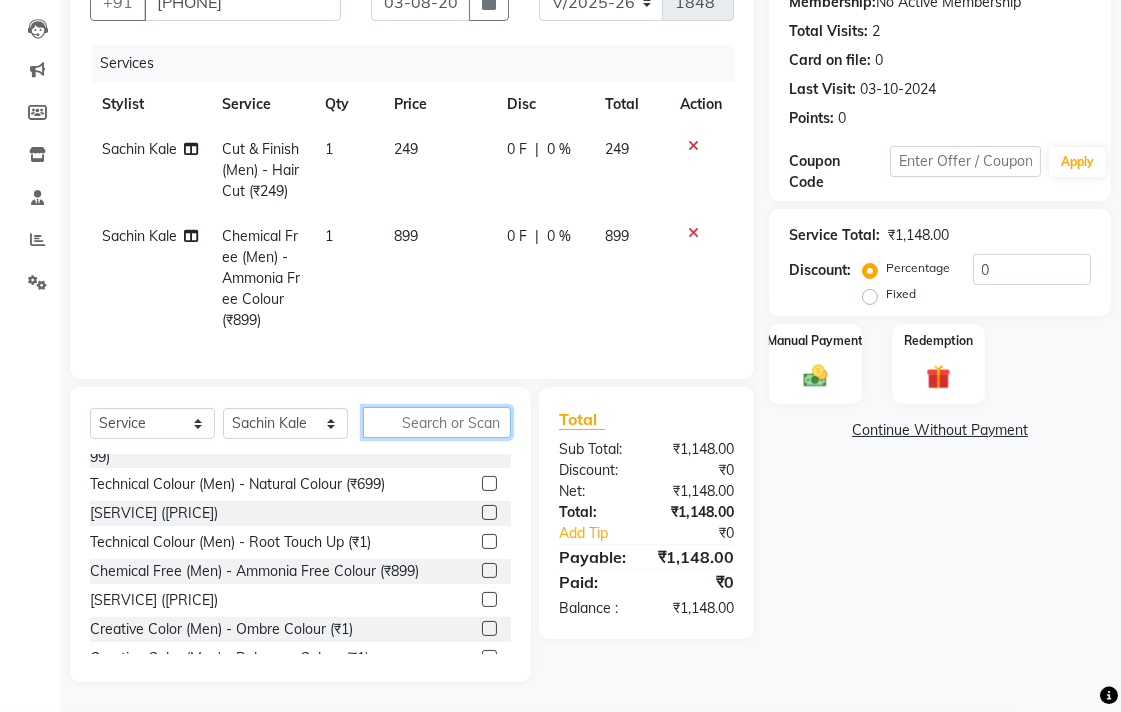 click 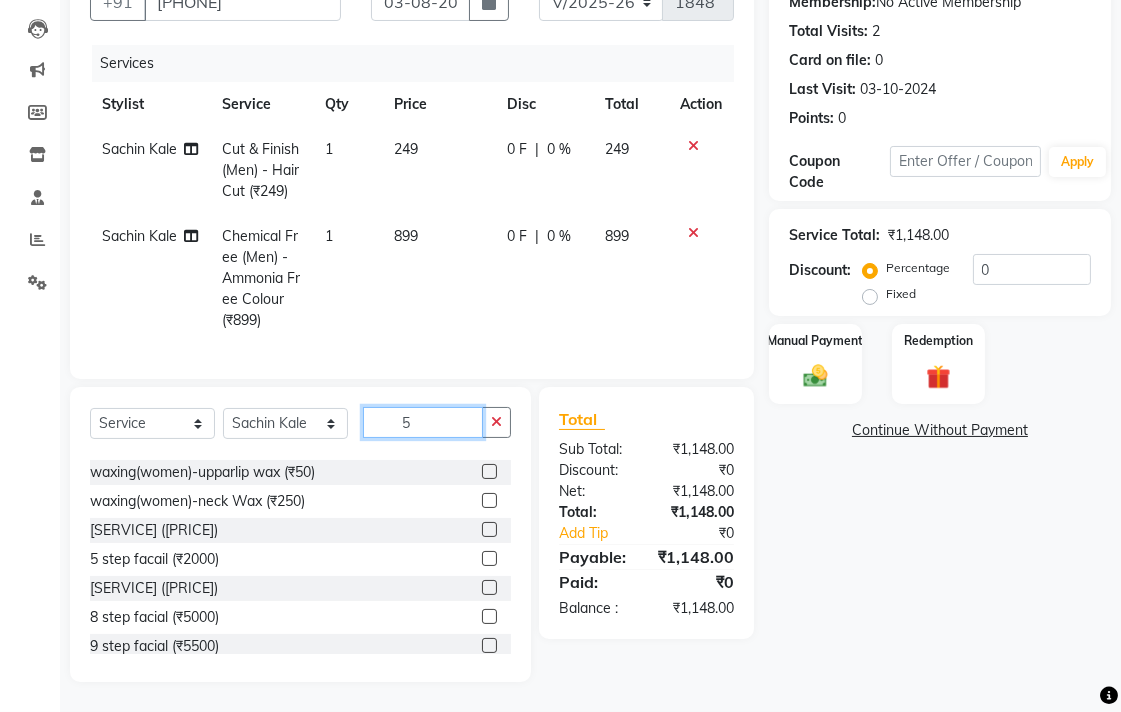 type on "5" 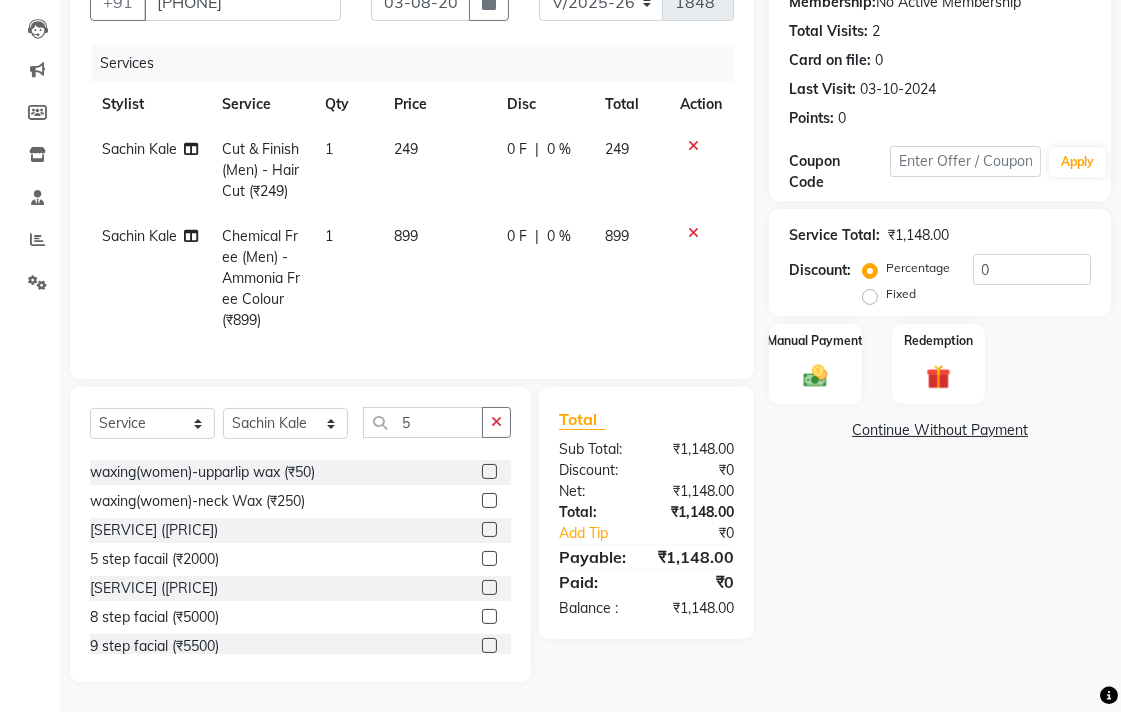 click 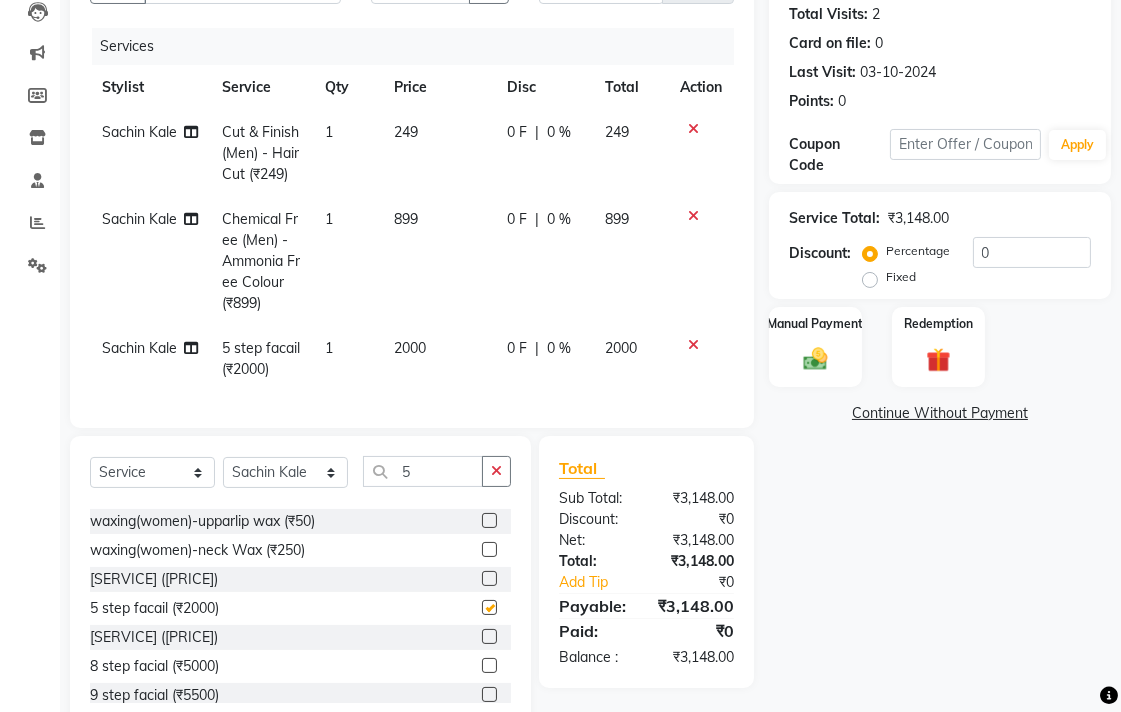 checkbox on "false" 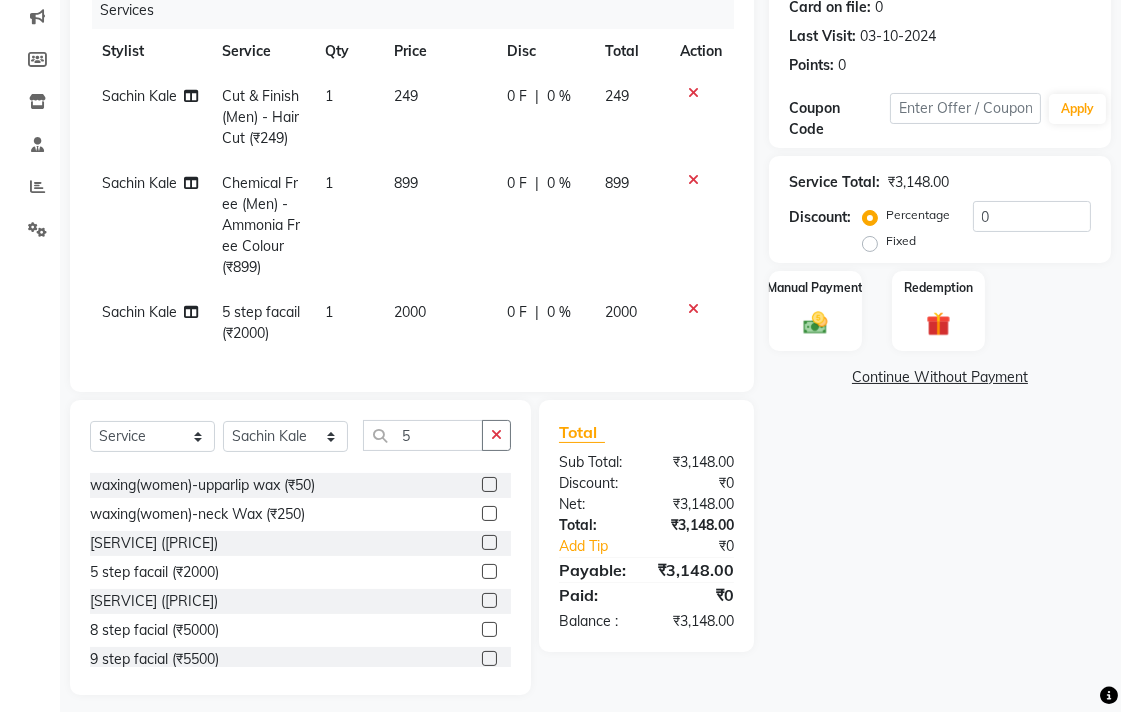 scroll, scrollTop: 285, scrollLeft: 0, axis: vertical 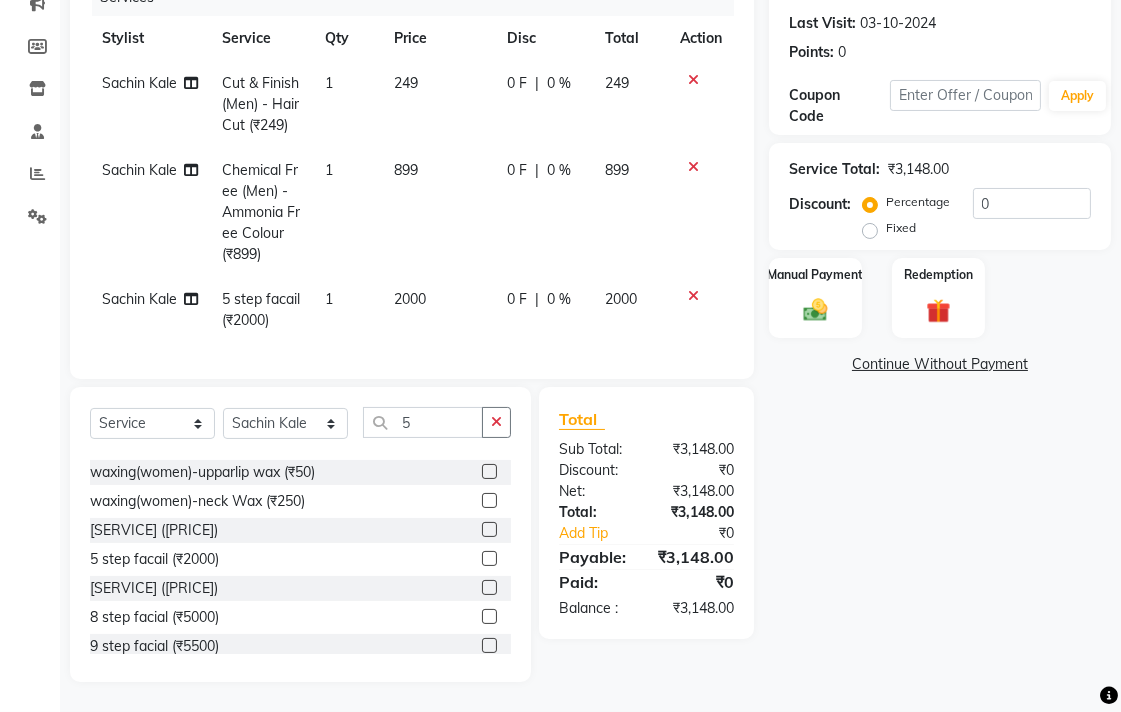 click on "2000" 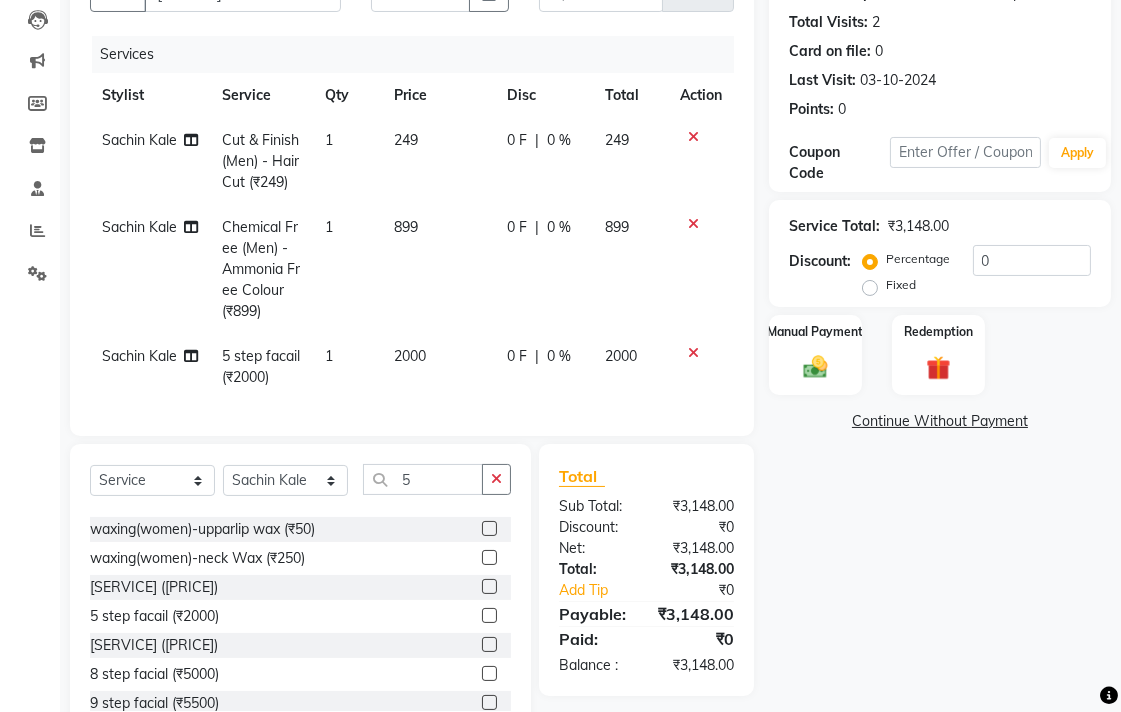 select on "33524" 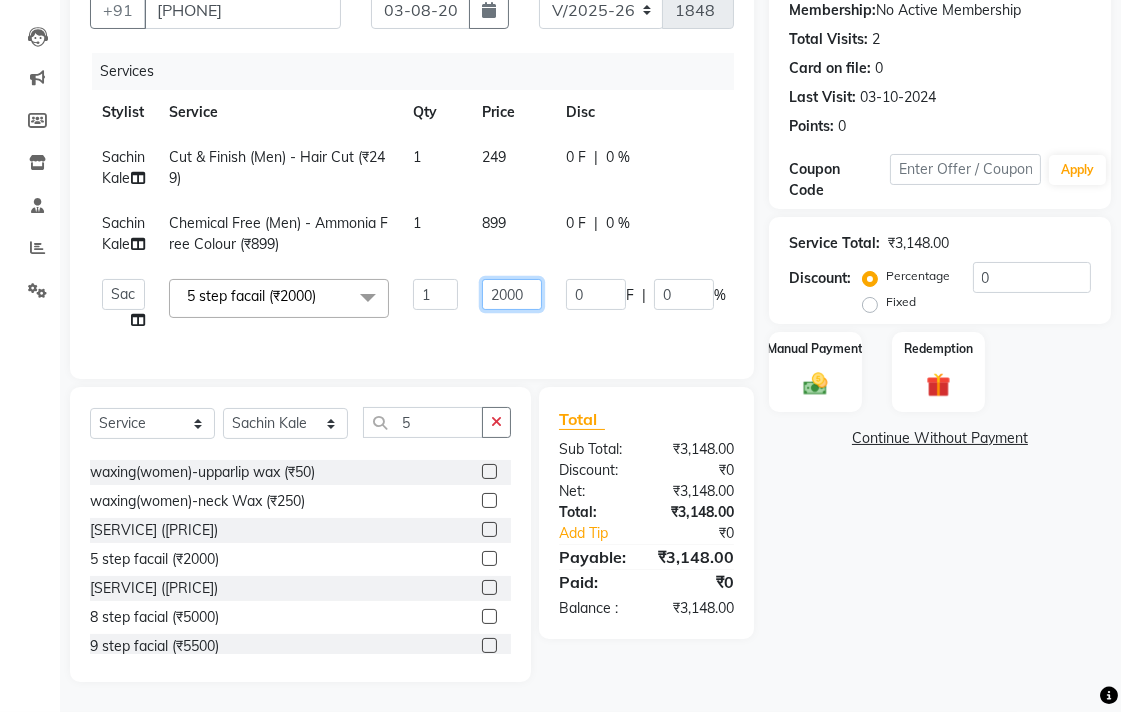 click on "2000" 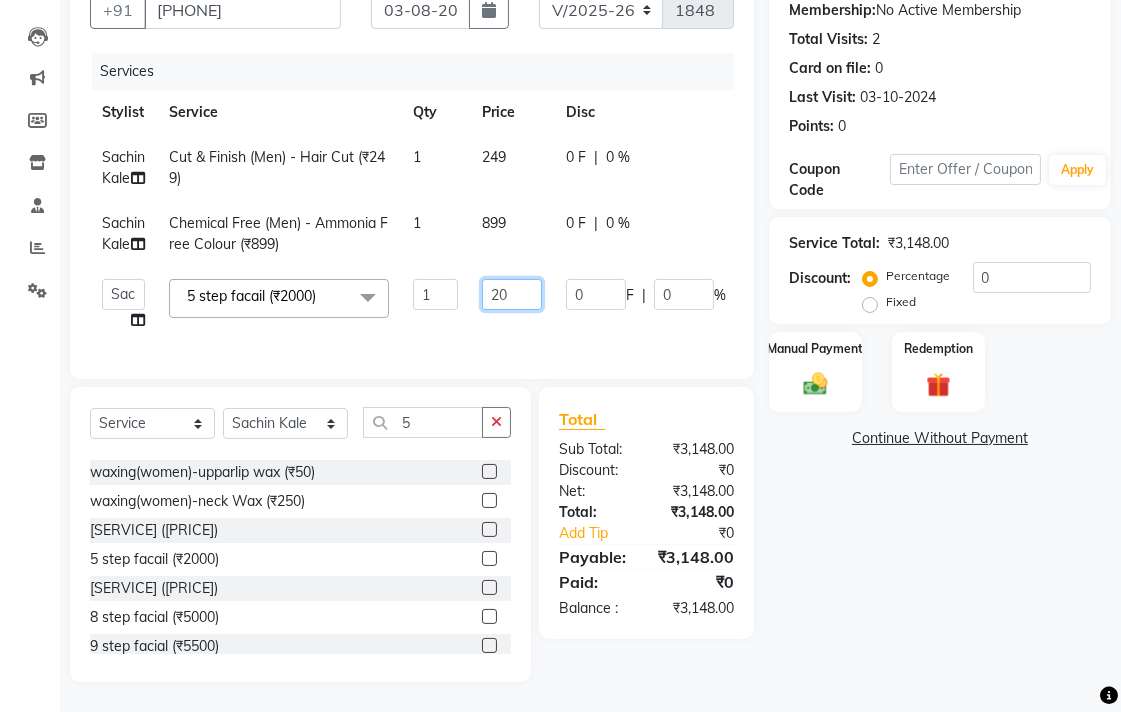 type on "2" 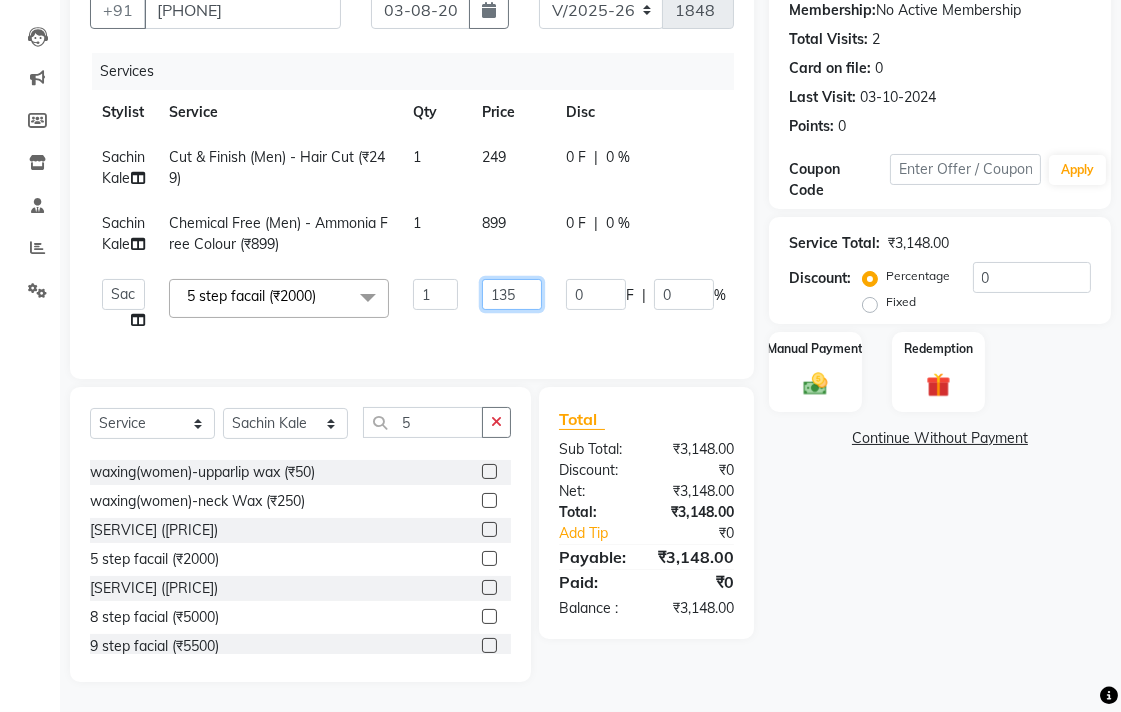 type on "1350" 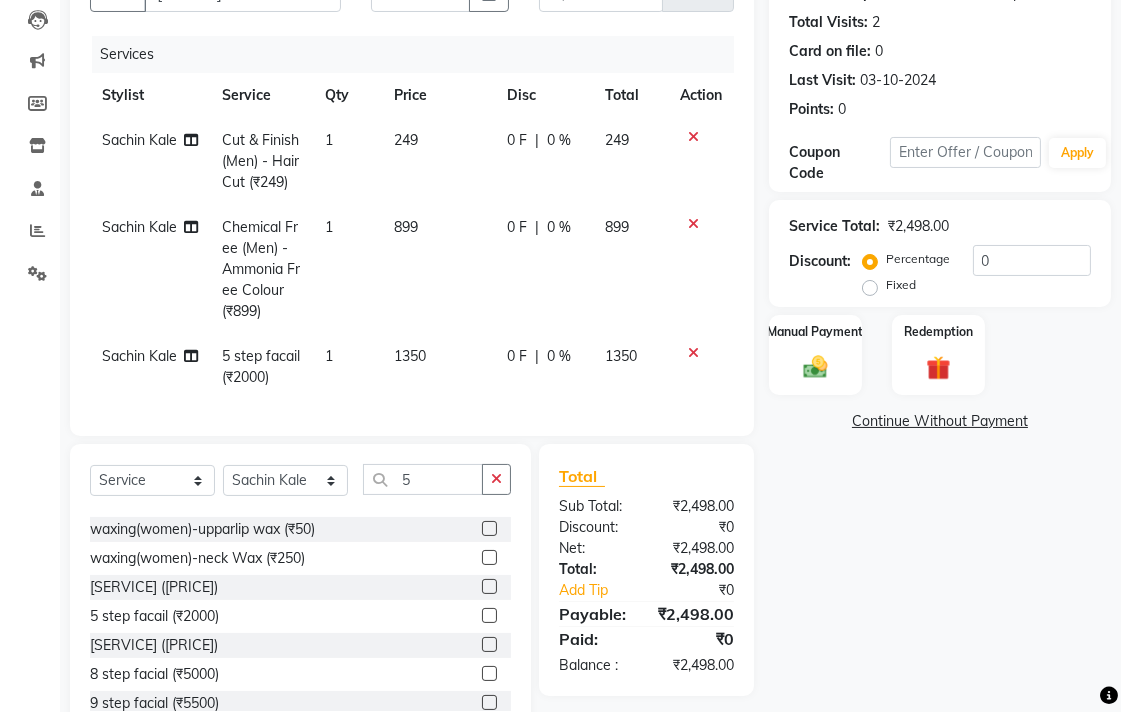 click on "Name: [FIRST] [LAST] Membership:  No Active Membership  Total Visits:  2 Card on file:  0 Last Visit:   [DATE] Points:   0  Coupon Code Apply Service Total:  ₹2,498.00  Discount:  Percentage   Fixed  0 Manual Payment Redemption  Continue Without Payment" 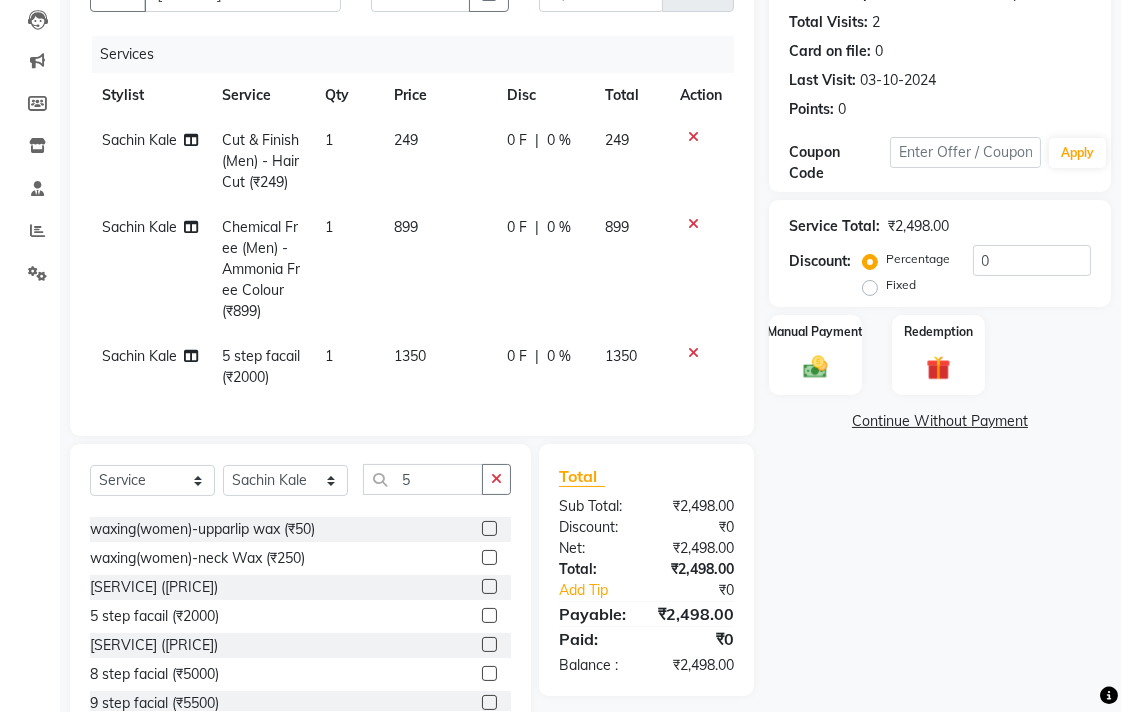 click on "899" 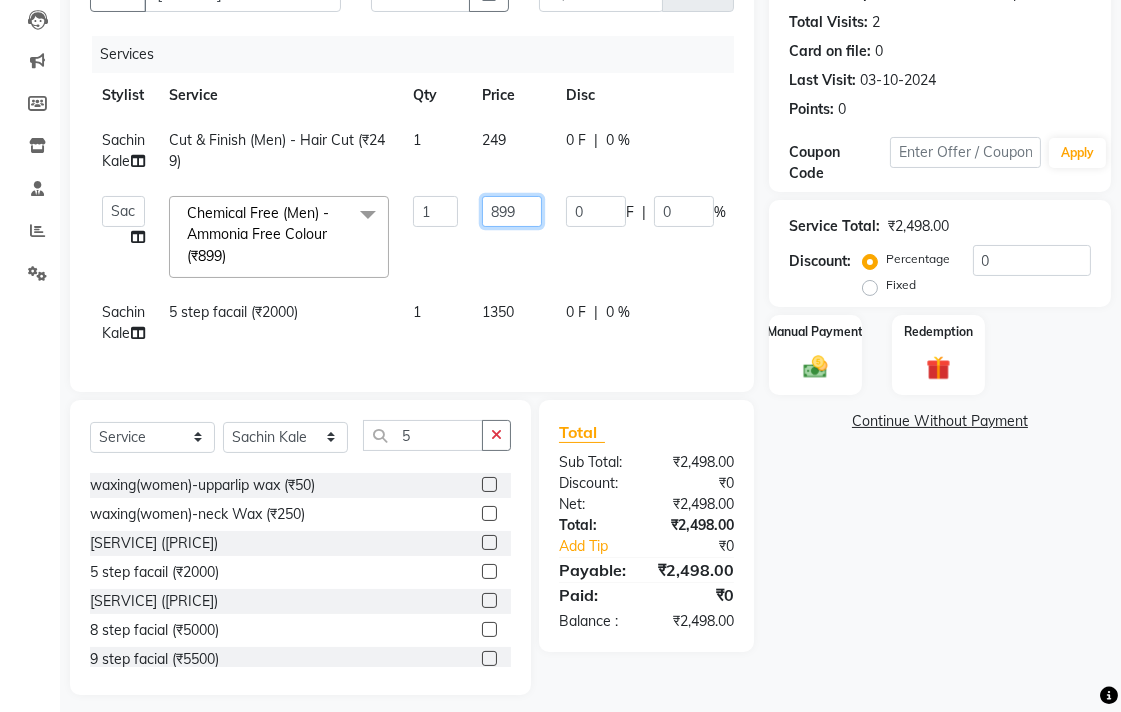 click on "899" 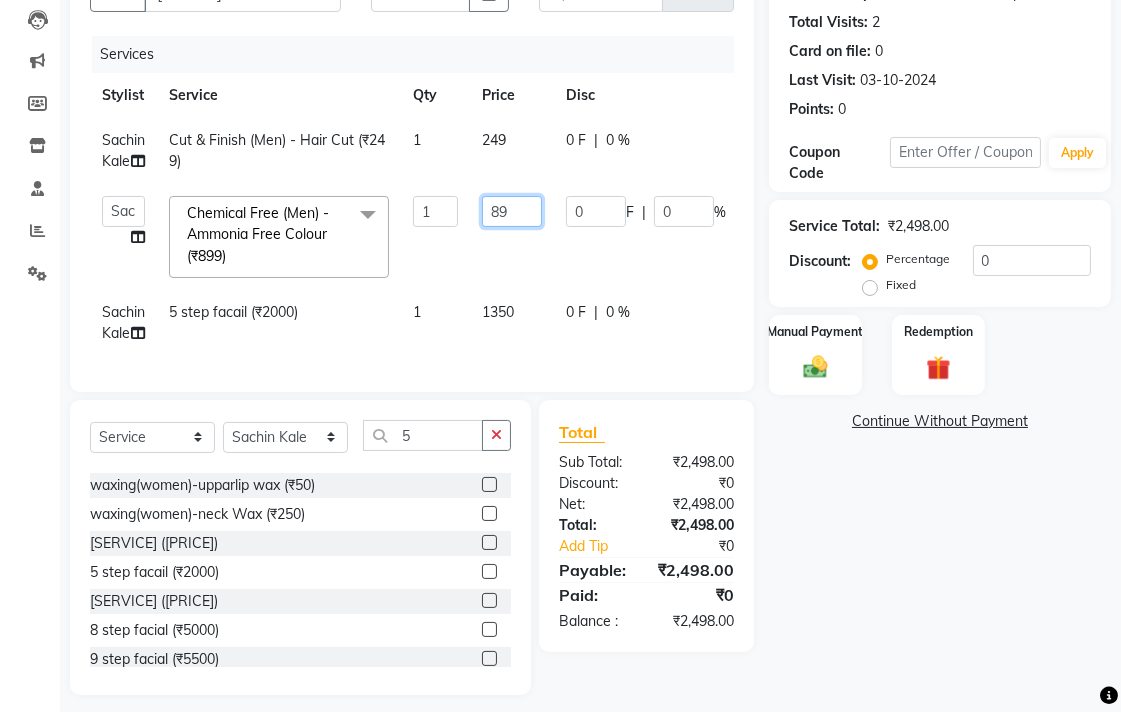 type on "8" 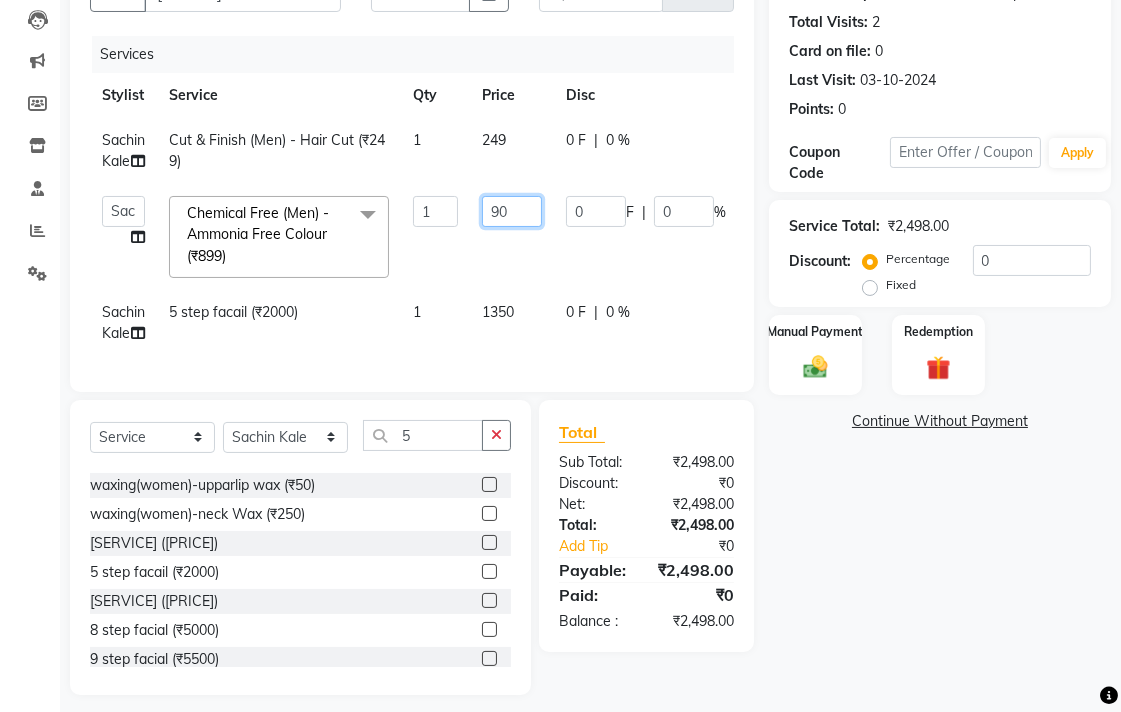 type on "900" 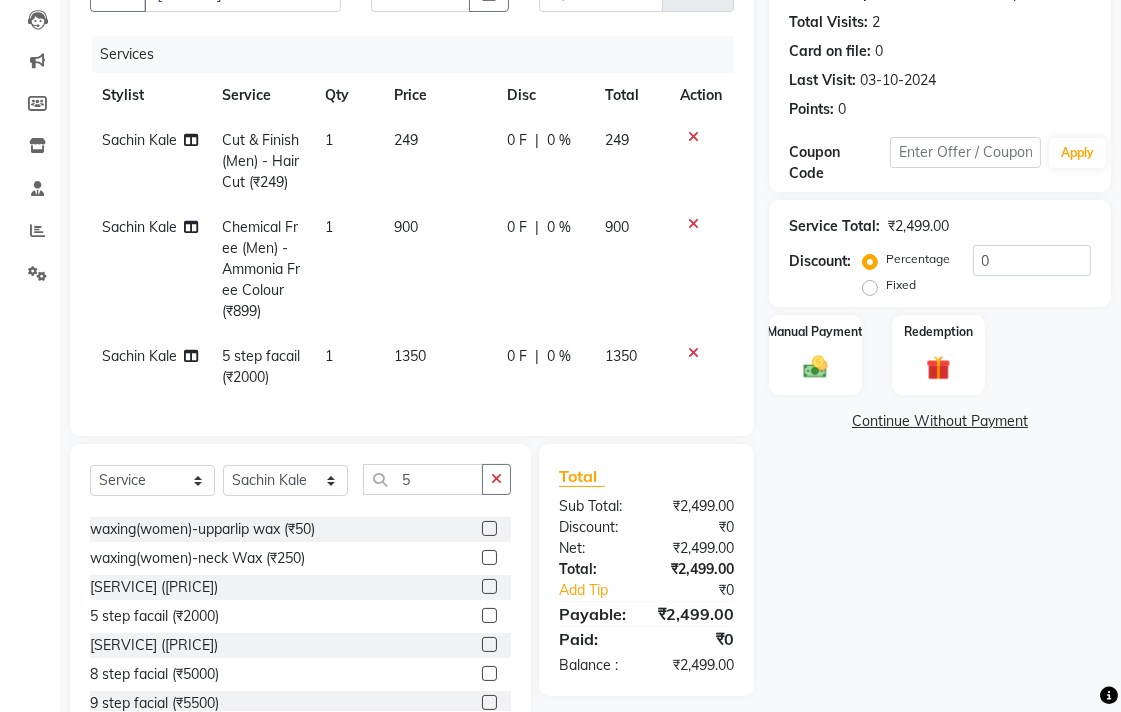 click on "[LAST] [LAST] (Men) - Ammonia Free Colour (₹899) 1 900 0 F | 0 % 900" 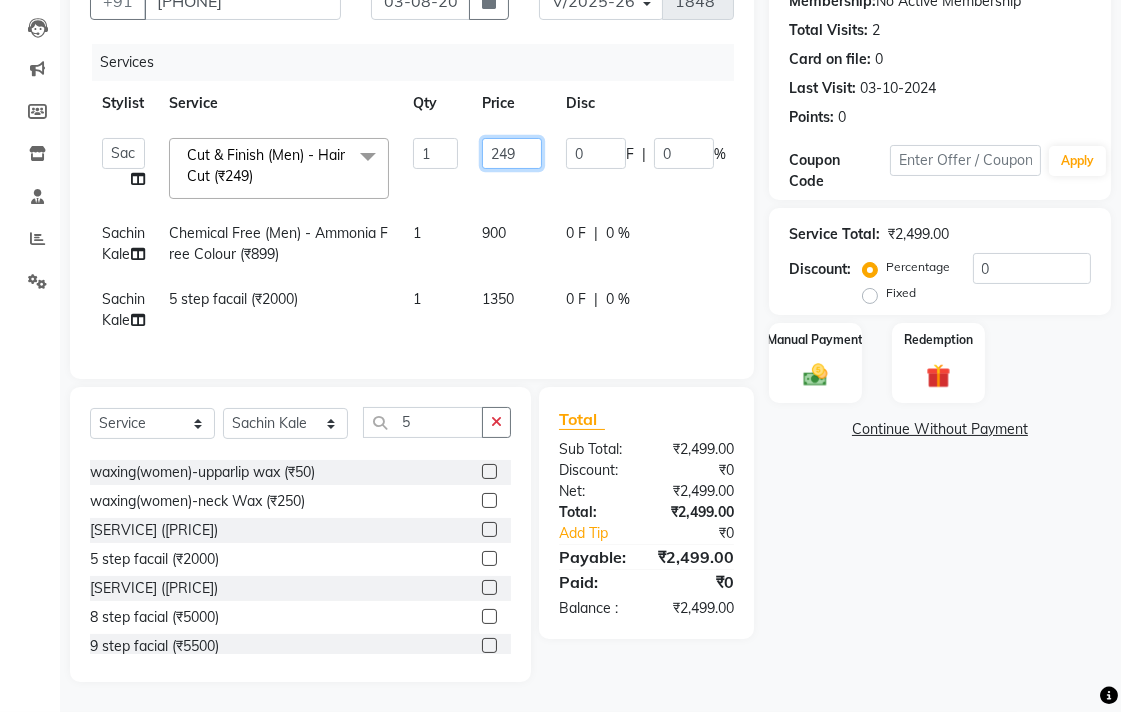 click on "249" 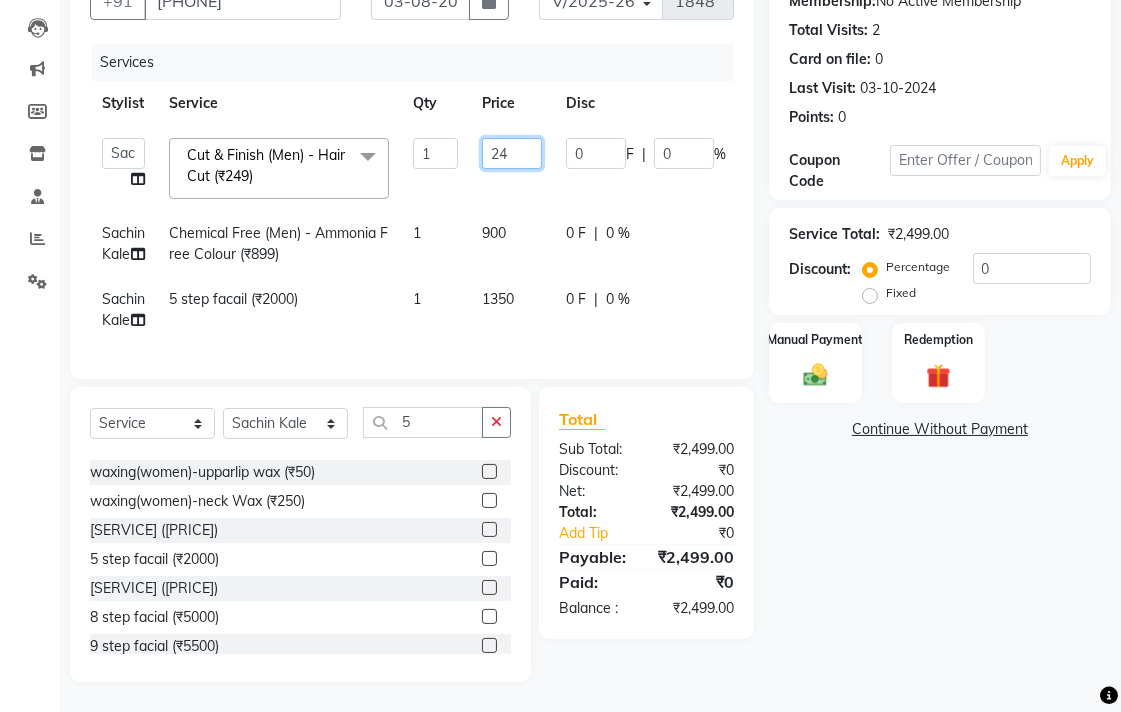 type on "2" 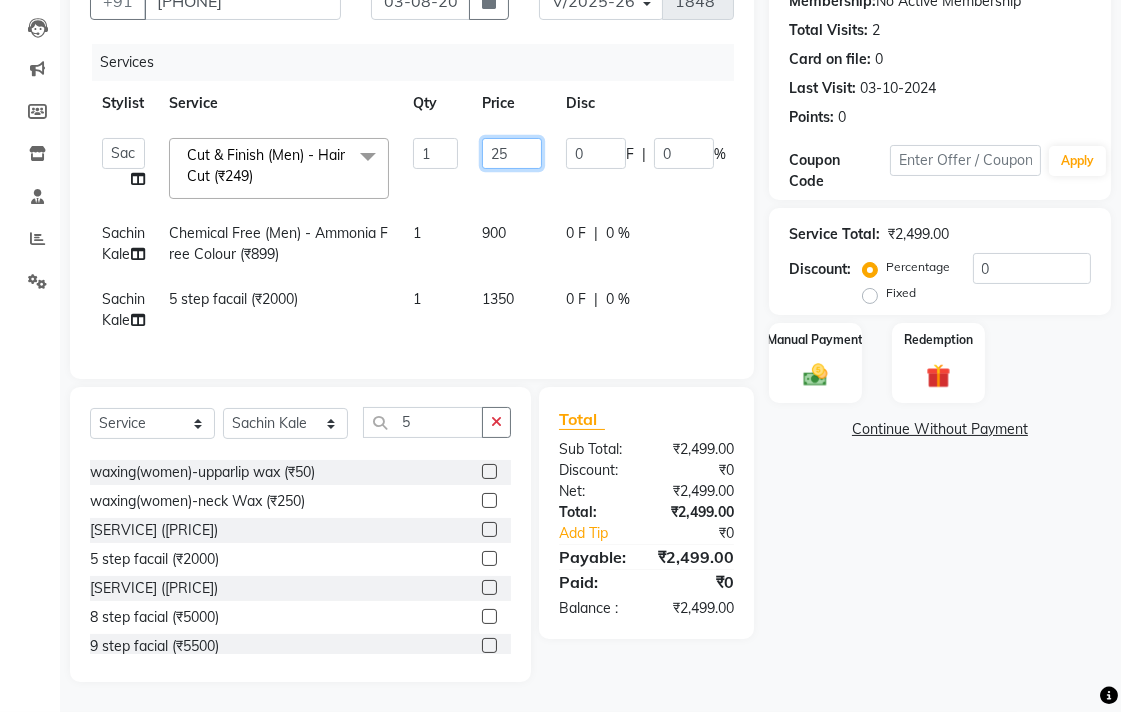 type on "250" 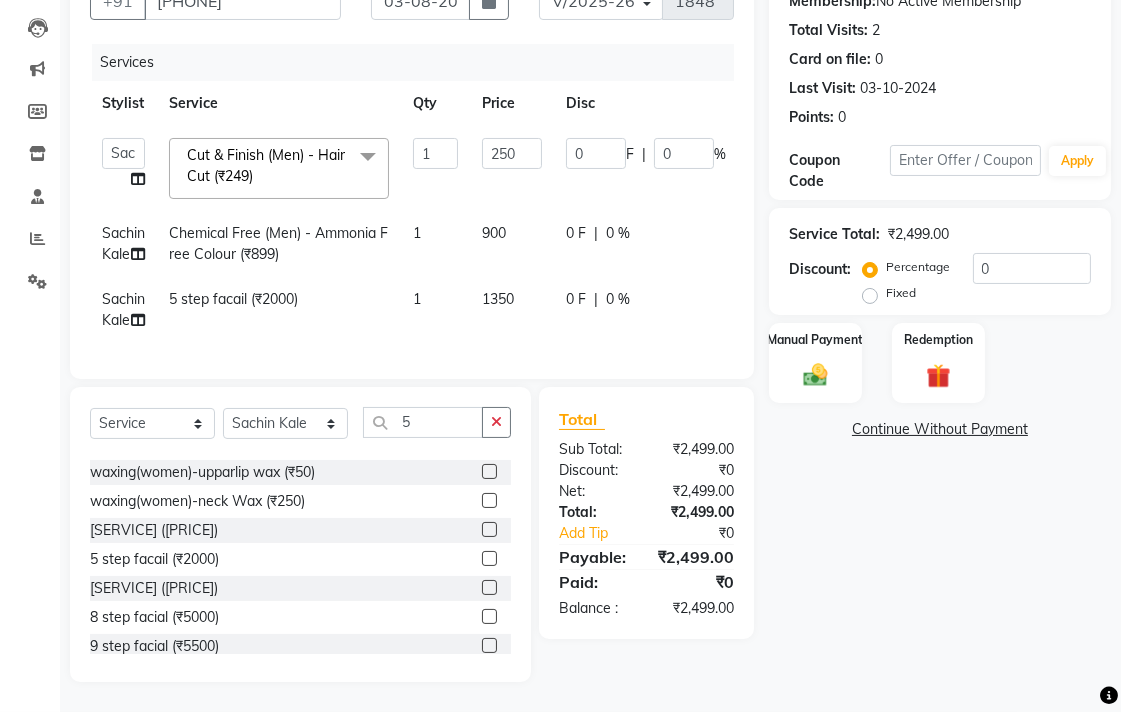 click on "Services Stylist Service Qty Price Disc Total Action [FIRST] [LAST]   [FIRST] [LAST]   [FIRST] [LAST]   [FIRST] [LAST]   [FIRST] [LAST]   [FIRST] [LAST]   [FIRST] [LAST]   [FIRST] [LAST]   [FIRST] [LAST]   [FIRST] [LAST]   [FIRST] [LAST]  [SERVICE] - [SERVICE] ([PRICE]) x [SERVICE] - [SERVICE] ([PRICE]) [SERVICE] - [SERVICE] ([PRICE]) [SERVICE] - [SERVICE] ([PRICE]) [SERVICE] - [SERVICE] ([PRICE]) [SERVICE] - [SERVICE] ([PRICE]) [SERVICE] - [SERVICE] ([PRICE]) [SERVICE] ([PRICE]) FREE EYEBRO  ([PRICE]) [SERVICE] ([PRICE]) [SERVICE] ([PRICE]) [SERVICE] ([PRICE]) [SERVICE] ([PRICE]) [SERVICE] ([PRICE]) [SERVICE] ([PRICE]) [SERVICE] ([PRICE]) [SERVICE] ([PRICE]) [SERVICE] ([PRICE]) [SERVICE] ([PRICE]) [SERVICE] - [SERVICE] ([PRICE]) [SERVICE] - [SERVICE] ([PRICE]) [SERVICE] - [SERVICE] ([PRICE])" 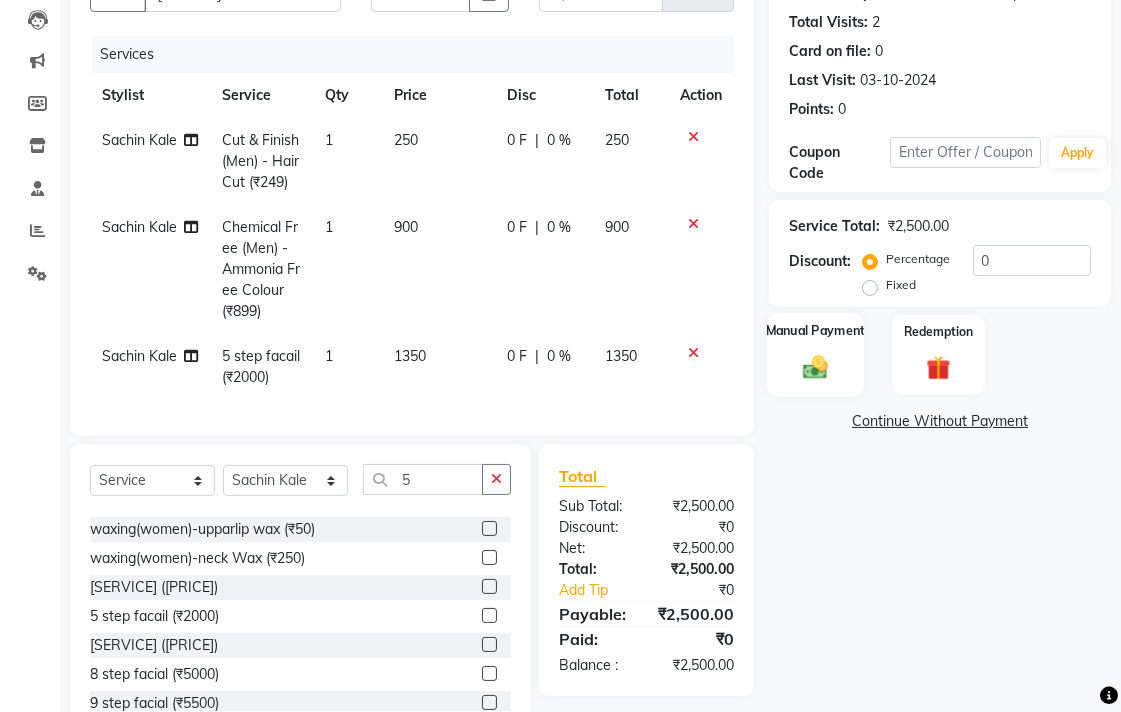 click 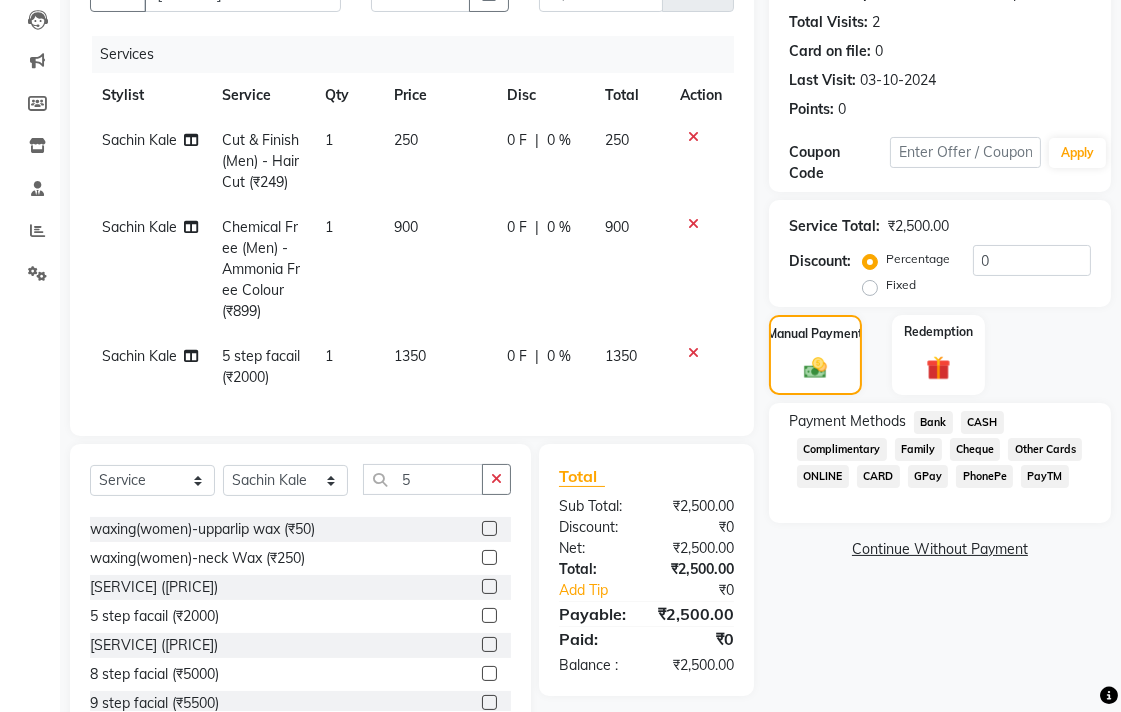 click on "Bank" 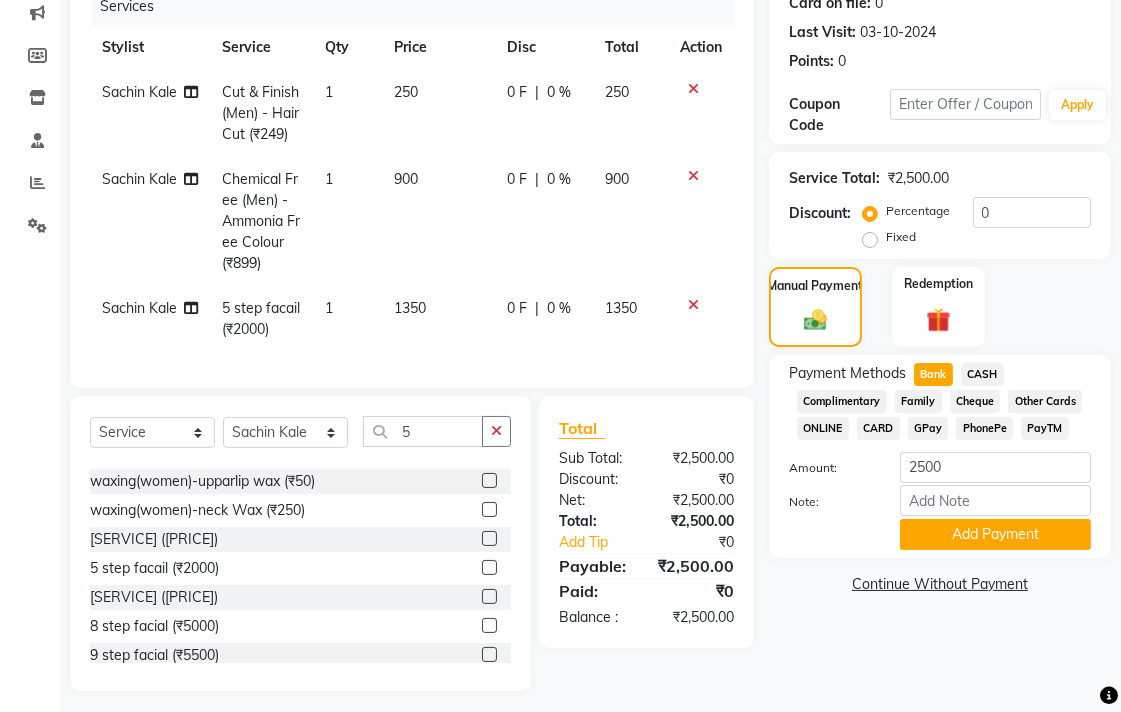 scroll, scrollTop: 285, scrollLeft: 0, axis: vertical 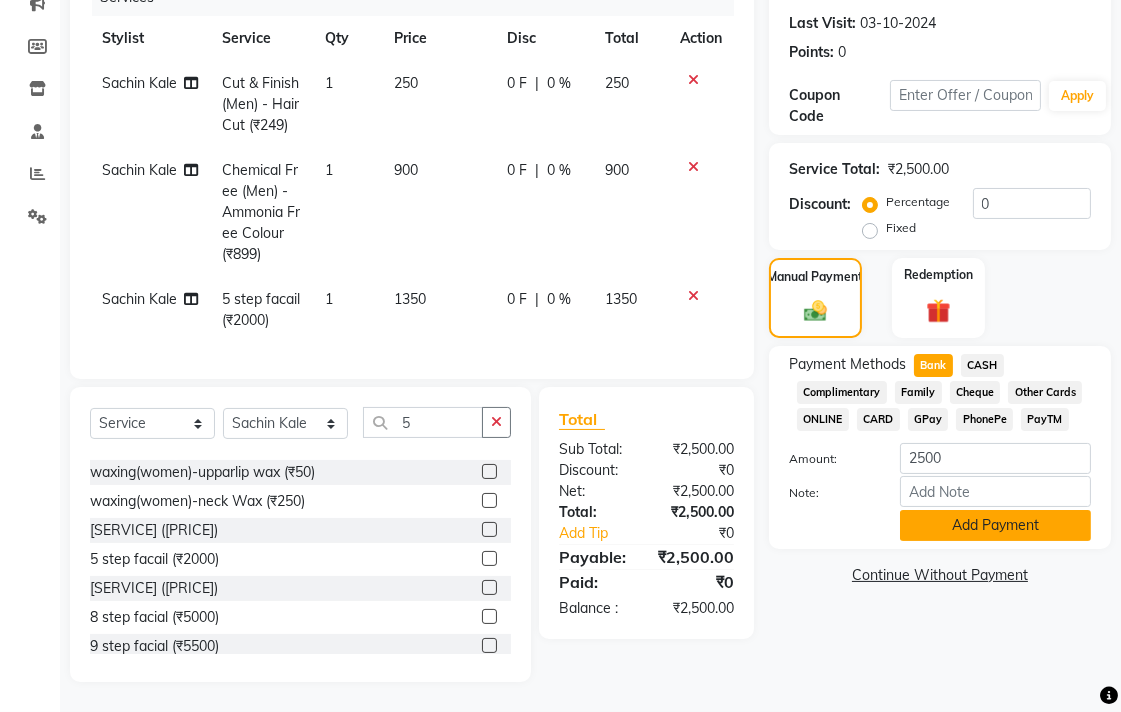 click on "Add Payment" 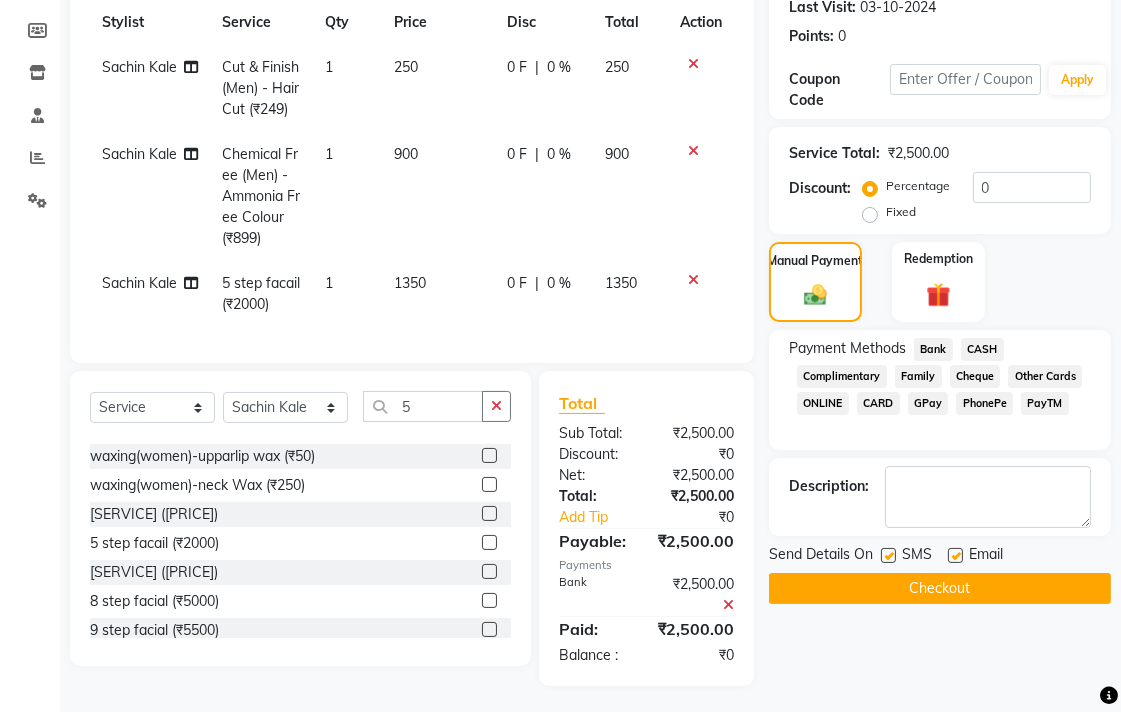 click on "Checkout" 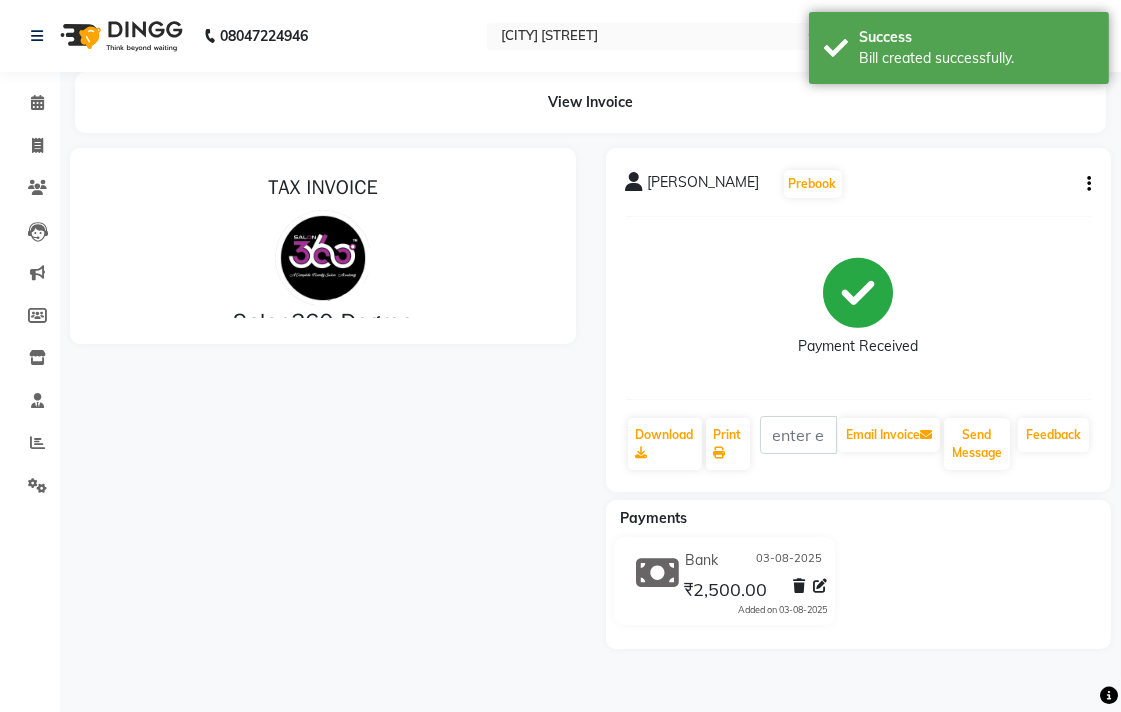 scroll, scrollTop: 0, scrollLeft: 0, axis: both 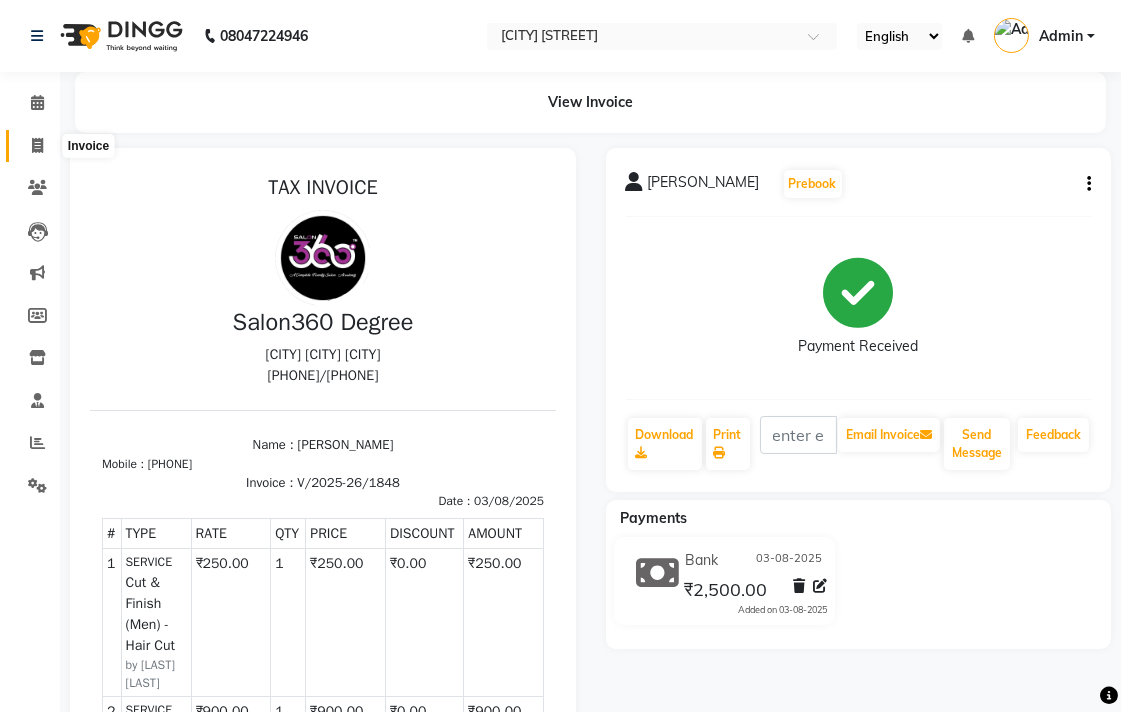 click 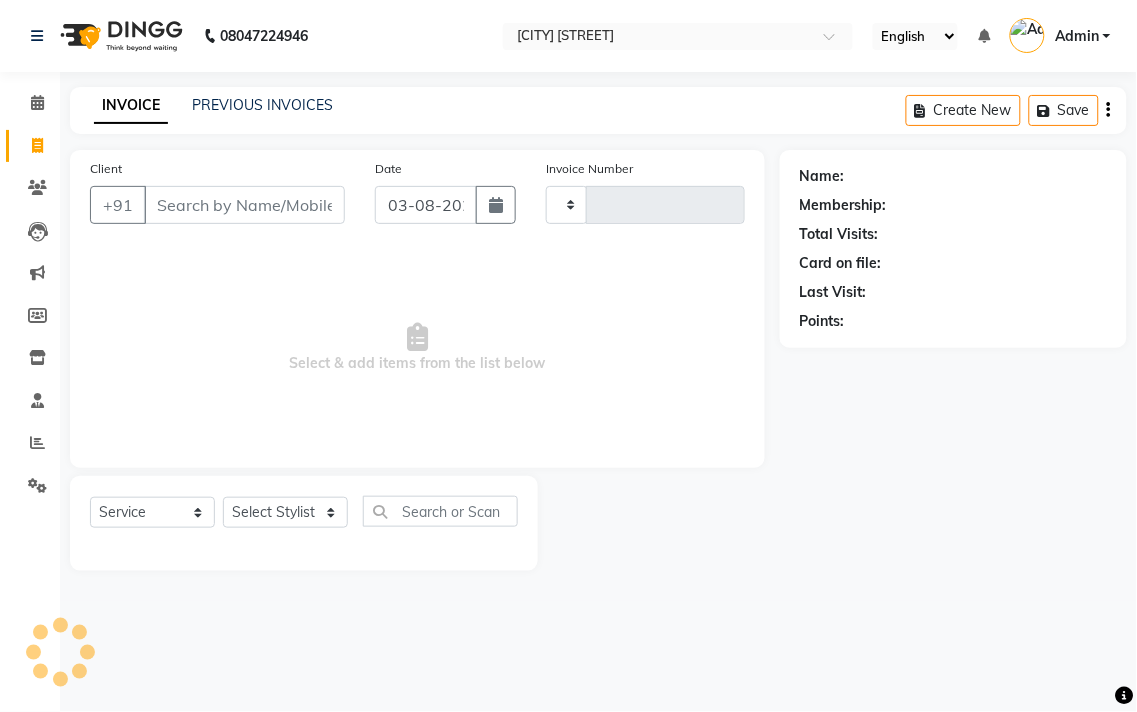 type on "1849" 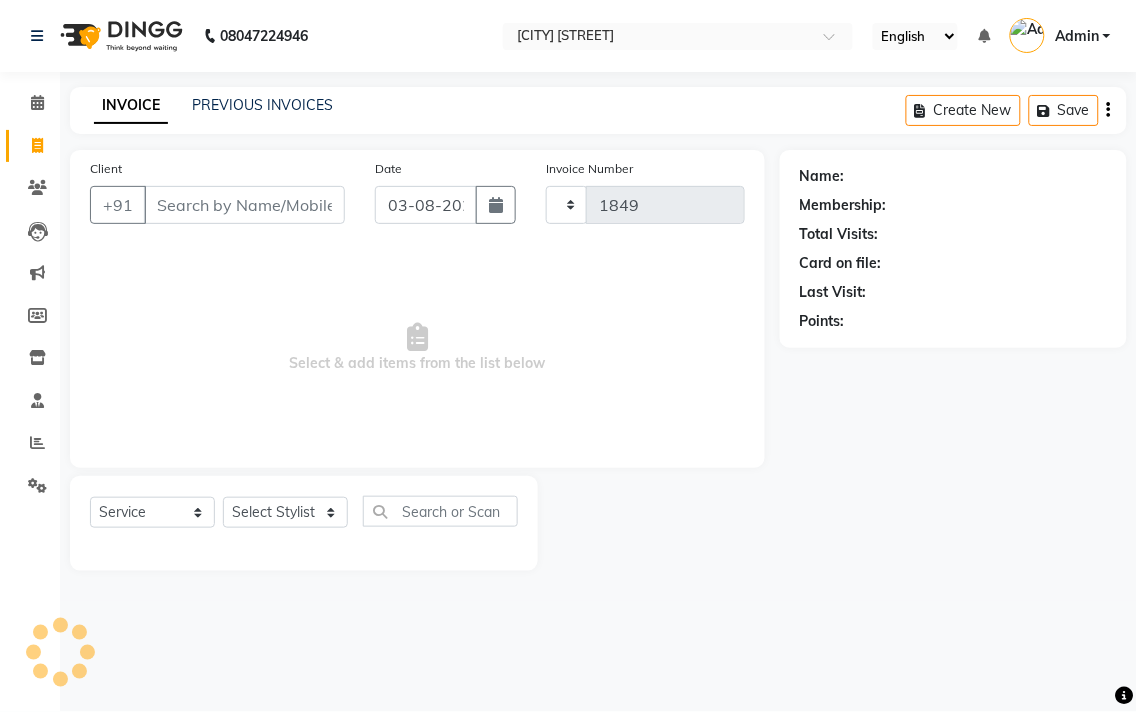 select on "5215" 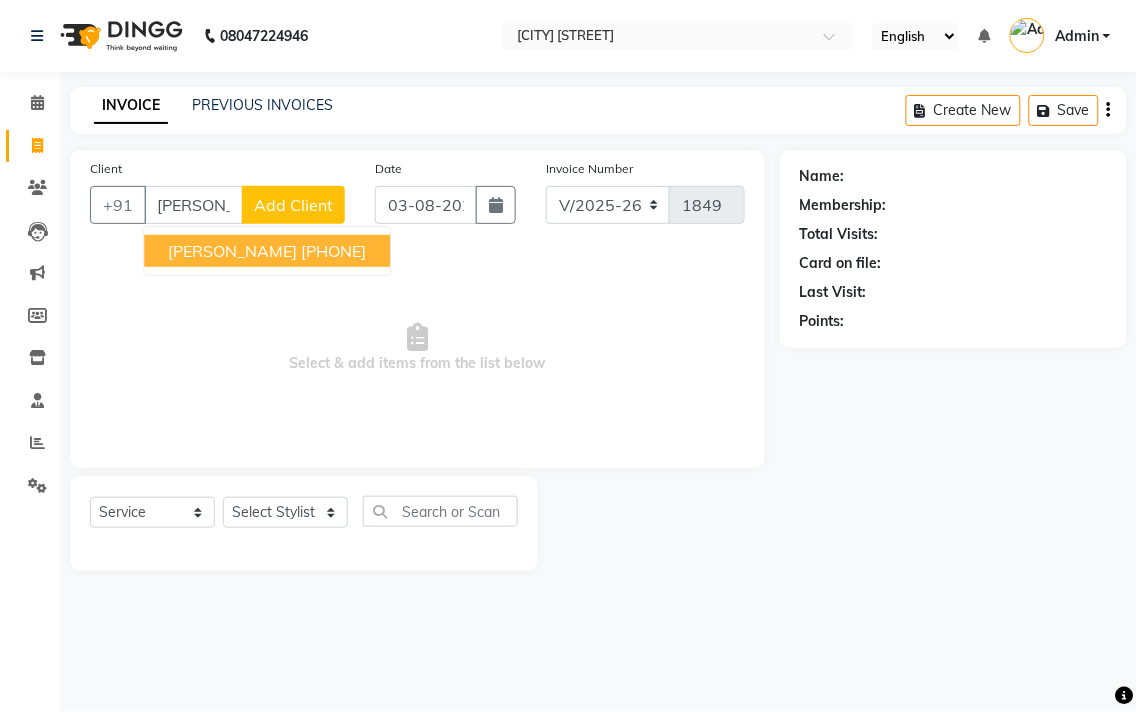 click on "[PERSON_NAME]" at bounding box center (232, 251) 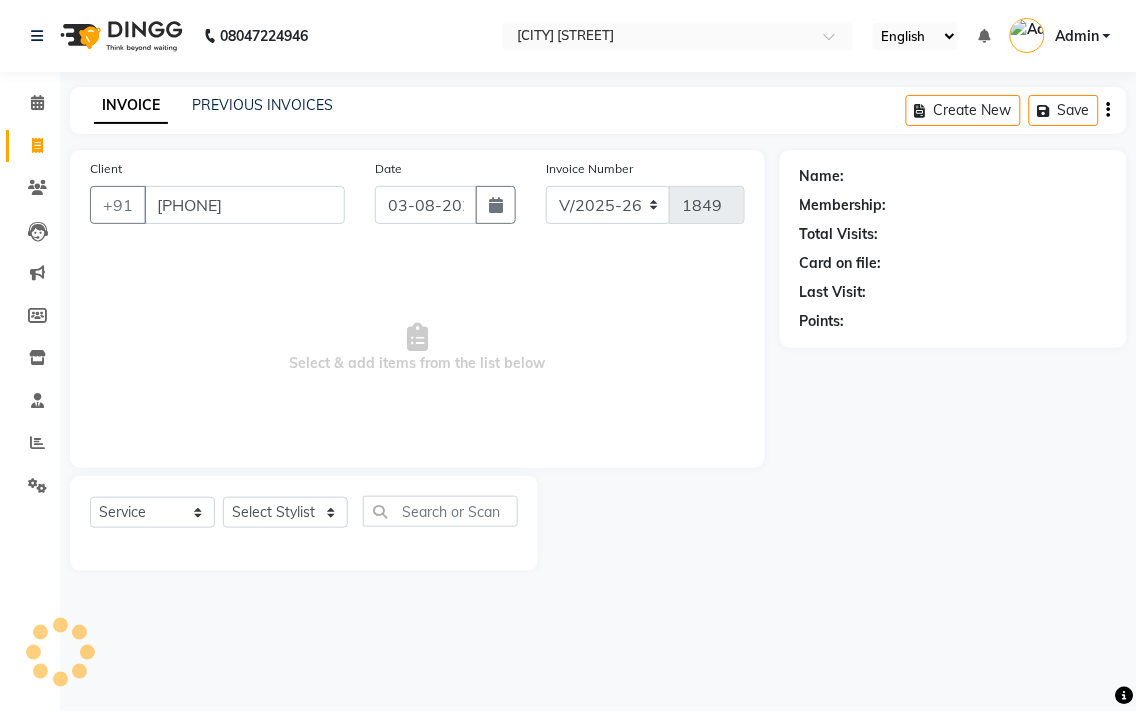 type on "[PHONE]" 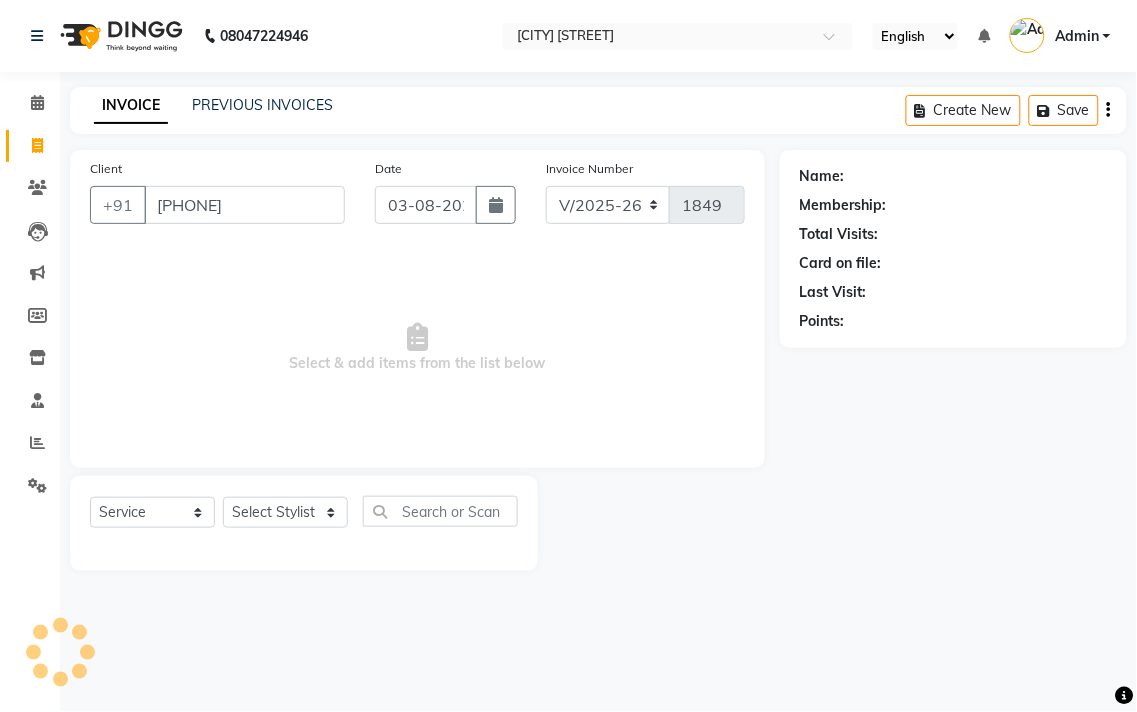 select on "1: Object" 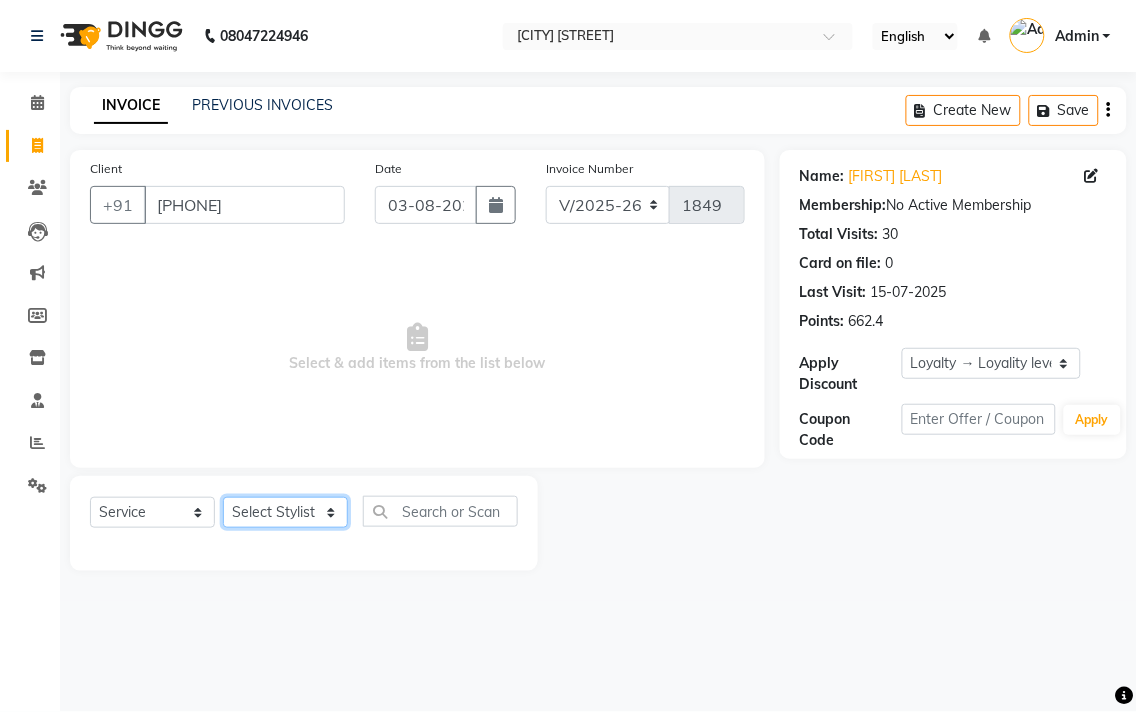 click on "Select Stylist [PERSON_NAME] [PERSON_NAME] [PERSON_NAME] [PERSON_NAME] [PERSON_NAME] [PERSON_NAME] [PERSON_NAME] [PERSON_NAME] [PERSON_NAME] [PERSON_NAME] [PERSON_NAME]" 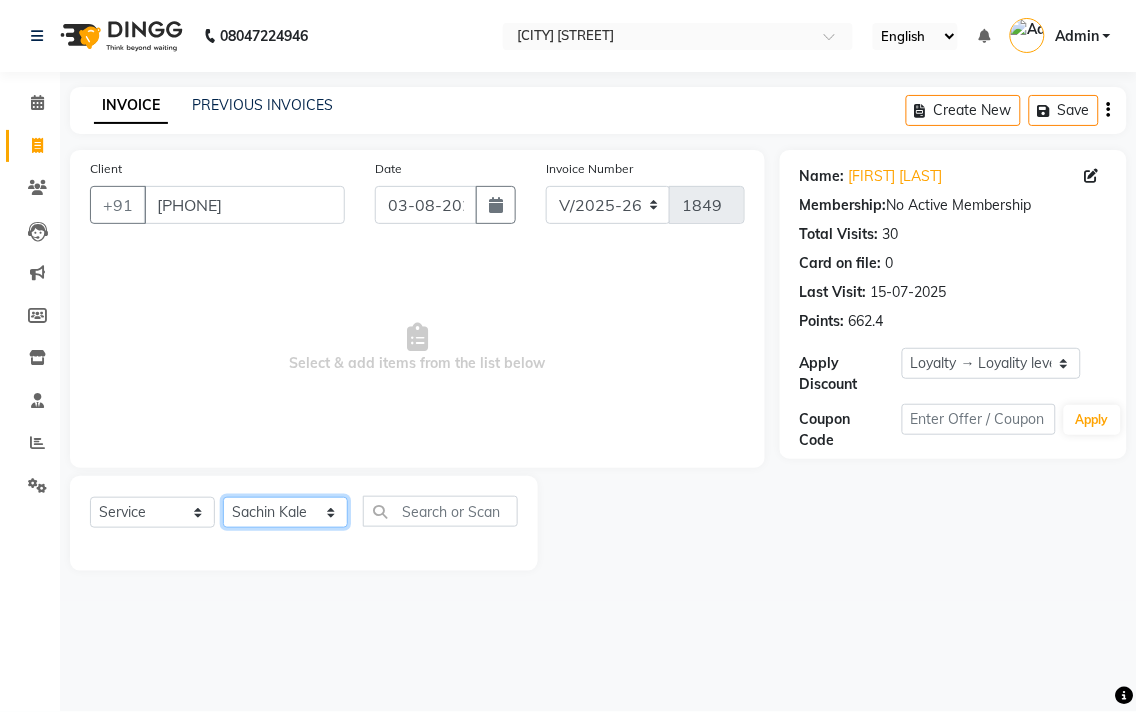 click on "Select Stylist [PERSON_NAME] [PERSON_NAME] [PERSON_NAME] [PERSON_NAME] [PERSON_NAME] [PERSON_NAME] [PERSON_NAME] [PERSON_NAME] [PERSON_NAME] [PERSON_NAME] [PERSON_NAME]" 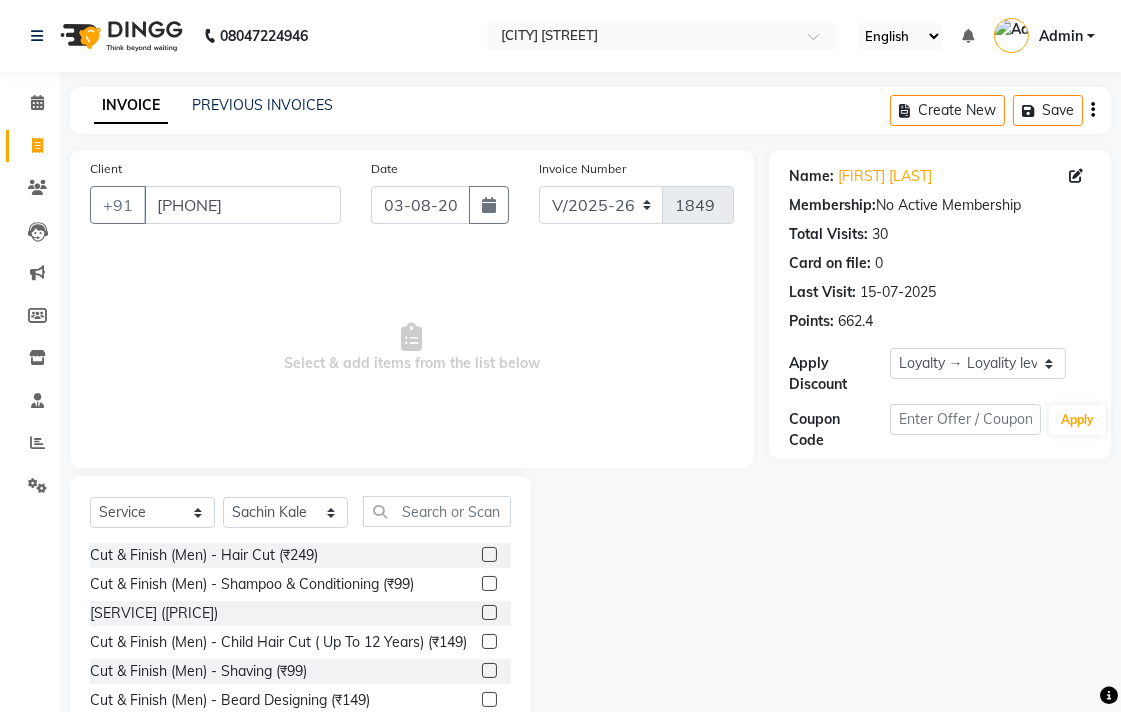 click 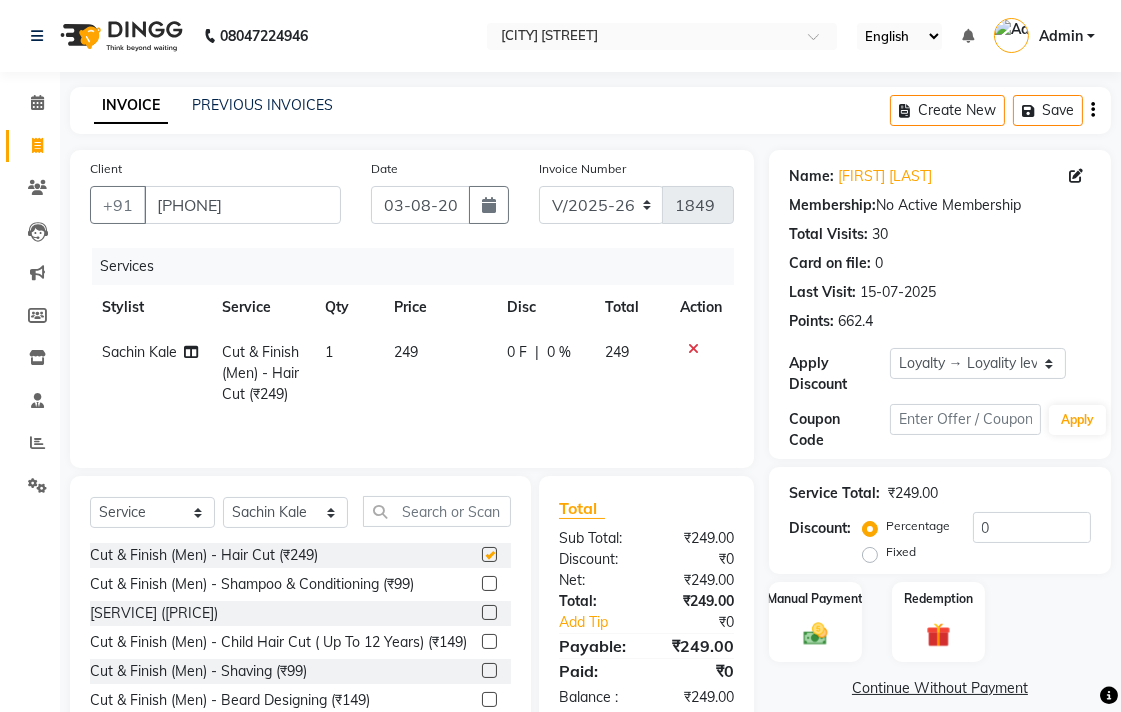 checkbox on "false" 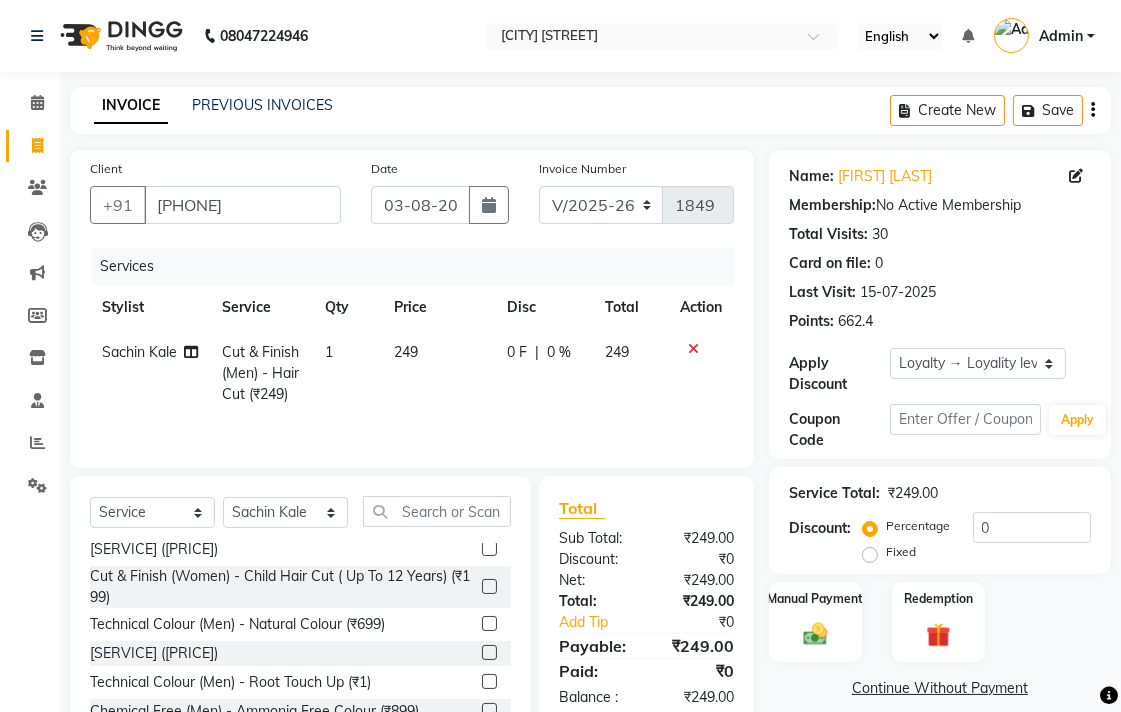 scroll, scrollTop: 666, scrollLeft: 0, axis: vertical 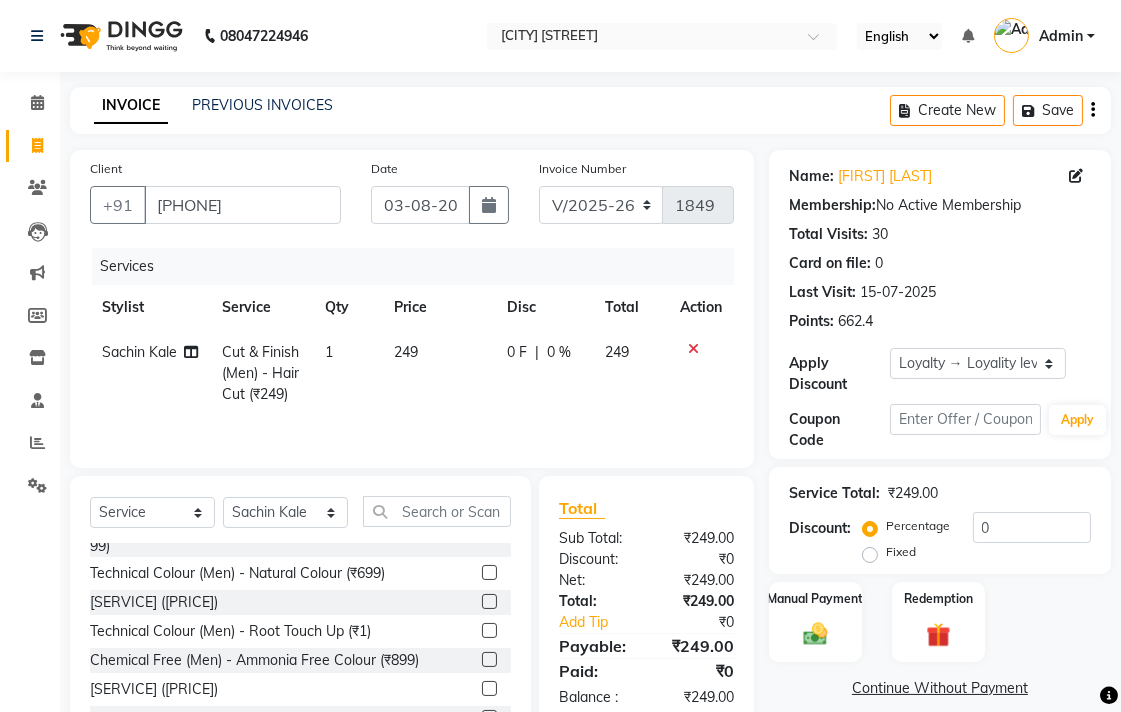 click 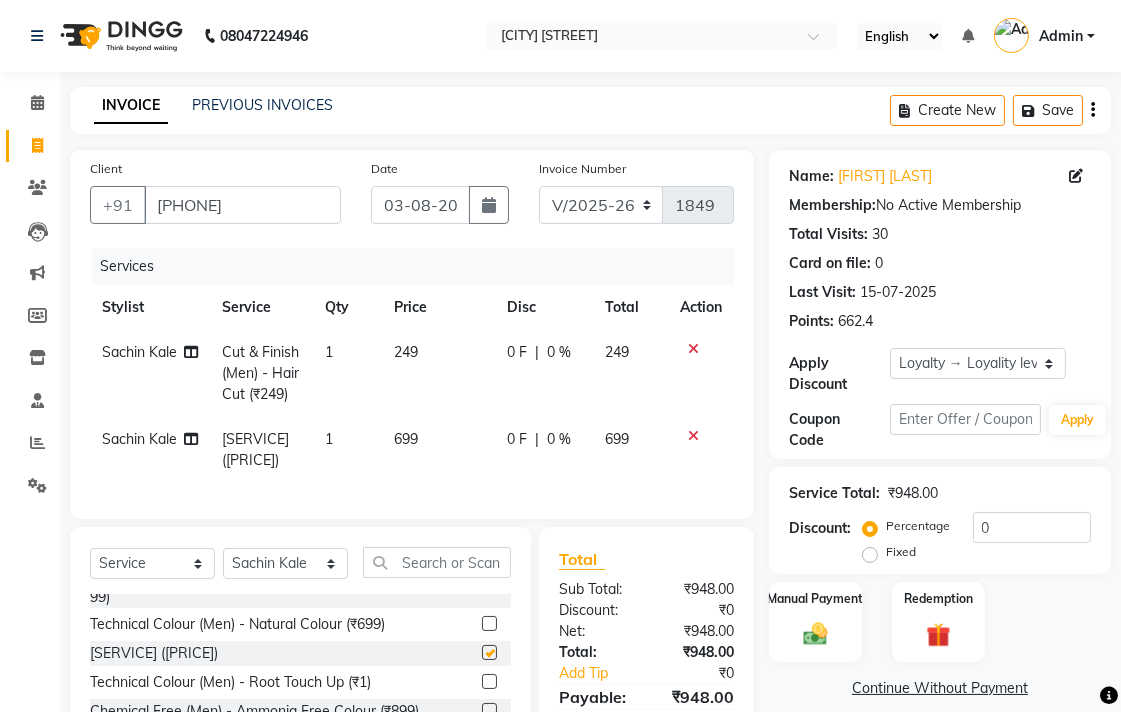 checkbox on "false" 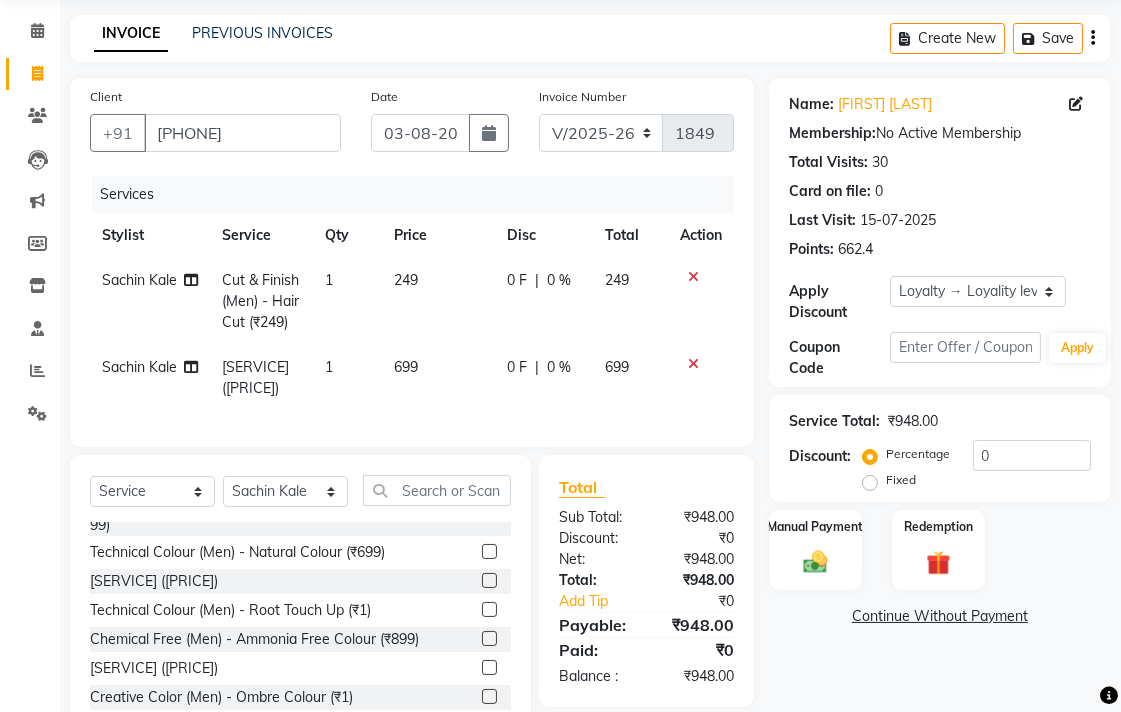 scroll, scrollTop: 111, scrollLeft: 0, axis: vertical 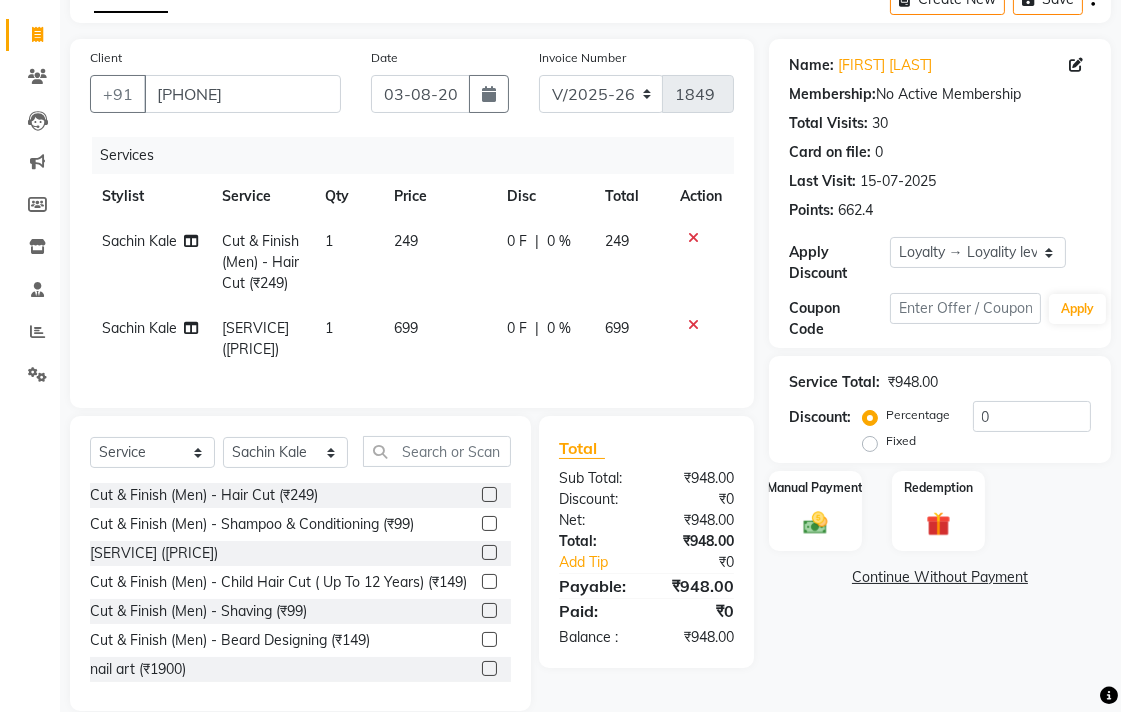 click 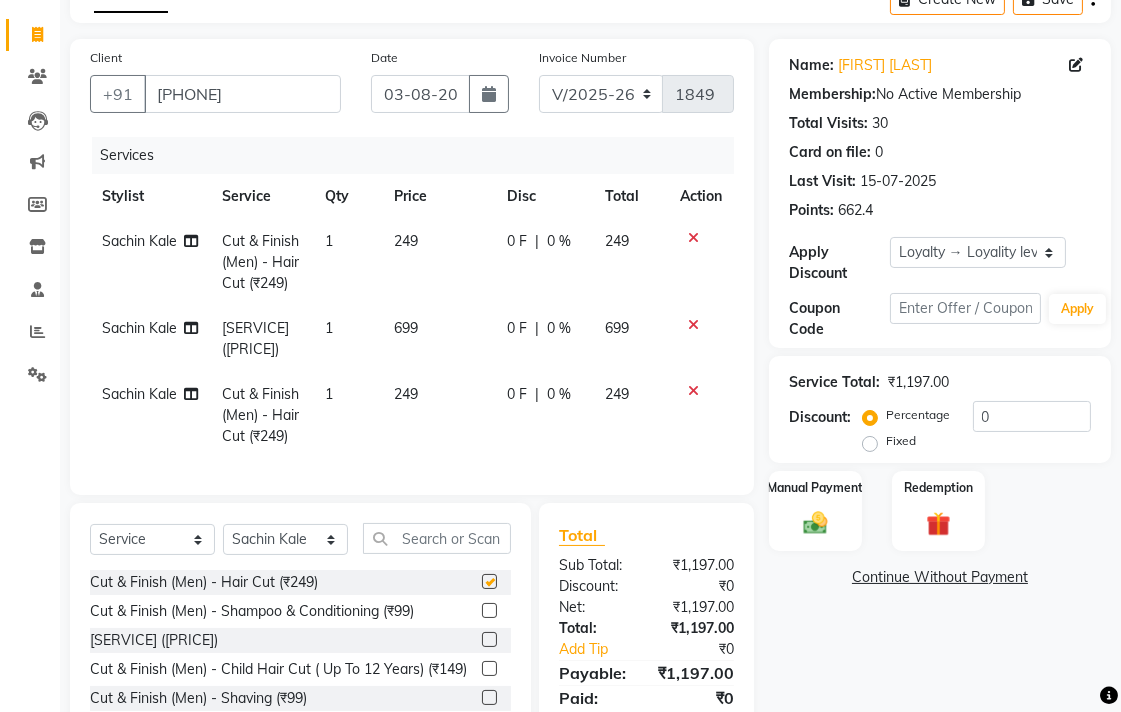 checkbox on "false" 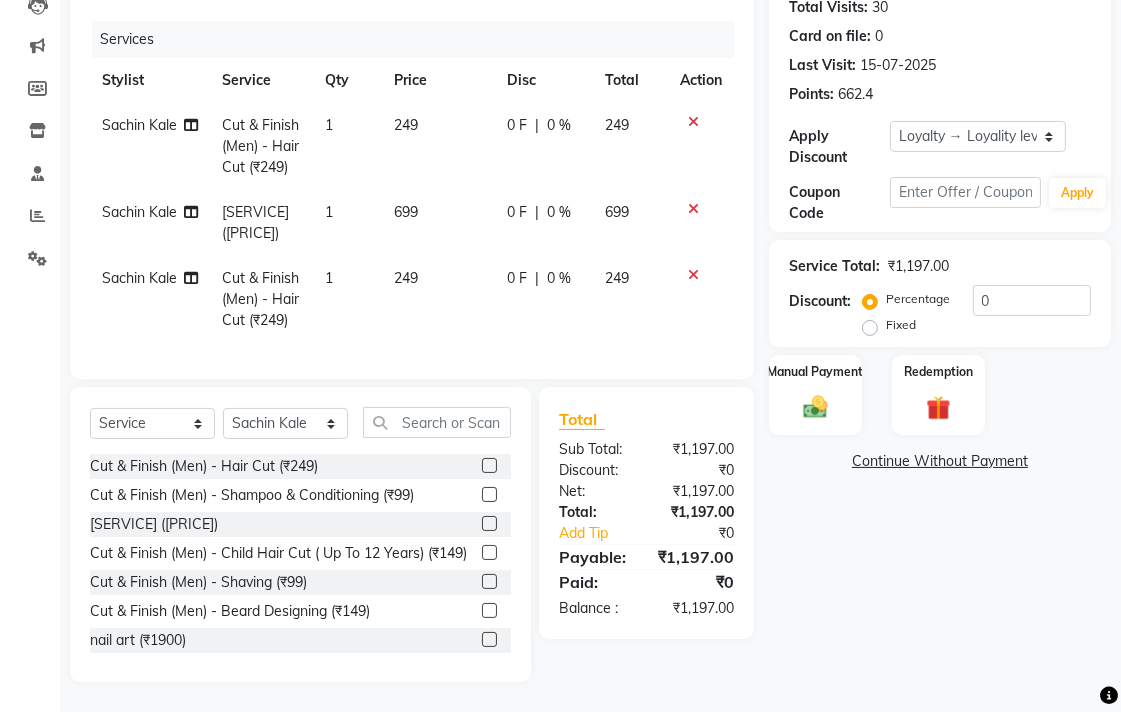 scroll, scrollTop: 285, scrollLeft: 0, axis: vertical 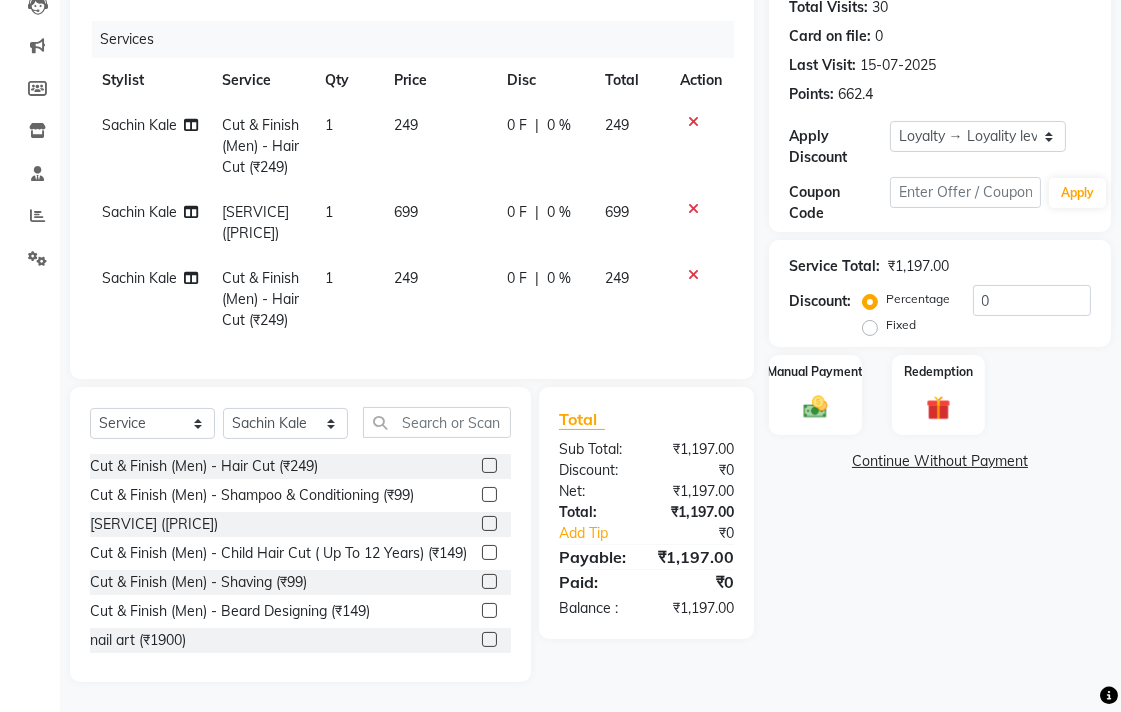 click on "249" 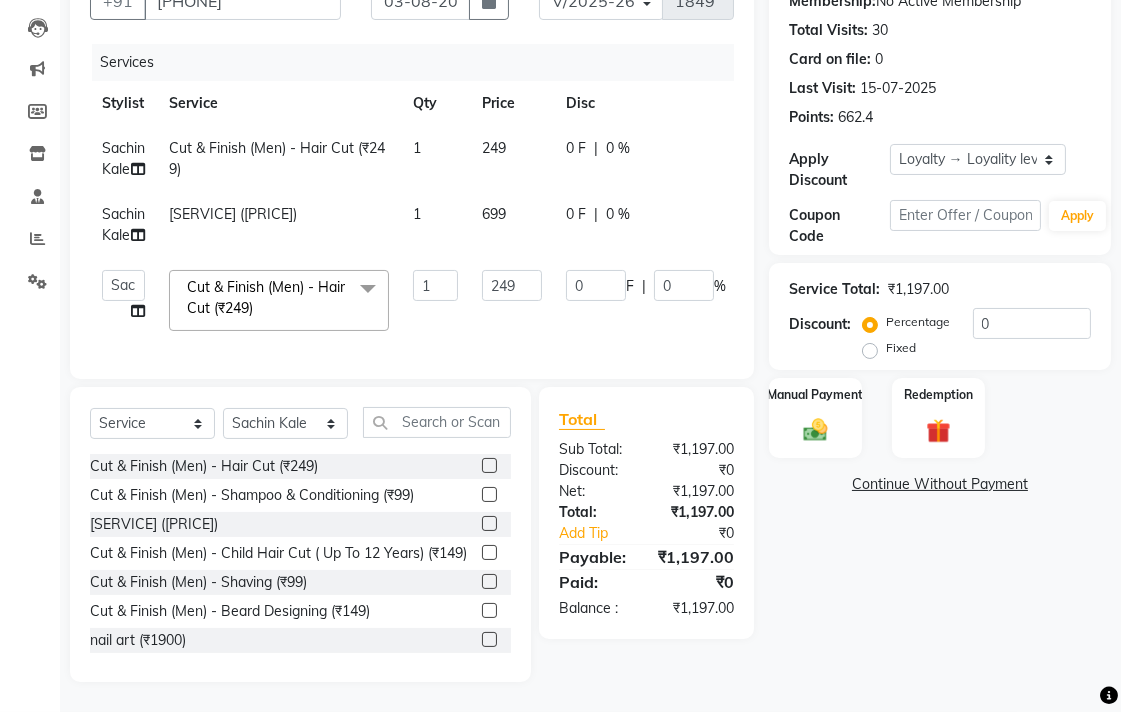 scroll, scrollTop: 220, scrollLeft: 0, axis: vertical 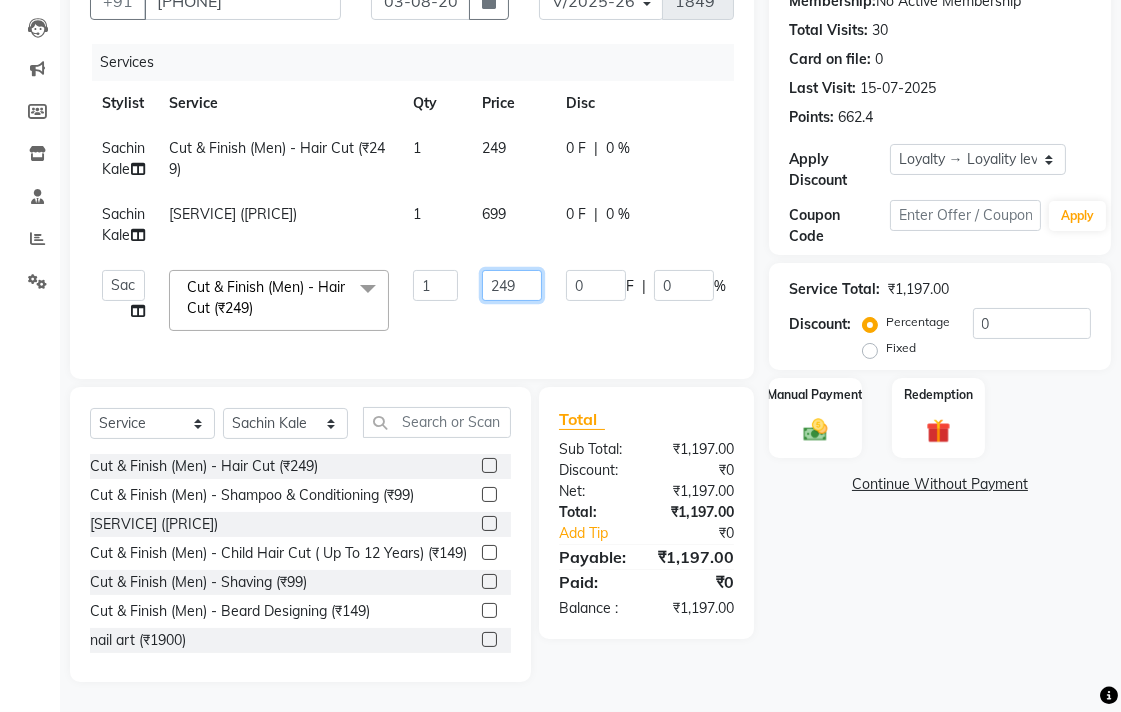 click on "249" 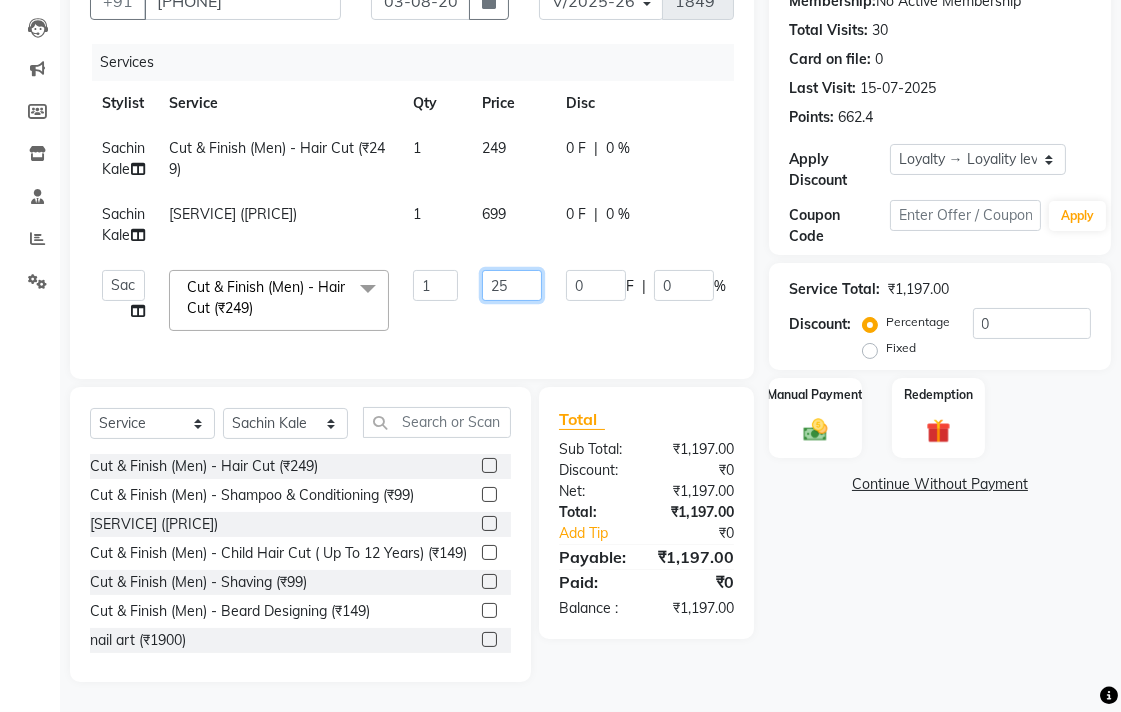 type on "250" 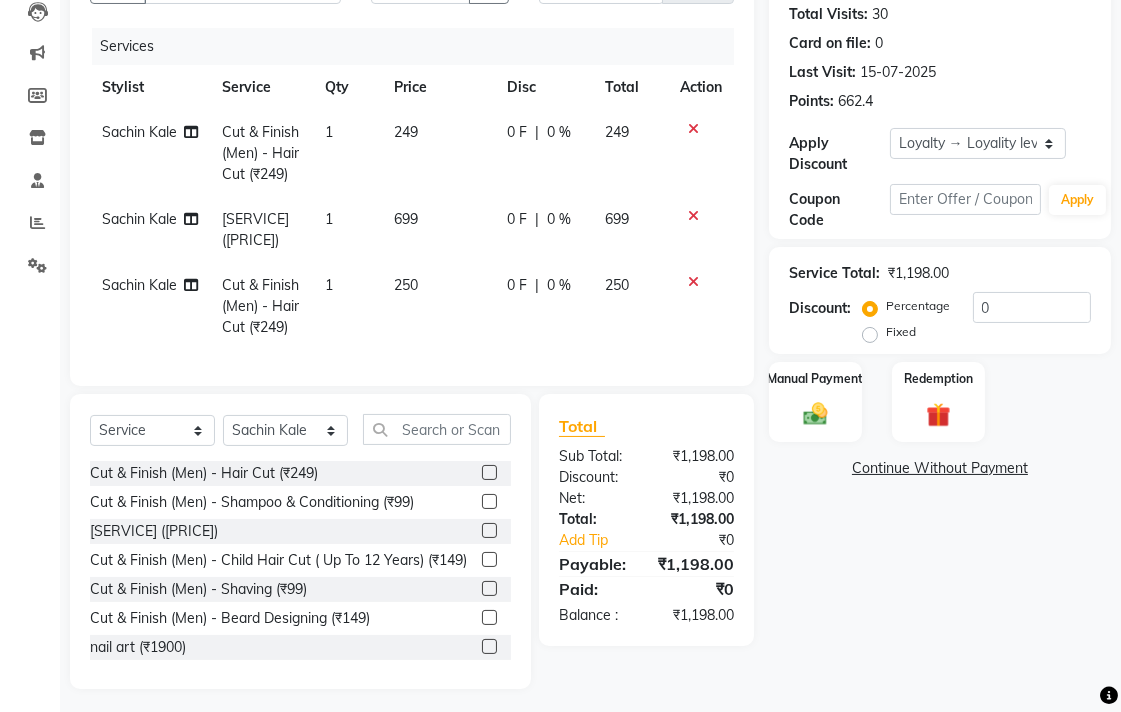 drag, startPoint x: 513, startPoint y: 246, endPoint x: 518, endPoint y: 217, distance: 29.427877 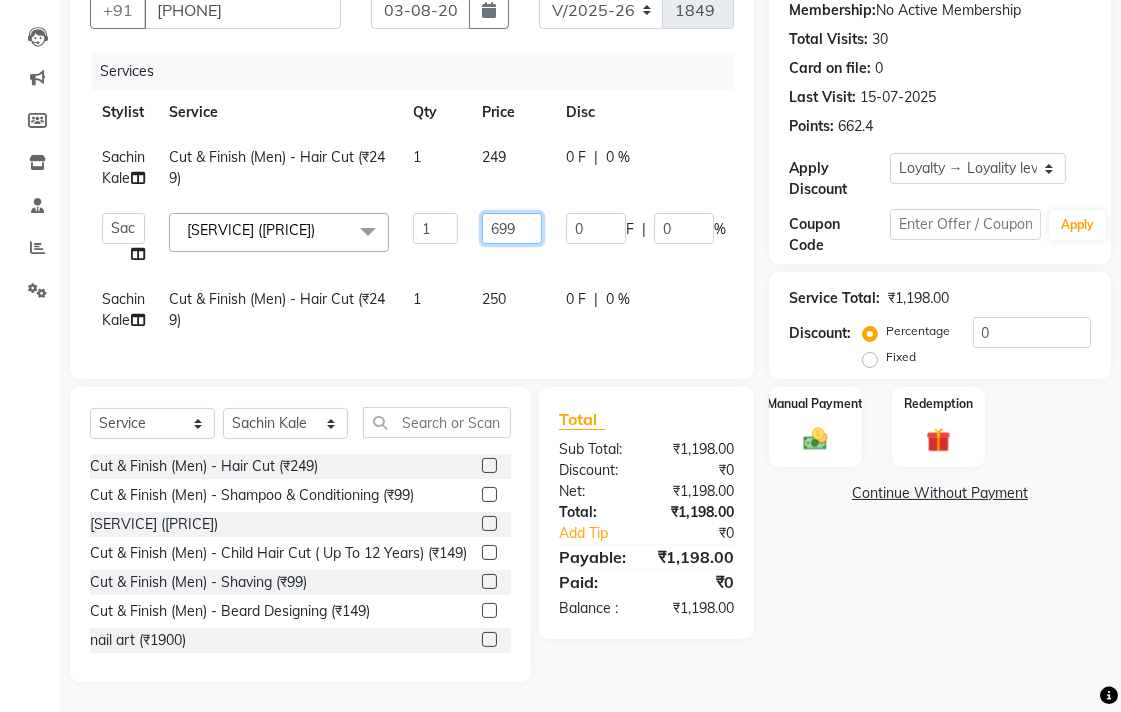 click on "699" 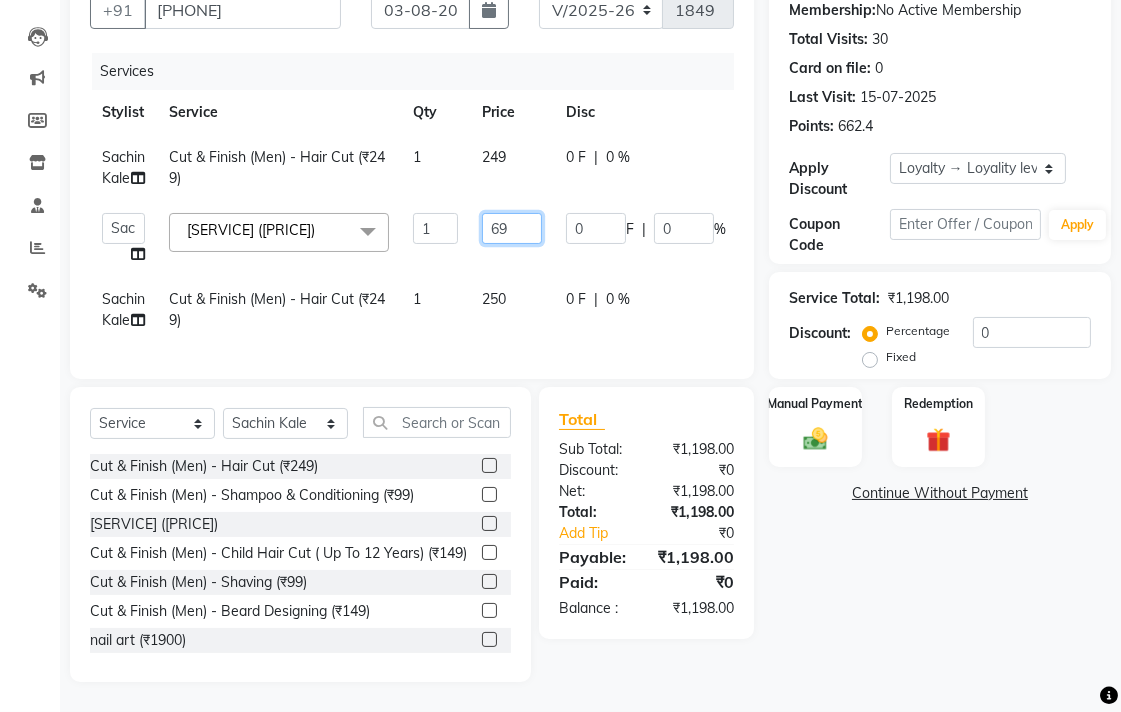 type on "6" 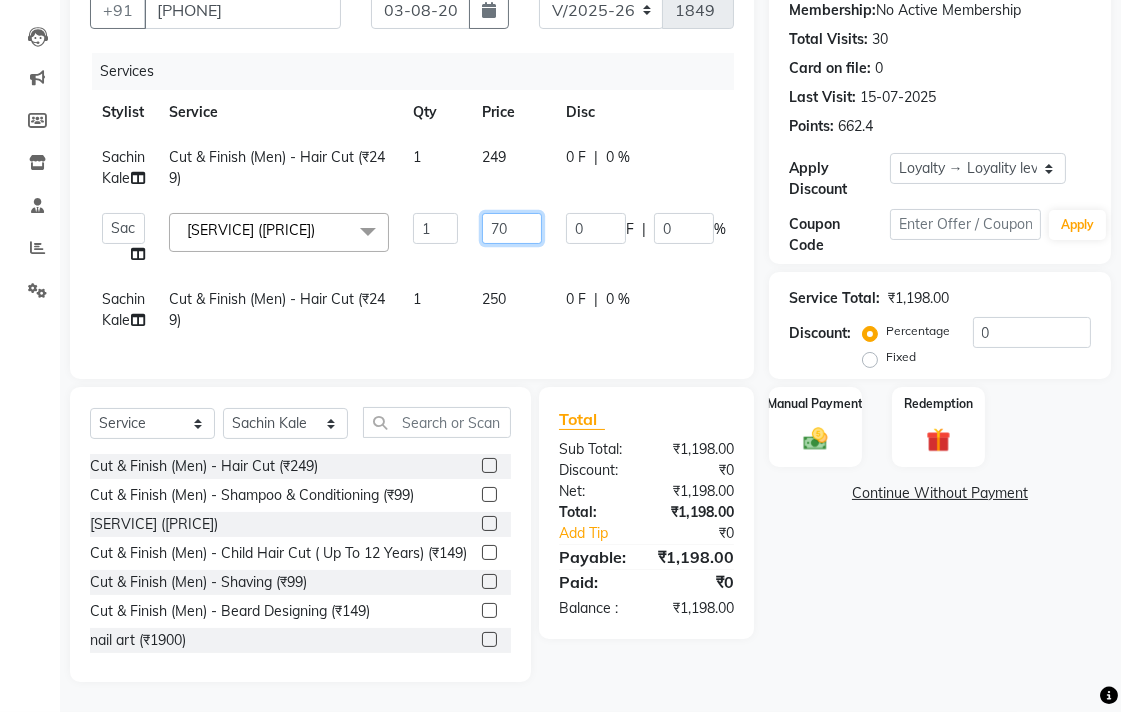type on "7" 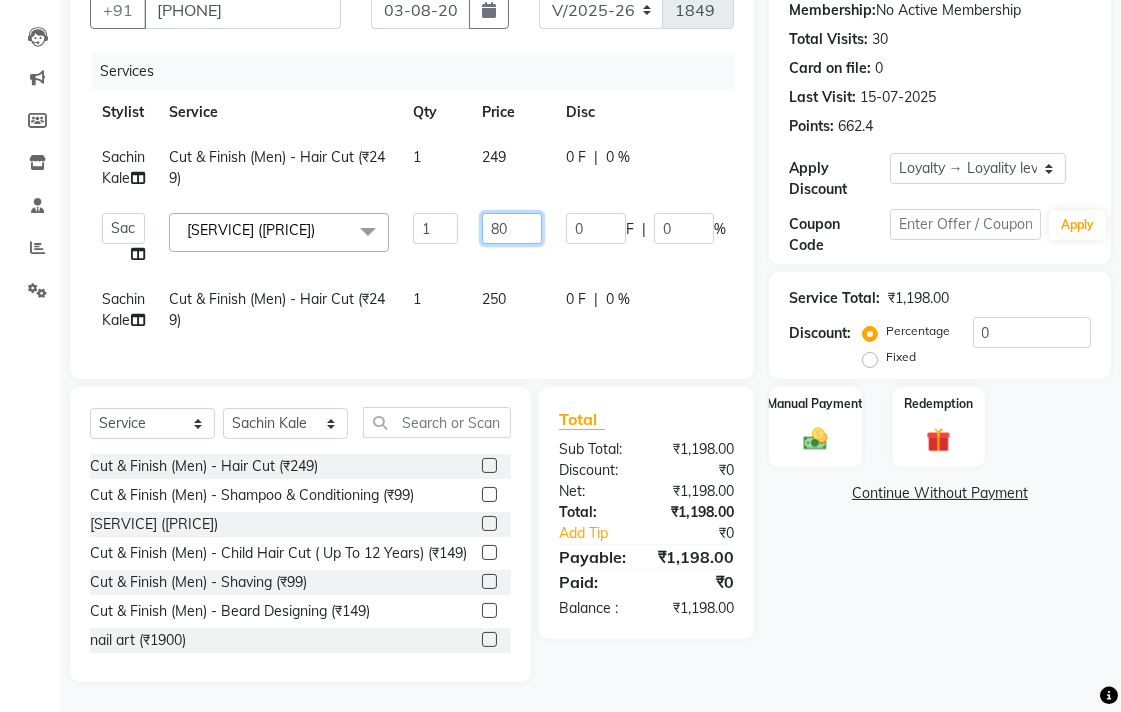 type on "800" 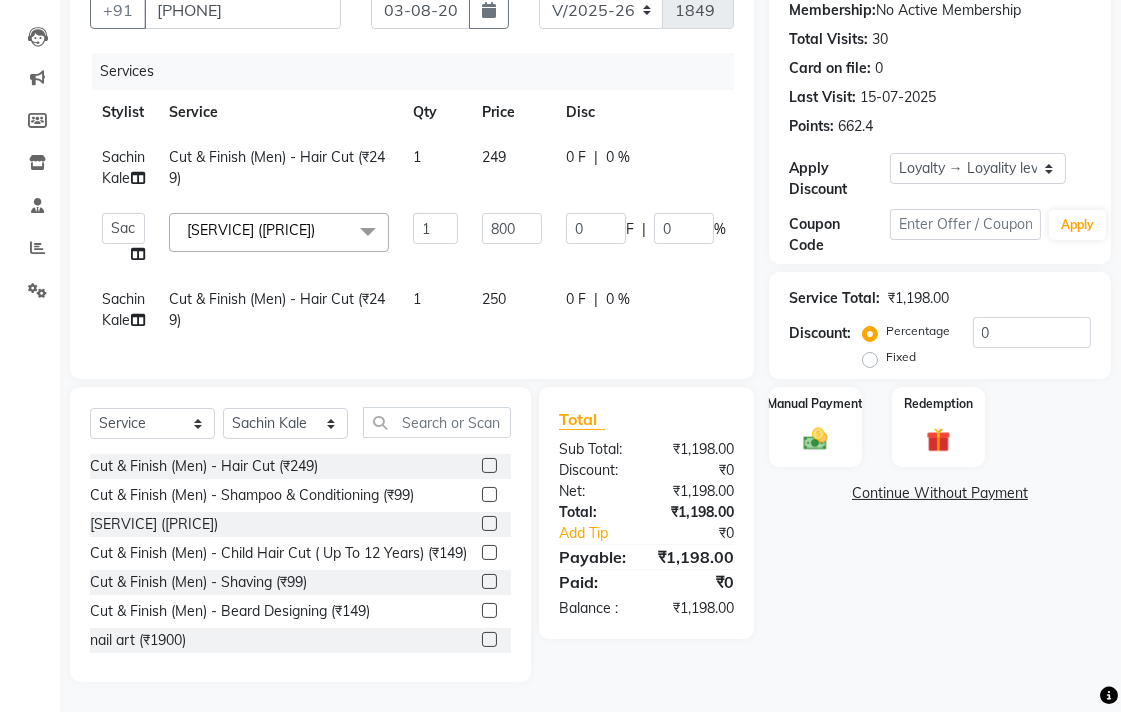 click on "[FIRST] [LAST] [SERVICE] - [SERVICE] ([PRICE]) 1 249 0 F | 0 % 249 [FIRST] [LAST]   [FIRST] [LAST]   [FIRST] [LAST]   [FIRST] [LAST]   [FIRST] [LAST]   [FIRST] [LAST]   [FIRST] [LAST]   [FIRST] [LAST]   [FIRST] [LAST]   [FIRST] [LAST]   [FIRST] [LAST]  [SERVICE] - [SERVICE] ([PRICE]) x [SERVICE] - [SERVICE] ([PRICE]) [SERVICE] - [SERVICE] ([PRICE]) [SERVICE] - [SERVICE] ([PRICE]) [SERVICE] - [SERVICE] ([PRICE]) [SERVICE] - [SERVICE] ([PRICE]) [SERVICE] - [SERVICE] ([PRICE]) [SERVICE] ([PRICE]) FREE EYEBRO  ([PRICE]) [SERVICE] ([PRICE]) [SERVICE] ([PRICE]) [SERVICE] ([PRICE]) [SERVICE] ([PRICE]) [SERVICE] ([PRICE]) [SERVICE] ([PRICE]) [SERVICE] ([PRICE]) [SERVICE] ([PRICE]) [SERVICE] ([PRICE]) [SERVICE] ([PRICE]) [SERVICE] - [SERVICE] ([PRICE]) [SERVICE] - [SERVICE] ([PRICE]) [SERVICE] - [SERVICE] ([PRICE]) Old Service ([PRICE]) 1" 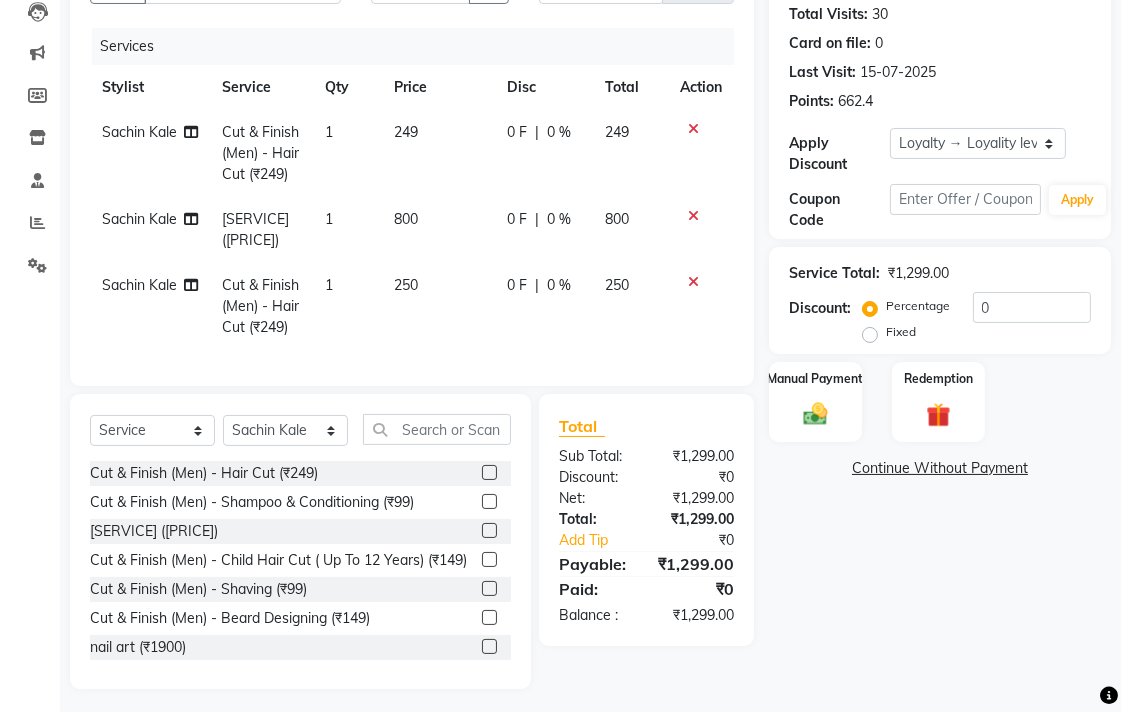 click on "250" 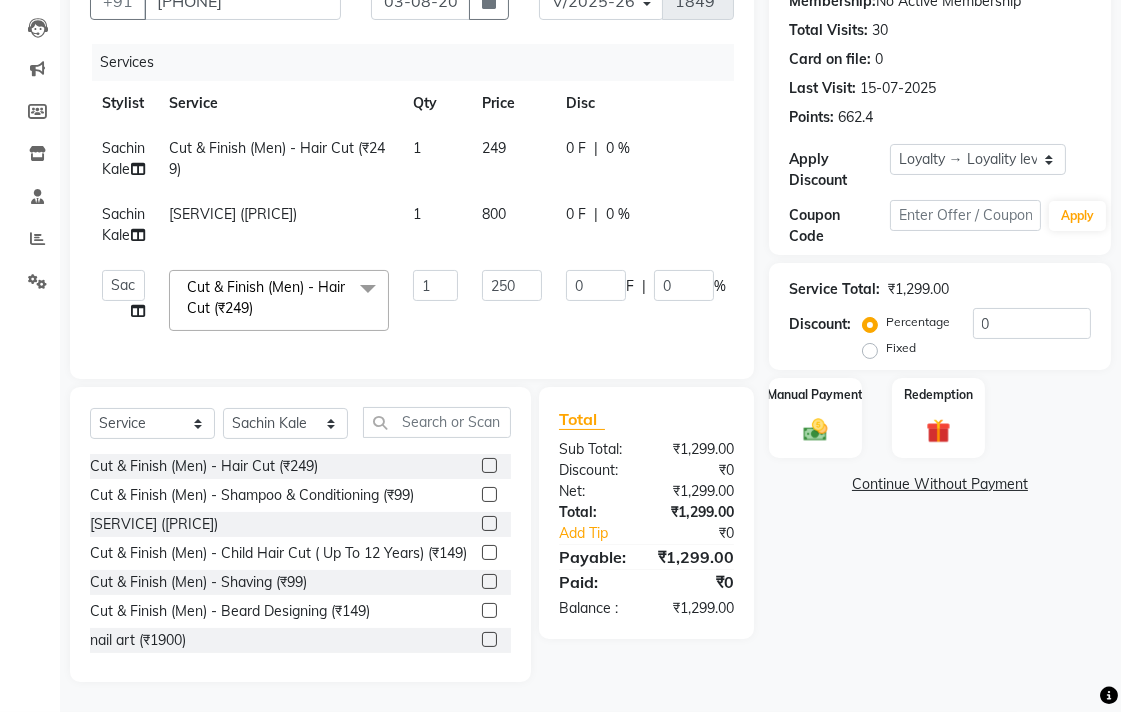 click on "1" 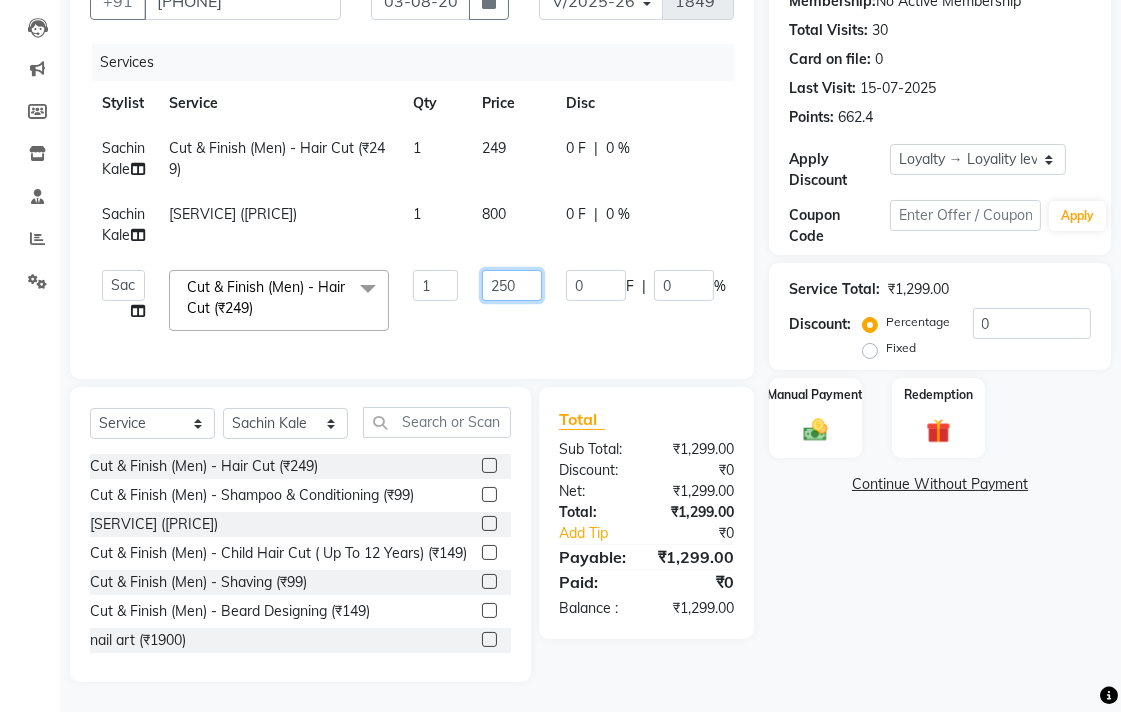click on "250" 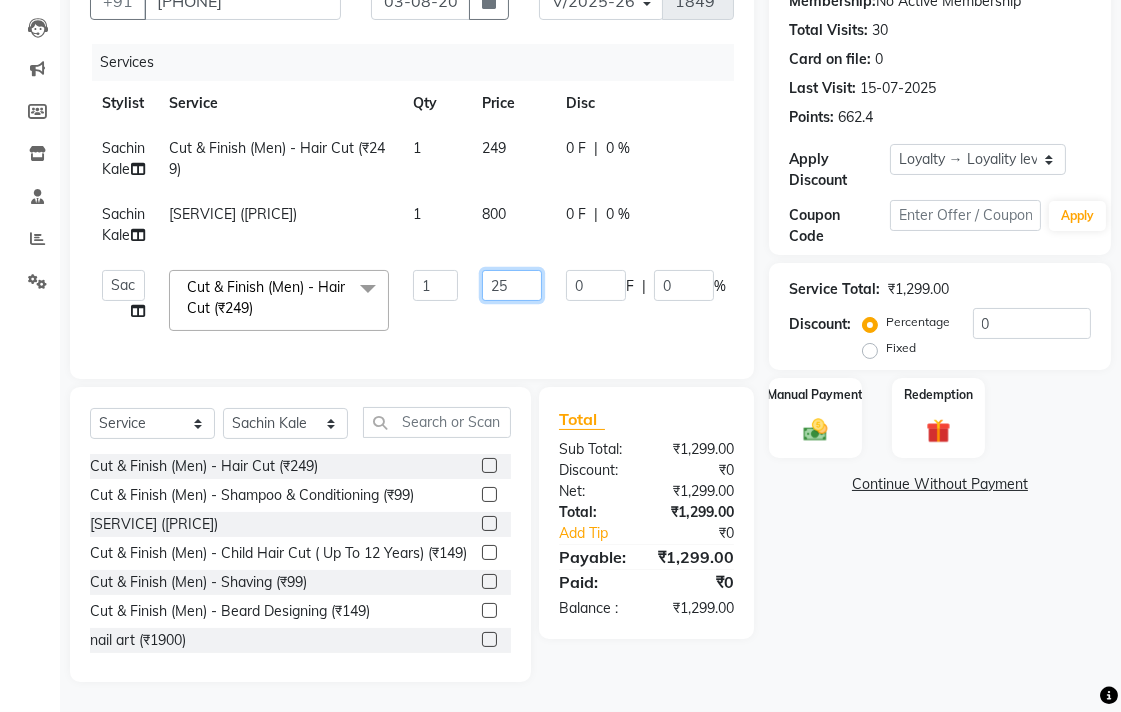 type on "2" 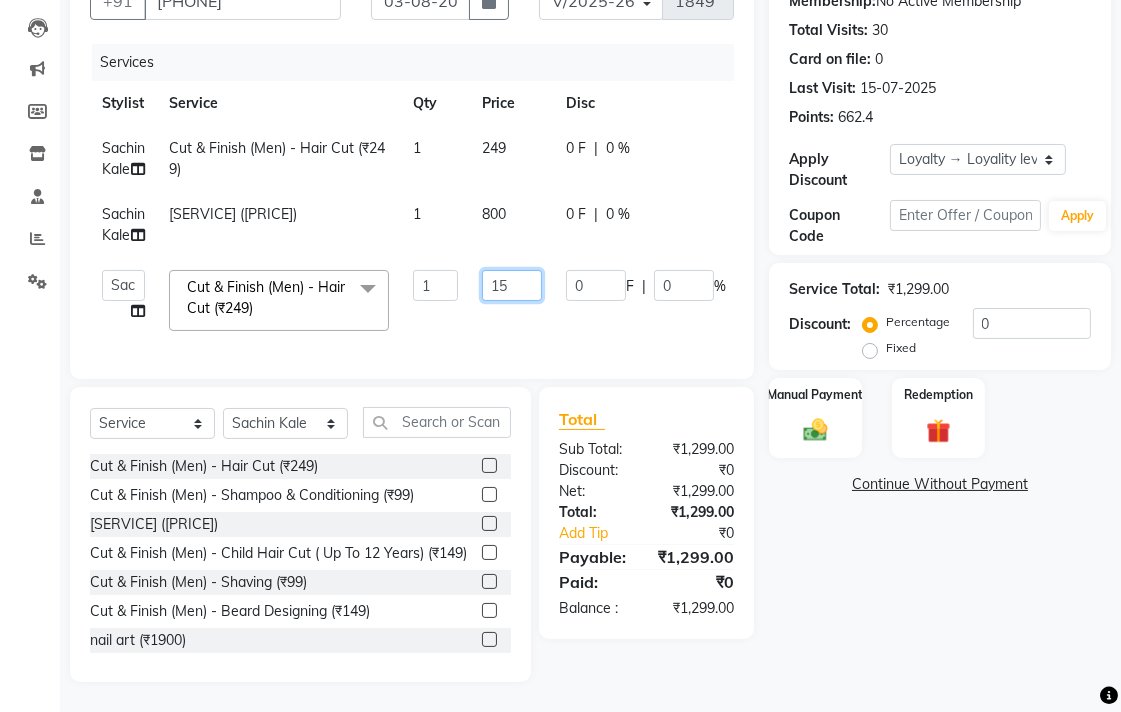 type on "150" 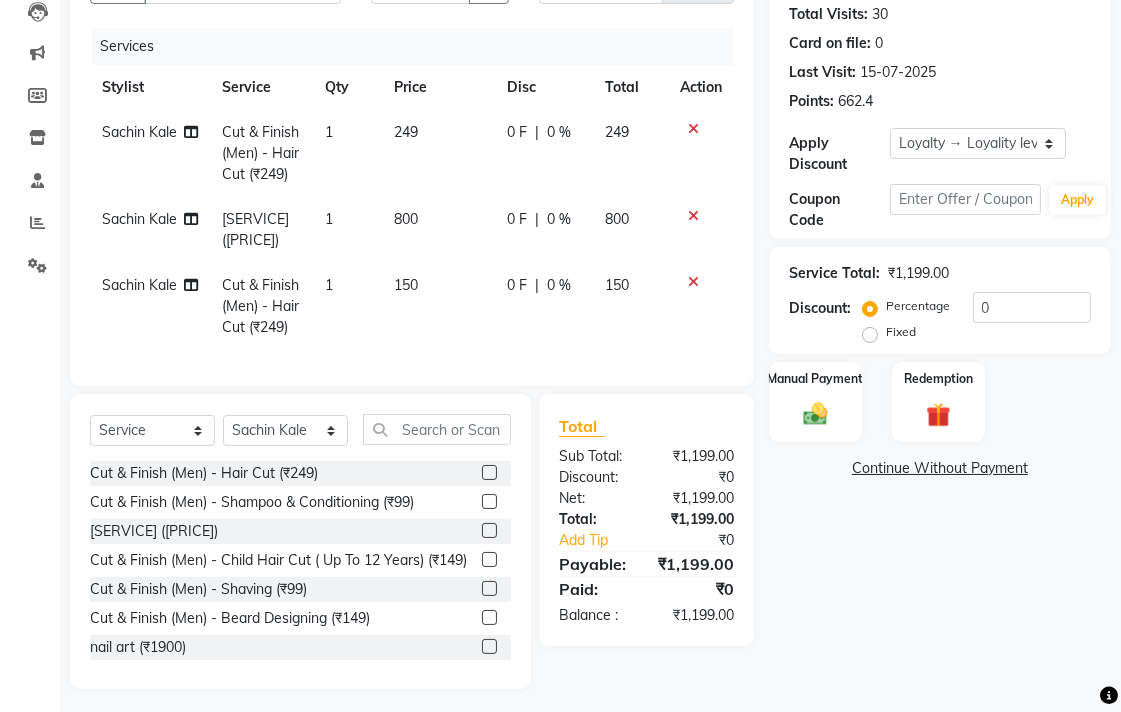 click on "[PERSON_NAME] Cut & Finish (Men) - Hair Cut (₹249) 1 249 0 F | 0 % 249" 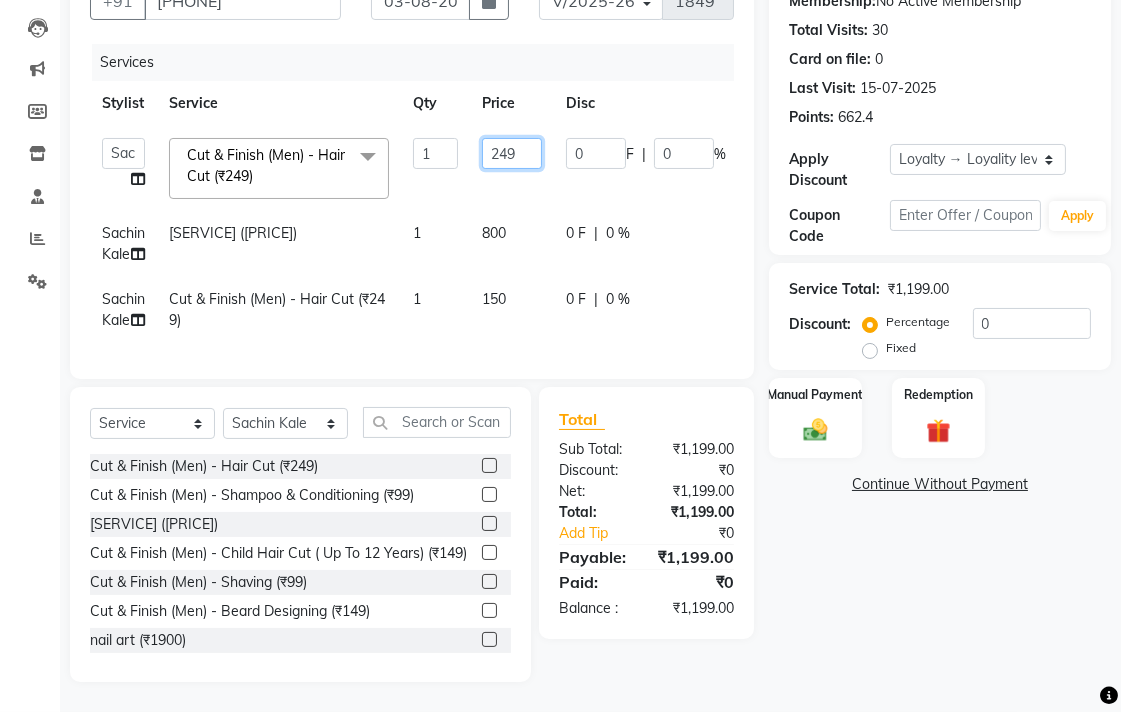 click on "249" 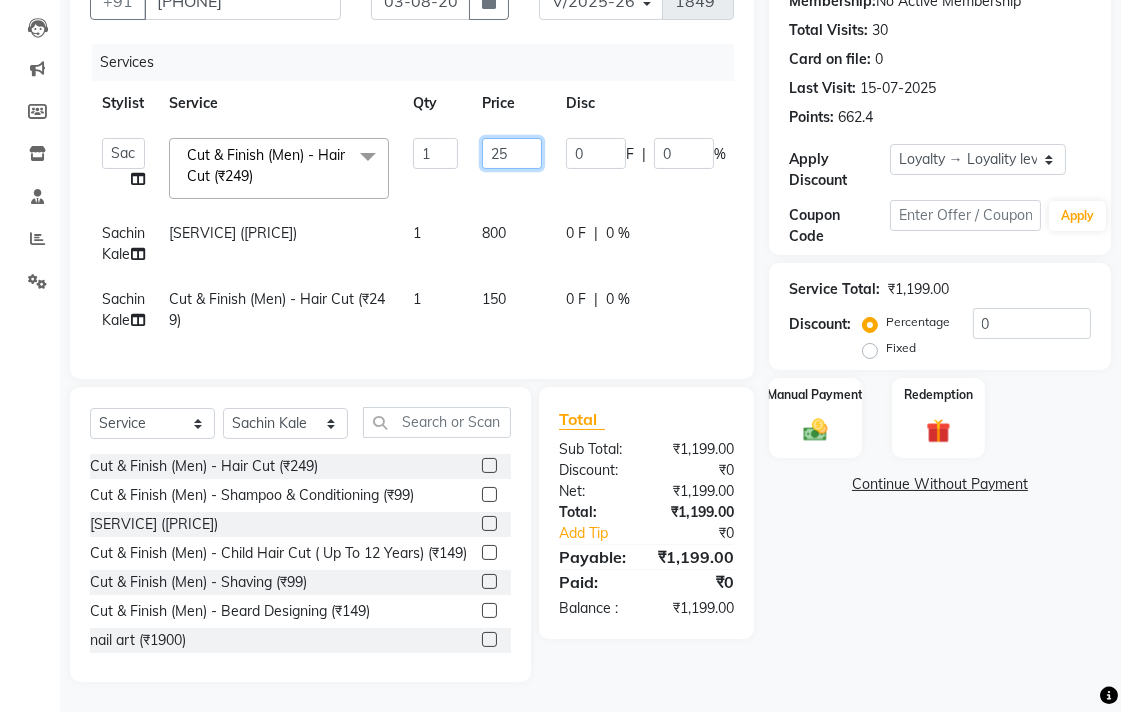 type on "250" 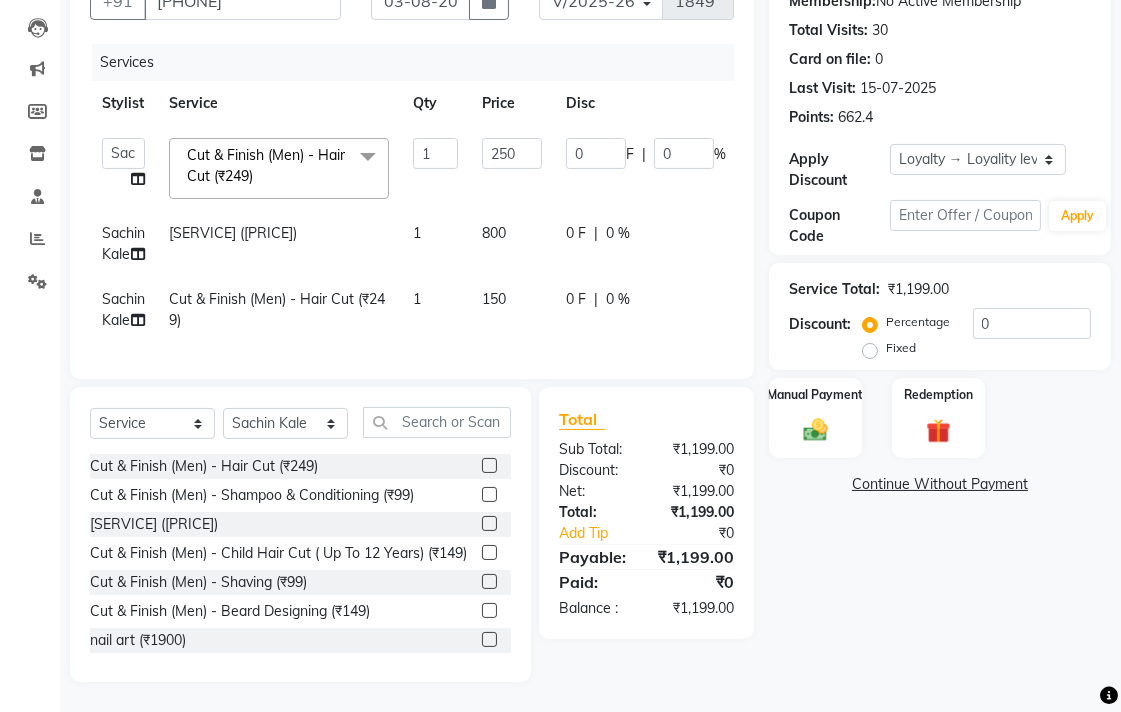 click on "[PERSON_NAME] [PERSON_NAME] [PERSON_NAME] [PERSON_NAME] [PERSON_NAME] [PERSON_NAME] [PERSON_NAME] [PERSON_NAME] [PERSON_NAME] [PERSON_NAME] [PERSON_NAME] Cleanup (Men) - O3+ Cleanup ( With D-Tan) (₹1499) x Cut & Finish (Men) - Hair Cut (₹249) Cut & Finish (Men) - Shampoo & Conditioning (₹99) Cut & Finish (Men) - Advance Hair Cut (₹299) Cut & Finish (Men) - Child Hair Cut ( Up To 12 Years) (₹149) Cut & Finish (Men) - Shaving (₹99) Cut & Finish (Men) - Beard Designing (₹149) nail art (₹1900) FREE EYEBRO (₹0) FACE SCARBING (₹100) pearsing (₹400) beard color (₹199) mustace color (₹99) Fiber complex tretment (₹3500) eyerpeirsing par pear (₹300) shea bater spa men (₹2000) shea bater hair spa women (₹3000) color aply only (₹300) bio plstia (₹6000) campaki hair spa (₹3000) Cut & Finish (Women) - Hair Cut (₹349) Cut & Finish (Women) - Shampoo & Conditioning (₹199) Cut & Finish (Women) - Advance Hair Cut (₹599) mustache color (men) (₹100) 1 1499 F" 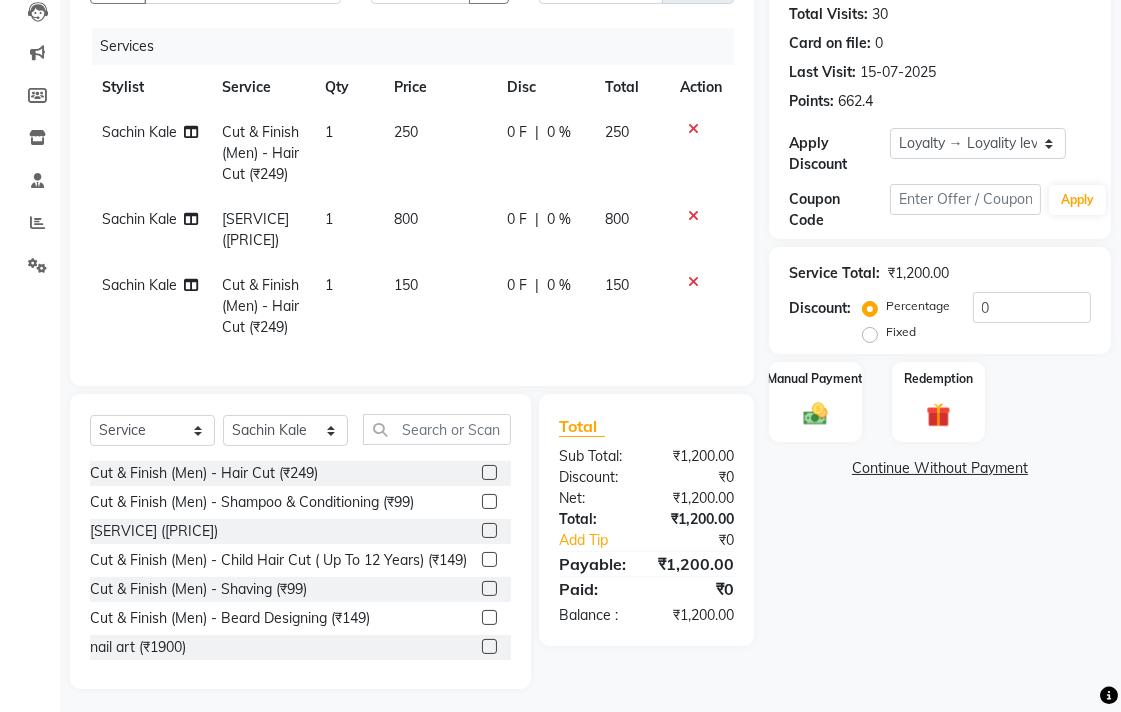 click on "150" 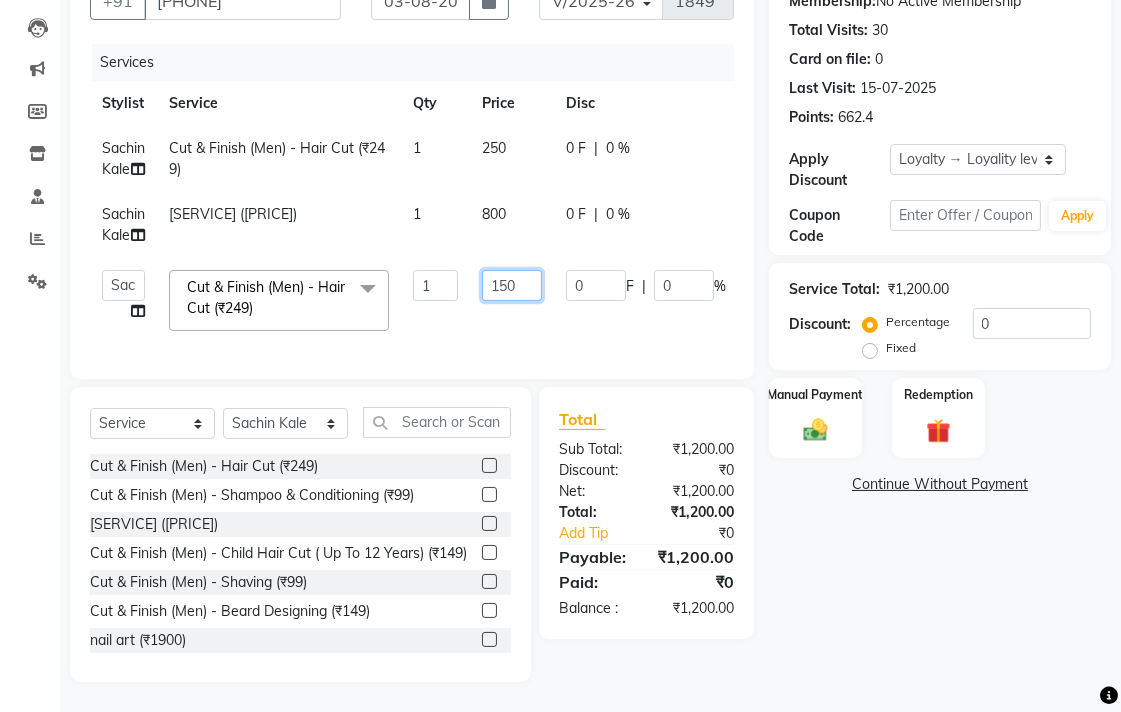 click on "150" 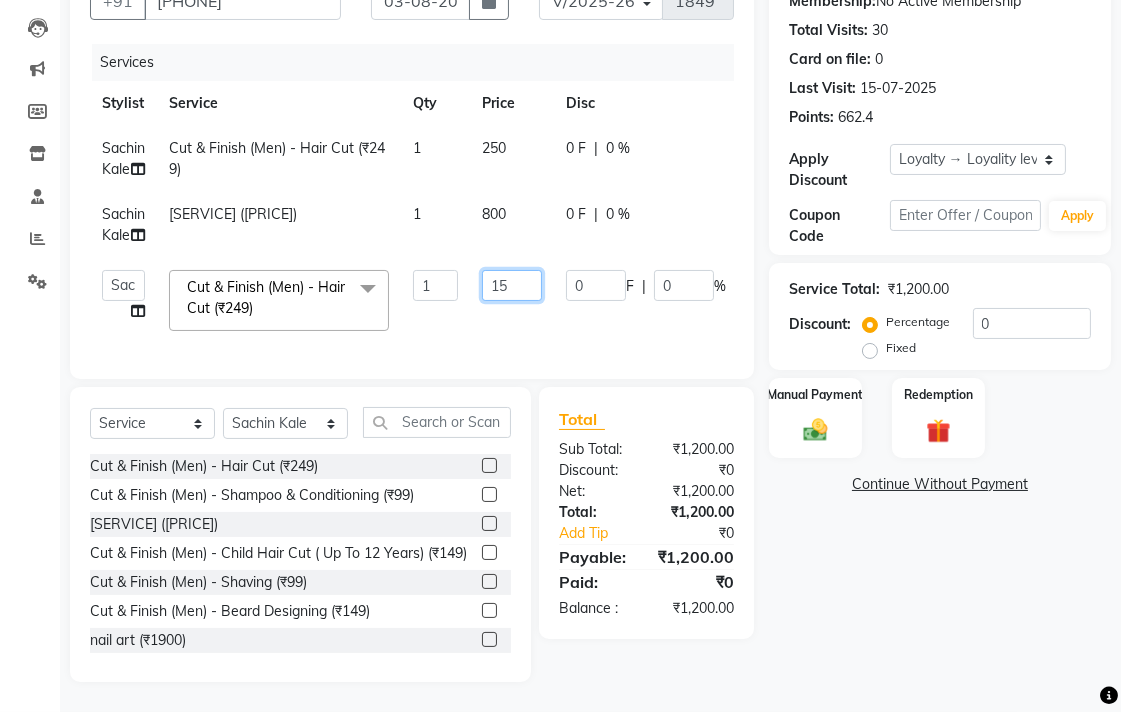 type on "1" 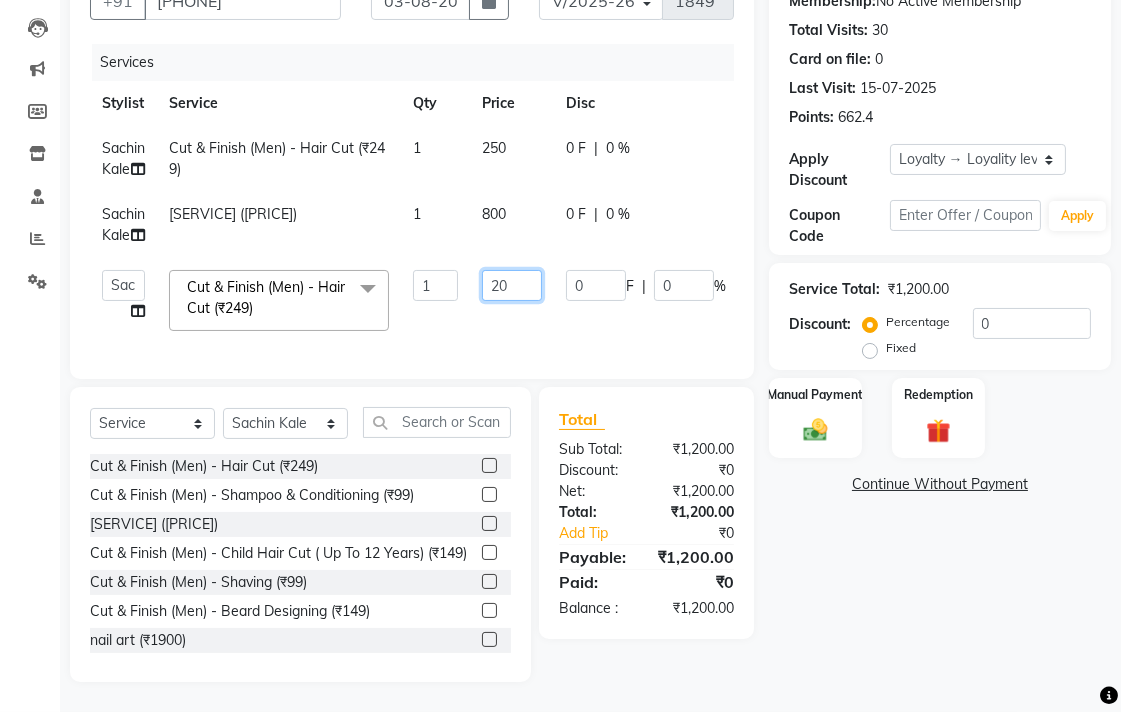 type on "200" 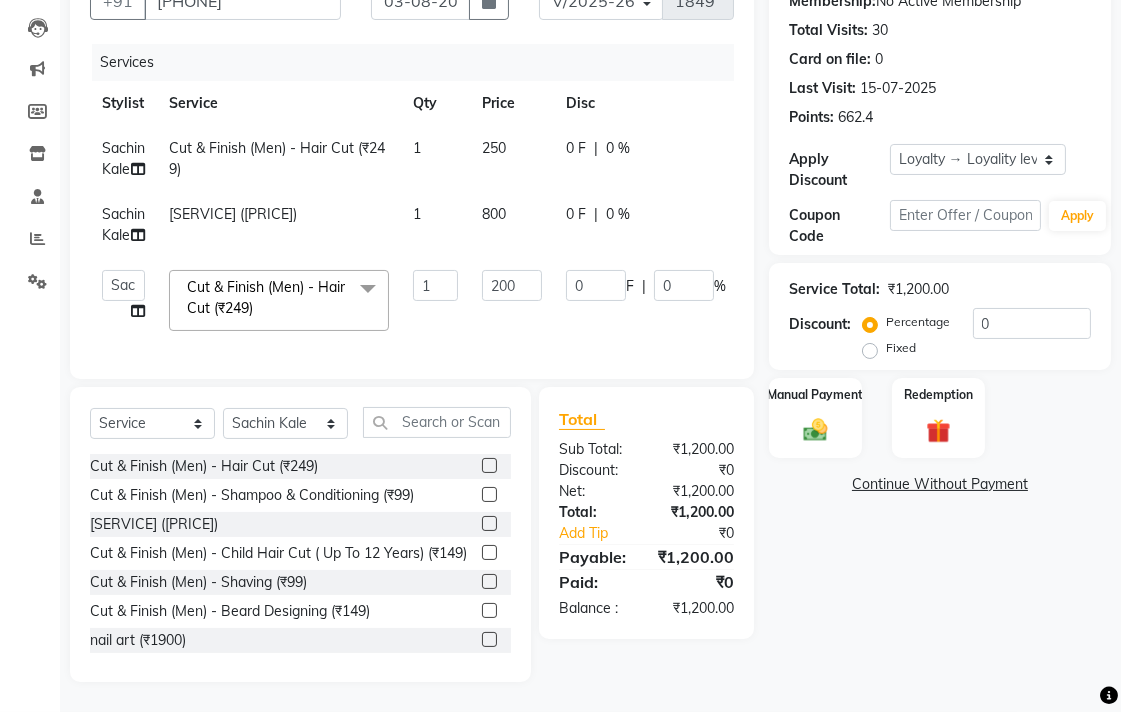 click on "Name: [FIRST] [LAST] Membership:  No Active Membership  Total Visits:  30 Card on file:  0 Last Visit:   15-07-2025 Points:   662.4  Apply Discount Select  Loyalty → Loyality level 1  Coupon Code Apply Service Total:  ₹1,200.00  Discount:  Percentage   Fixed  0 Manual Payment Redemption  Continue Without Payment" 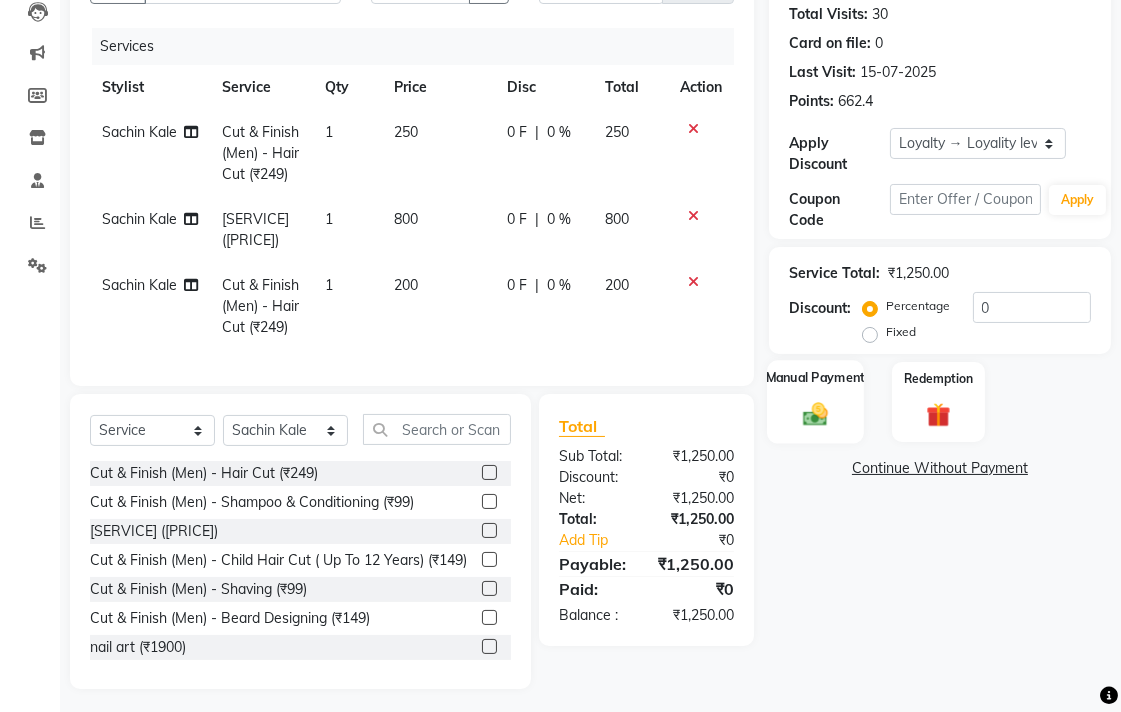 click 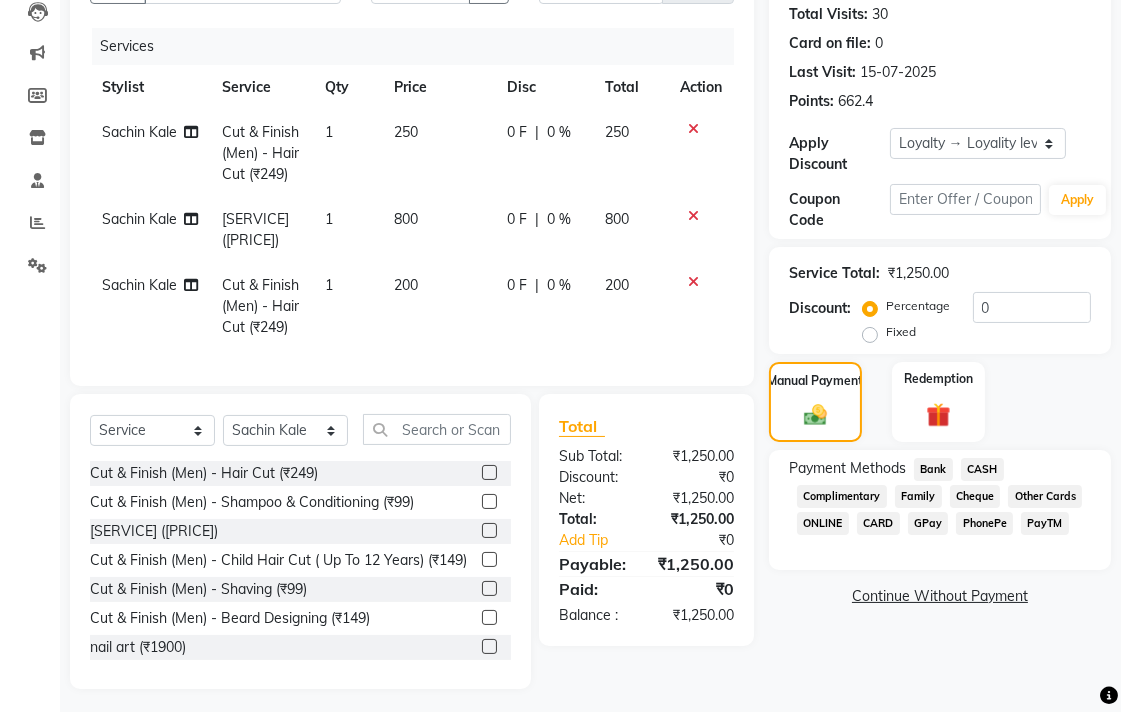 click on "Bank" 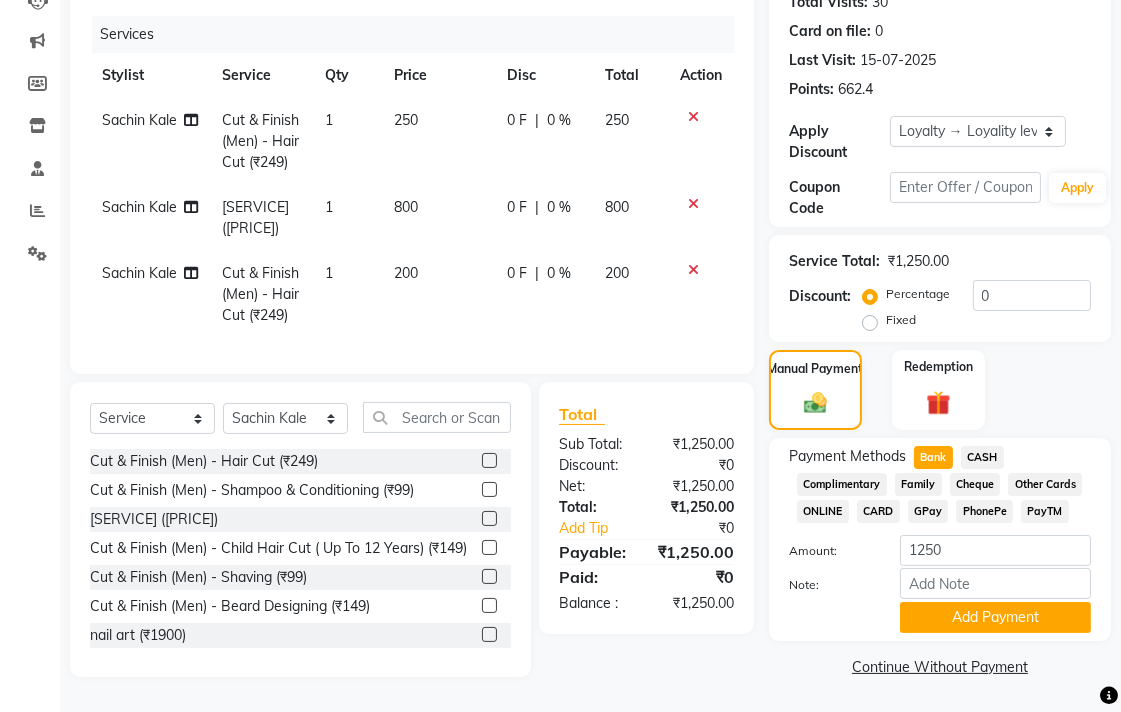 scroll, scrollTop: 285, scrollLeft: 0, axis: vertical 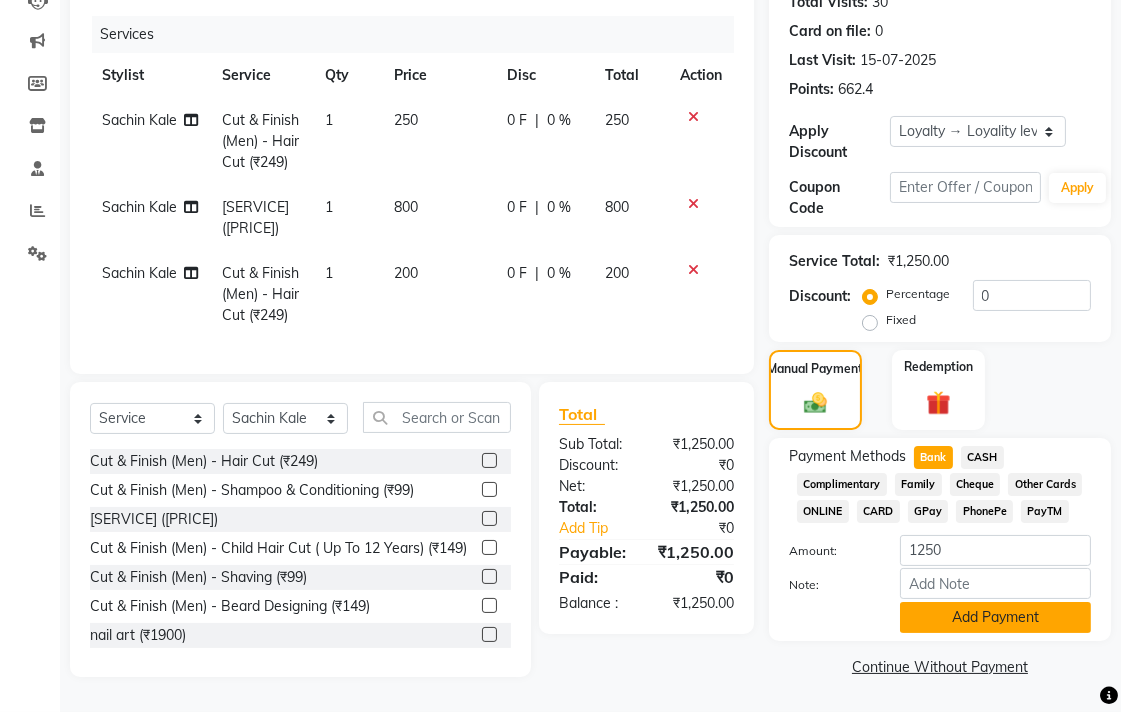 click on "Add Payment" 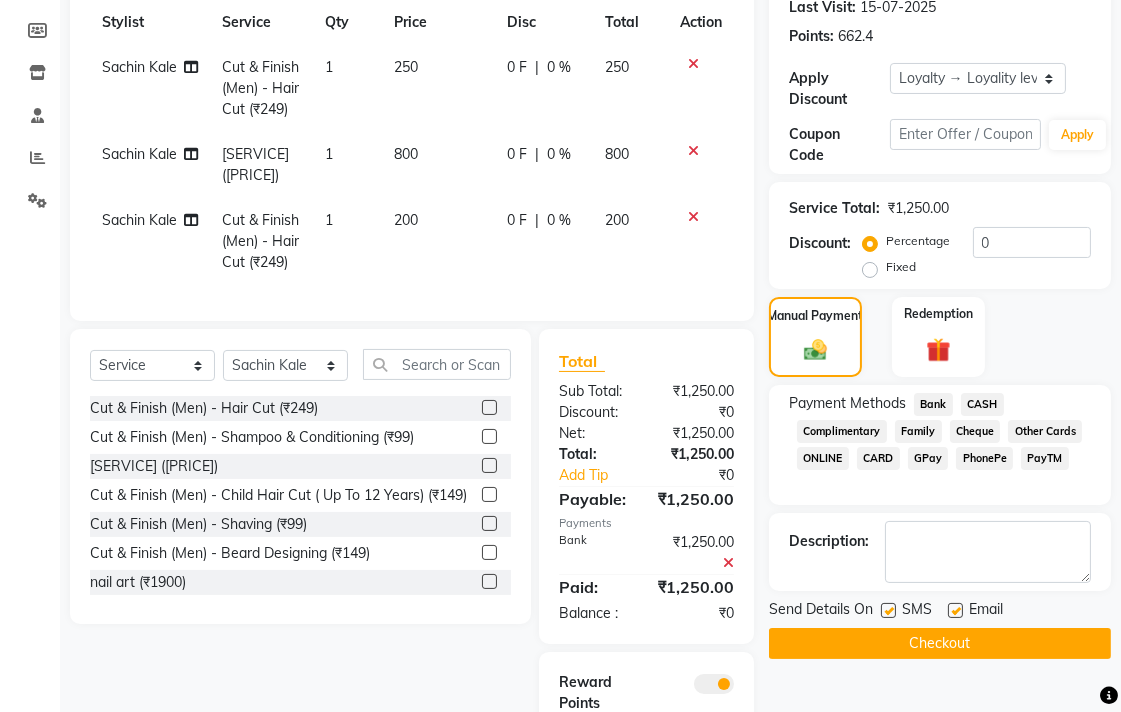 click on "Checkout" 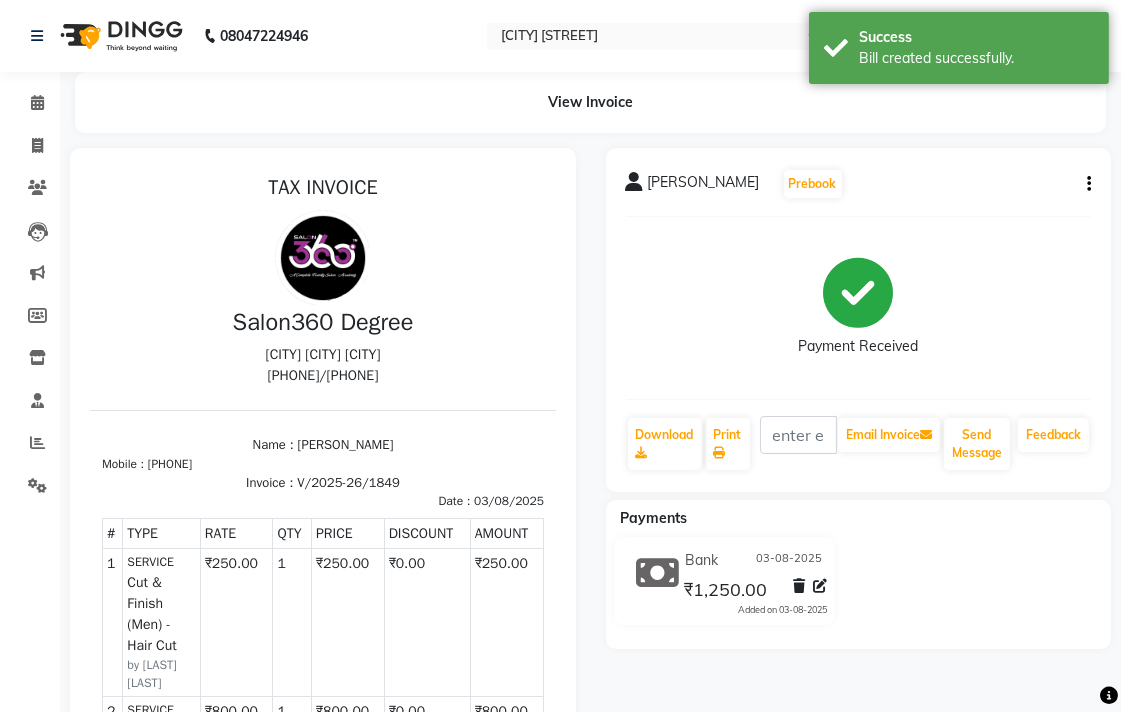 scroll, scrollTop: 0, scrollLeft: 0, axis: both 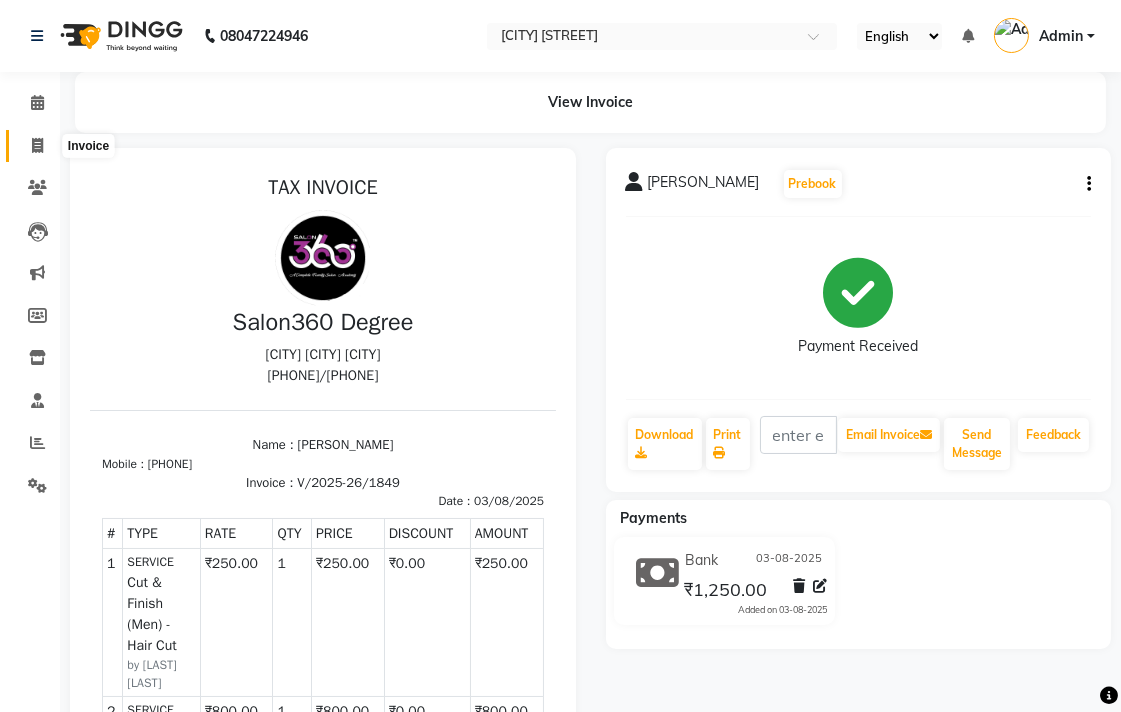 click 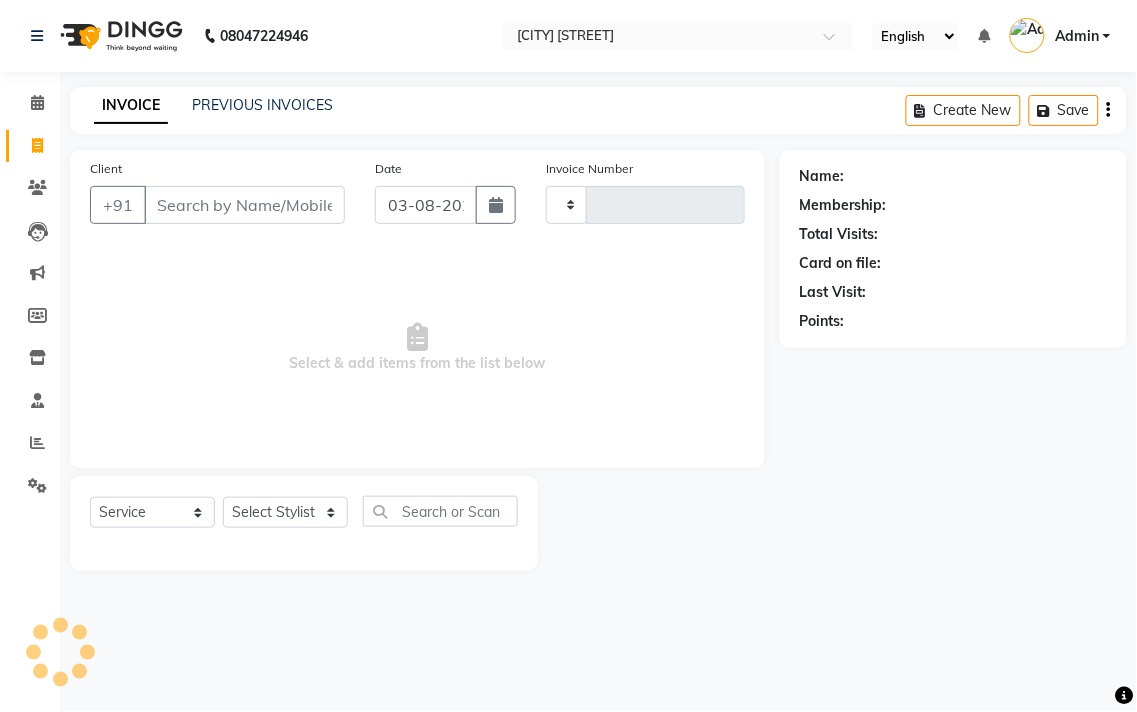 type on "1850" 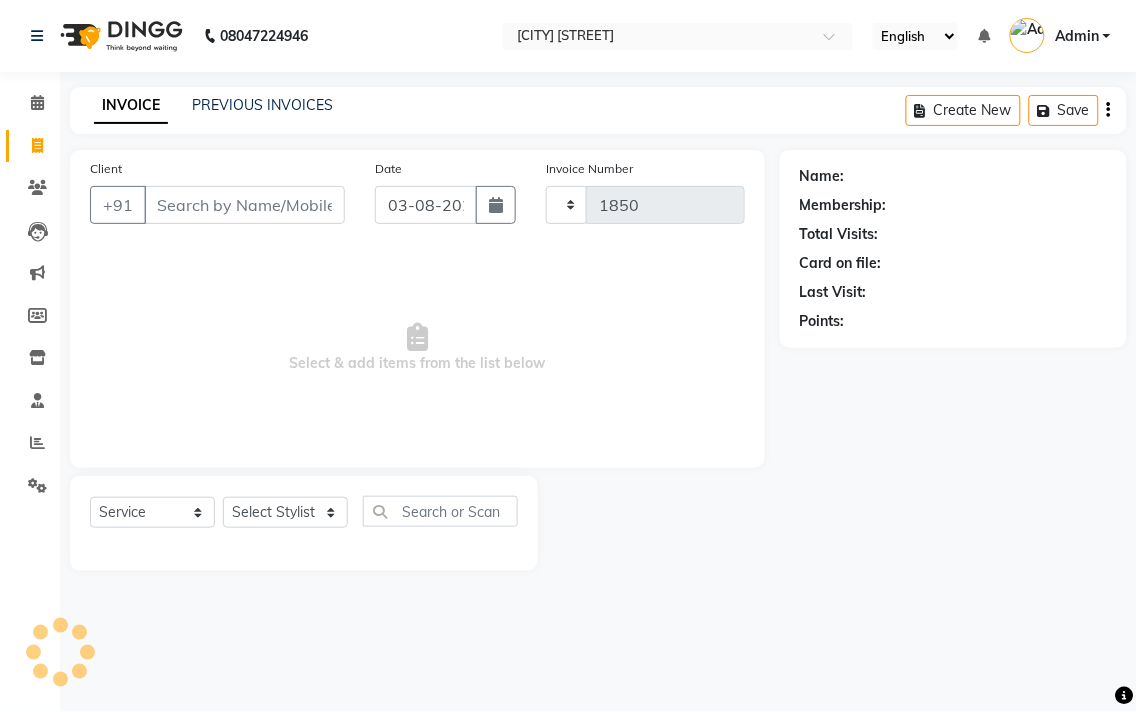 select on "5215" 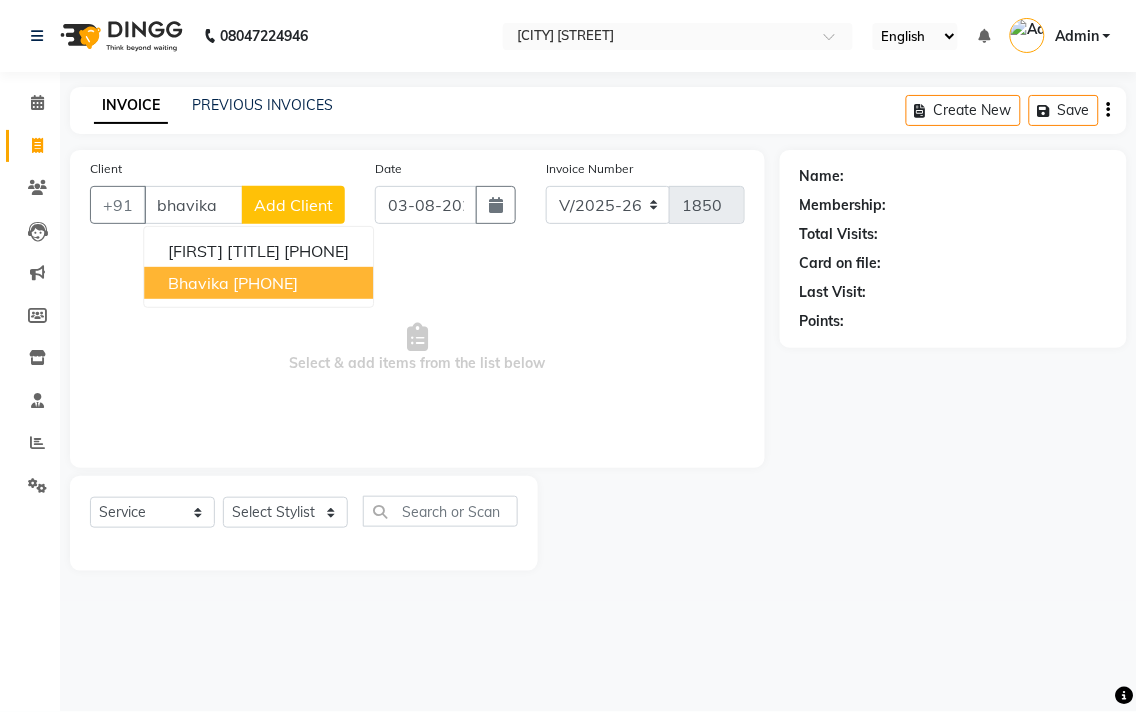 click on "[FIRST]  [PHONE]" at bounding box center [258, 283] 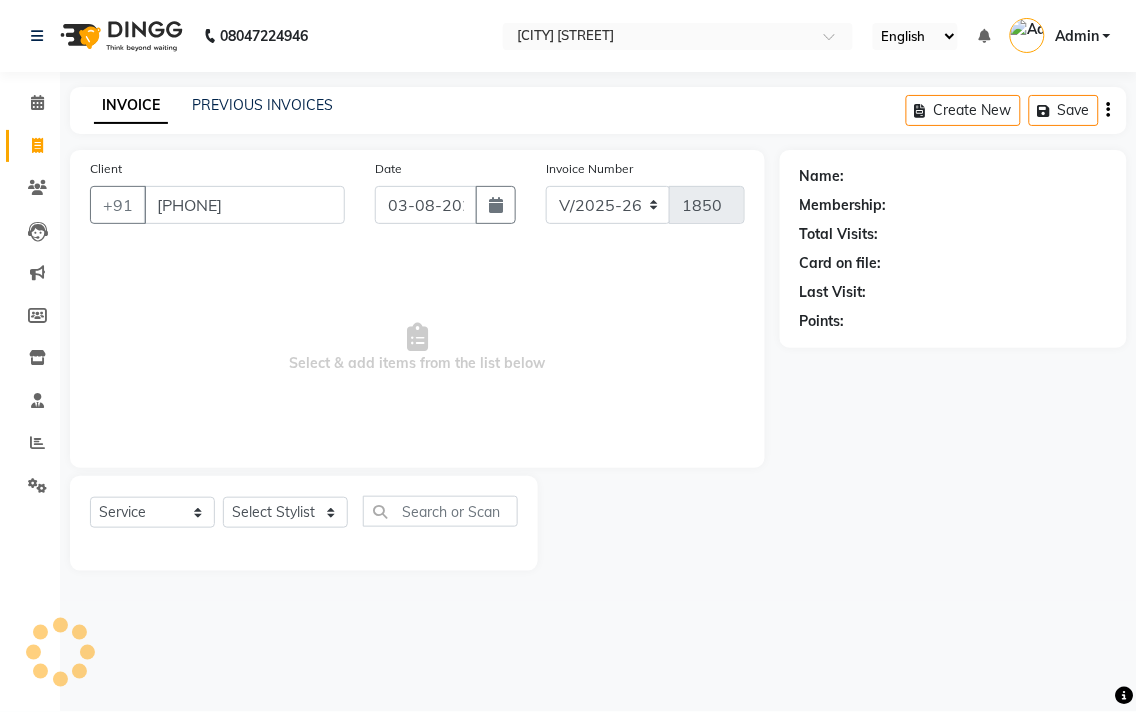 type on "[PHONE]" 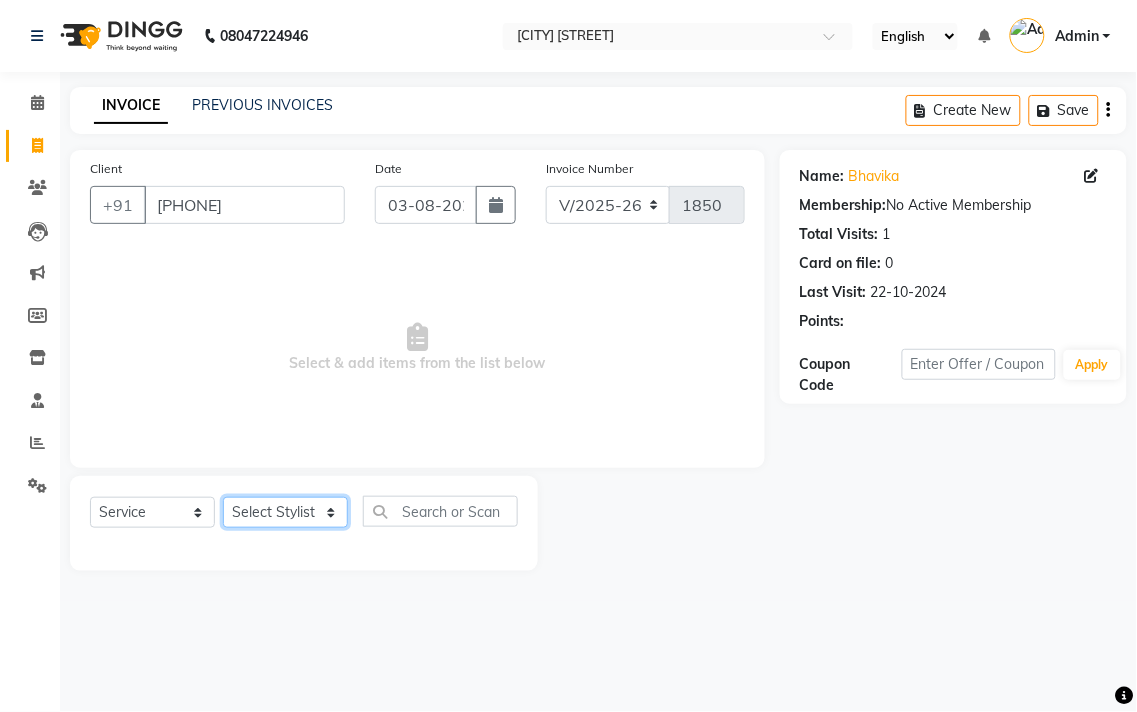 click on "Select Stylist [PERSON_NAME] [PERSON_NAME] [PERSON_NAME] [PERSON_NAME] [PERSON_NAME] [PERSON_NAME] [PERSON_NAME] [PERSON_NAME] [PERSON_NAME] [PERSON_NAME] [PERSON_NAME]" 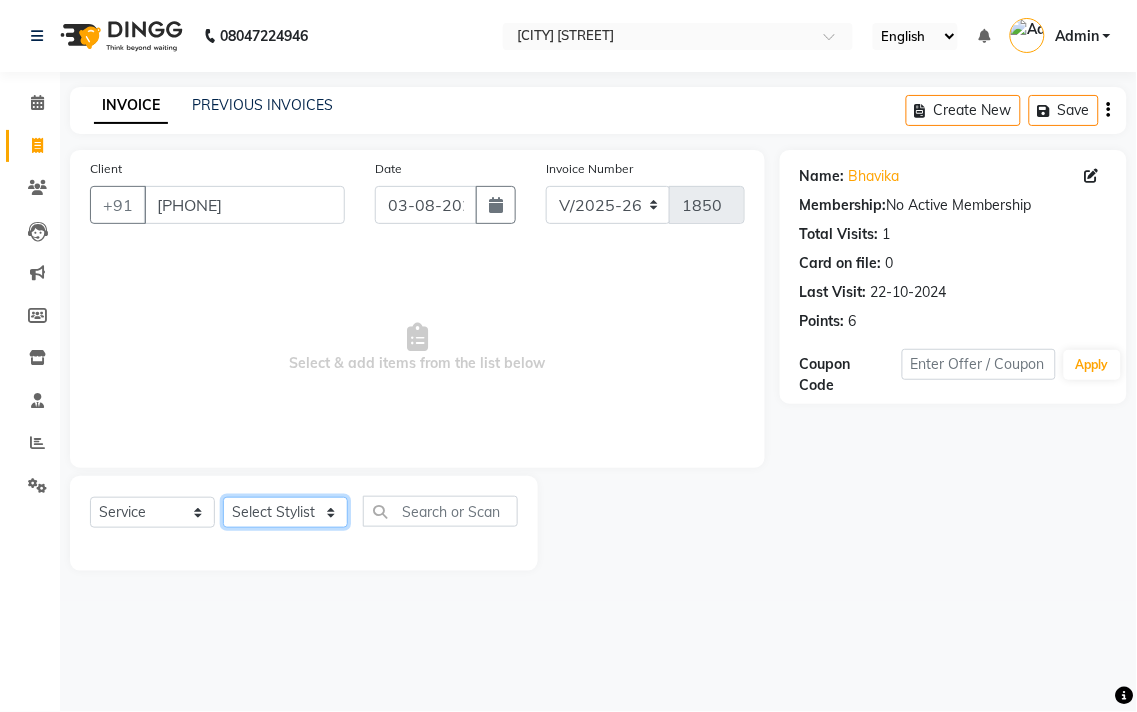 select on "68192" 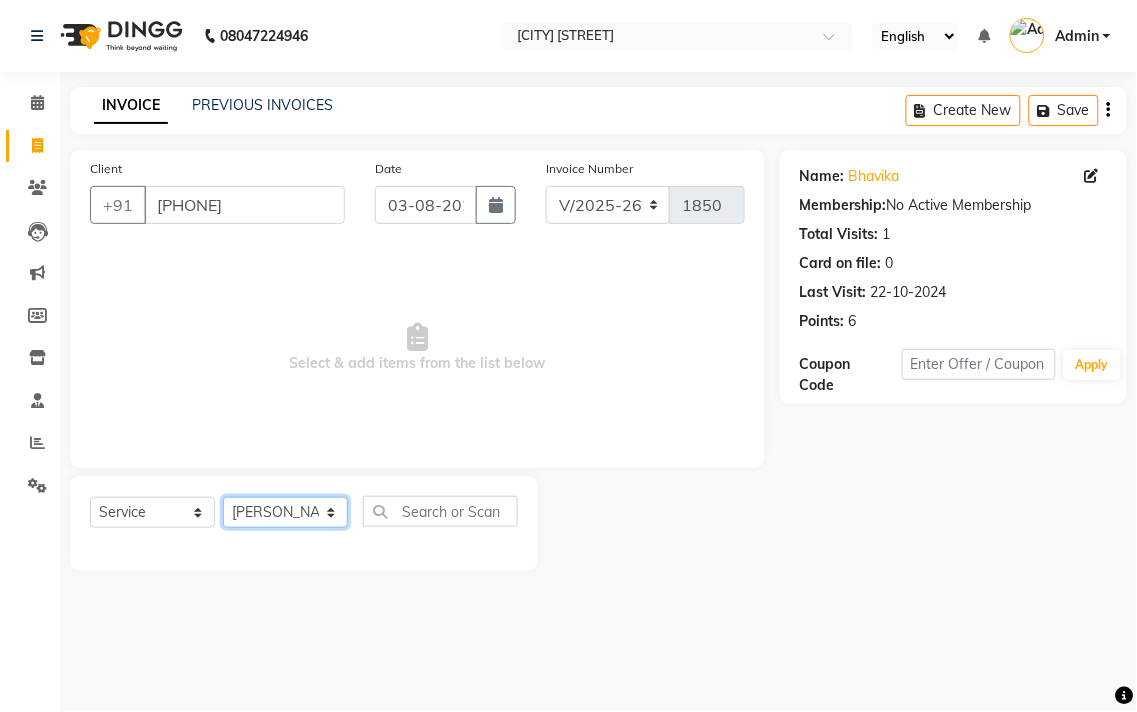 click on "Select Stylist [PERSON_NAME] [PERSON_NAME] [PERSON_NAME] [PERSON_NAME] [PERSON_NAME] [PERSON_NAME] [PERSON_NAME] [PERSON_NAME] [PERSON_NAME] [PERSON_NAME] [PERSON_NAME]" 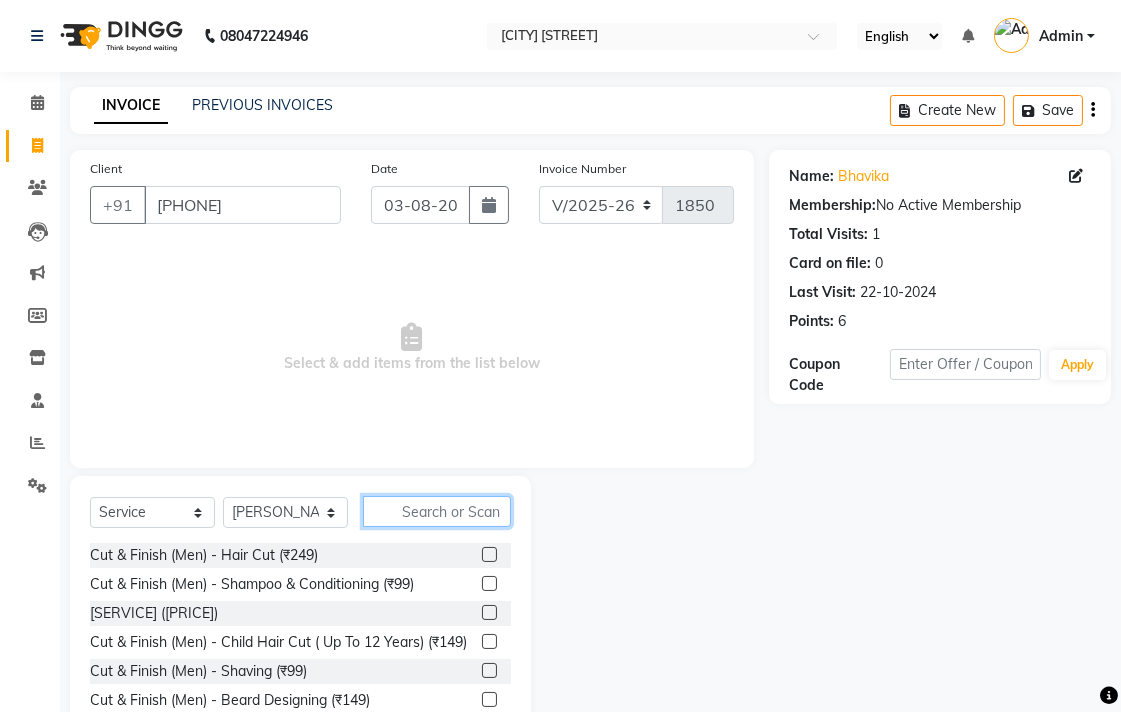 click 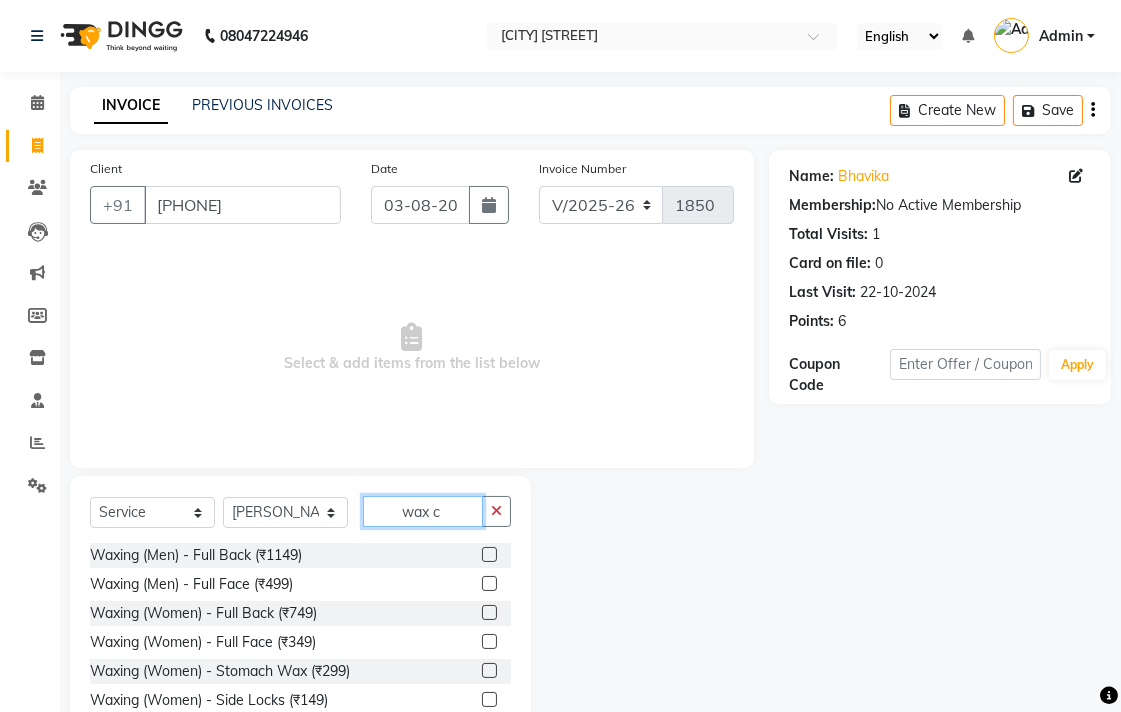 scroll, scrollTop: 90, scrollLeft: 0, axis: vertical 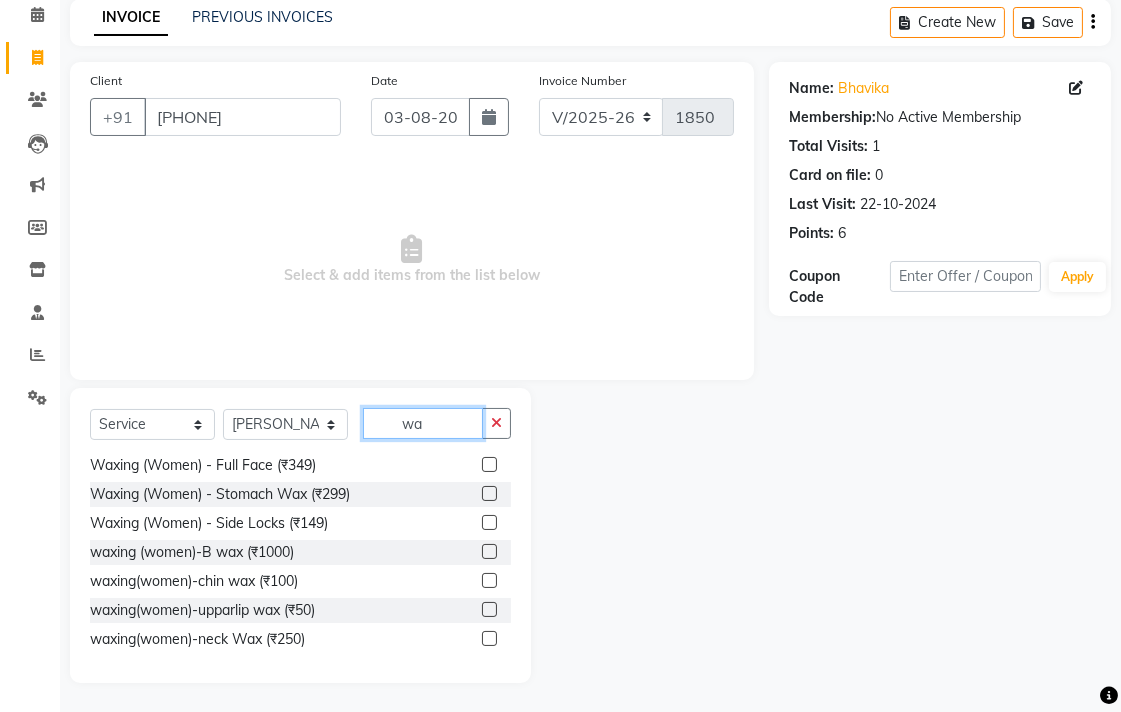 type on "w" 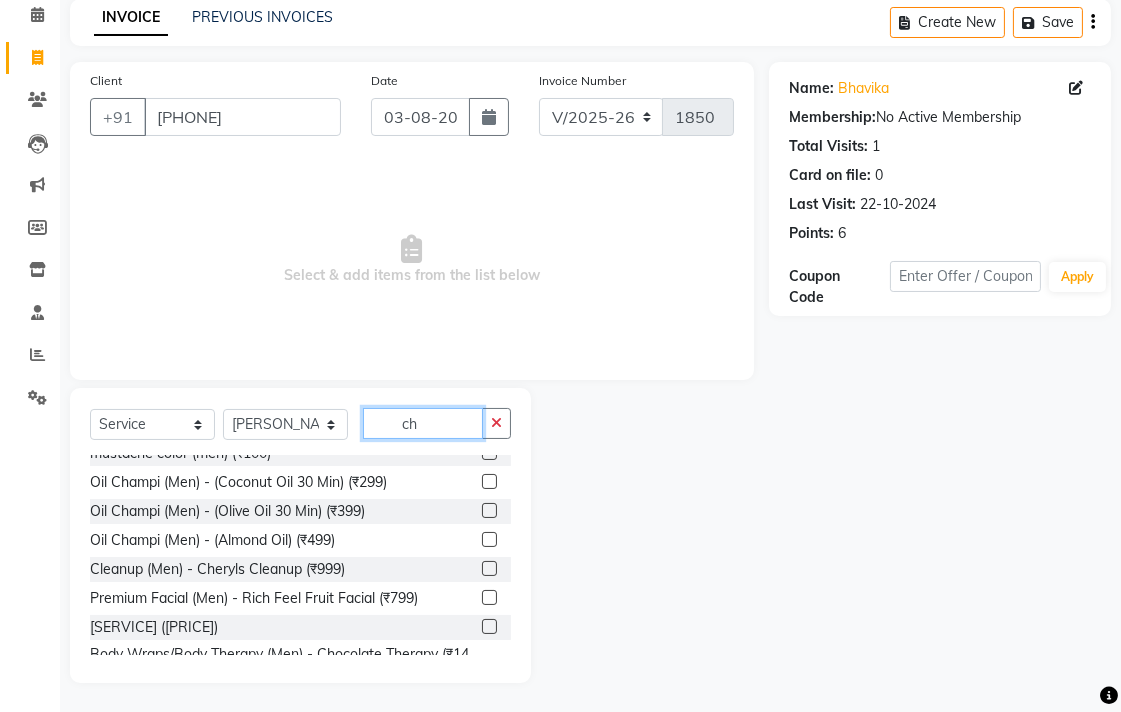 scroll, scrollTop: 0, scrollLeft: 0, axis: both 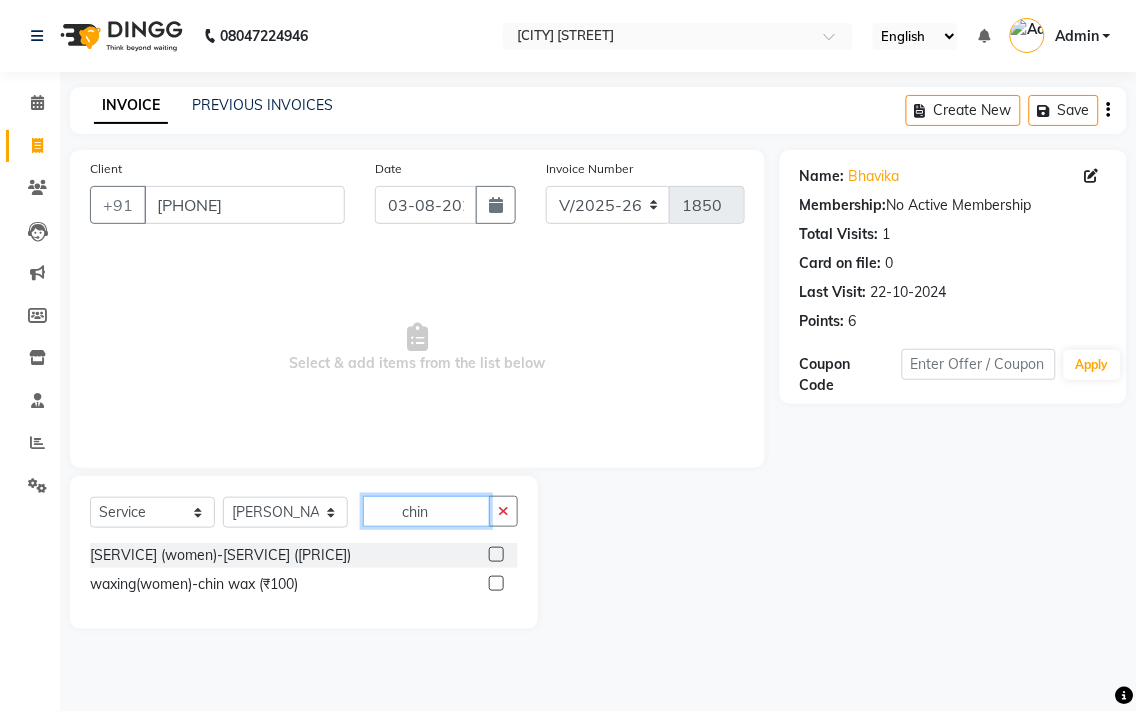 type on "chin" 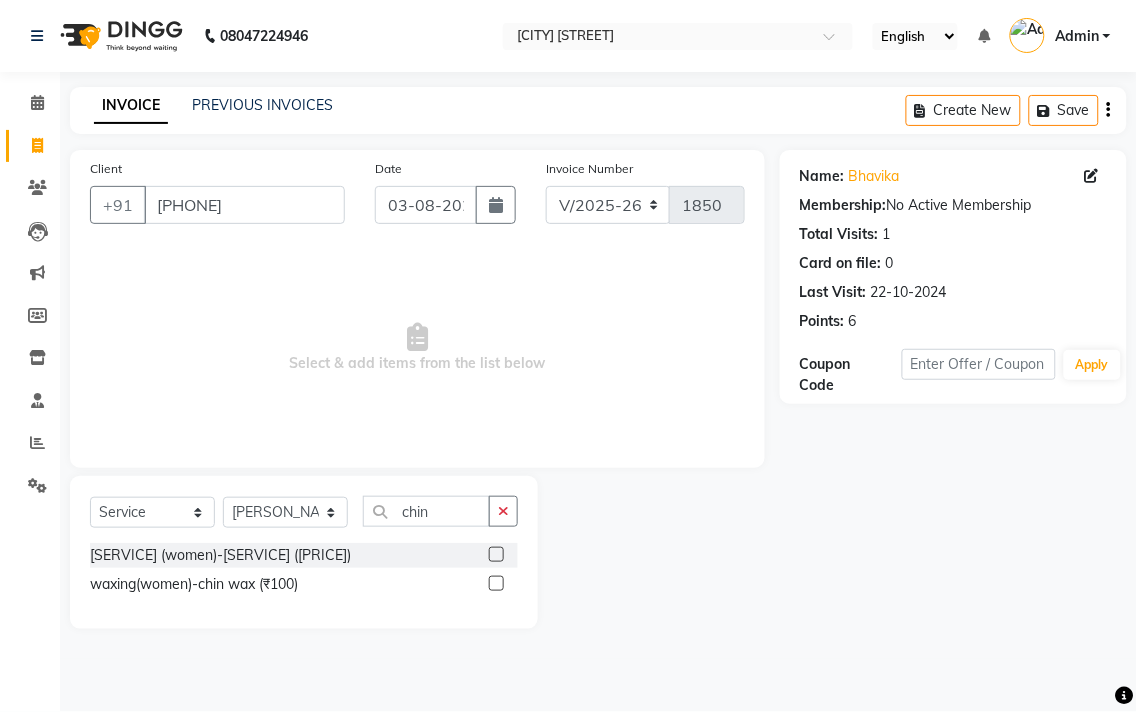 click 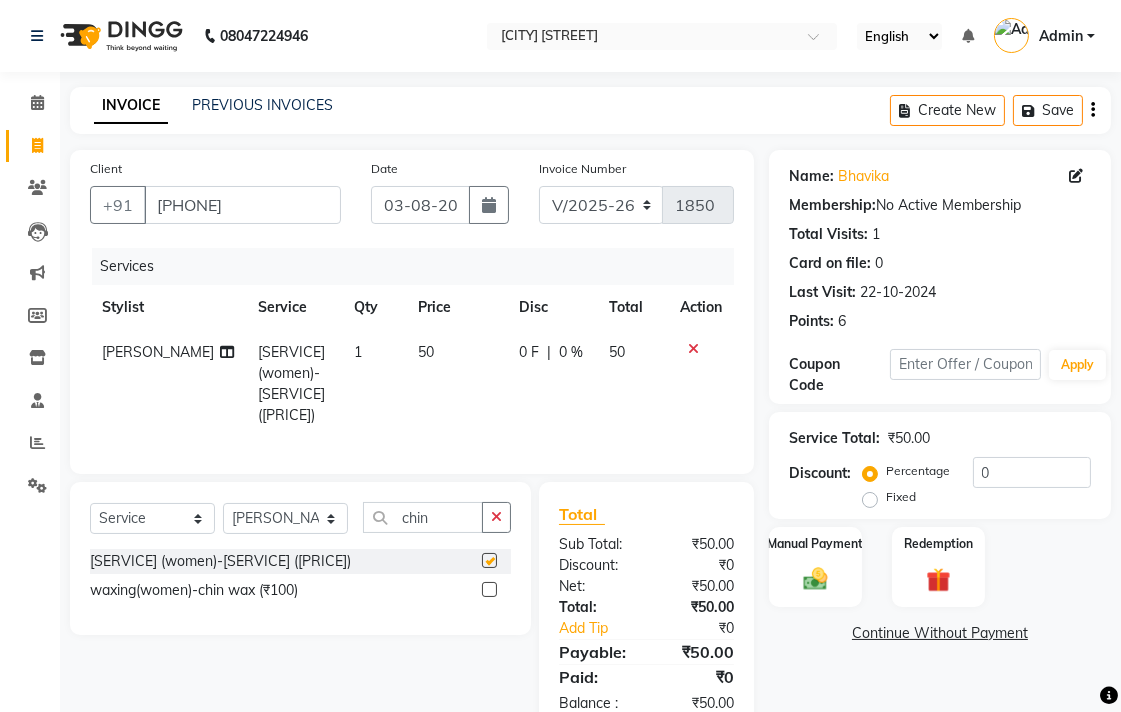 checkbox on "false" 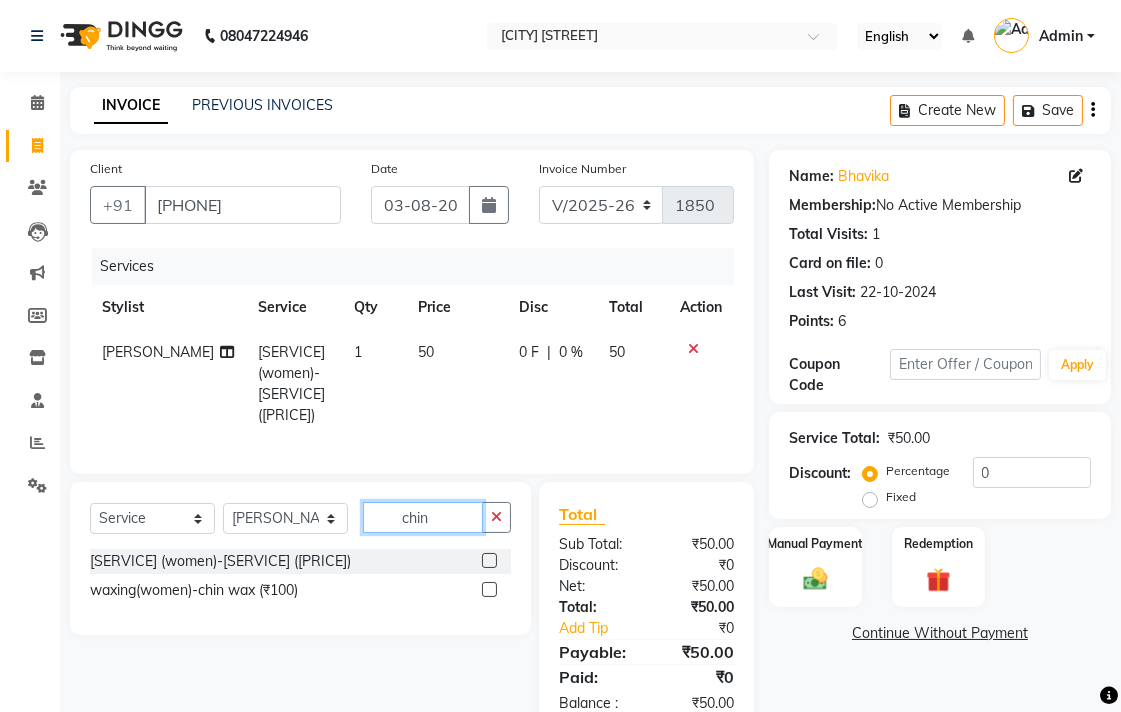 click on "chin" 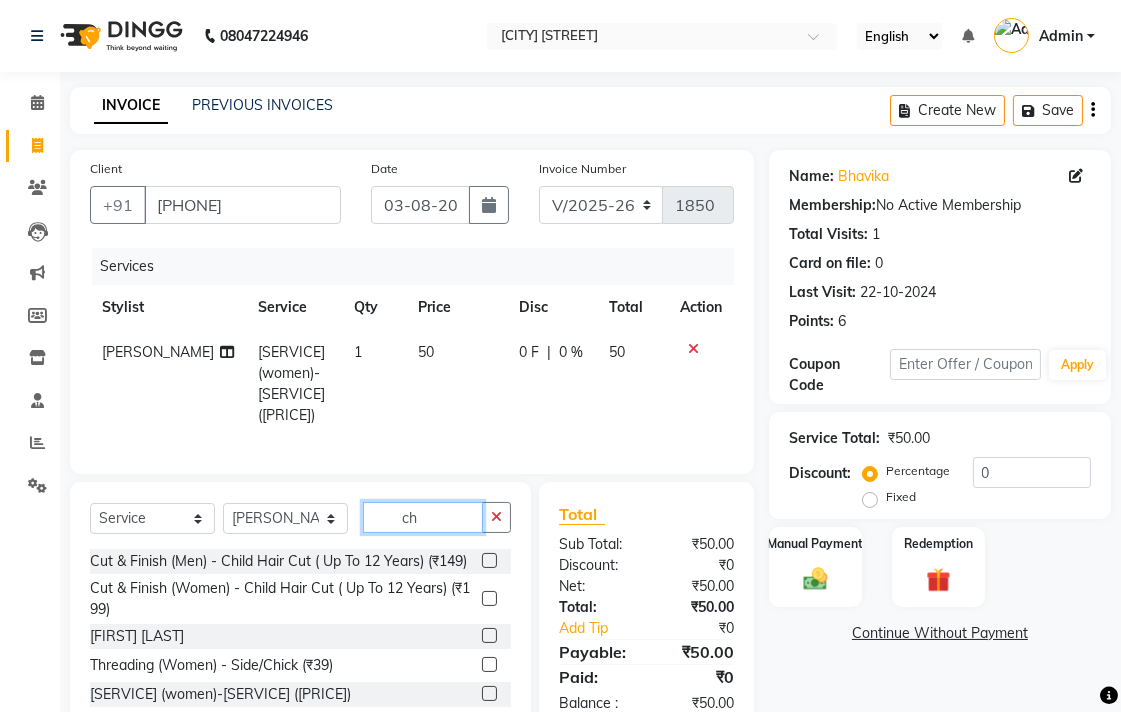 type on "c" 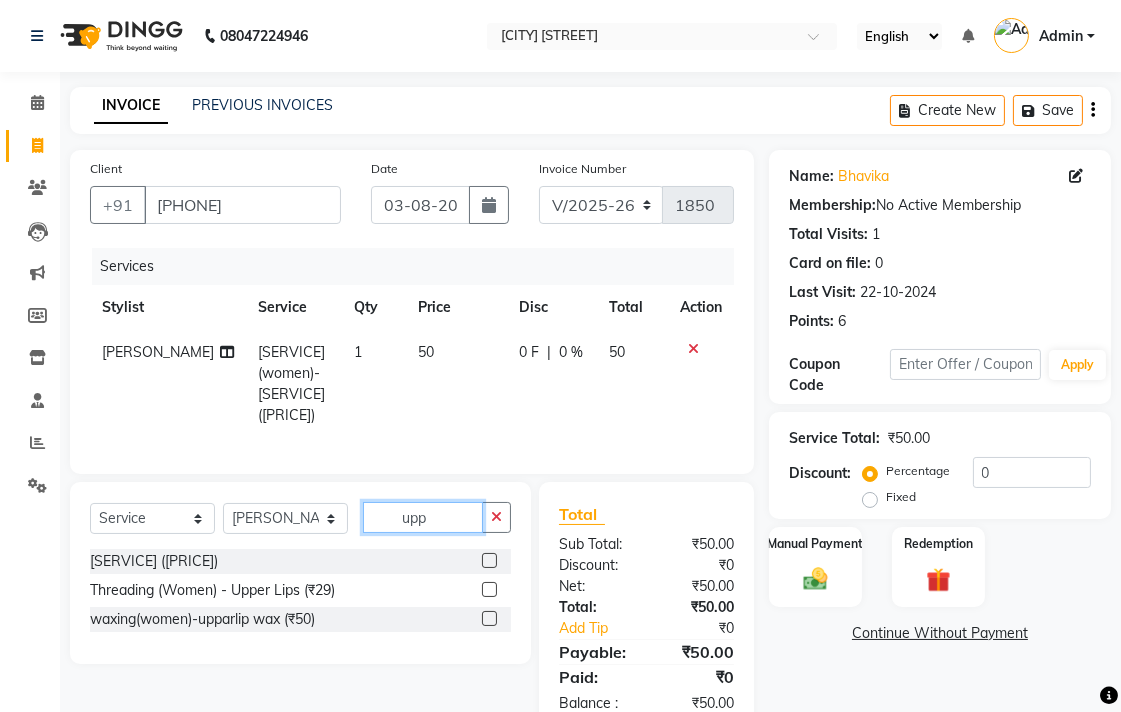 type on "upp" 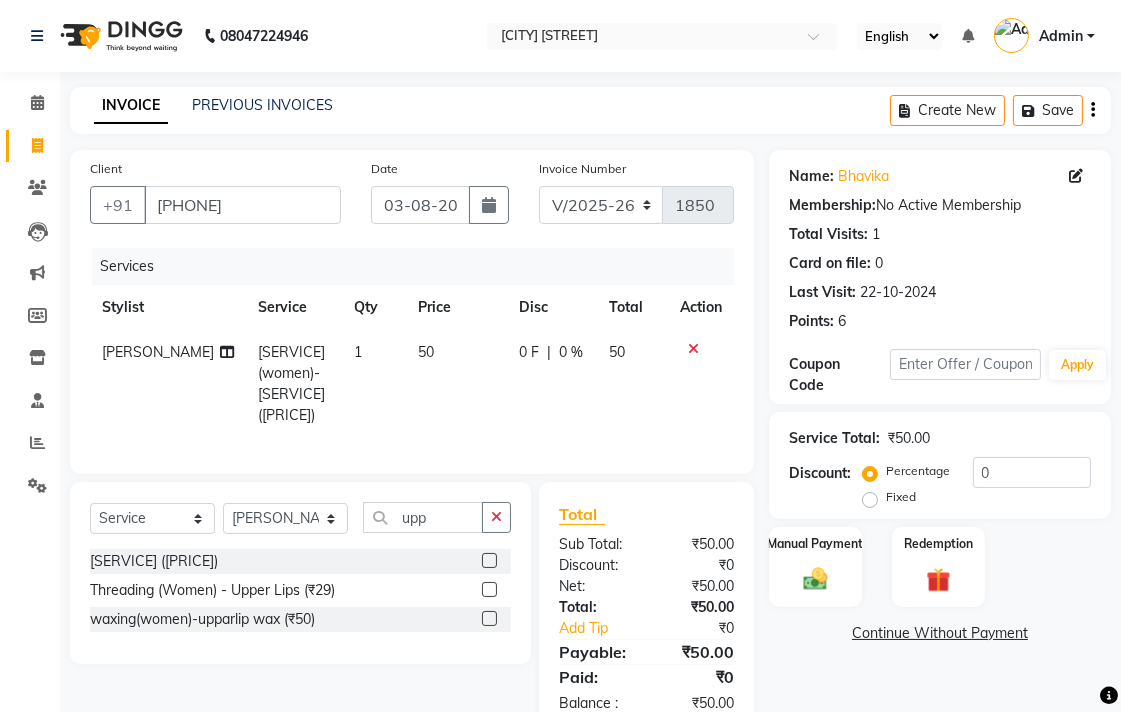click 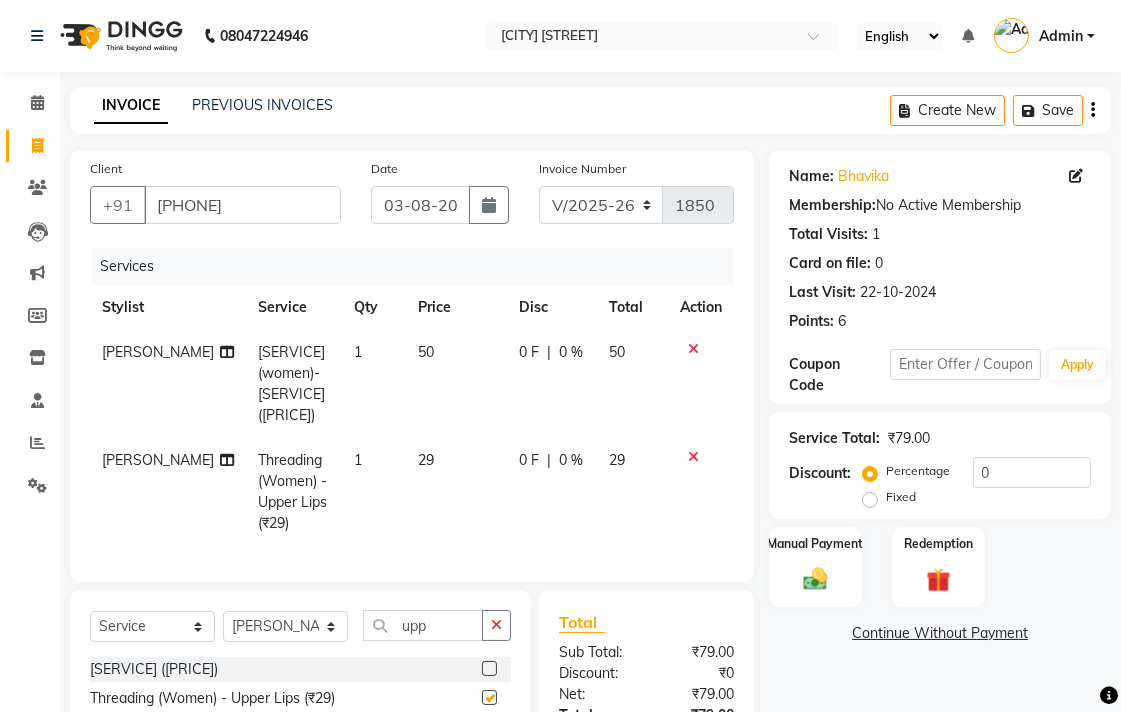 checkbox on "false" 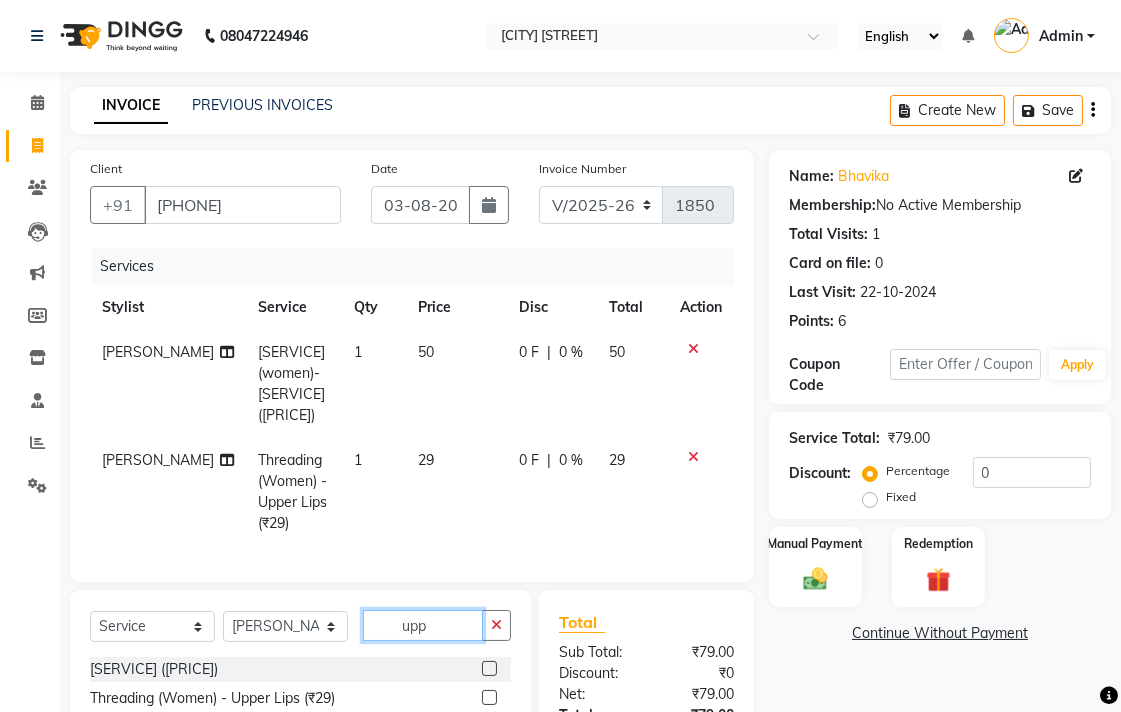 click on "upp" 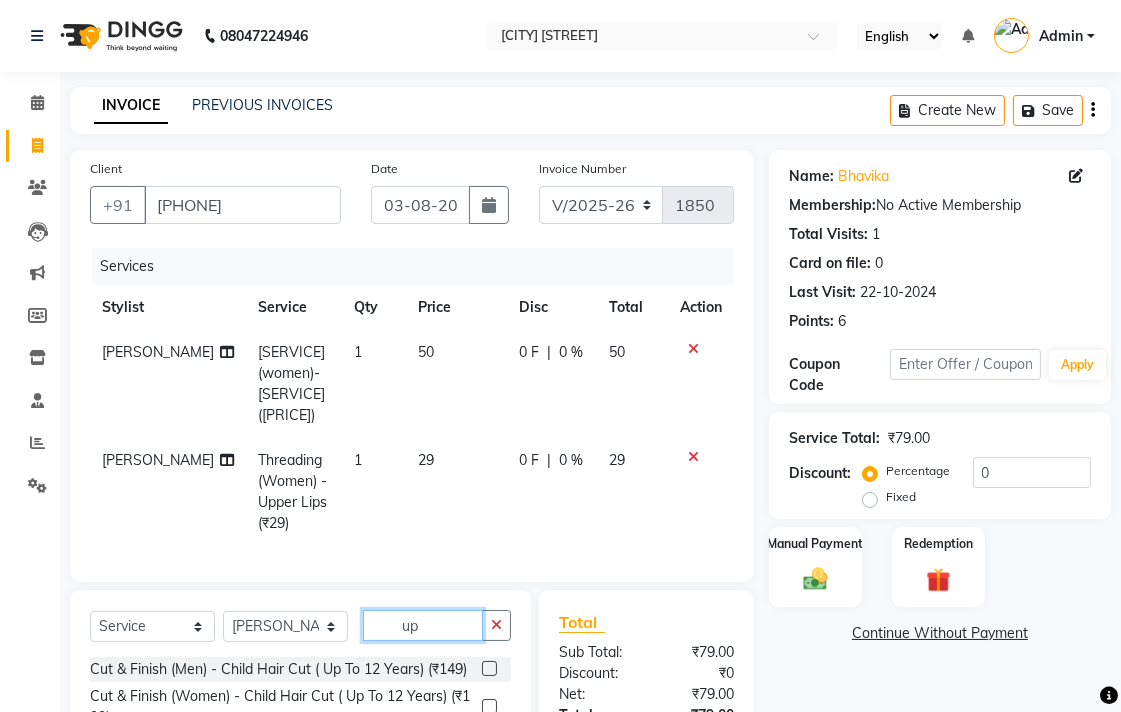 type on "u" 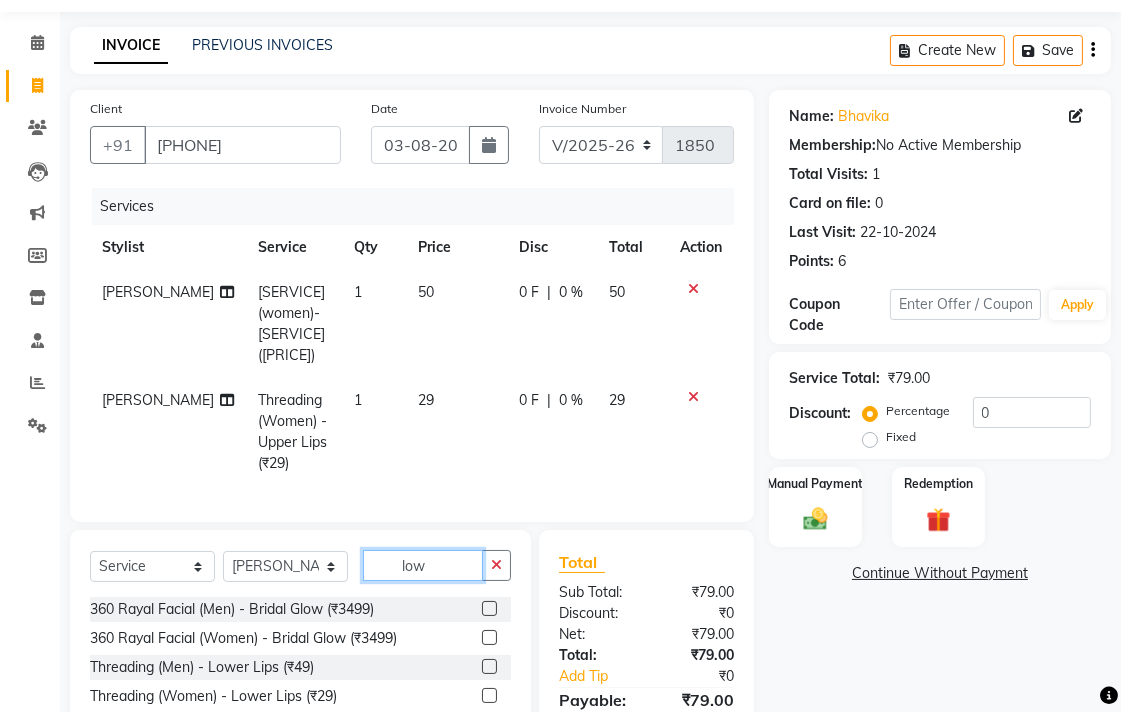 scroll, scrollTop: 155, scrollLeft: 0, axis: vertical 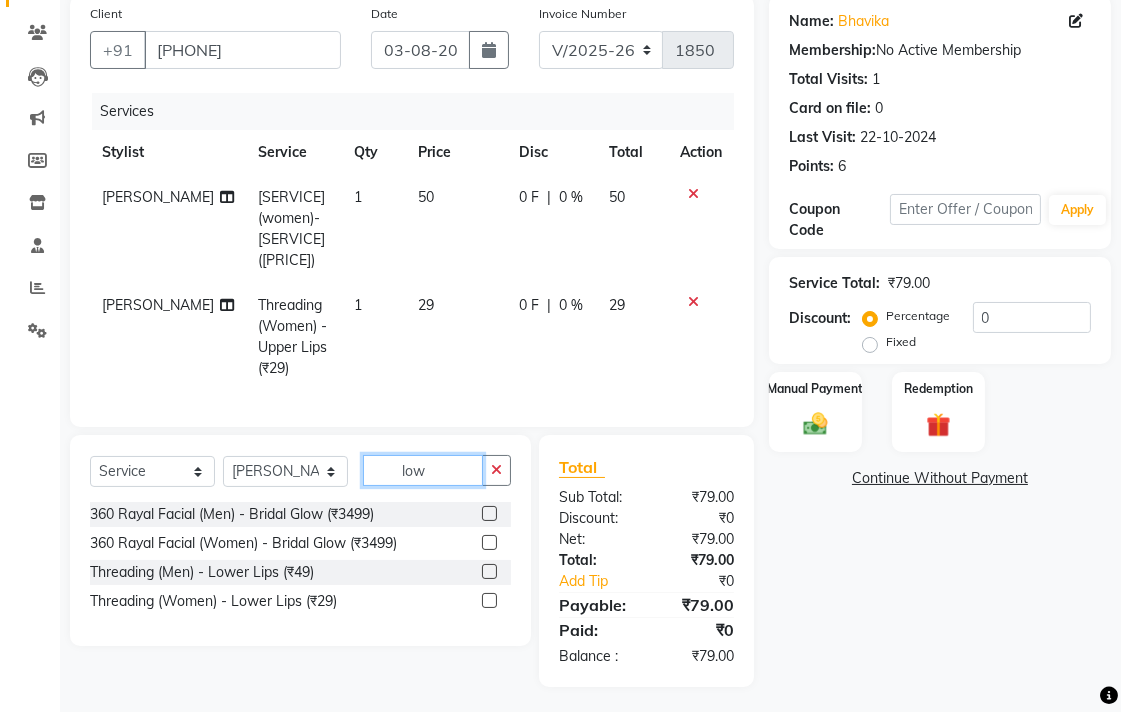 type on "low" 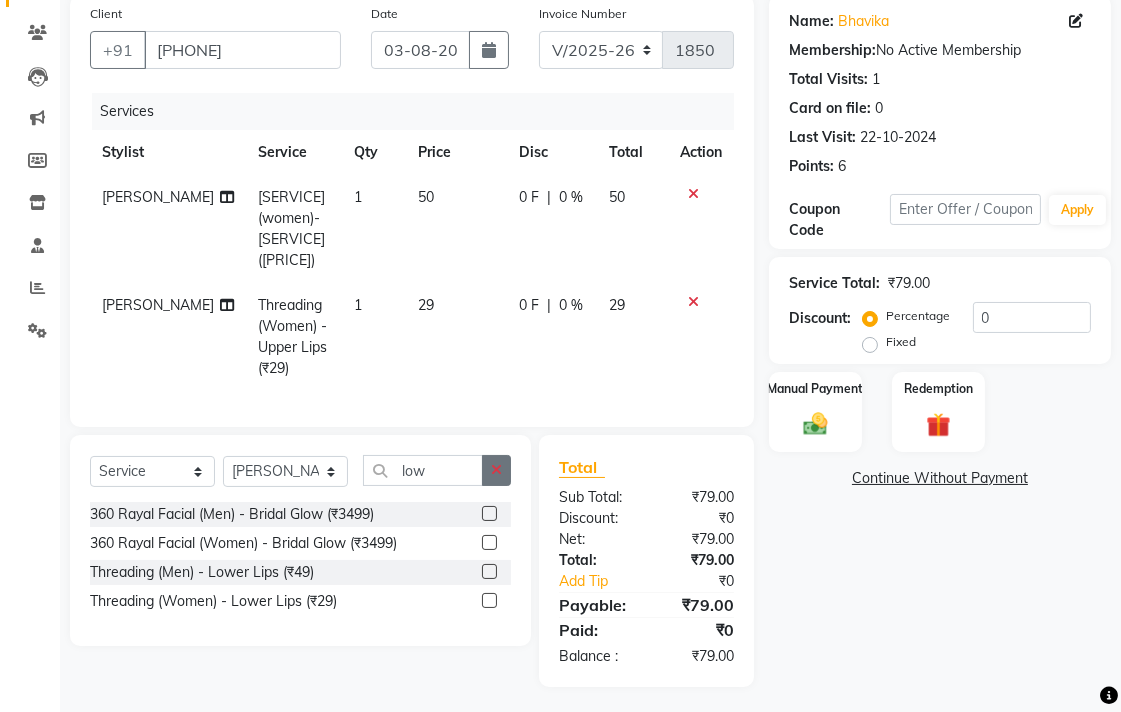 click 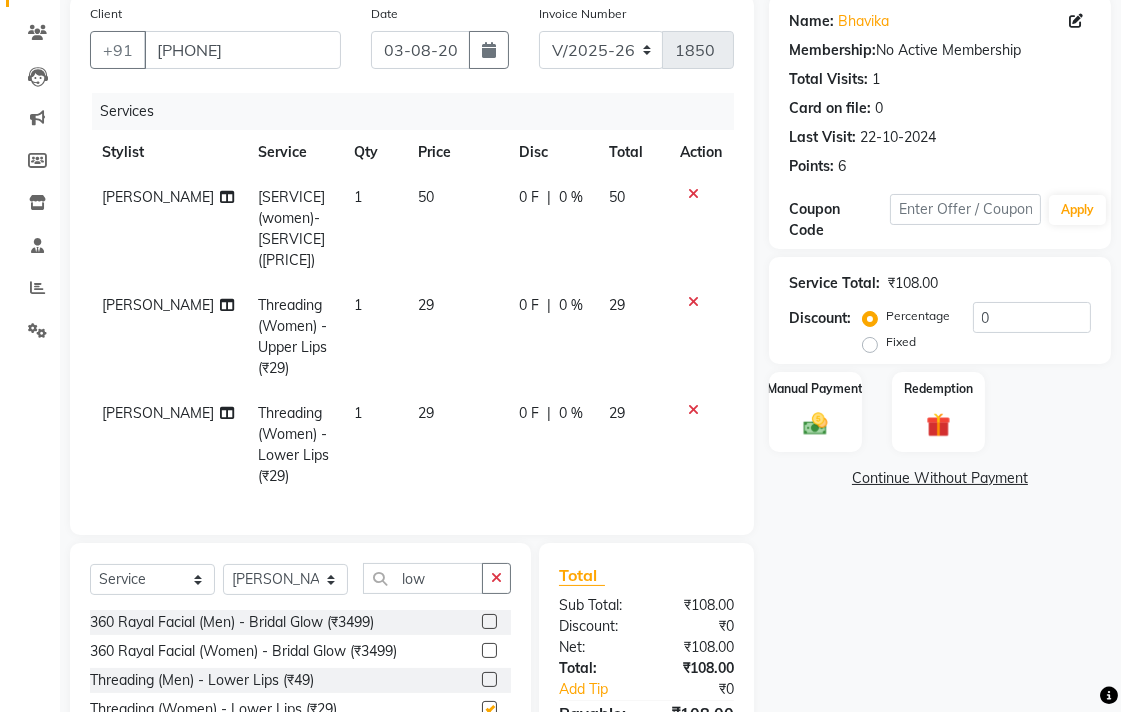 checkbox on "false" 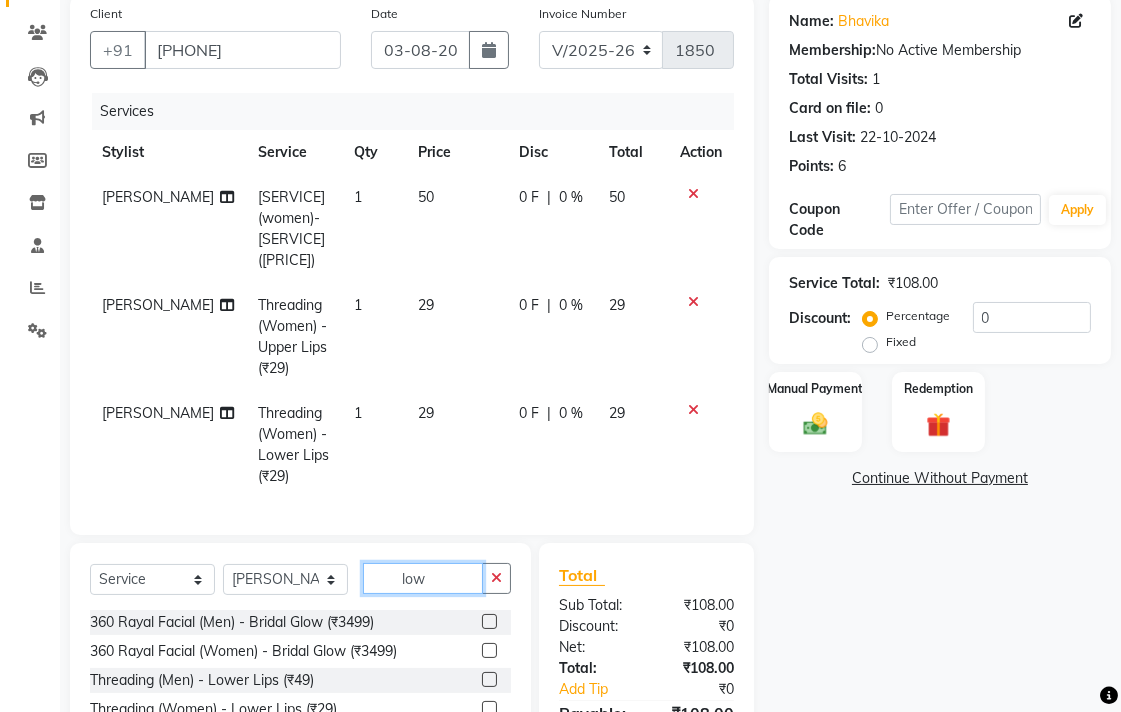 click on "low" 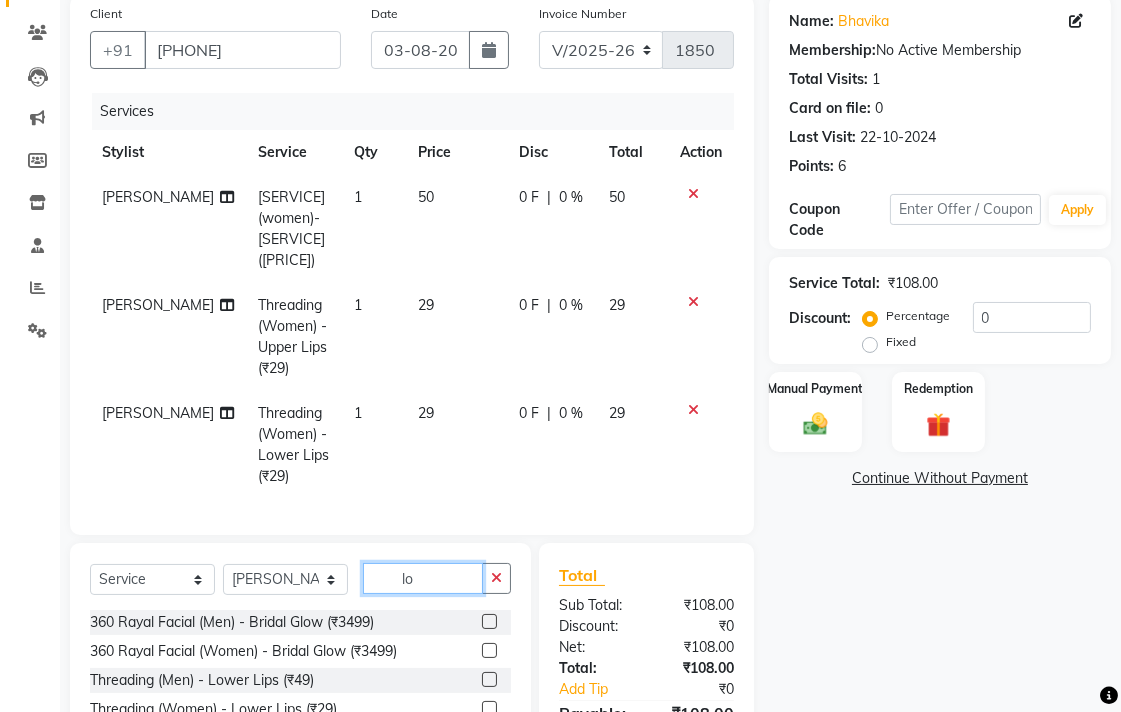 type on "l" 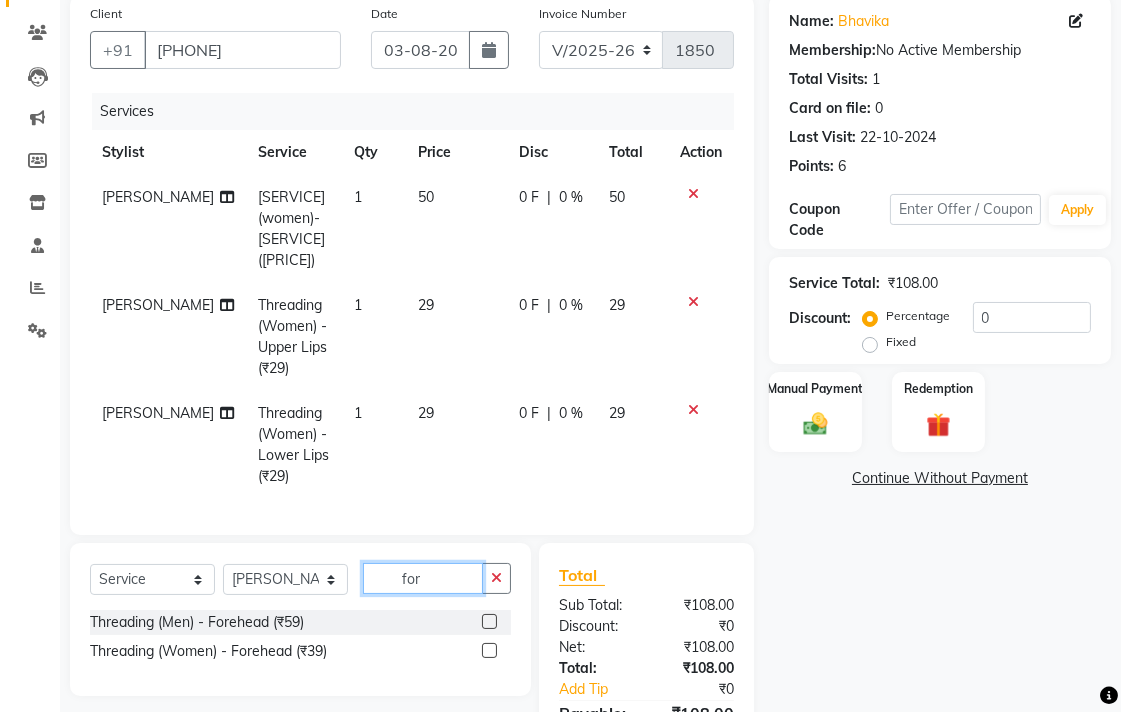 type on "for" 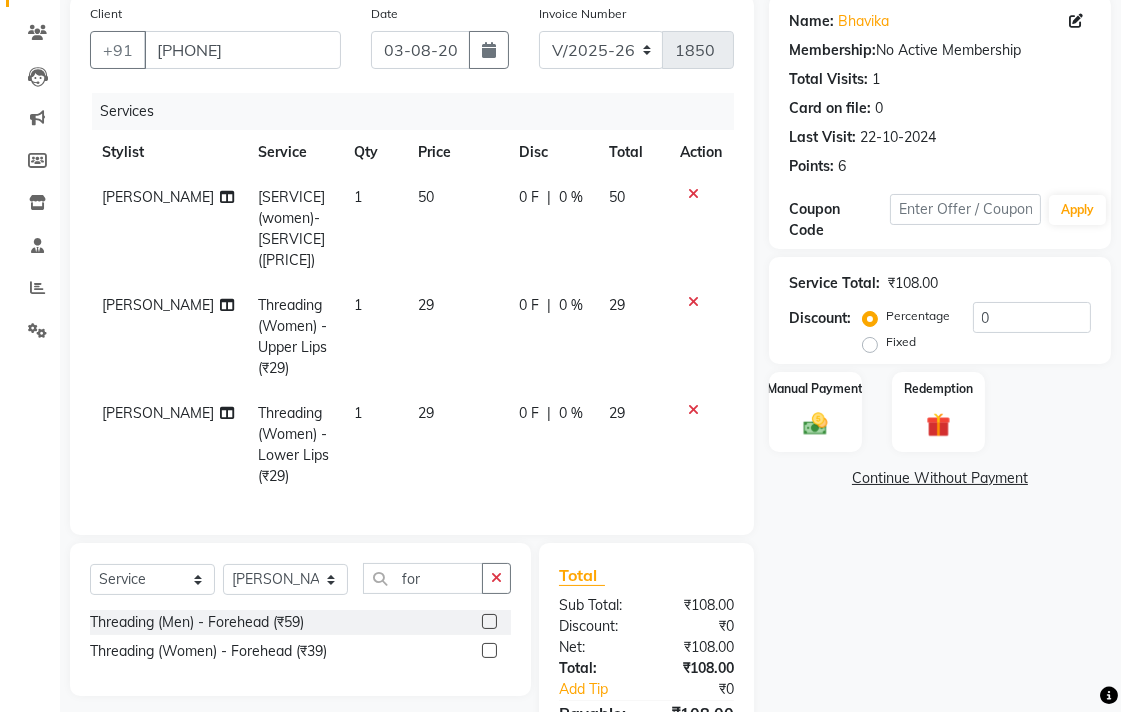 click 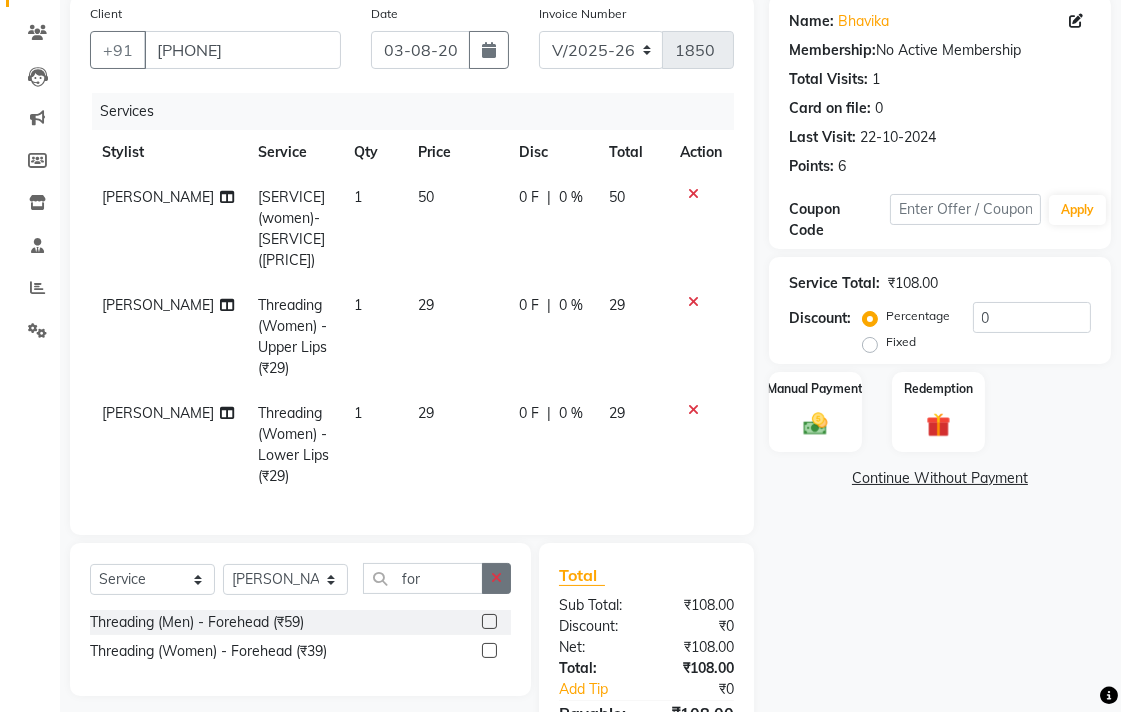 click at bounding box center (488, 651) 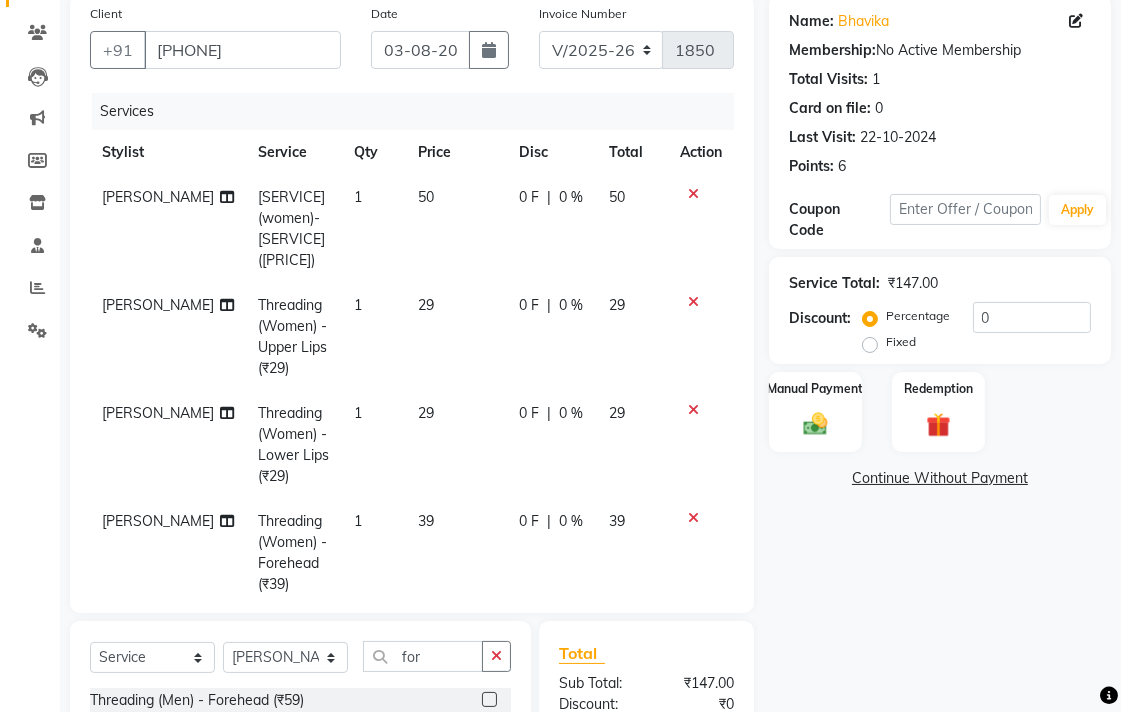 checkbox on "false" 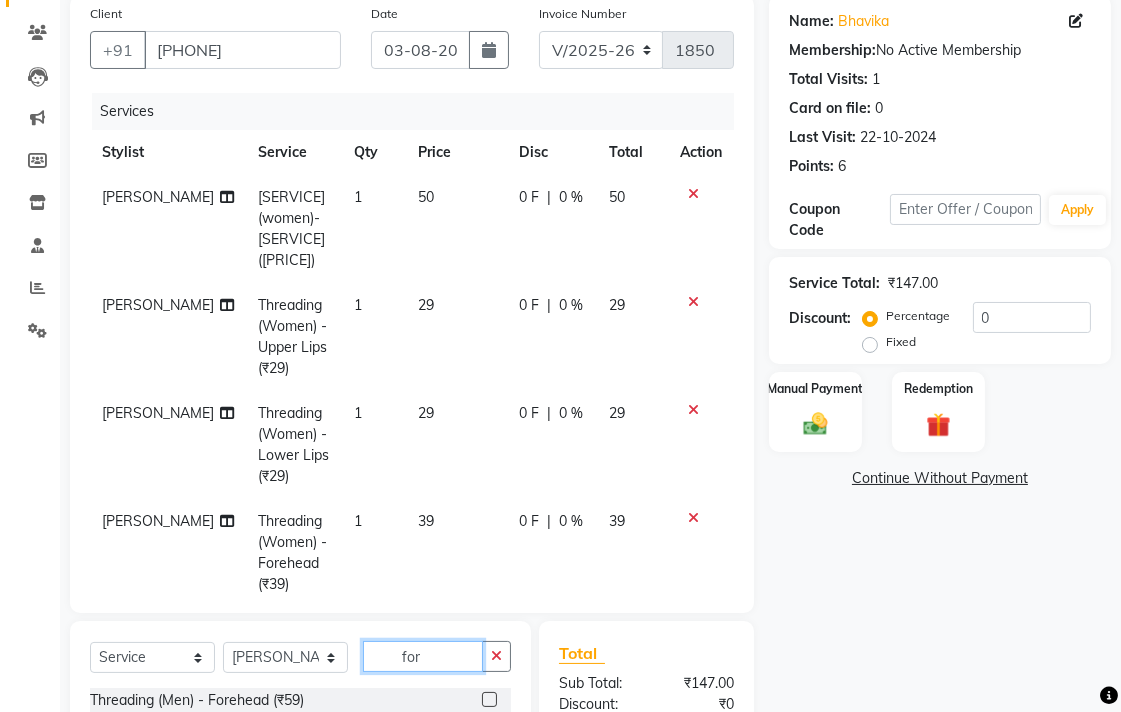 click on "for" 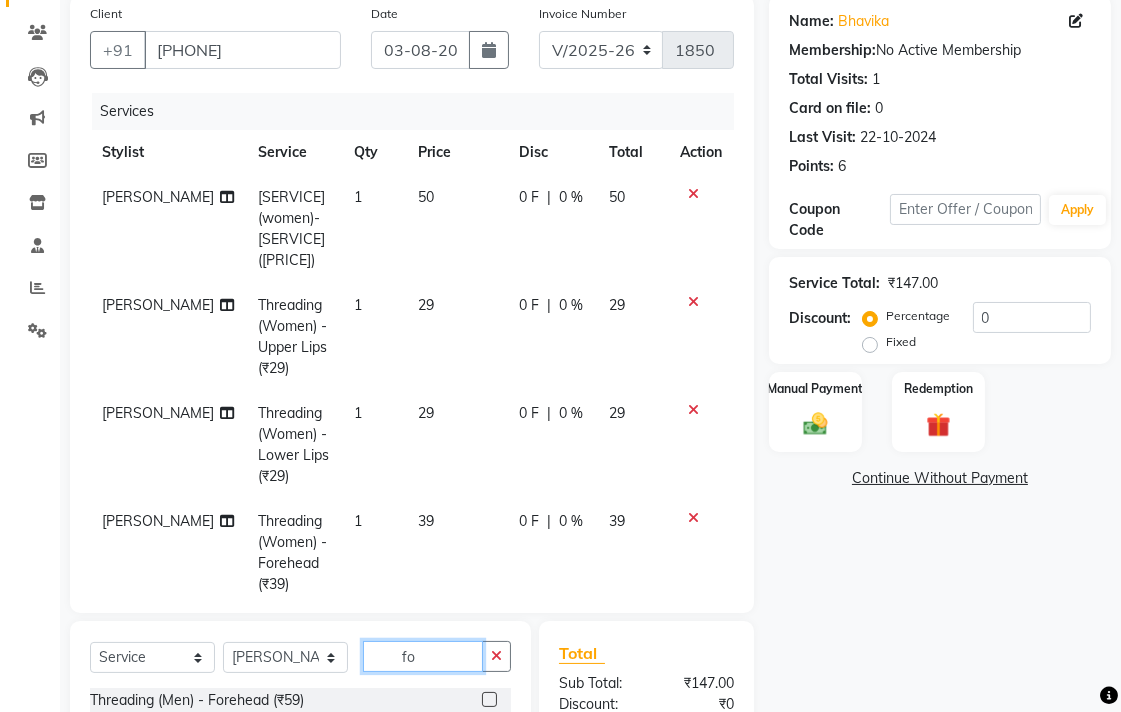 type on "f" 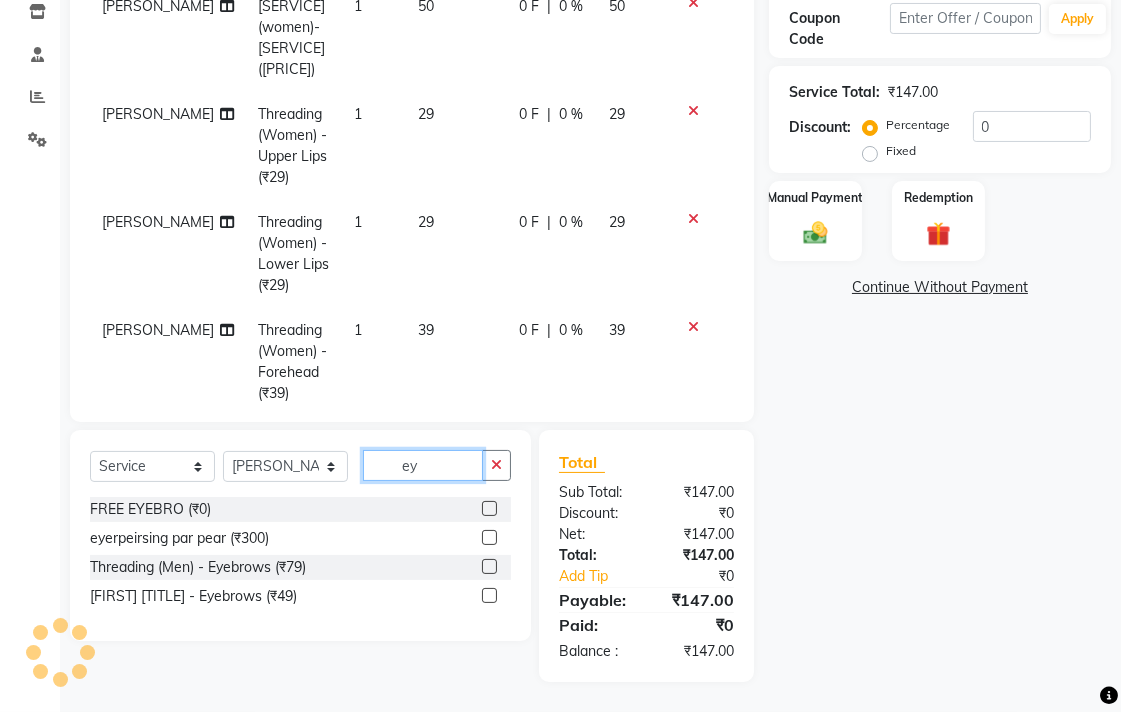 scroll, scrollTop: 346, scrollLeft: 0, axis: vertical 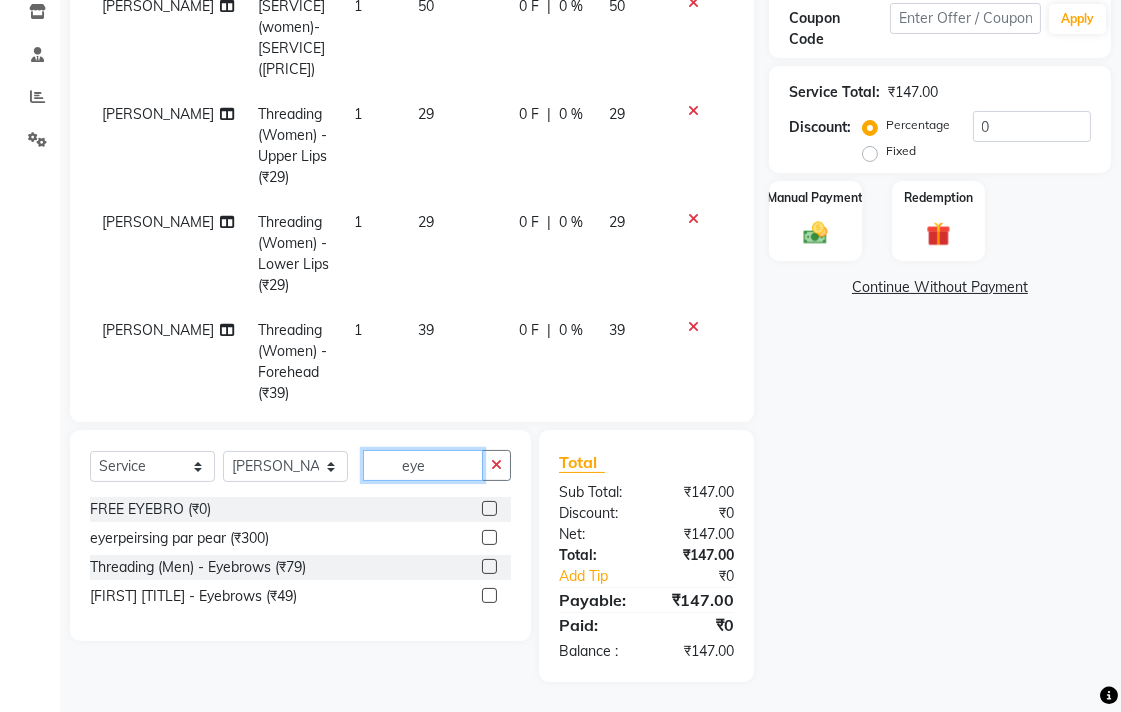 type on "eye" 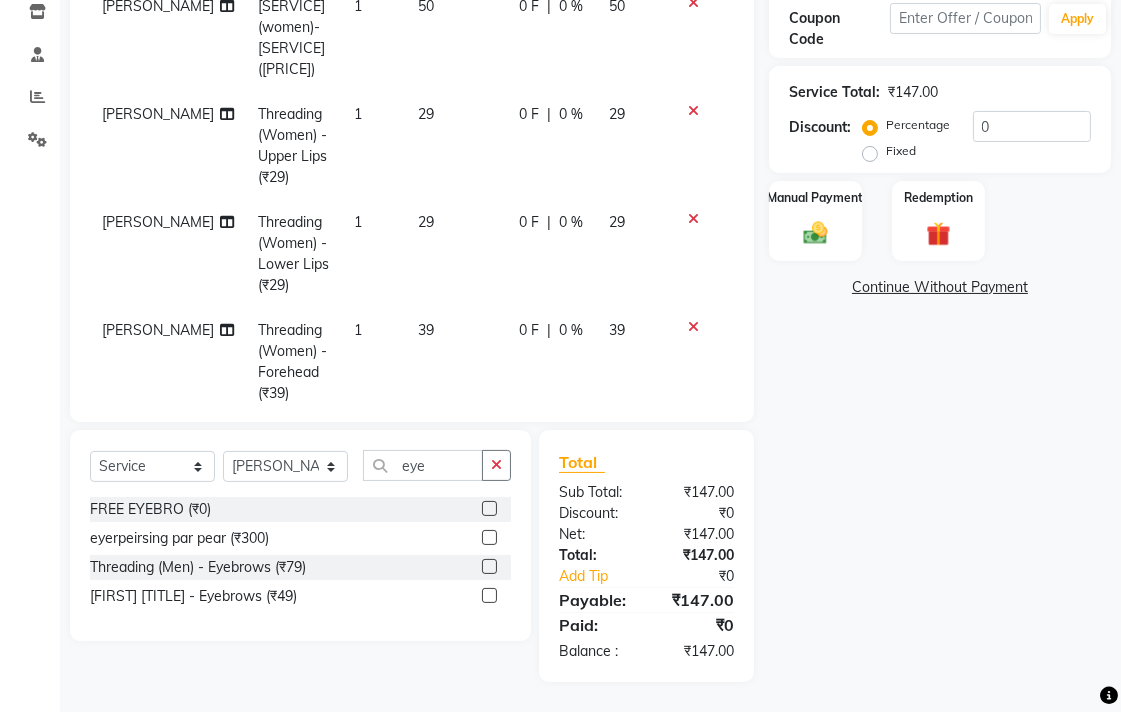 click 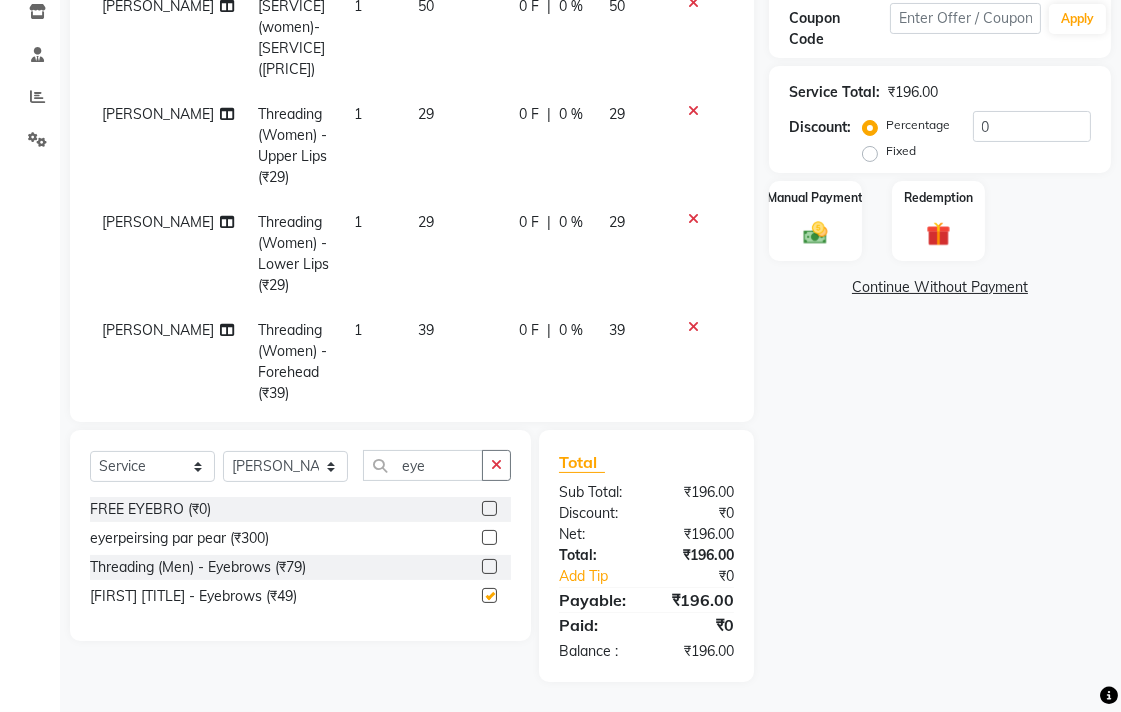 checkbox on "false" 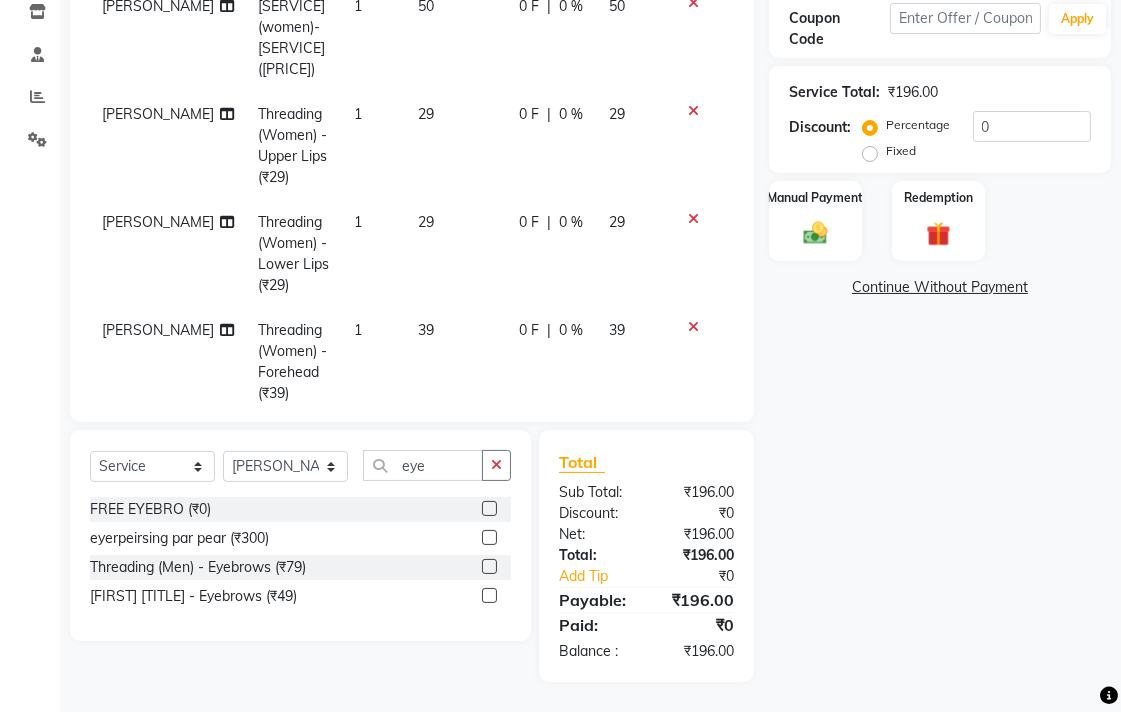 click on "Fixed" 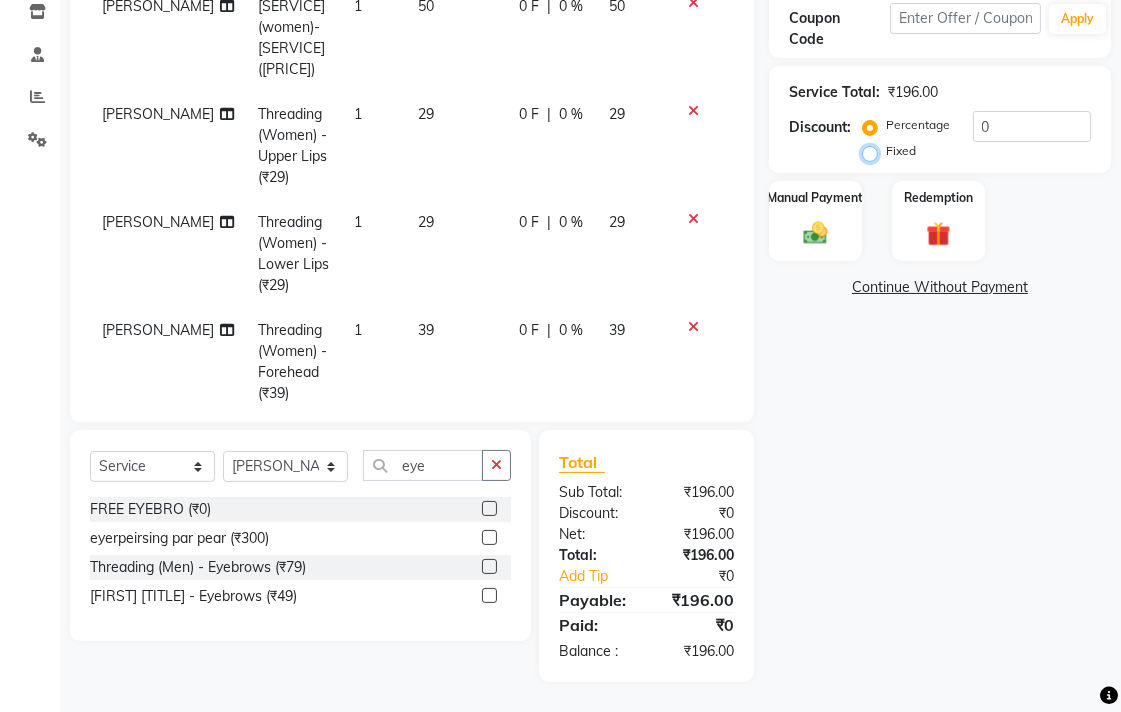 click on "Fixed" at bounding box center [874, 151] 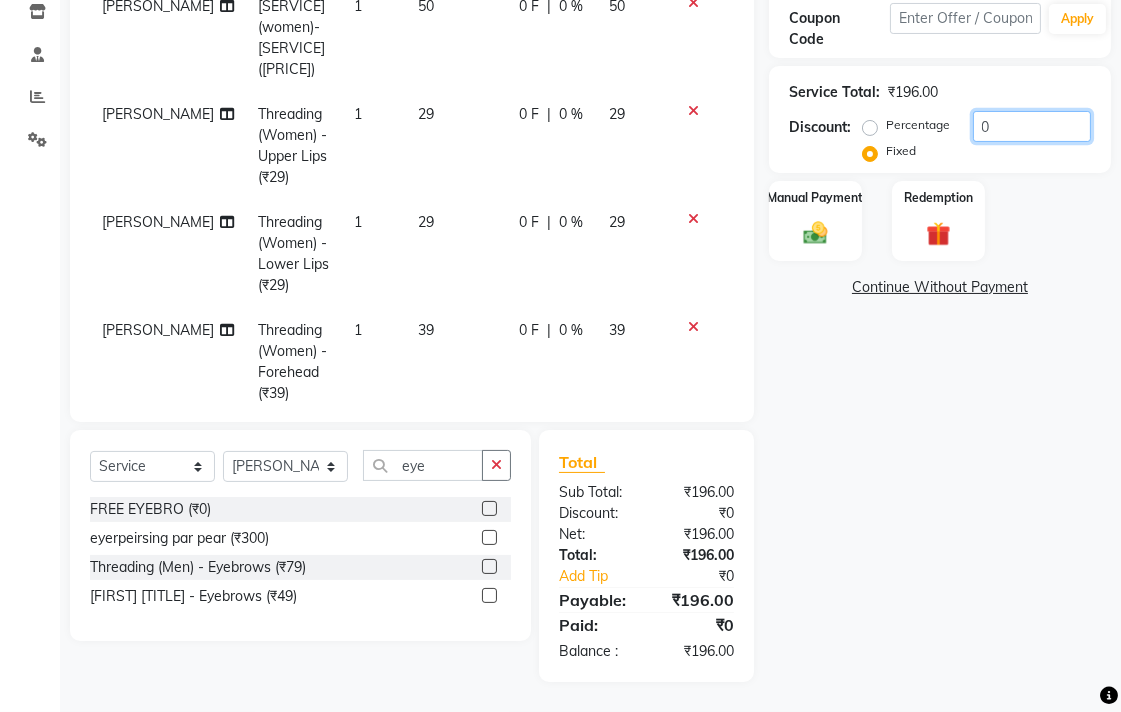 click on "0" 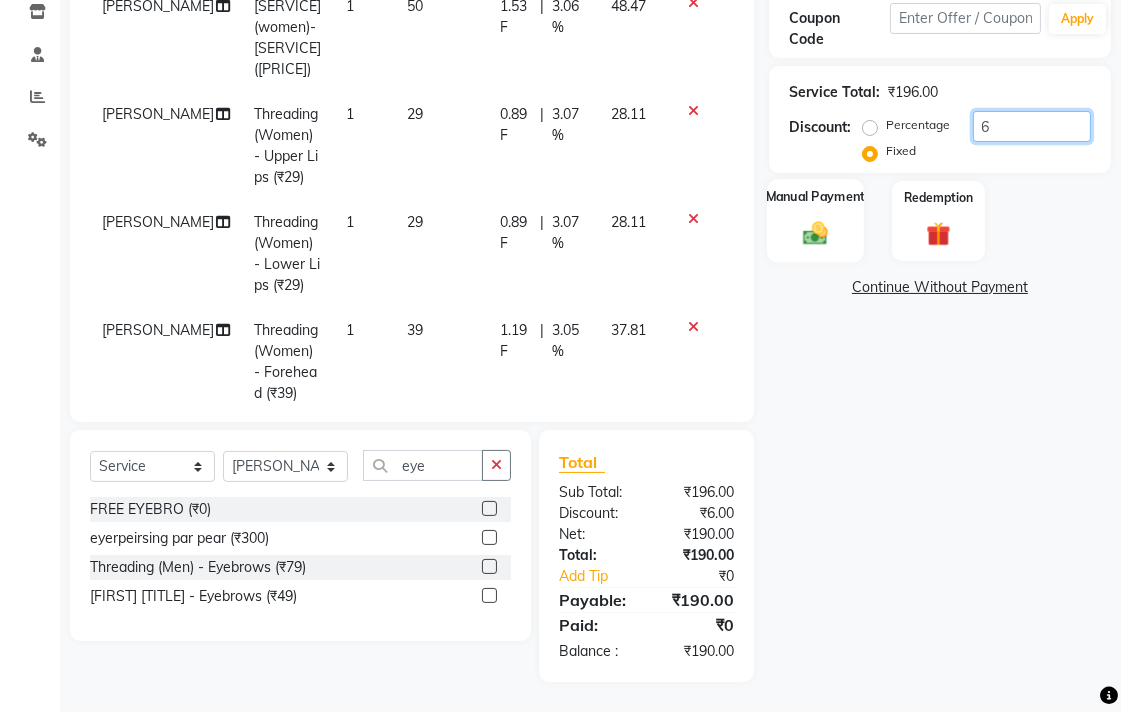 type on "6" 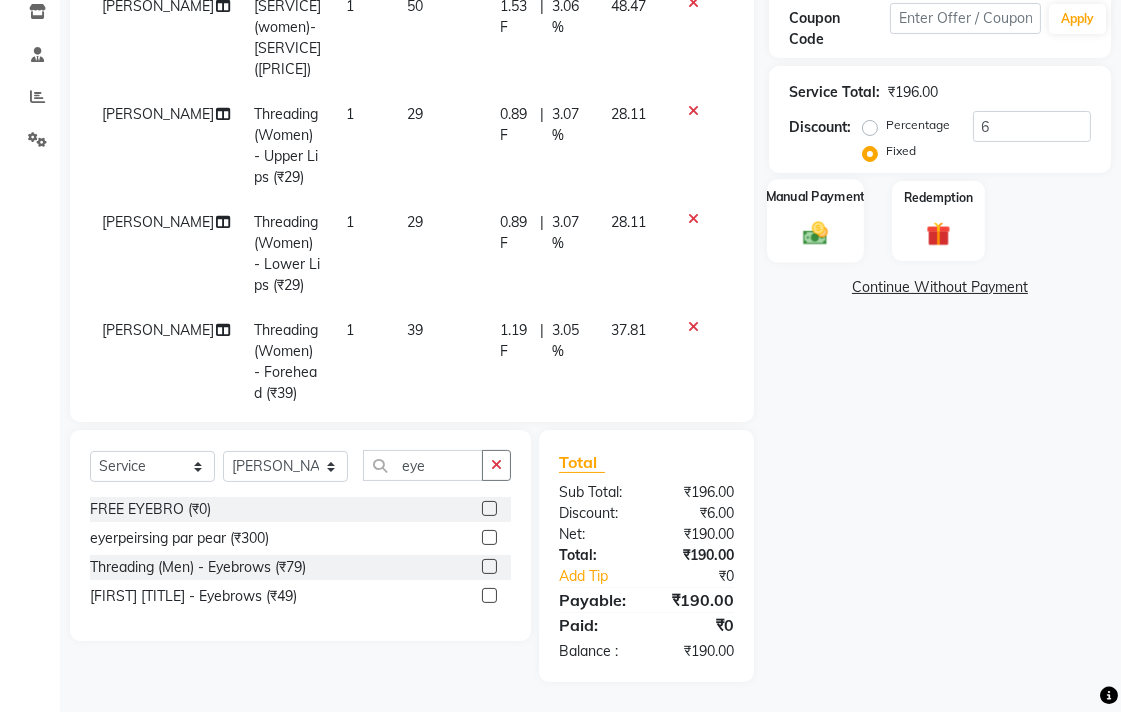 click 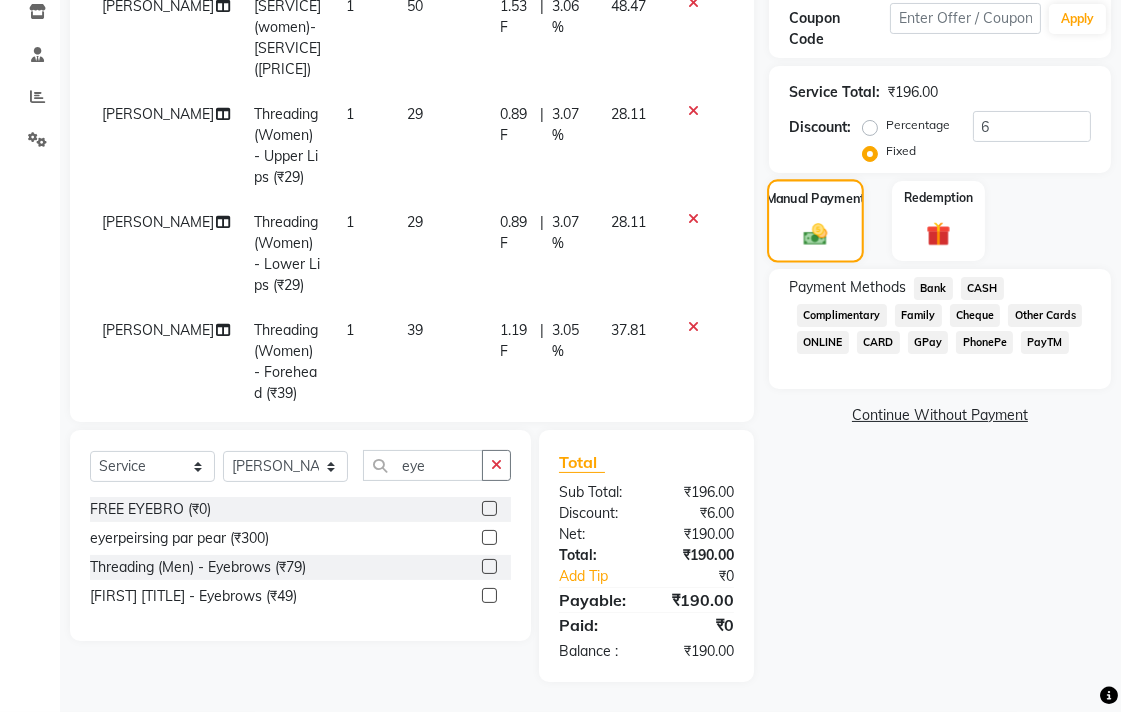 click on "Manual Payment" 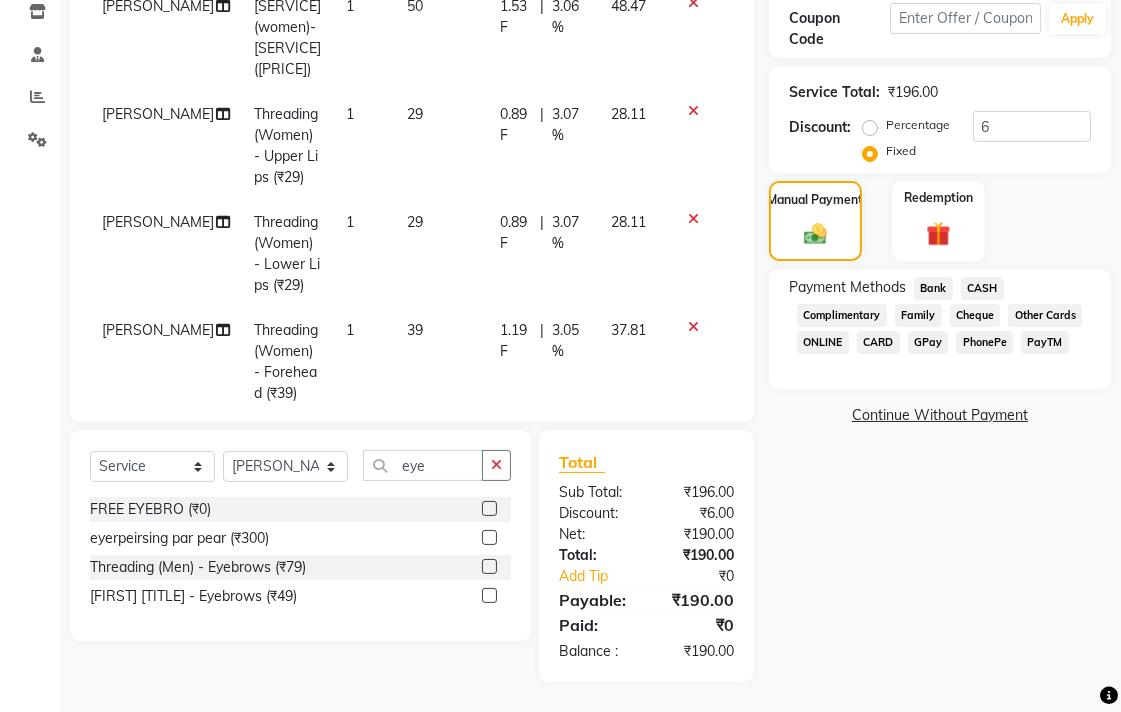 click on "Bank" 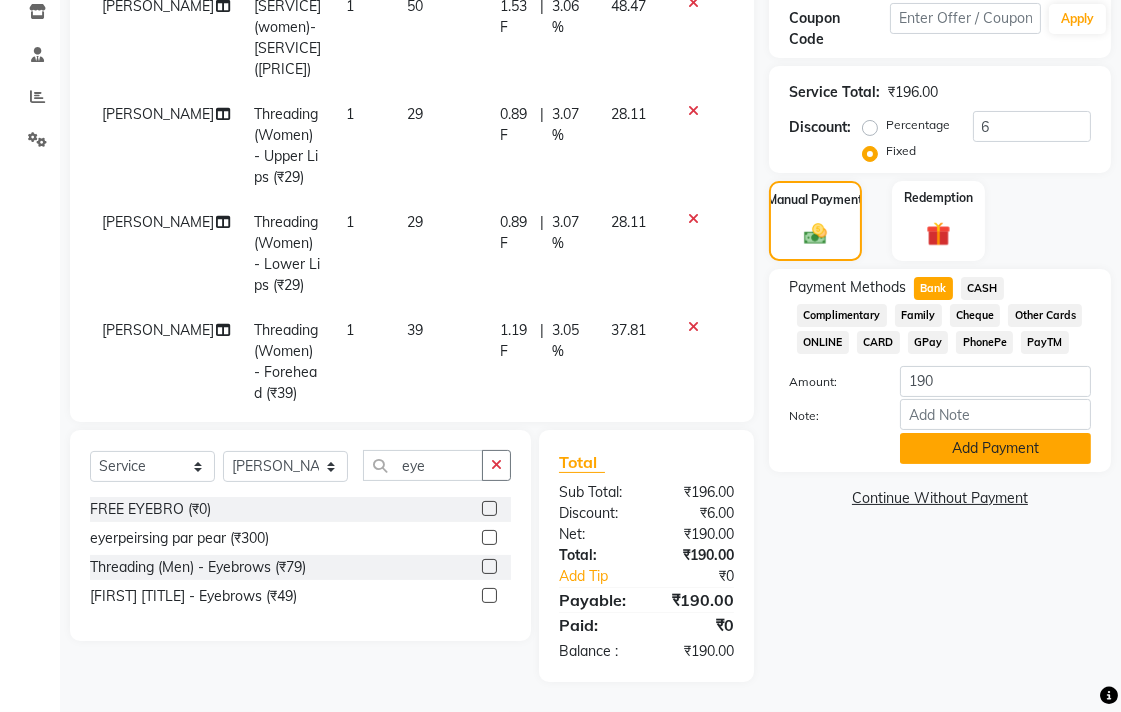 click on "Add Payment" 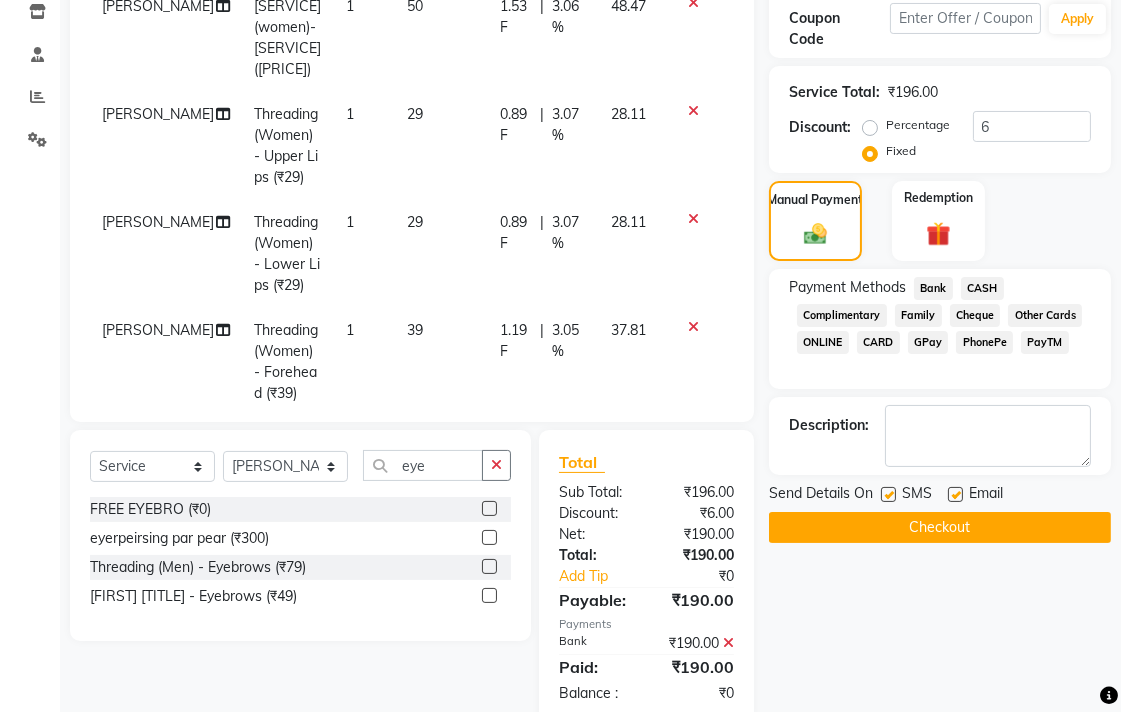 click on "Checkout" 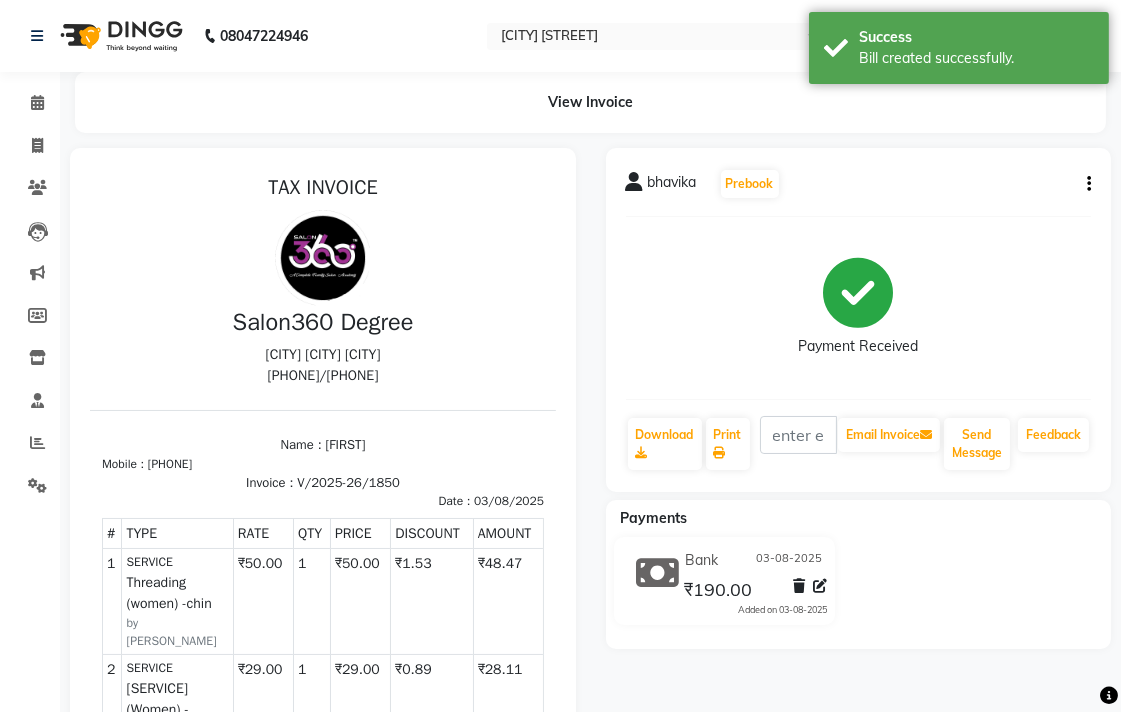 scroll, scrollTop: 0, scrollLeft: 0, axis: both 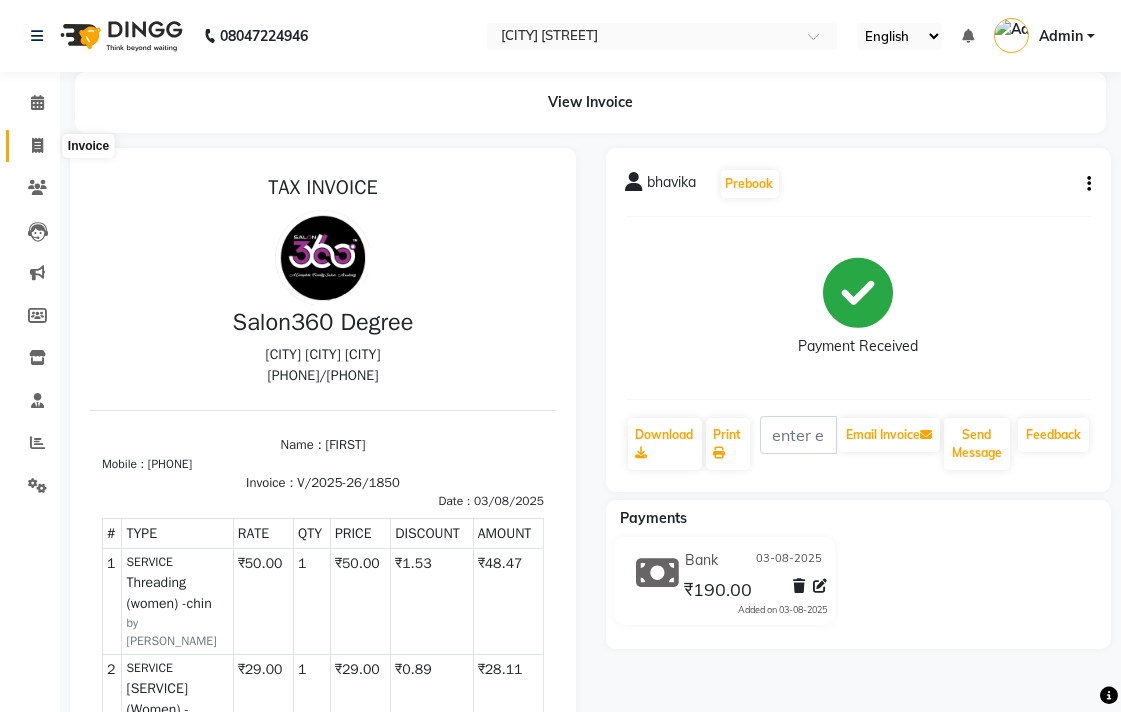 click 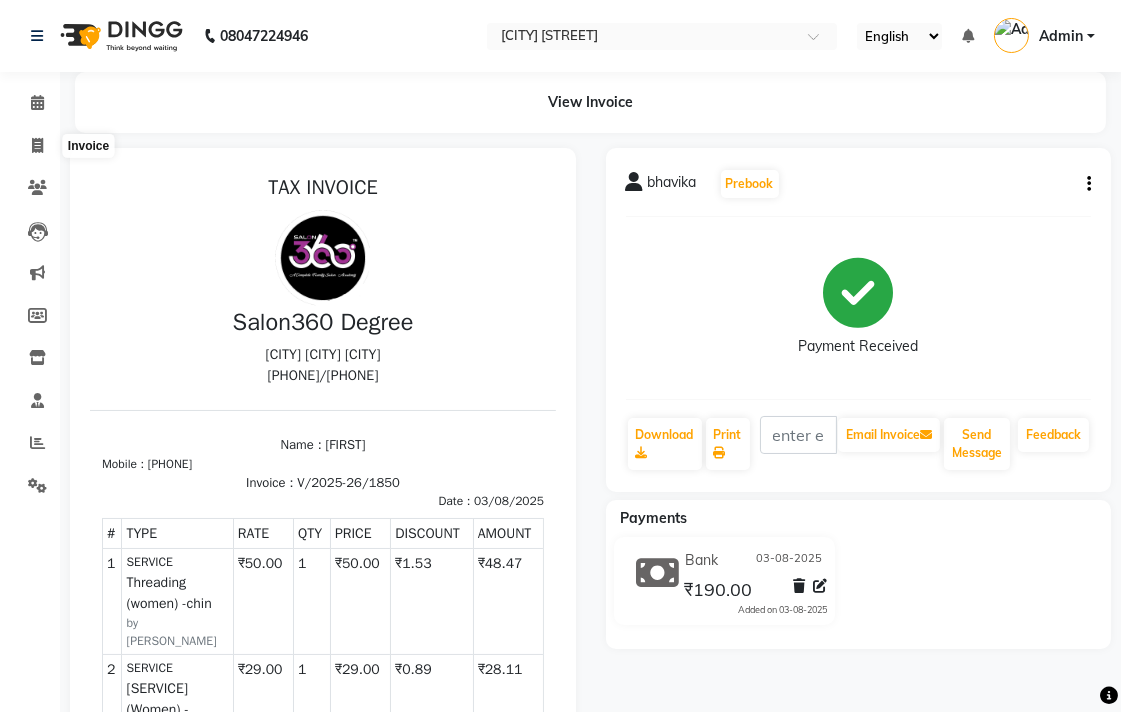 select on "service" 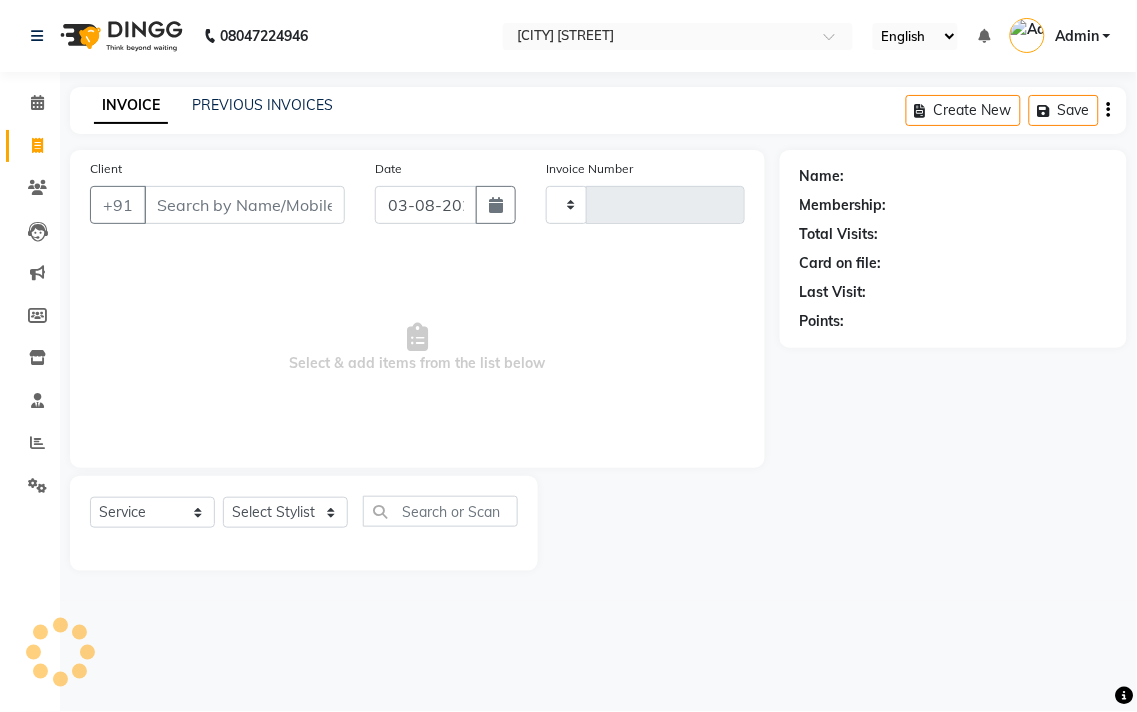 type on "1851" 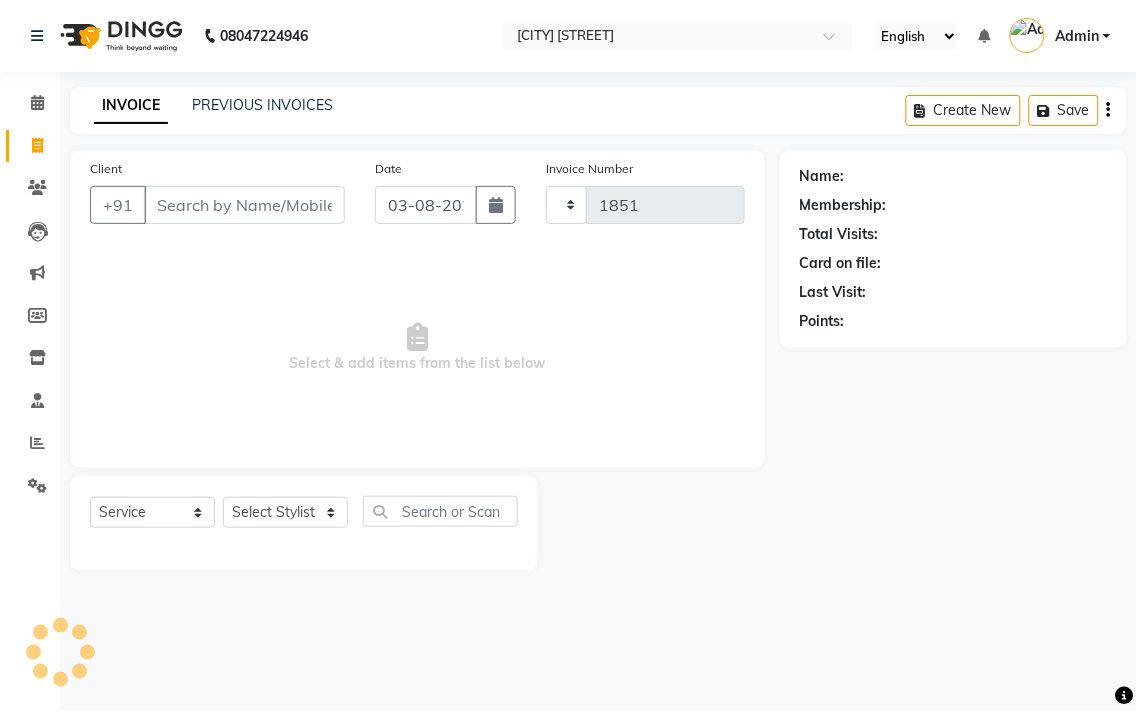 select on "5215" 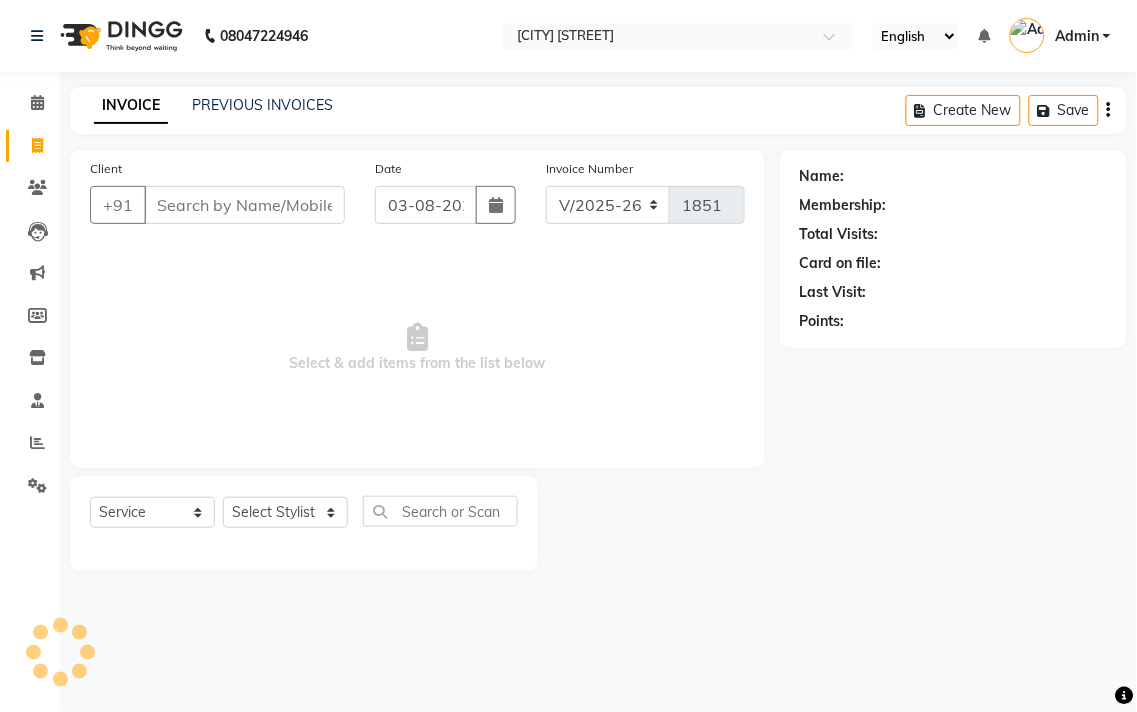 click on "Client" at bounding box center (244, 205) 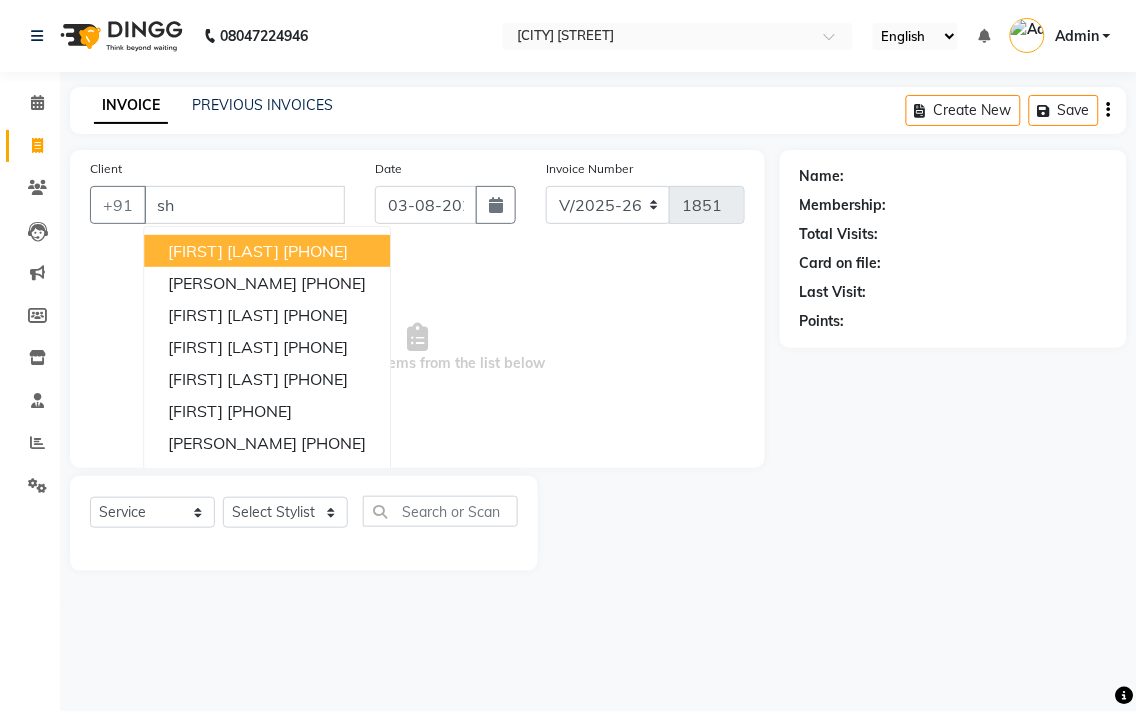 type on "s" 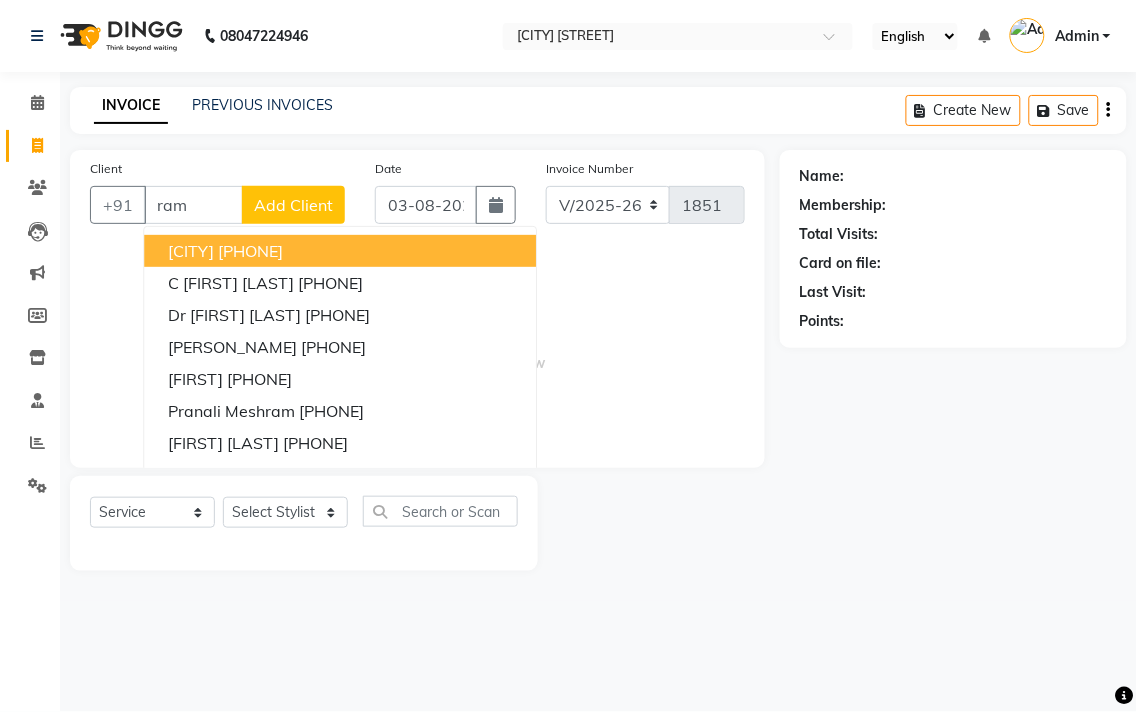 click on "ram" at bounding box center (193, 205) 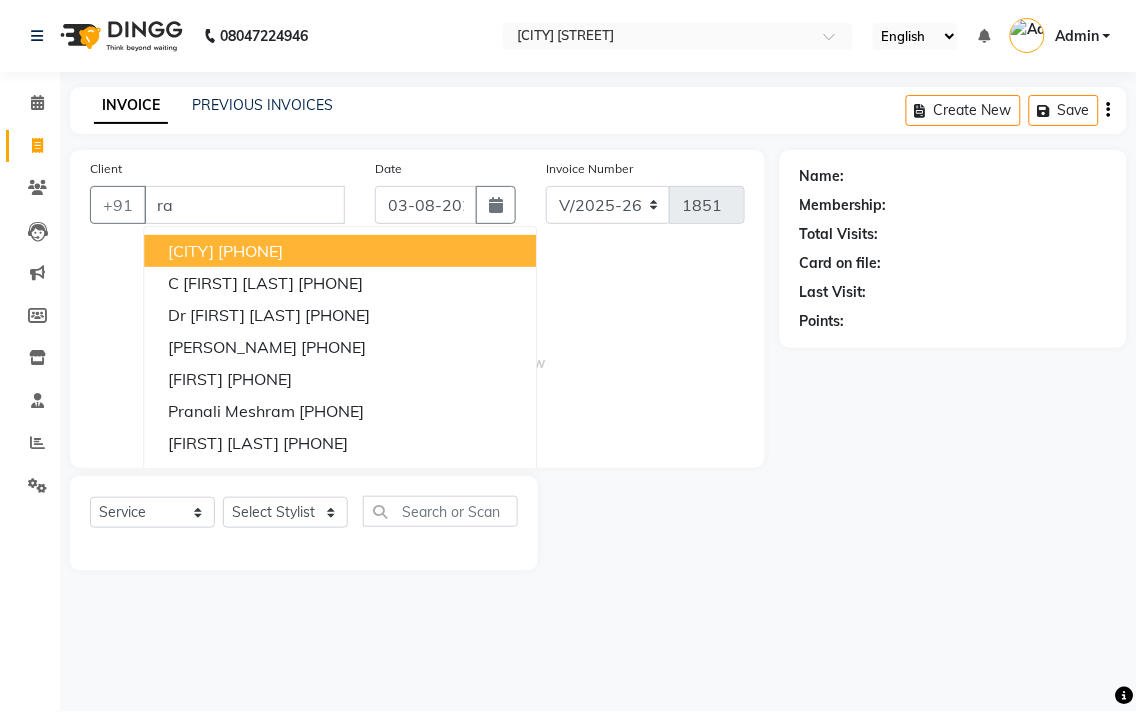 type on "r" 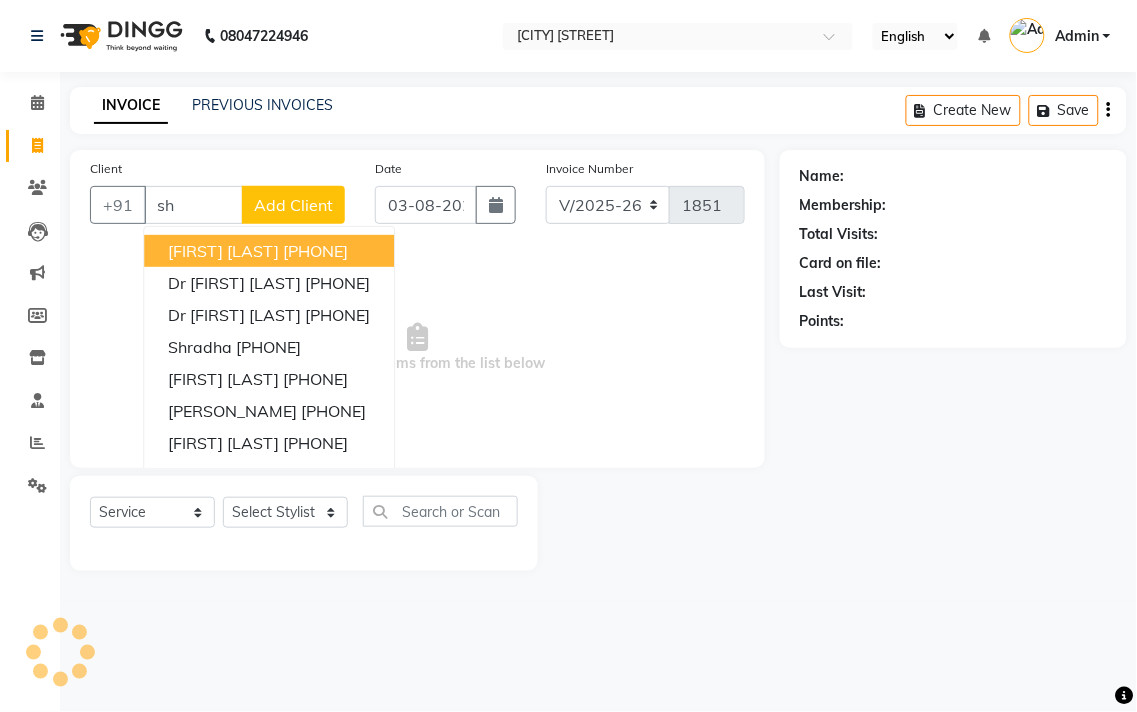 type on "s" 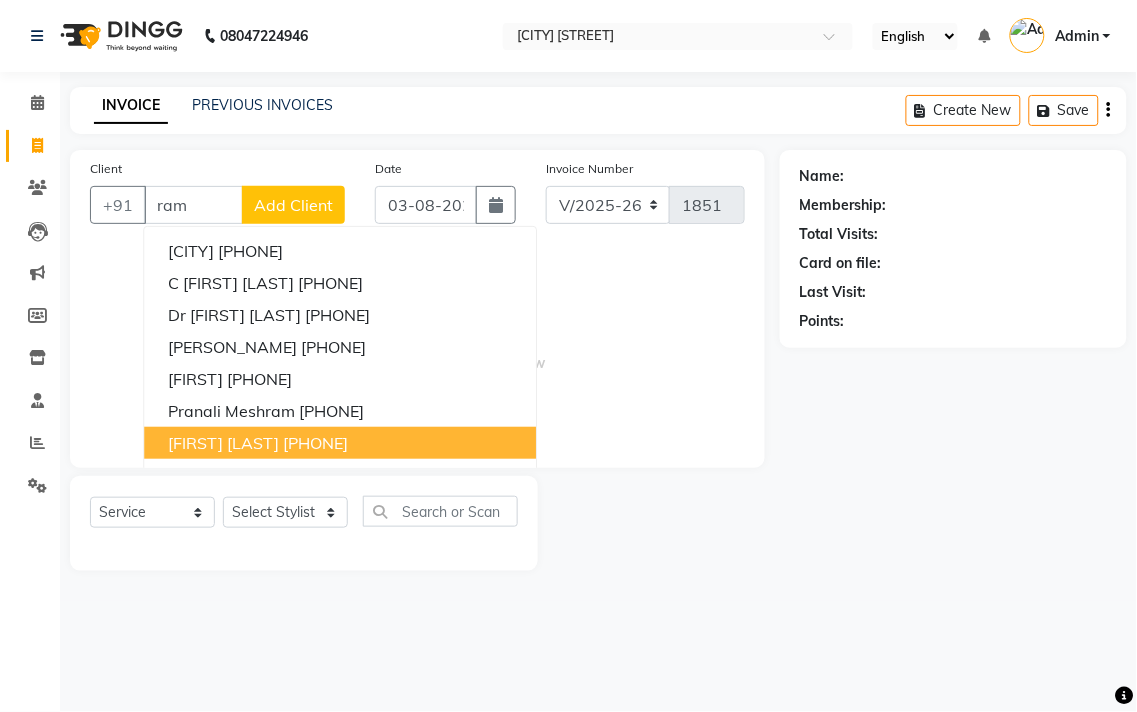 click on "[FIRST] [LAST]" at bounding box center (223, 443) 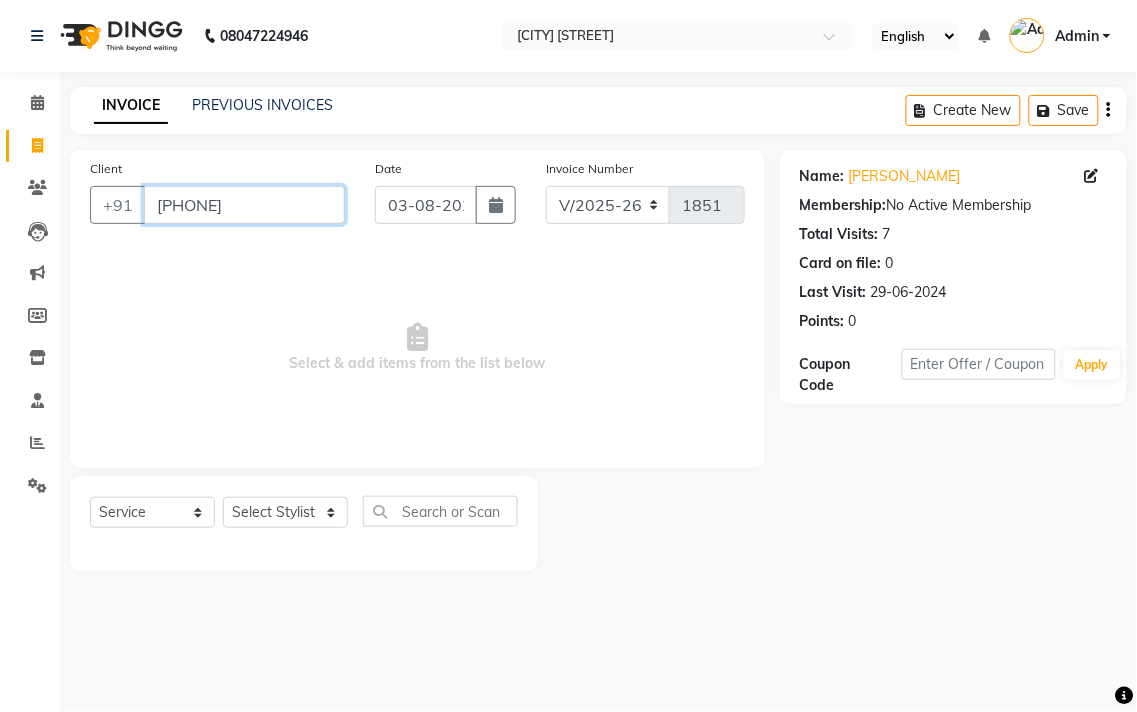 click on "[PHONE]" at bounding box center (244, 205) 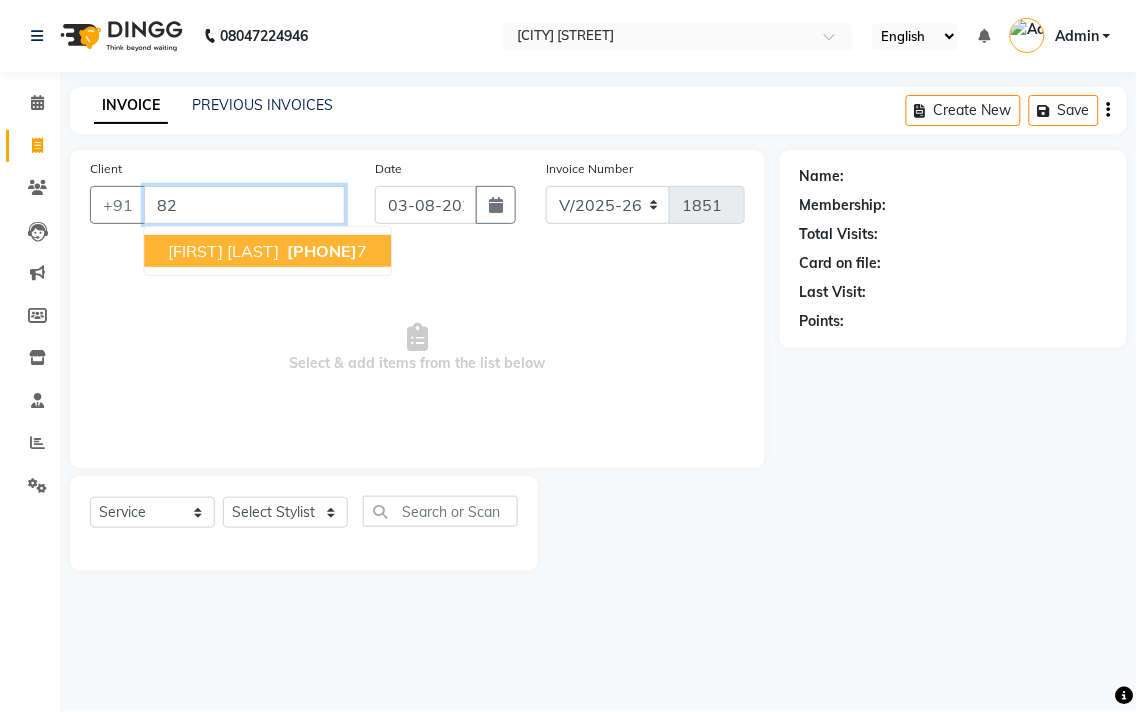 type on "8" 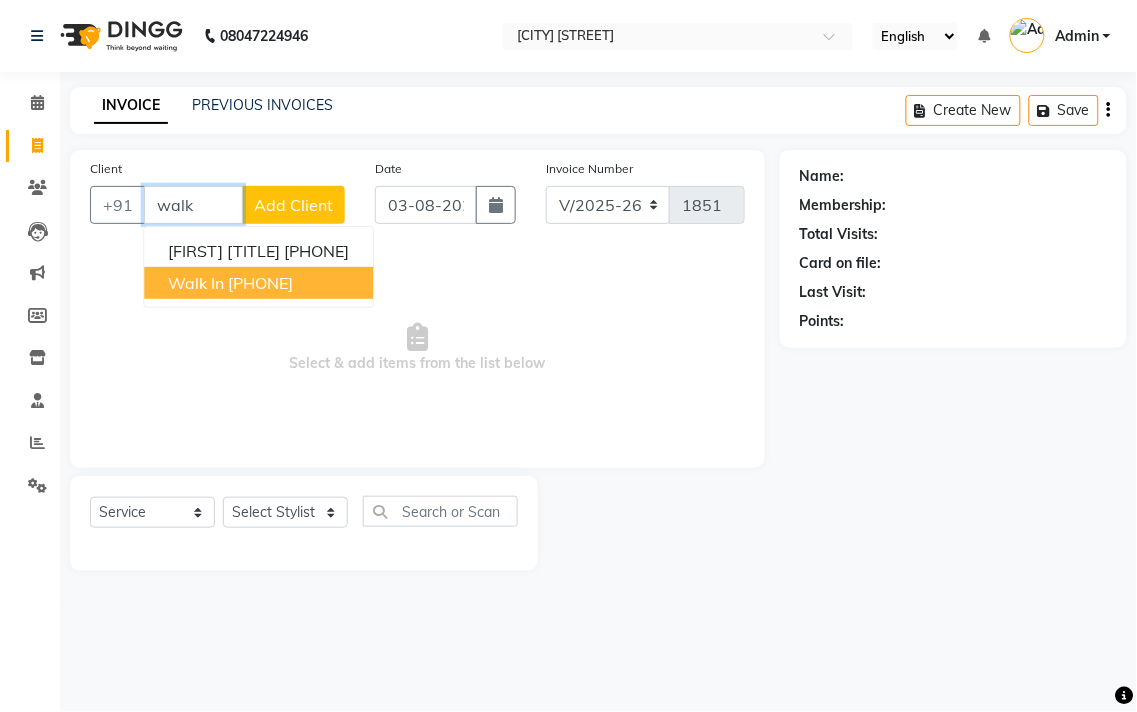 click on "[PHONE]" at bounding box center (260, 283) 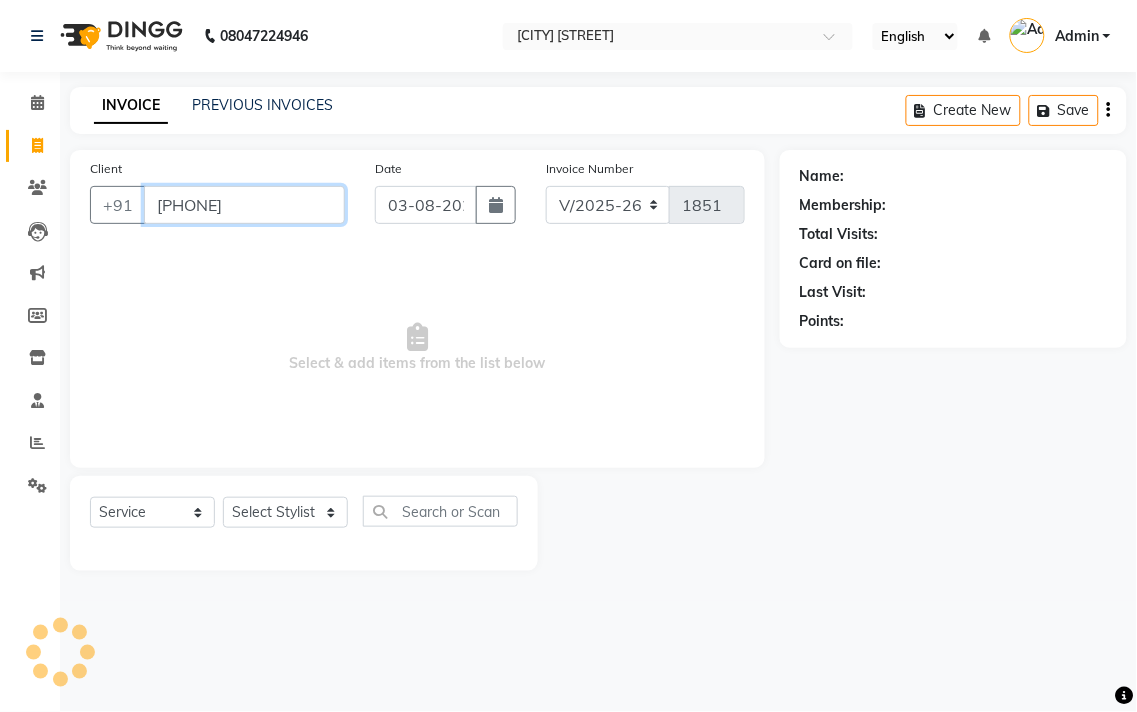 type on "[PHONE]" 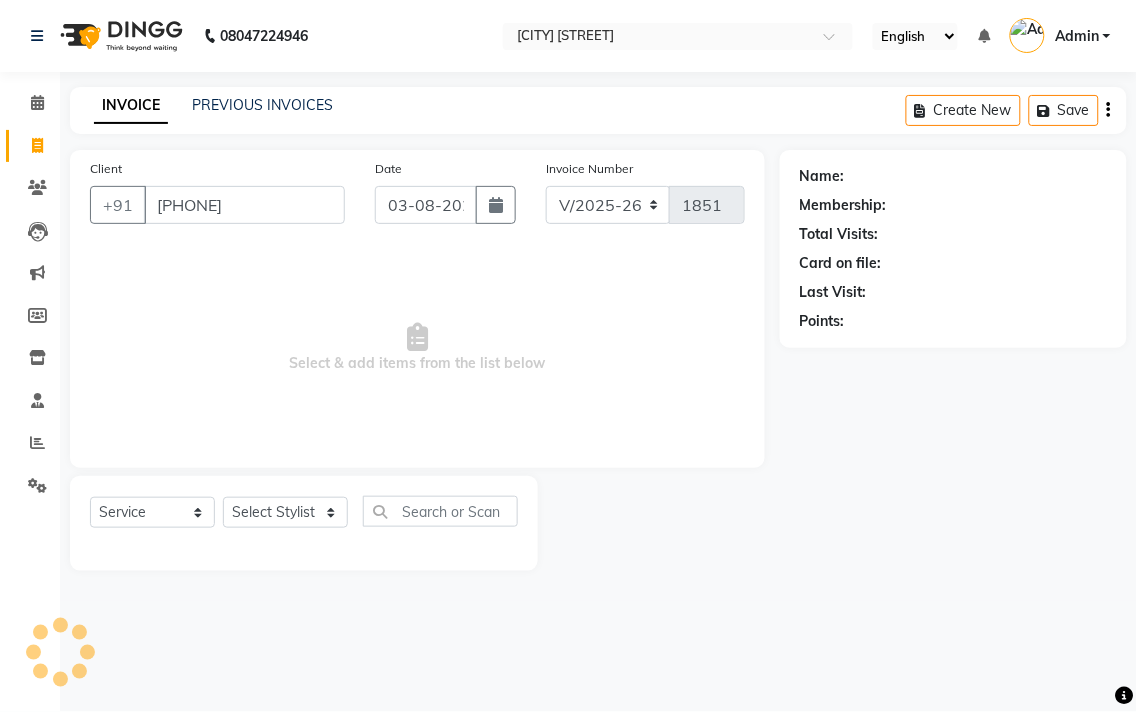 select on "1: Object" 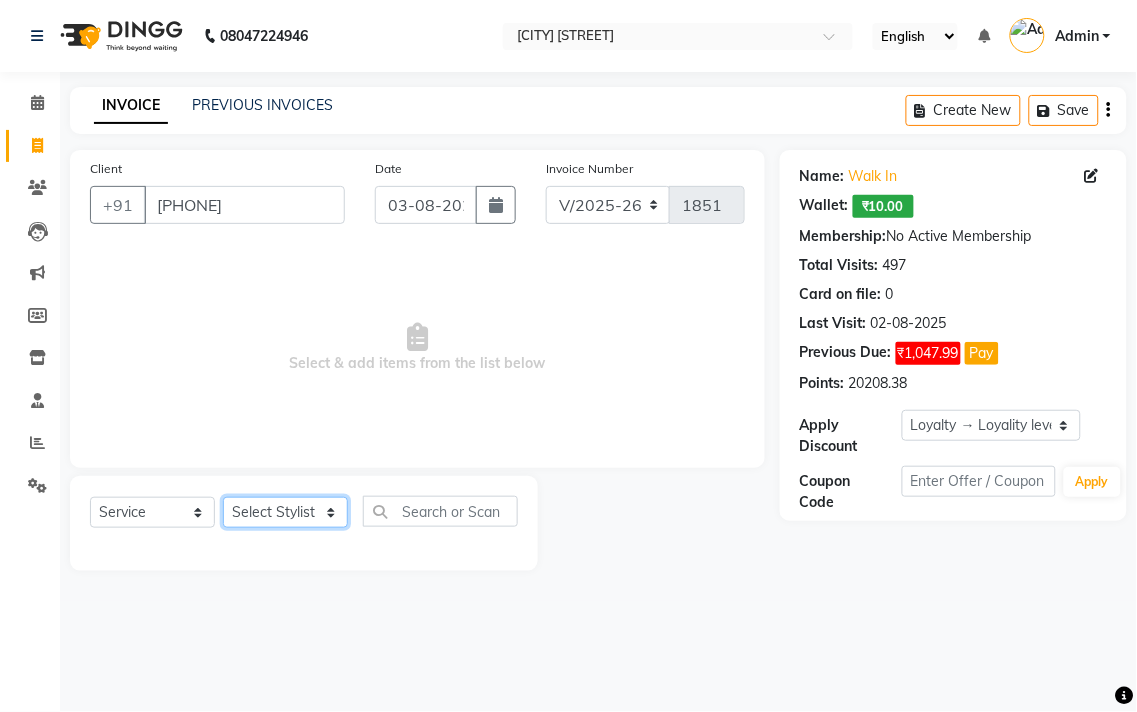 click on "Select Stylist [PERSON_NAME] [PERSON_NAME] [PERSON_NAME] [PERSON_NAME] [PERSON_NAME] [PERSON_NAME] [PERSON_NAME] [PERSON_NAME] [PERSON_NAME] [PERSON_NAME] [PERSON_NAME]" 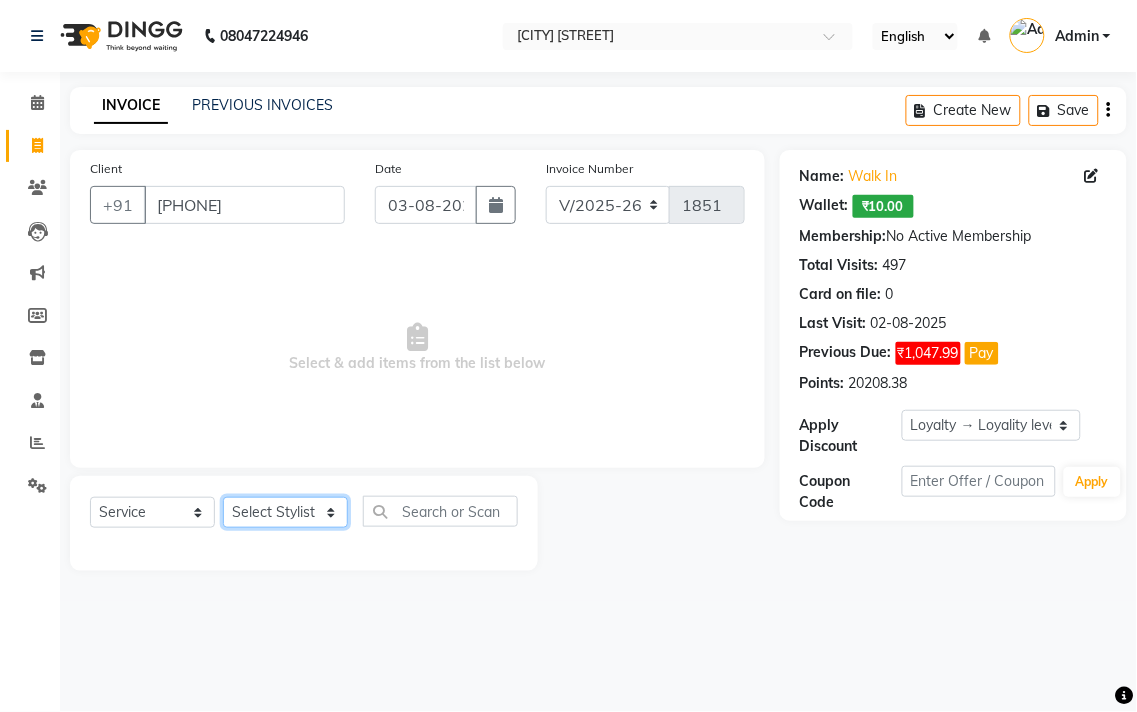 select on "33518" 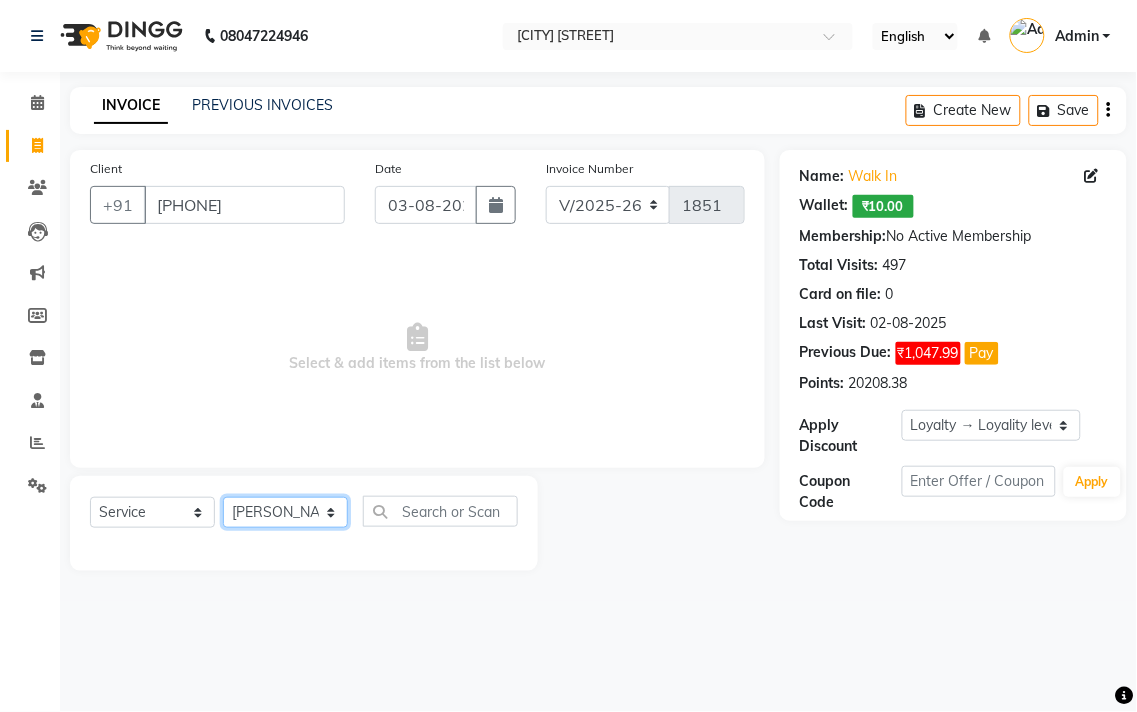 click on "Select Stylist [PERSON_NAME] [PERSON_NAME] [PERSON_NAME] [PERSON_NAME] [PERSON_NAME] [PERSON_NAME] [PERSON_NAME] [PERSON_NAME] [PERSON_NAME] [PERSON_NAME] [PERSON_NAME]" 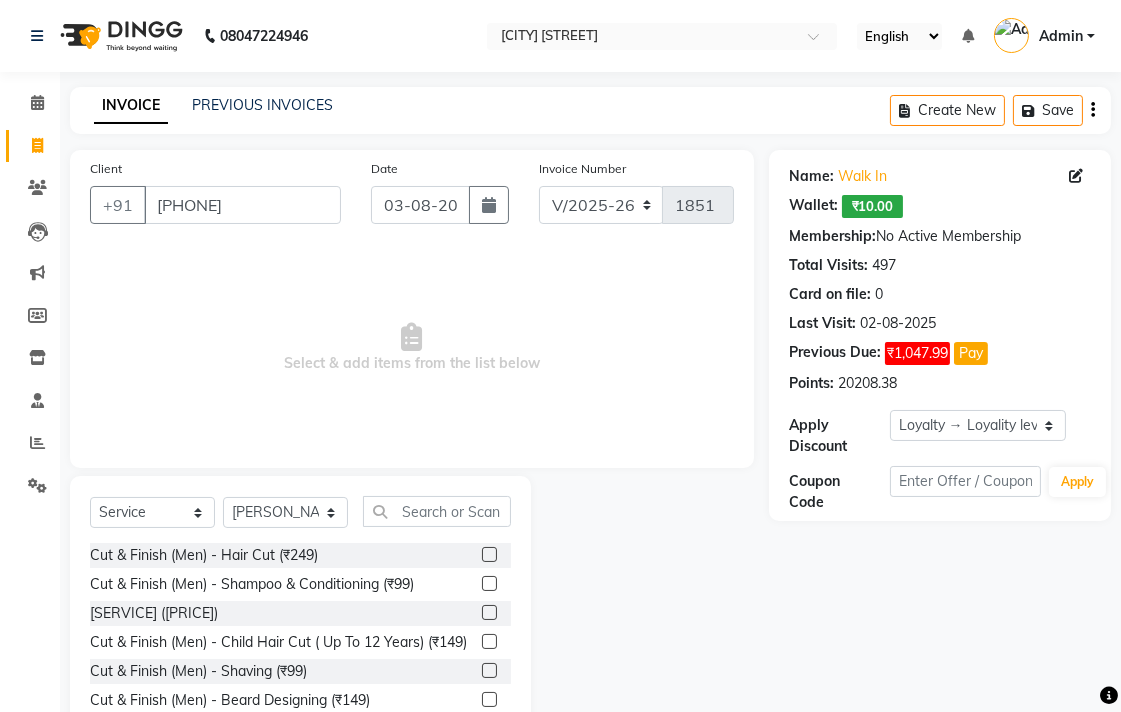 click 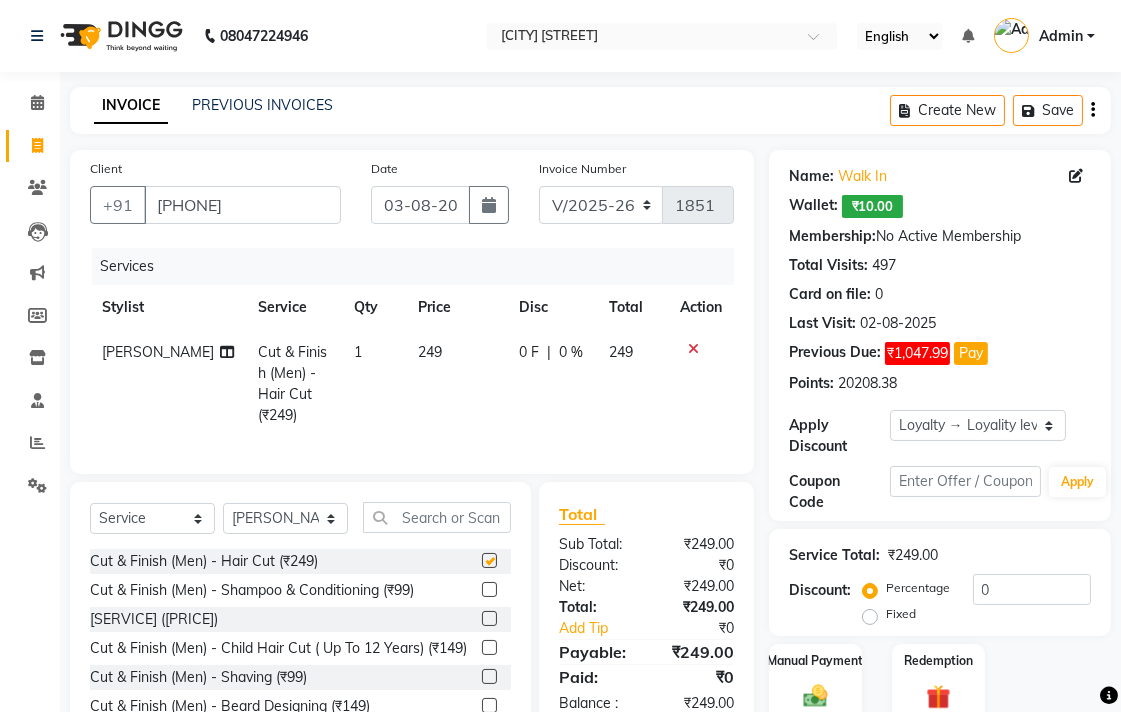 checkbox on "false" 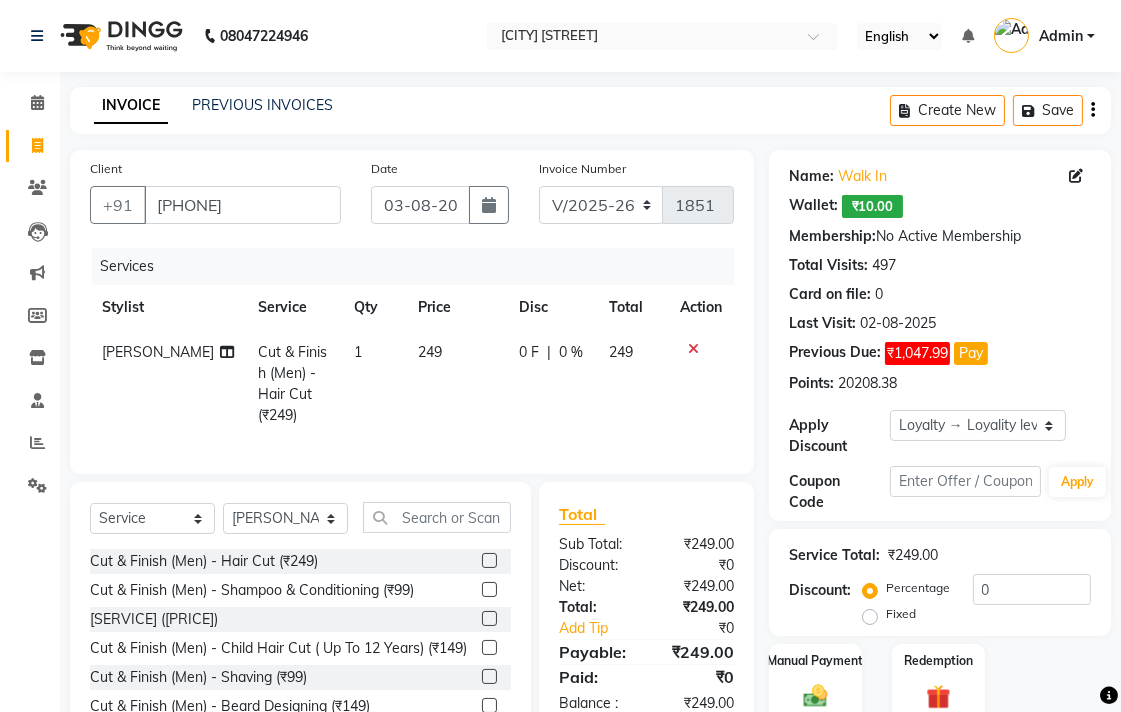 click on "249" 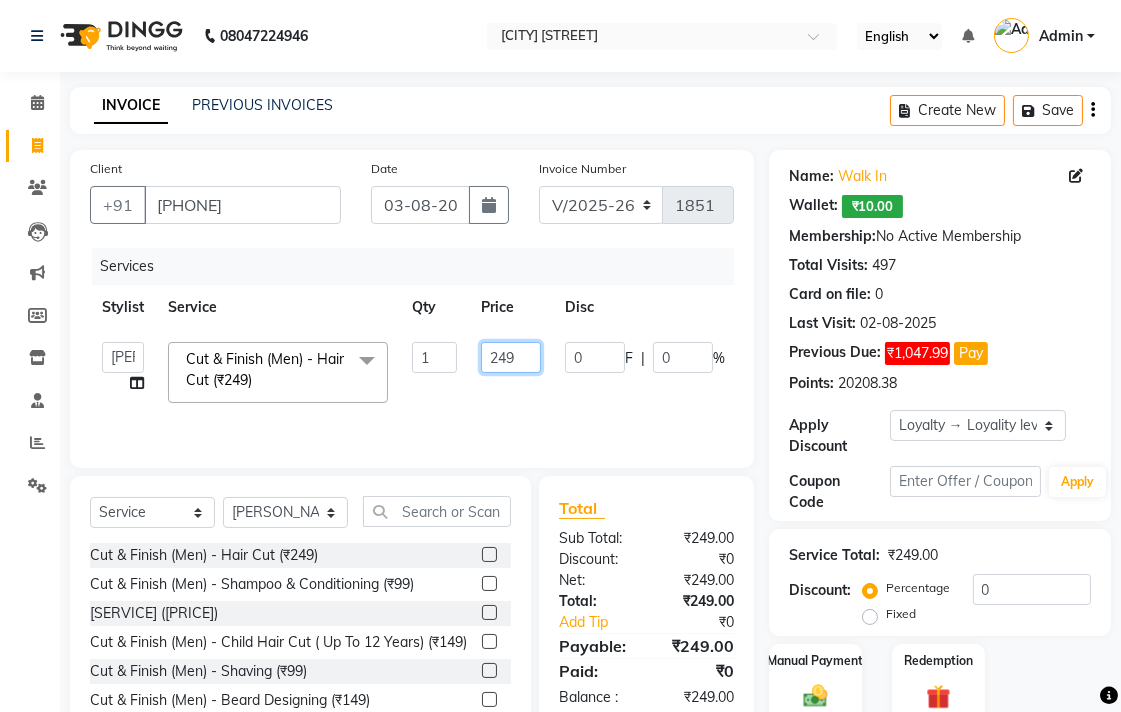 click on "249" 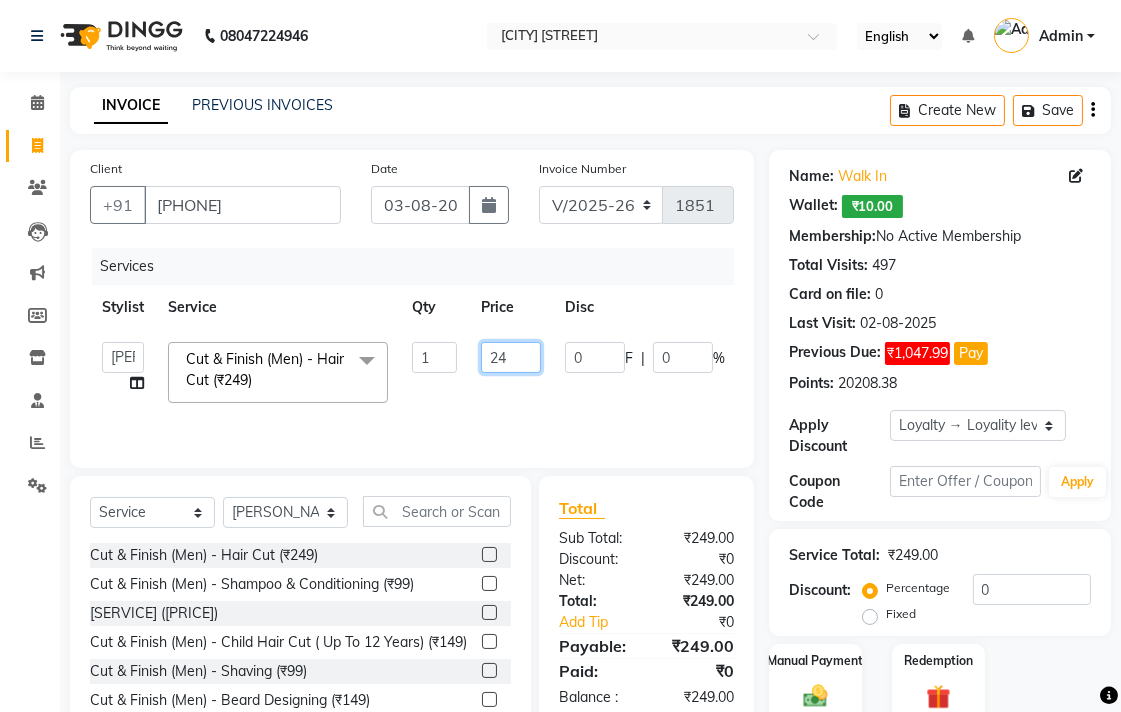 type on "2" 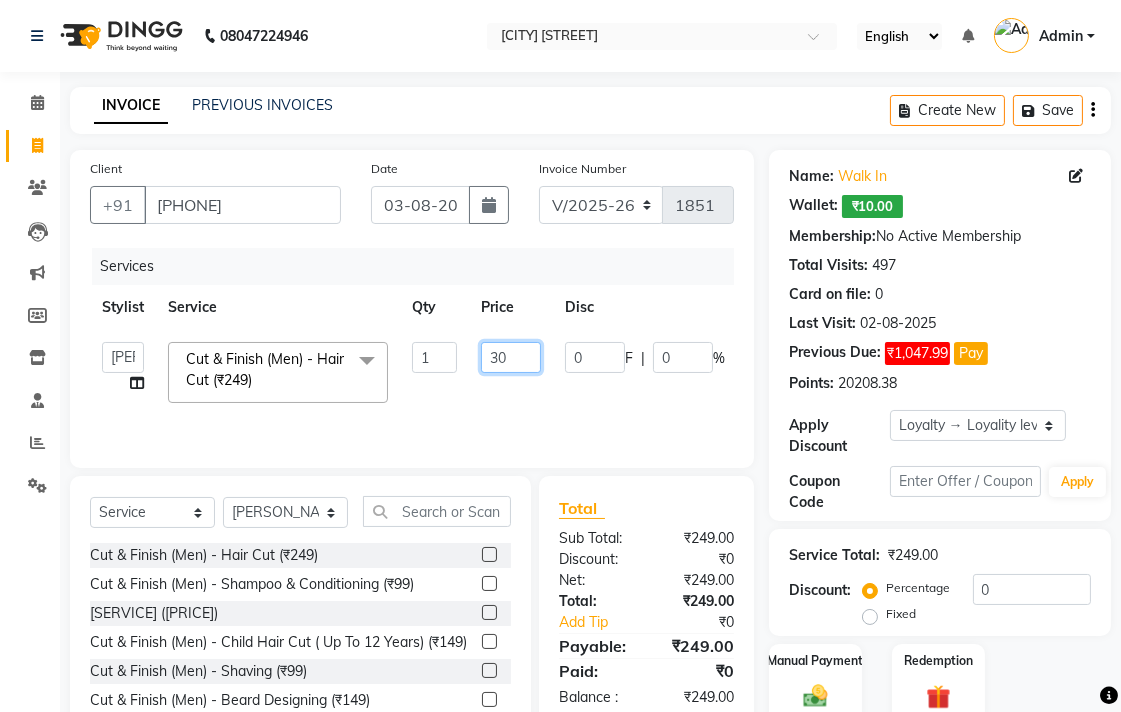 type on "300" 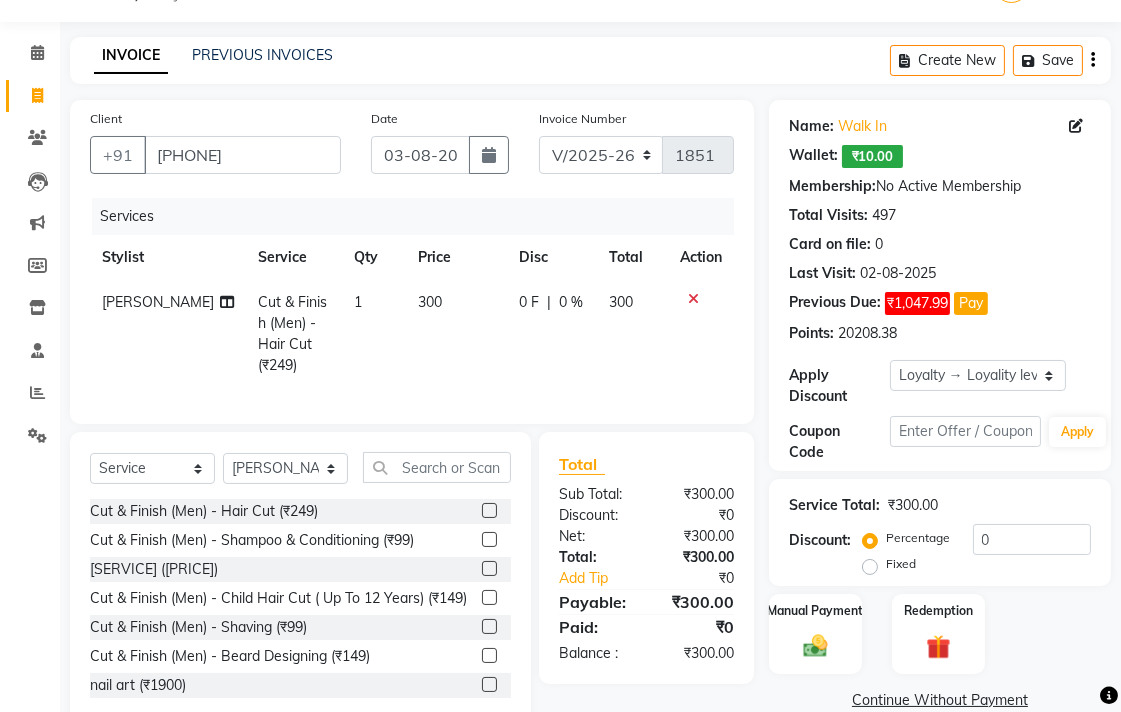scroll, scrollTop: 91, scrollLeft: 0, axis: vertical 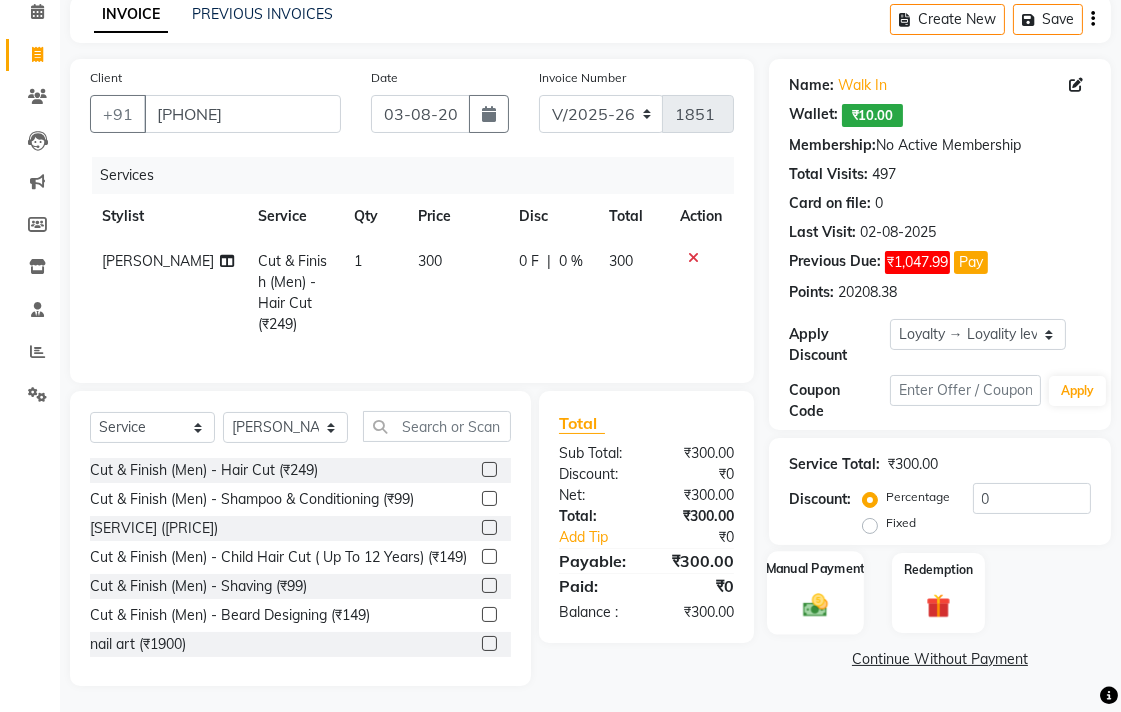 click on "Manual Payment" 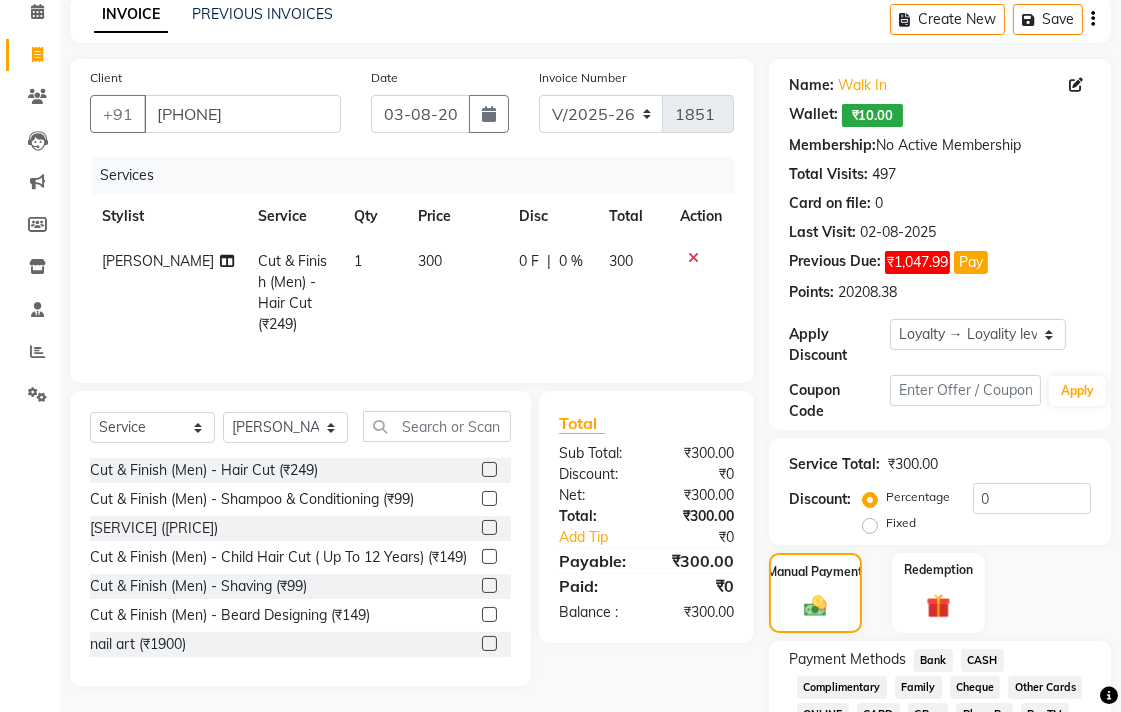click on "CASH" 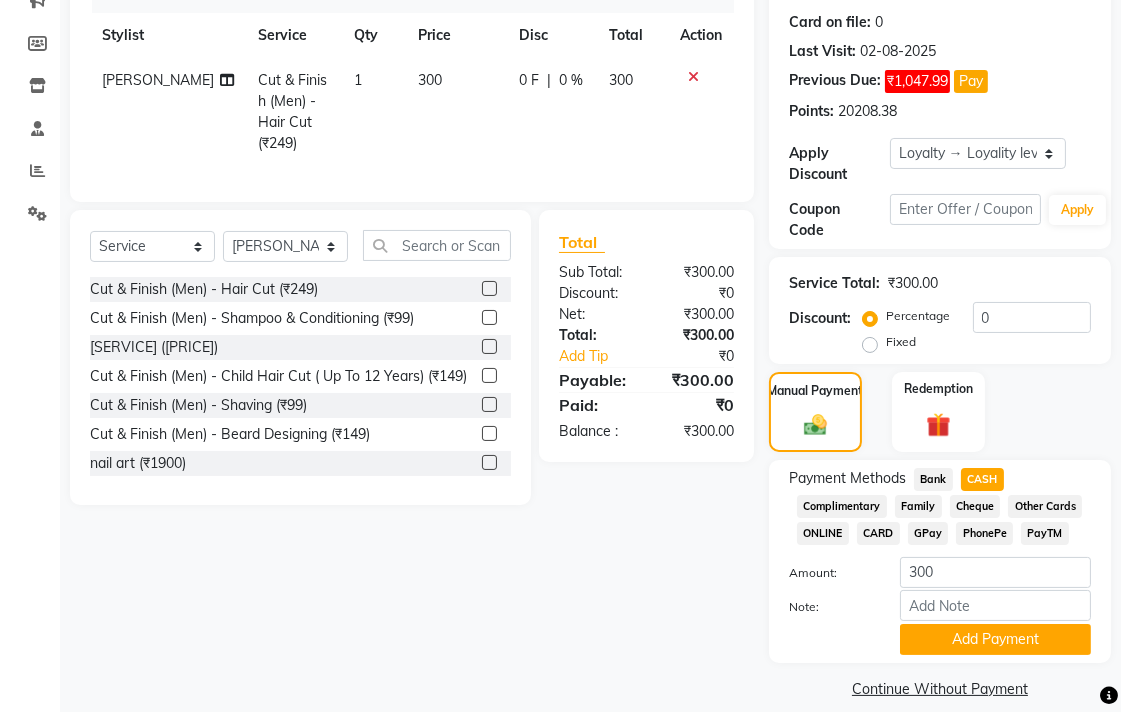 scroll, scrollTop: 295, scrollLeft: 0, axis: vertical 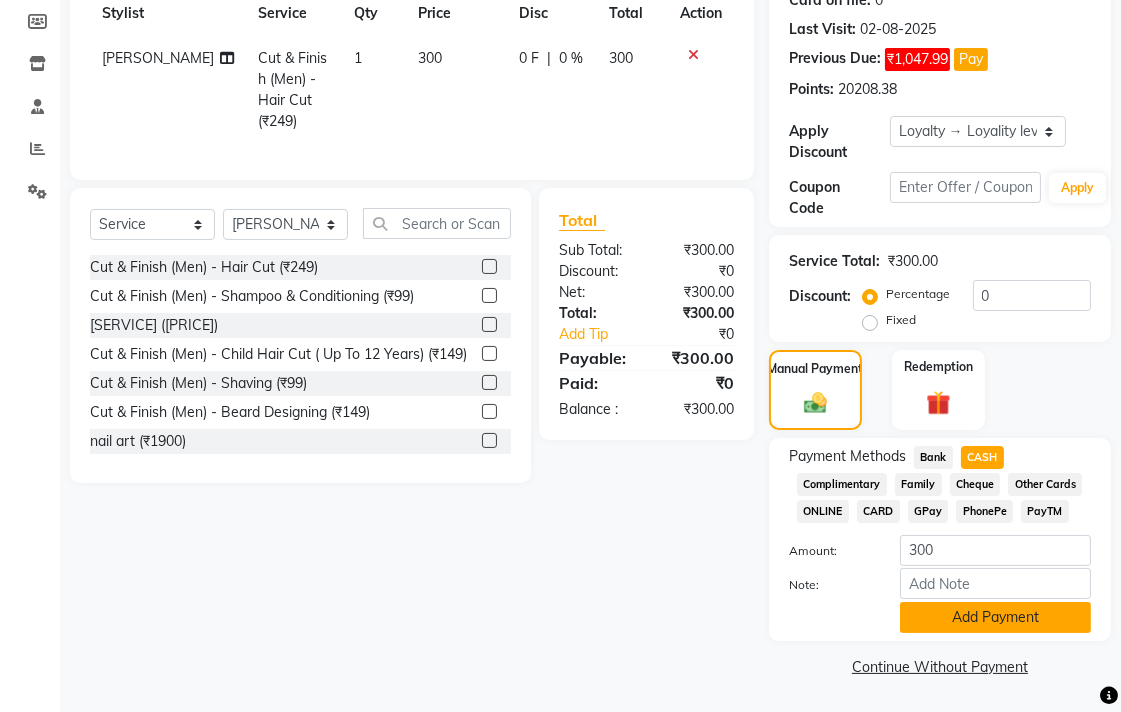 click on "Add Payment" 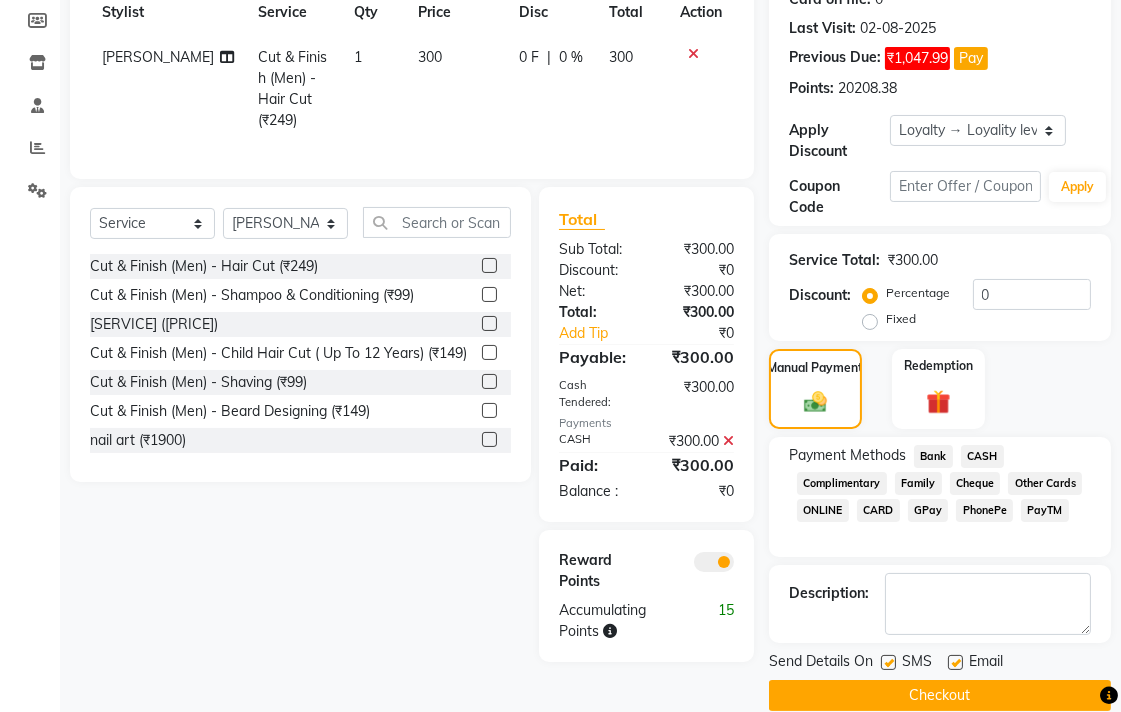 click on "Checkout" 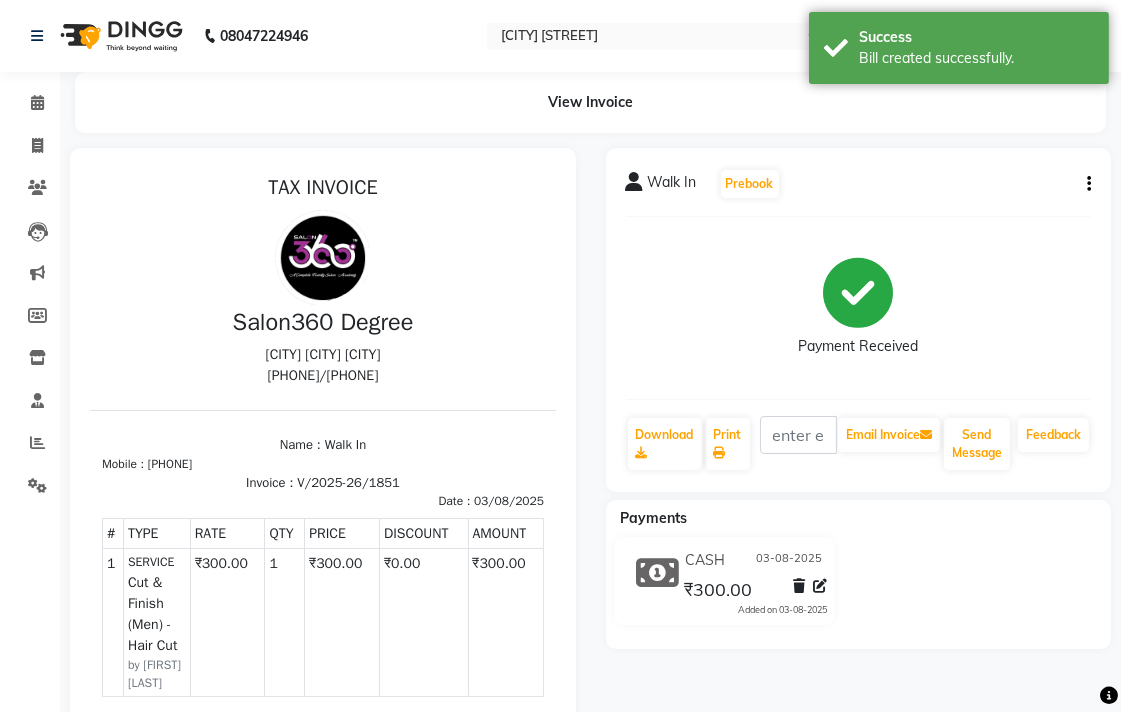 scroll, scrollTop: 0, scrollLeft: 0, axis: both 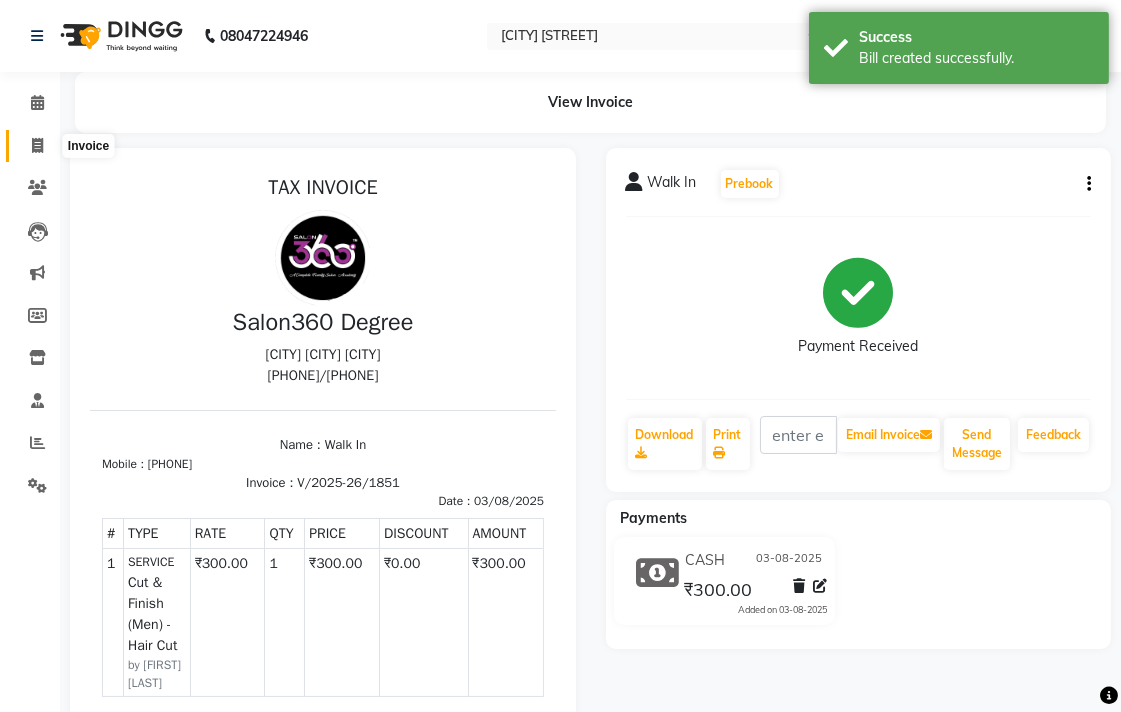 drag, startPoint x: 27, startPoint y: 142, endPoint x: 53, endPoint y: 155, distance: 29.068884 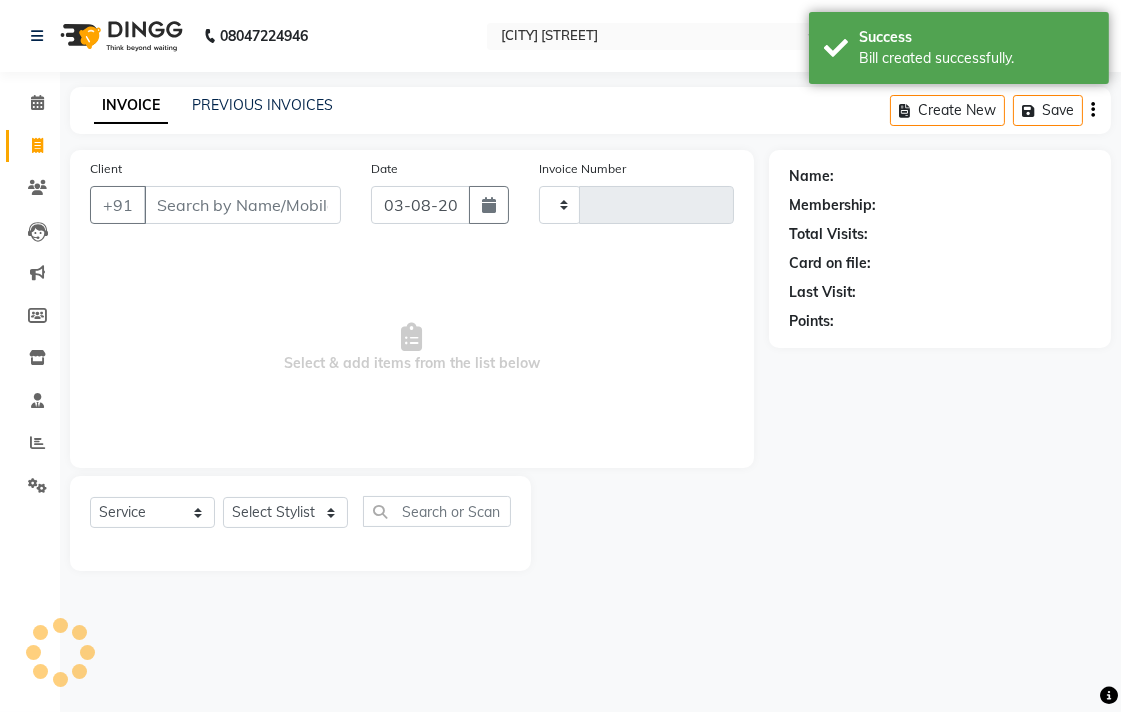 type on "1852" 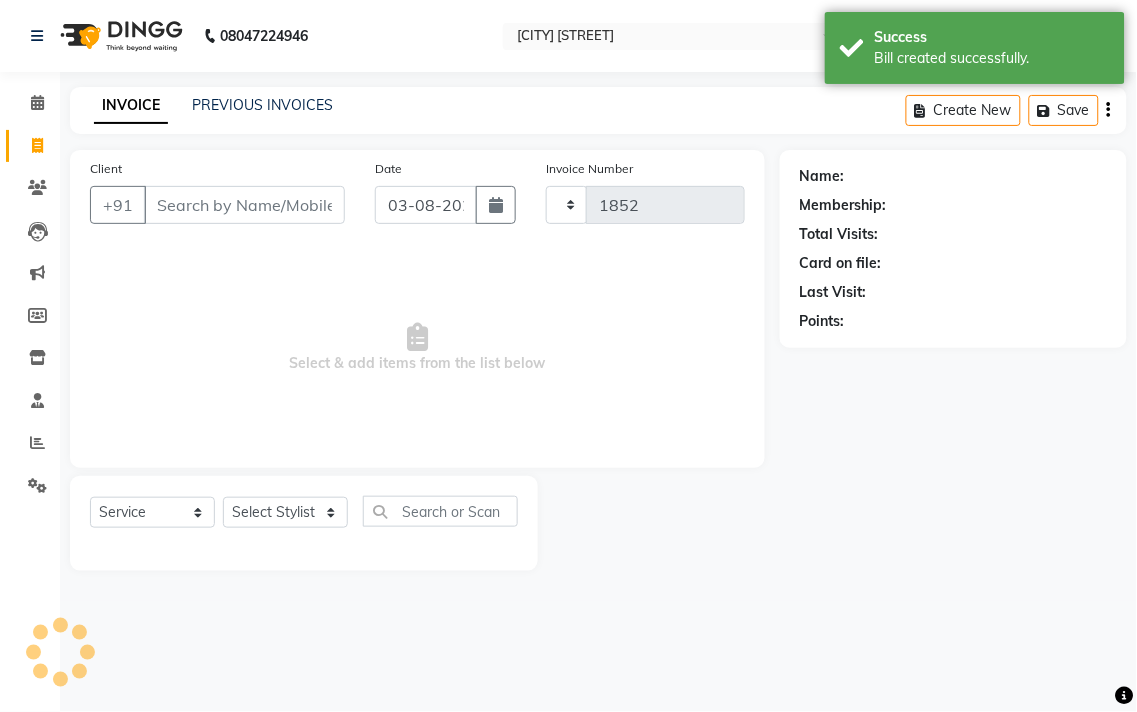 select on "5215" 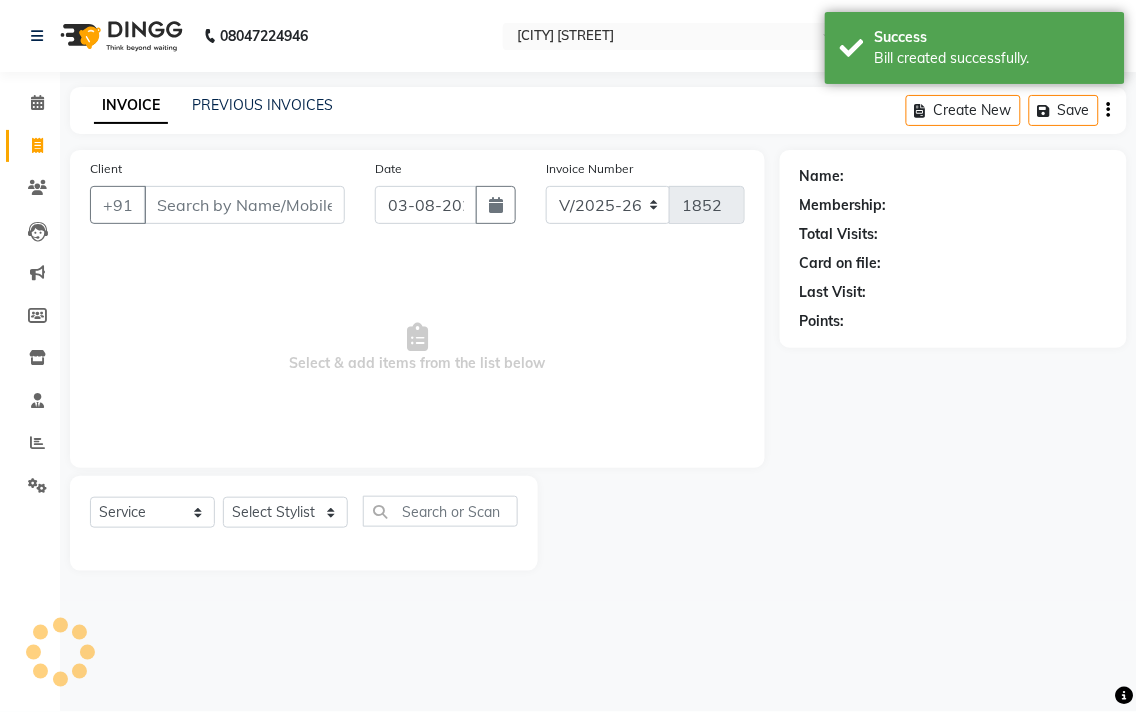 click on "Client" at bounding box center (244, 205) 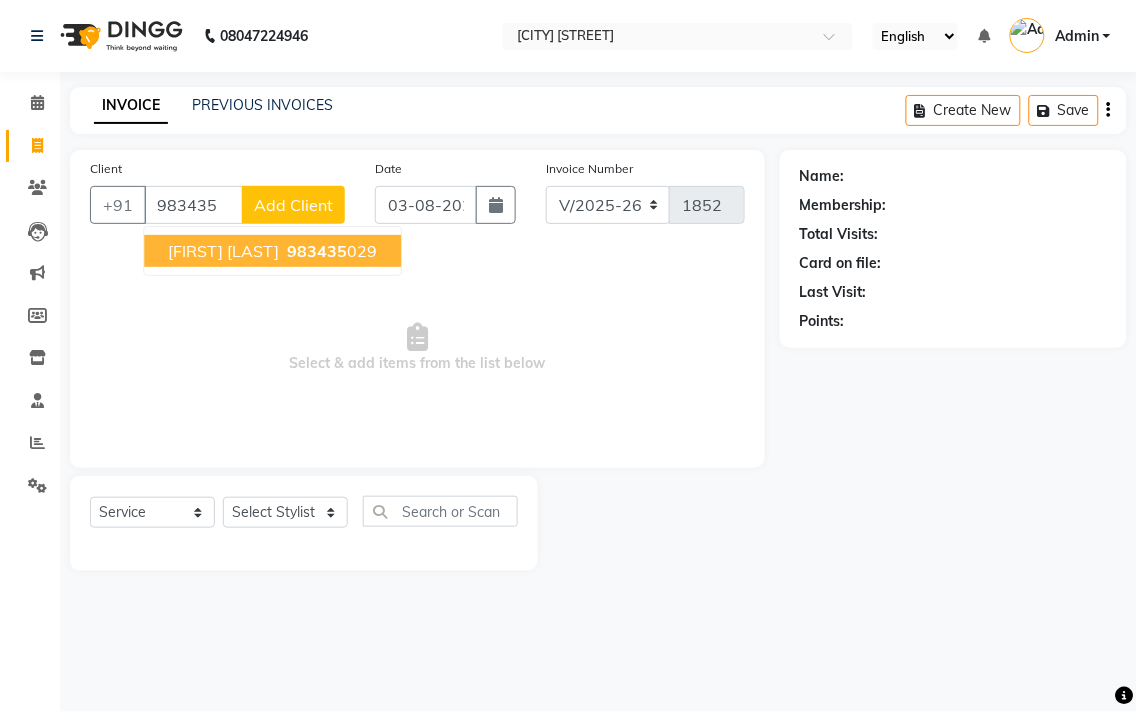 click on "[FIRST] [LAST]" at bounding box center (223, 251) 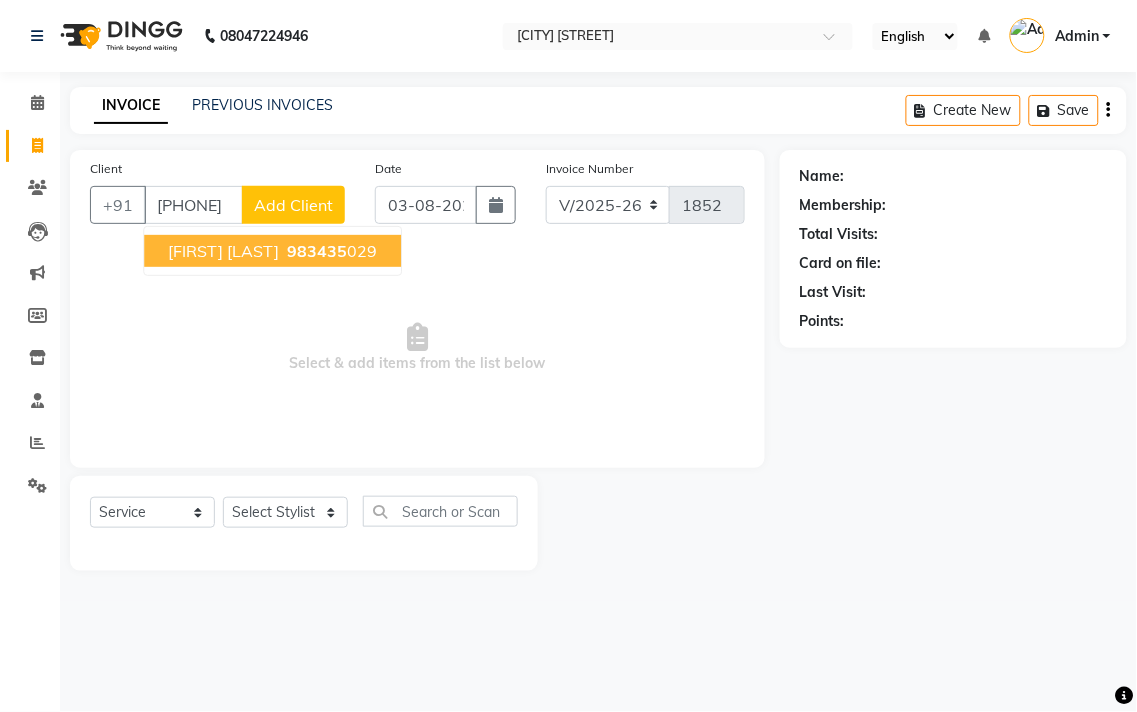 type on "[PHONE]" 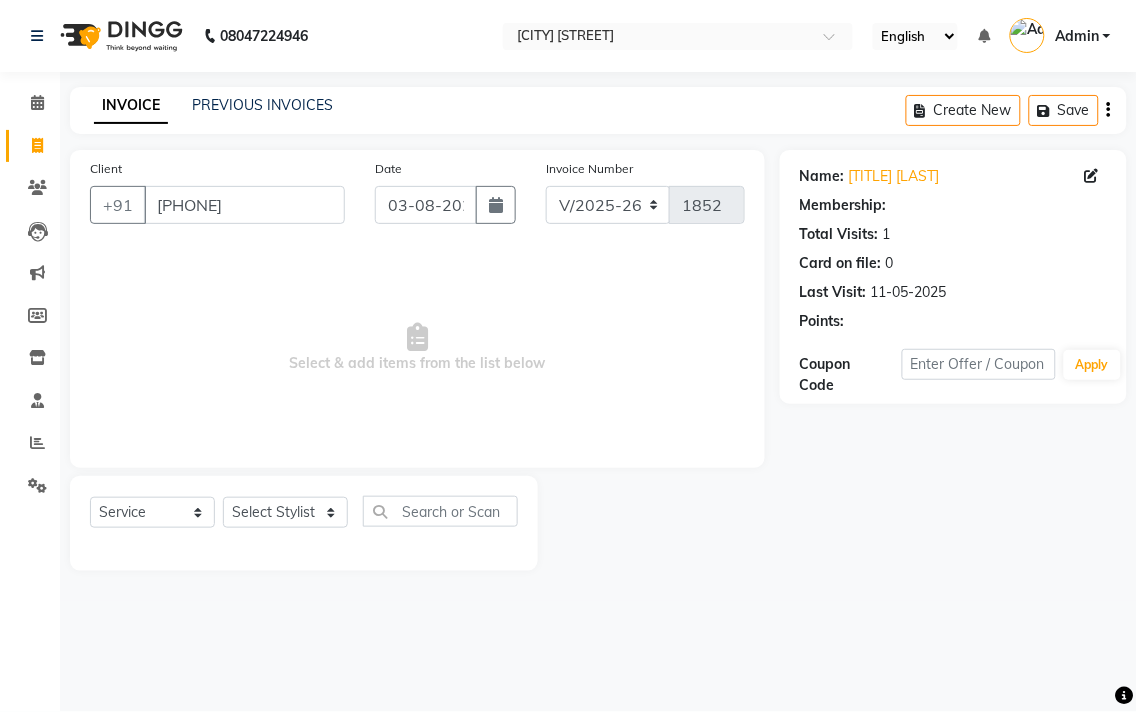 select on "1: Object" 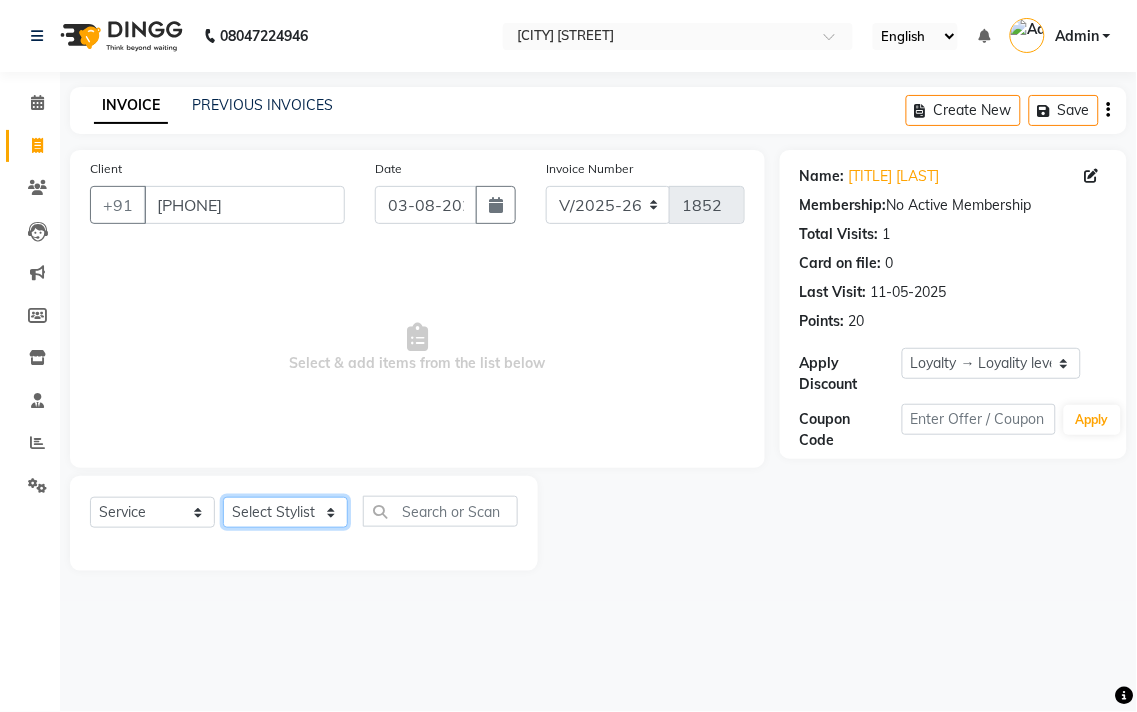 click on "Select Stylist [PERSON_NAME] [PERSON_NAME] [PERSON_NAME] [PERSON_NAME] [PERSON_NAME] [PERSON_NAME] [PERSON_NAME] [PERSON_NAME] [PERSON_NAME] [PERSON_NAME] [PERSON_NAME]" 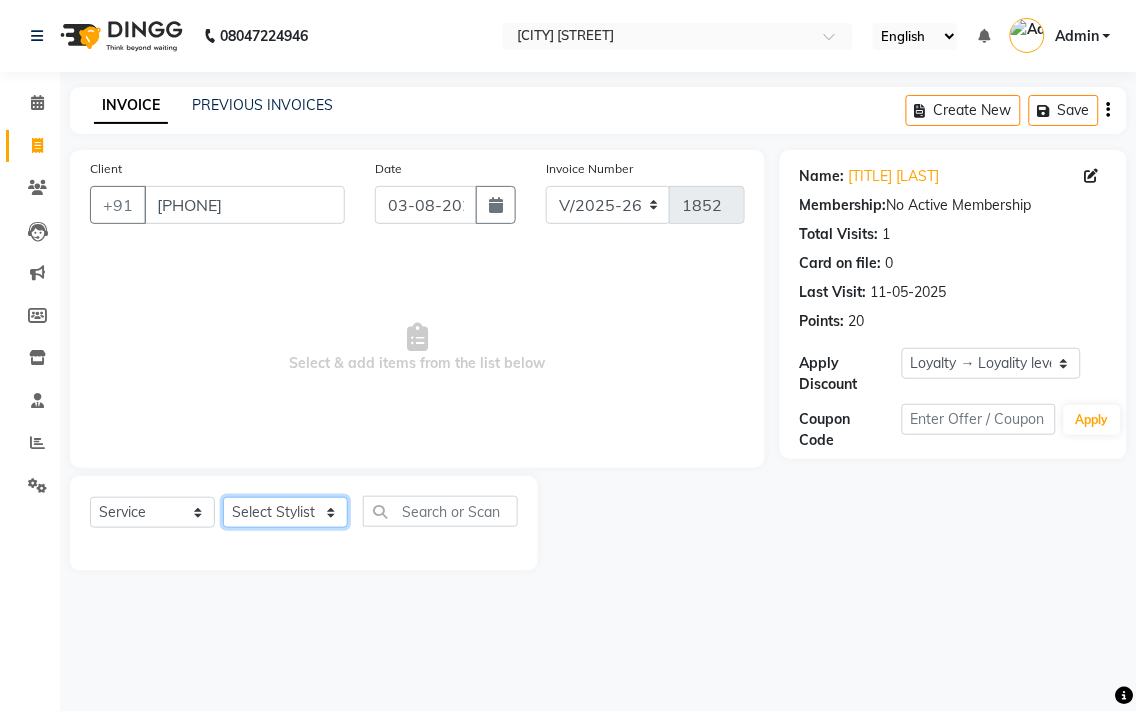 select on "33517" 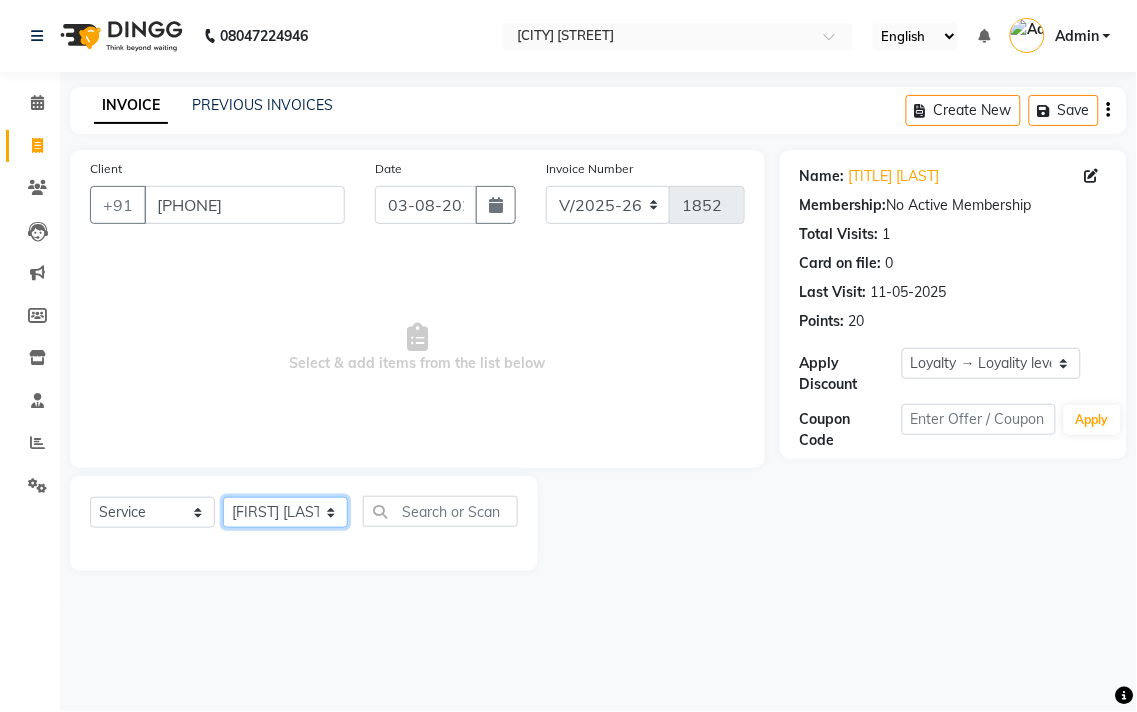 click on "Select Stylist [PERSON_NAME] [PERSON_NAME] [PERSON_NAME] [PERSON_NAME] [PERSON_NAME] [PERSON_NAME] [PERSON_NAME] [PERSON_NAME] [PERSON_NAME] [PERSON_NAME] [PERSON_NAME]" 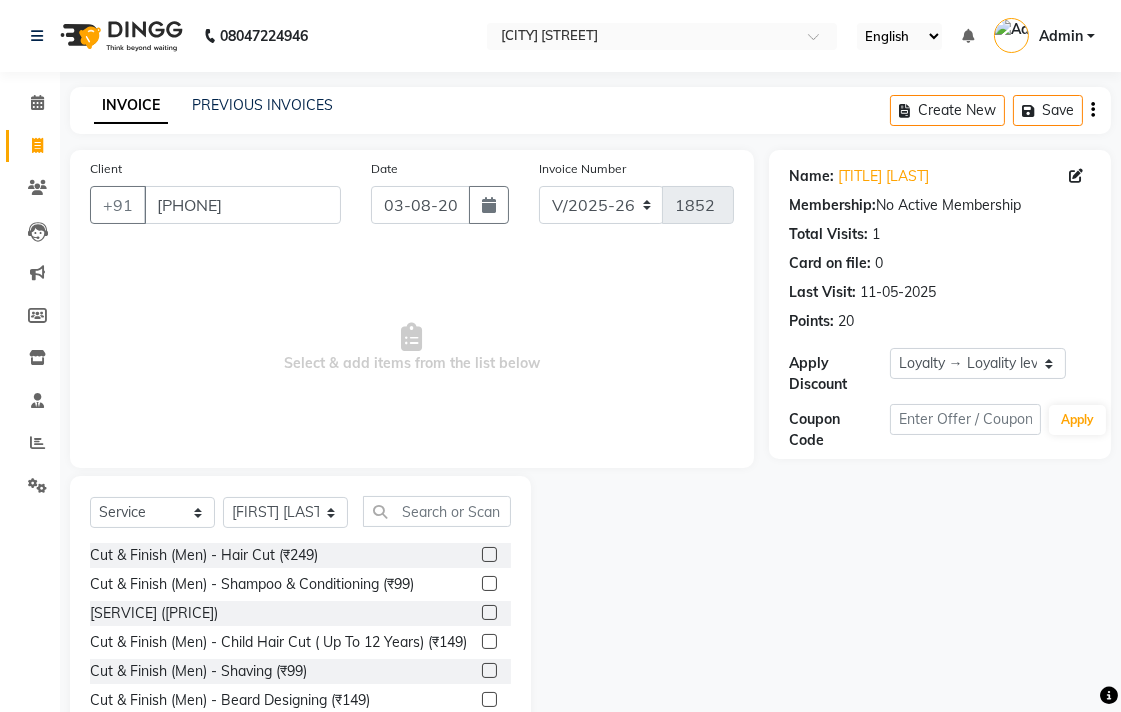 click 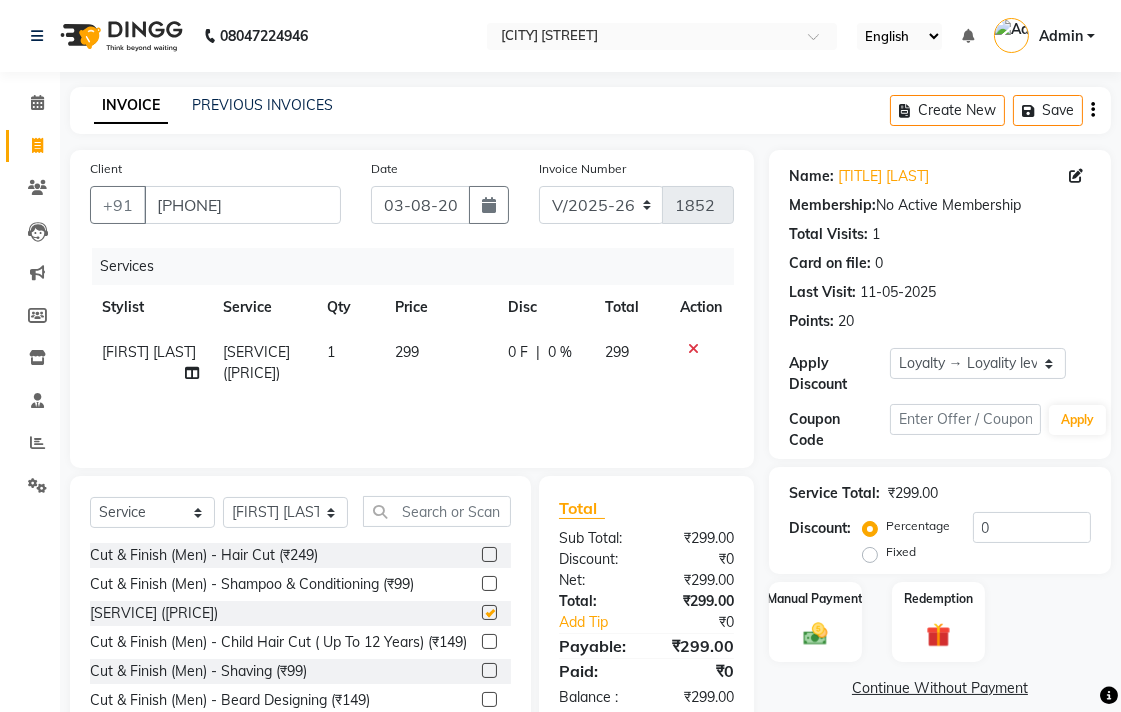 checkbox on "false" 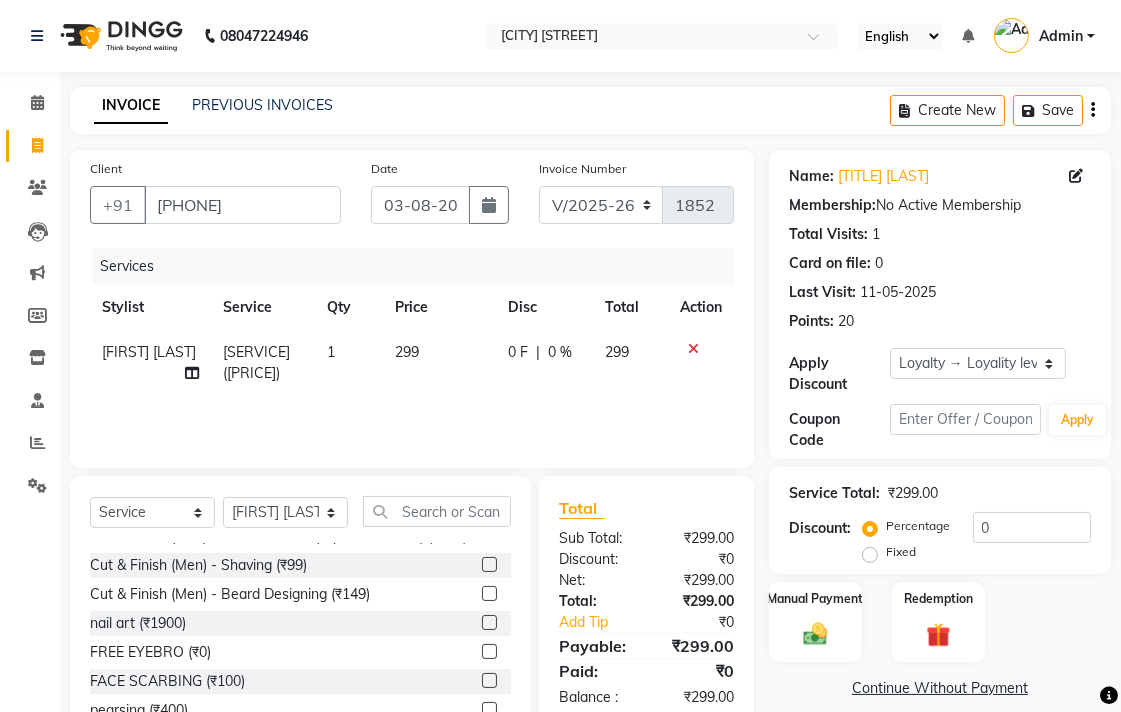 scroll, scrollTop: 111, scrollLeft: 0, axis: vertical 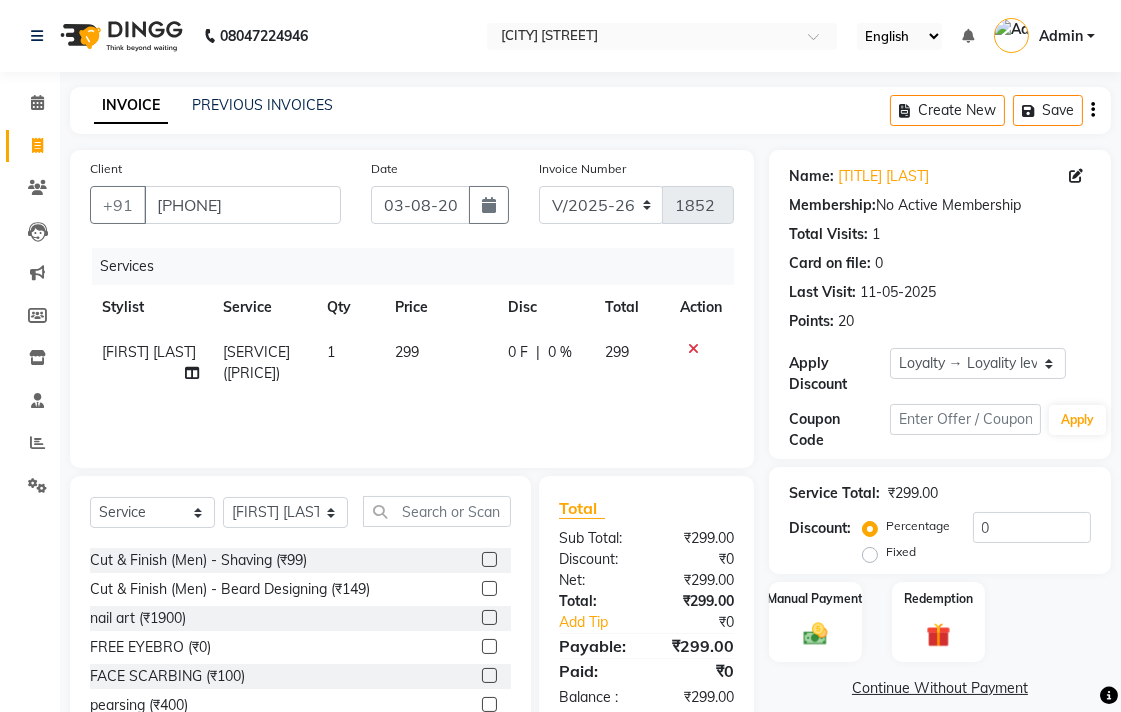 click 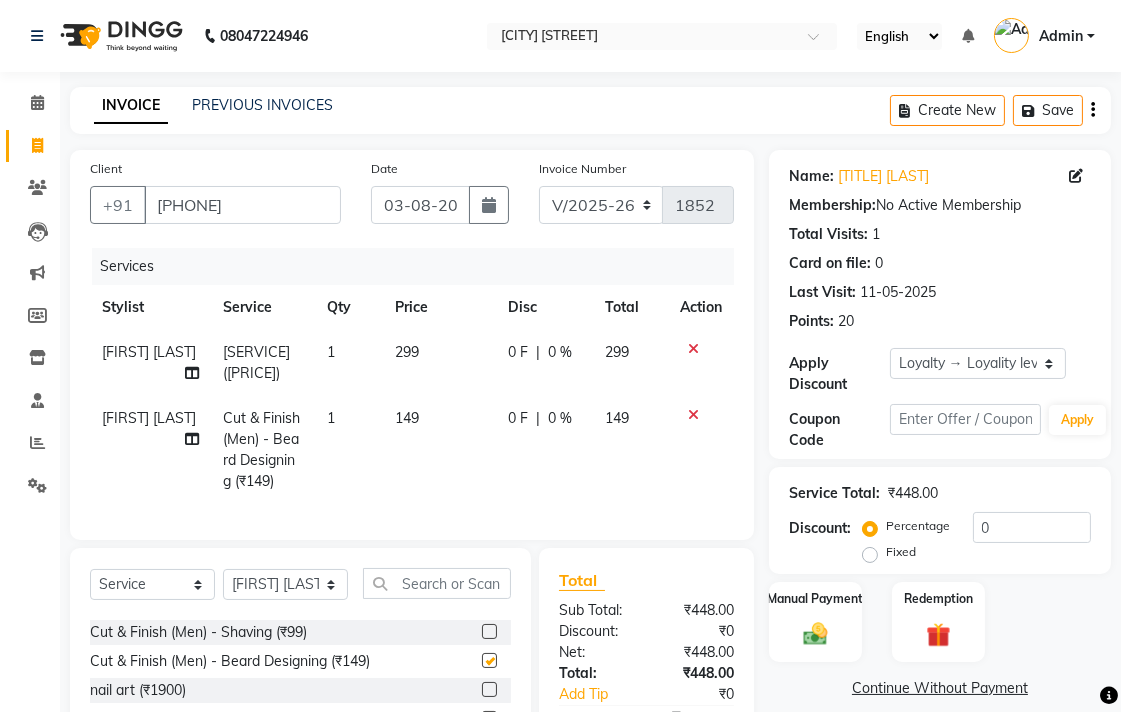 checkbox on "false" 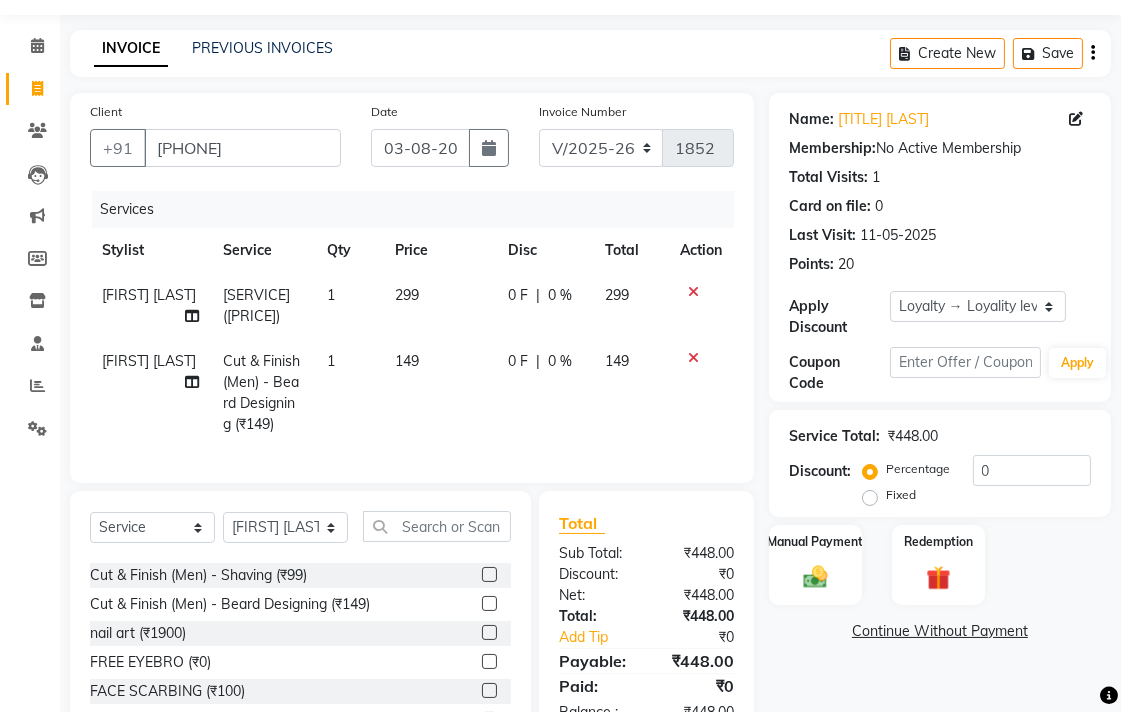 scroll, scrollTop: 111, scrollLeft: 0, axis: vertical 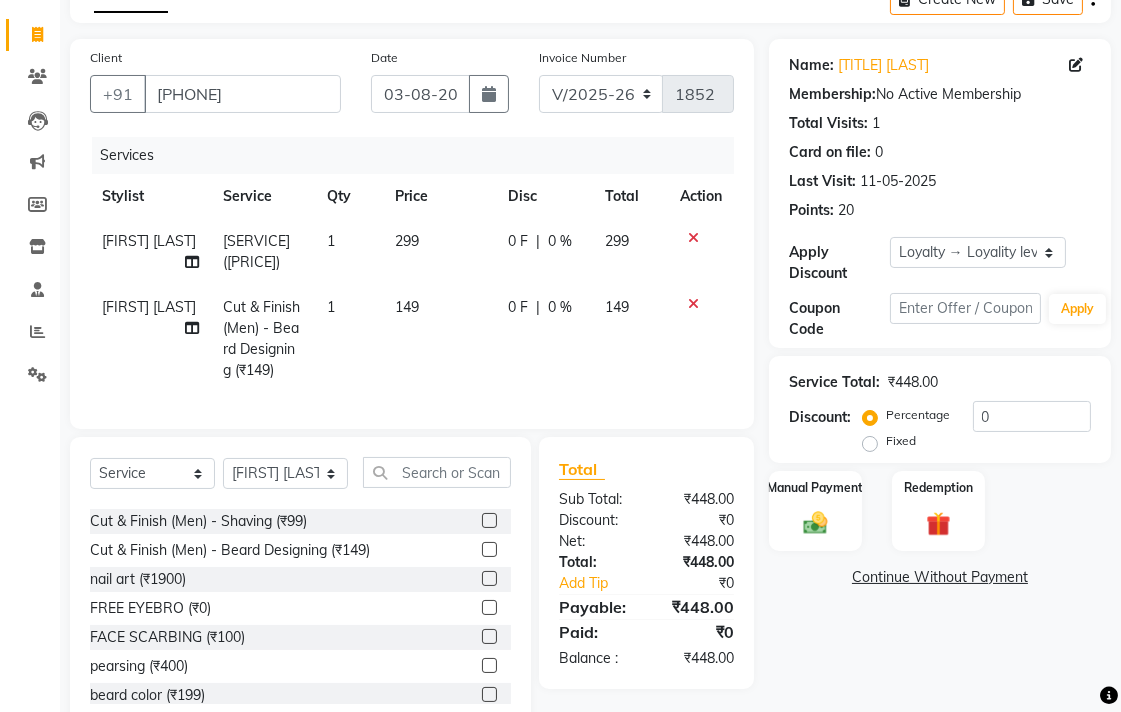 click on "149" 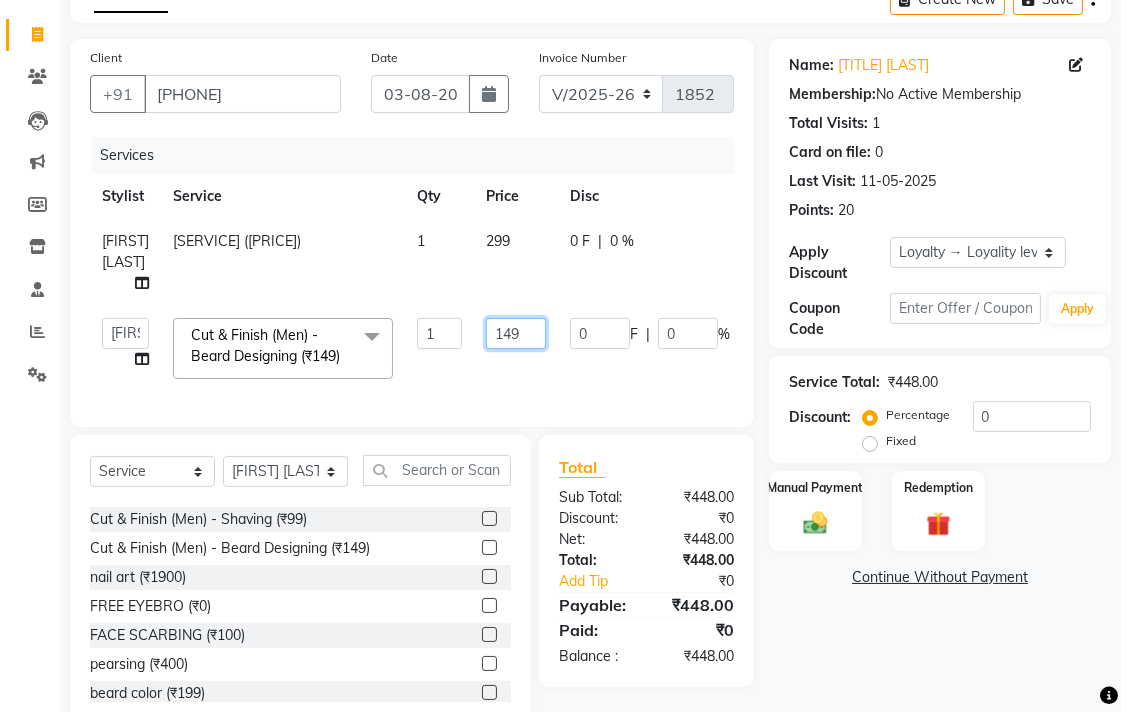 click on "149" 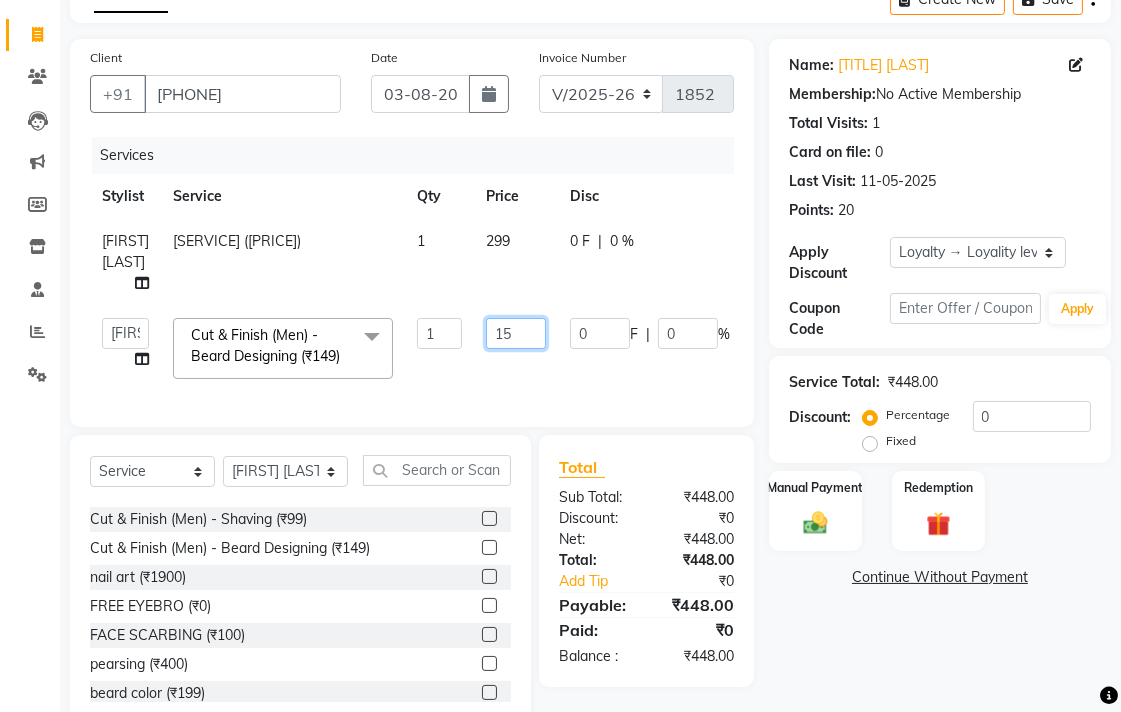 type on "150" 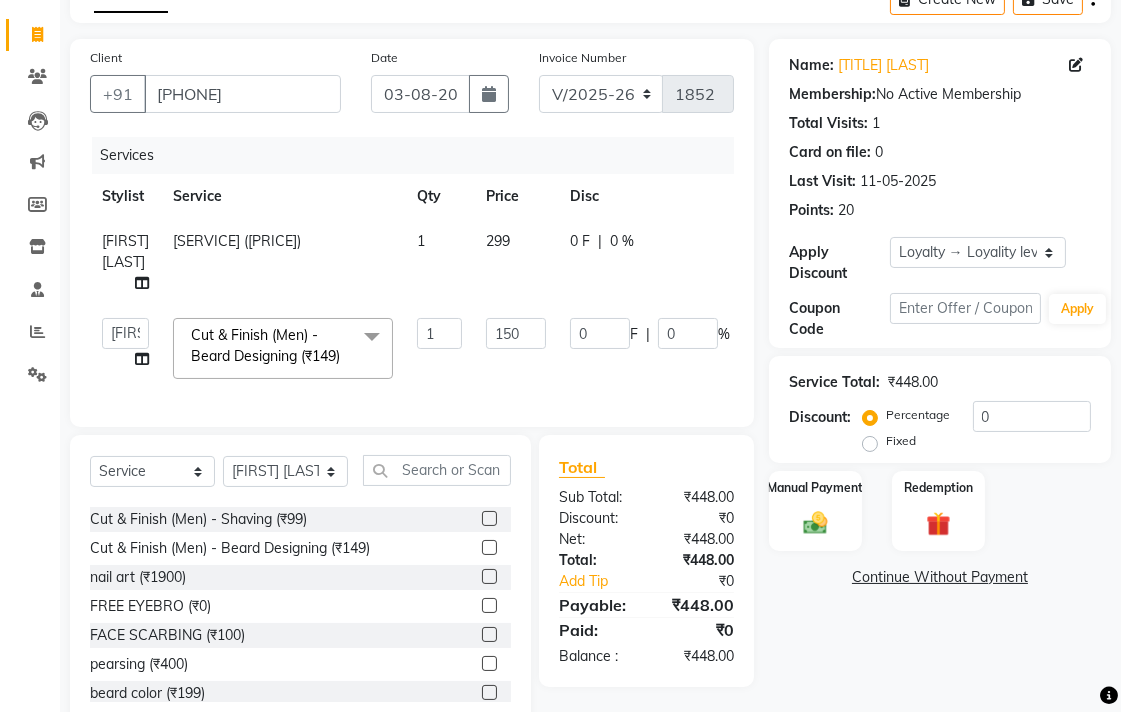 click on "[FIRST] [LAST]   [FIRST] [LAST]   [FIRST] [LAST]   [FIRST] [LAST]   [FIRST] [LAST]   [FIRST] [LAST]   [FIRST] [LAST]   [FIRST] [LAST]   [FIRST] [LAST]   [FIRST] [LAST]  Cut & Finish (Men) - Beard Designing (₹149)  x Cut & Finish (Men) - Hair Cut (₹249) Cut & Finish (Men) - Shampoo & Conditioning (₹99) Cut & Finish (Men) - Advance Hair Cut (₹299) Cut & Finish (Men) - Child Hair Cut ( Up To 12 Years) (₹149) Cut & Finish (Men) - Shaving (₹99) Cut & Finish (Men) - Beard Designing (₹149) nail art (₹1900) FREE EYEBRO  (₹0) FACE SCARBING (₹100) pearsing (₹400) beard color (₹199) mustace color (₹99) Fiber complex tretment (₹3500) eyerpeirsing par pear (₹300) shea bater spa men (₹2000) shea bater hair spa women (₹3000) bio plstia  (₹6000) campaki hair spa  (₹3000) Cut & Finish (Women) - Hair Cut (₹349) Cut & Finish (Women) - Shampoo & Conditioning (₹199) Cut & Finish (Women) - Advance Hair Cut (₹599) Cut & Finish (Women) - Child Hair Cut ( Up To 12 Years) (₹199) 1 150" 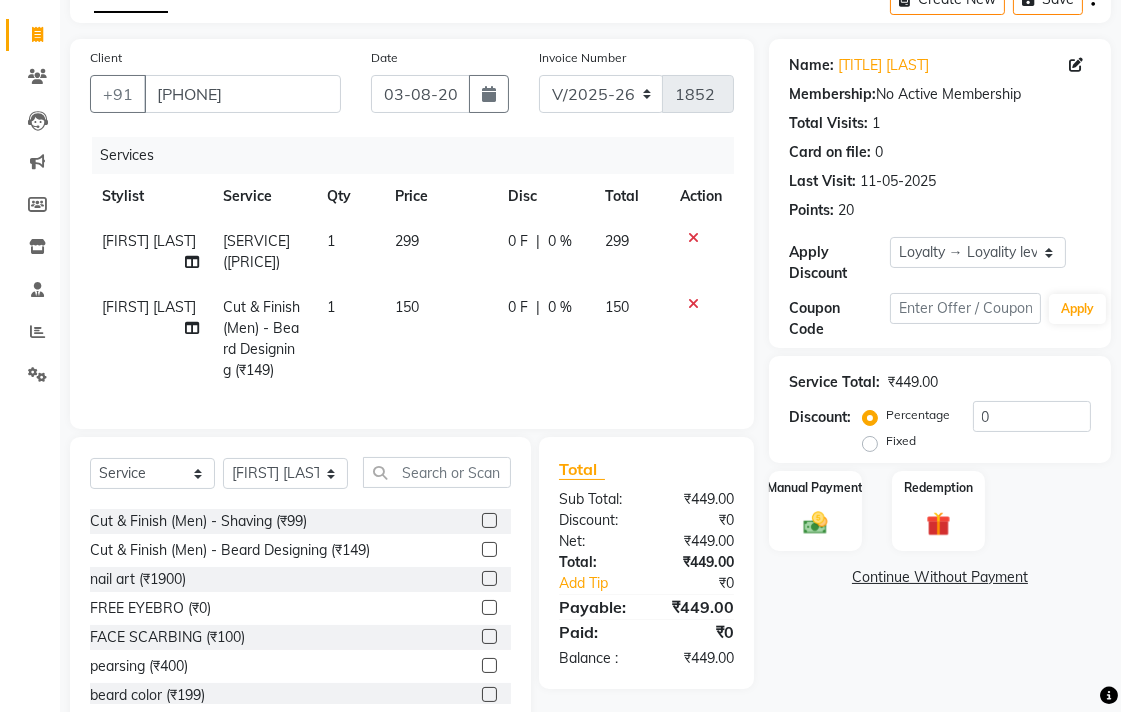 click on "299" 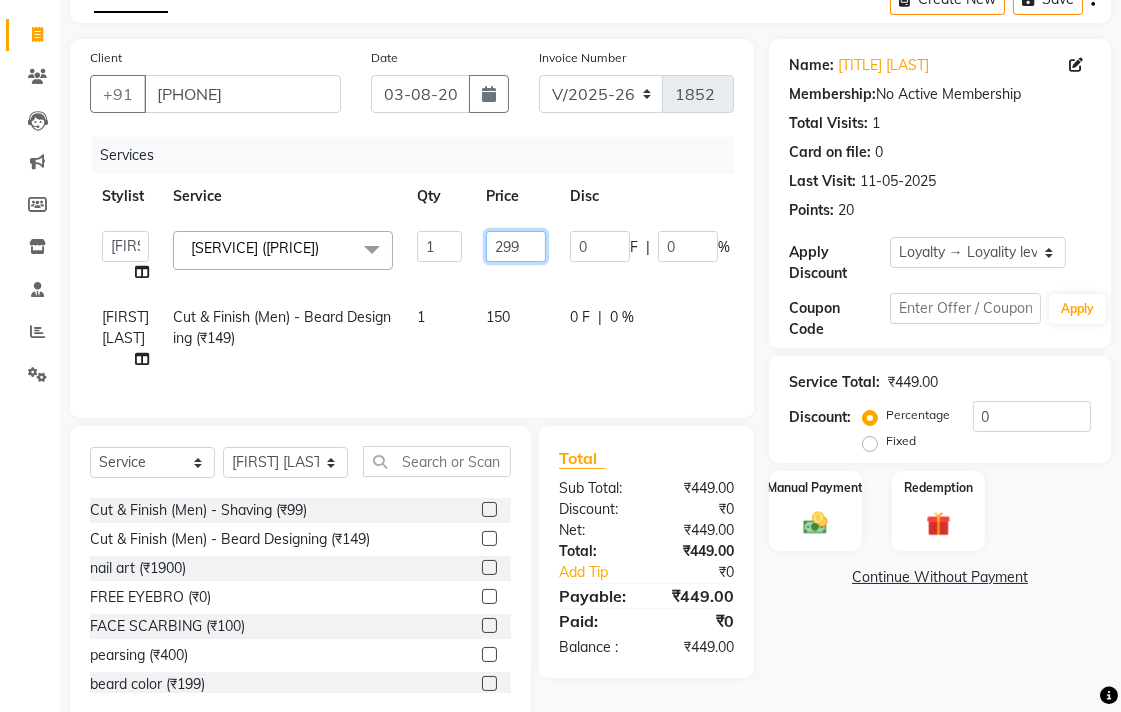 click on "299" 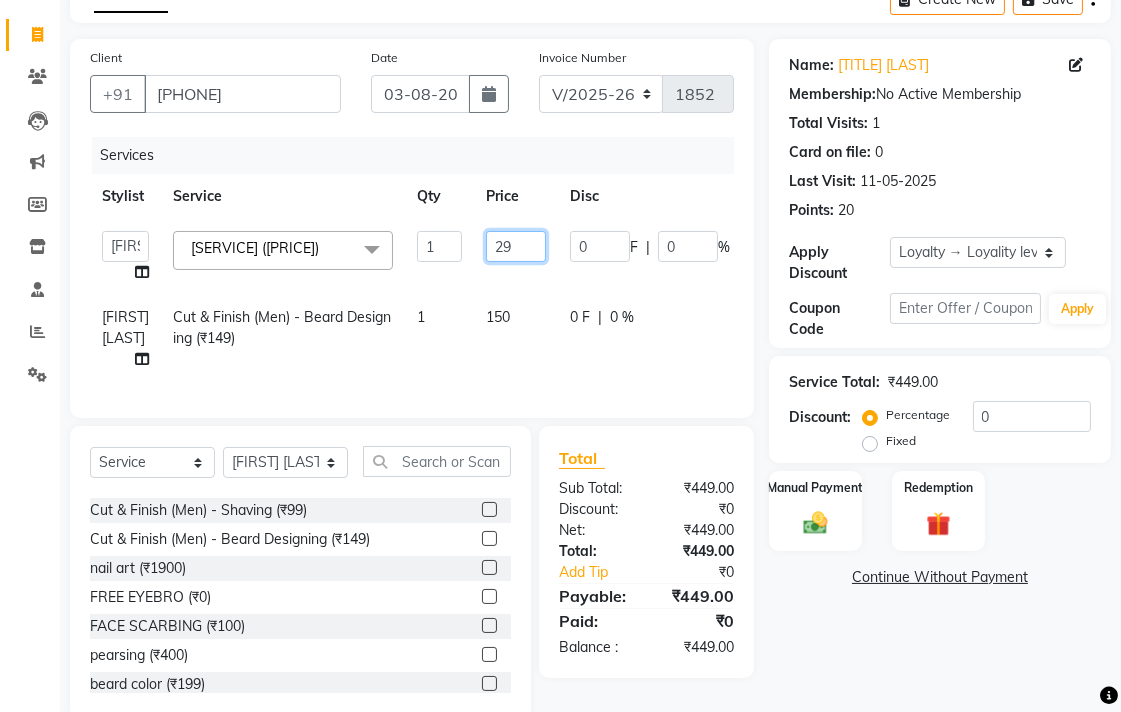 type on "2" 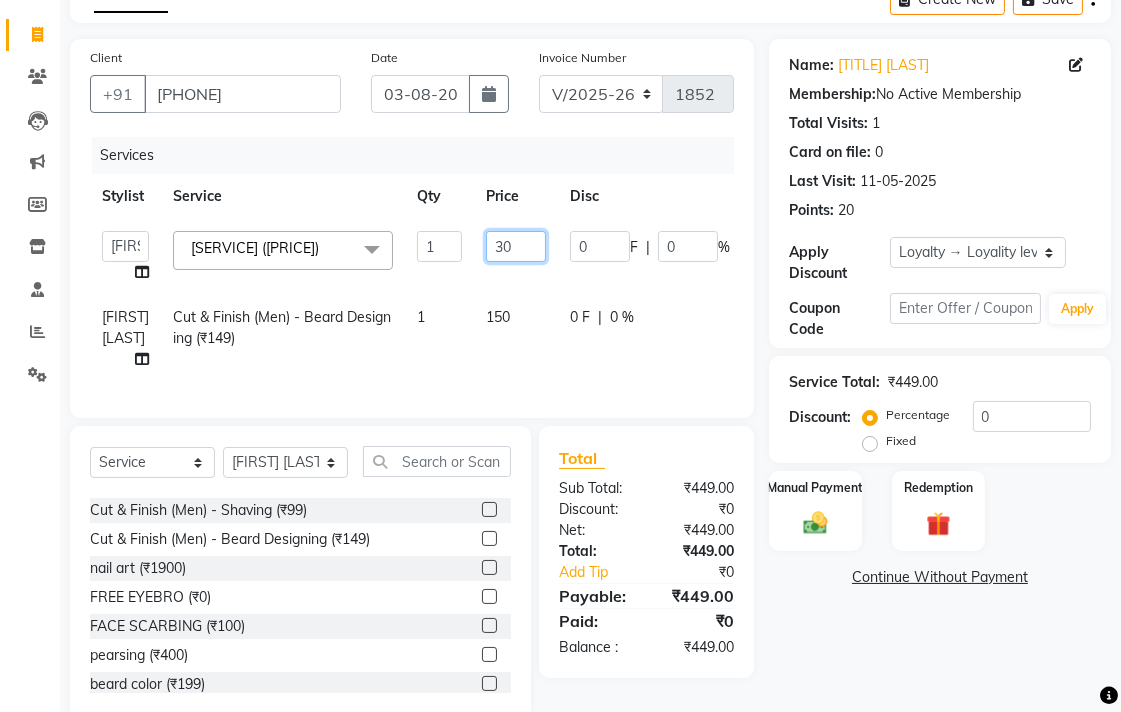 type on "300" 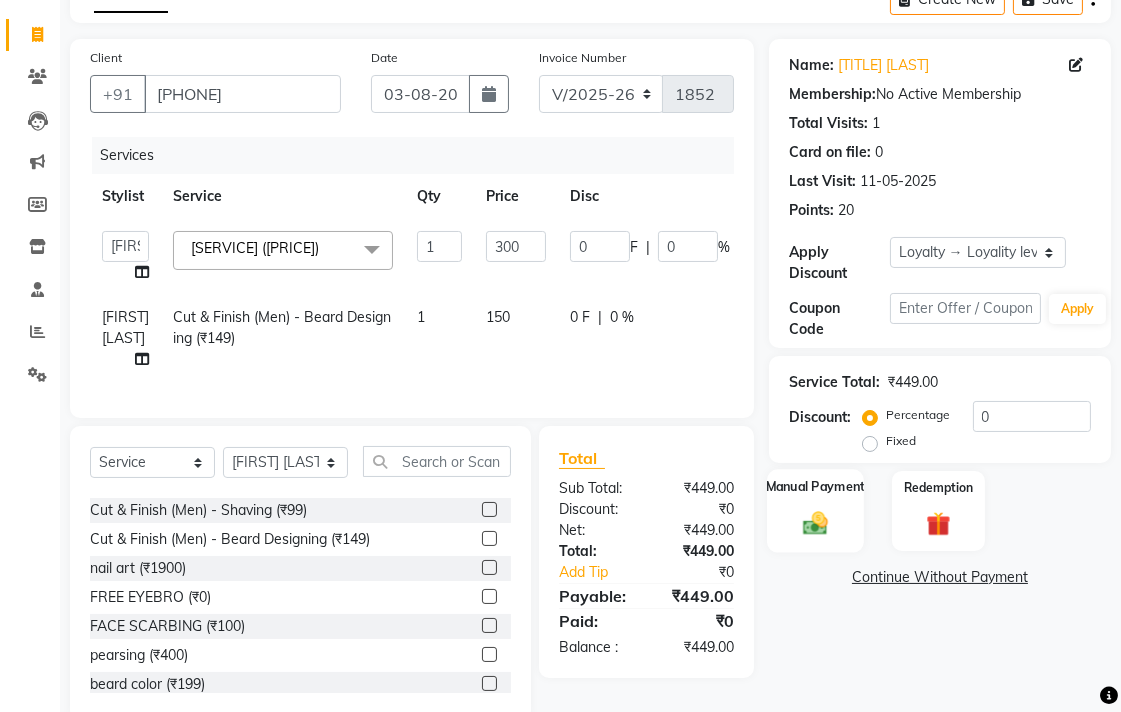 click on "Manual Payment" 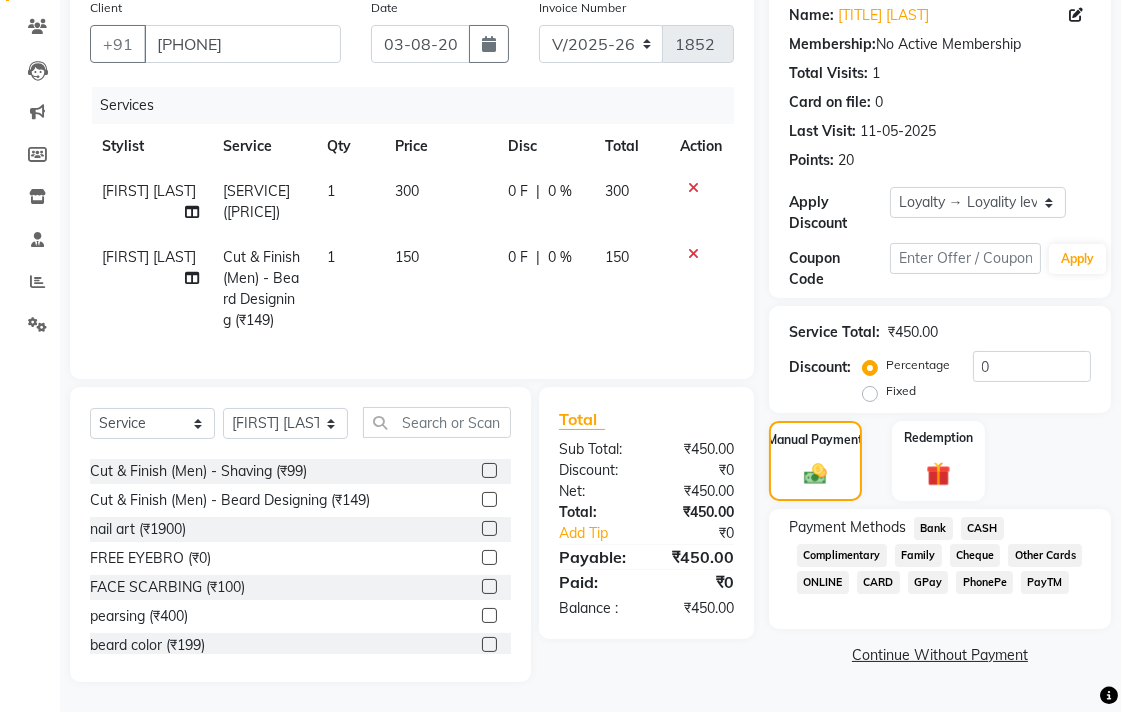 scroll, scrollTop: 220, scrollLeft: 0, axis: vertical 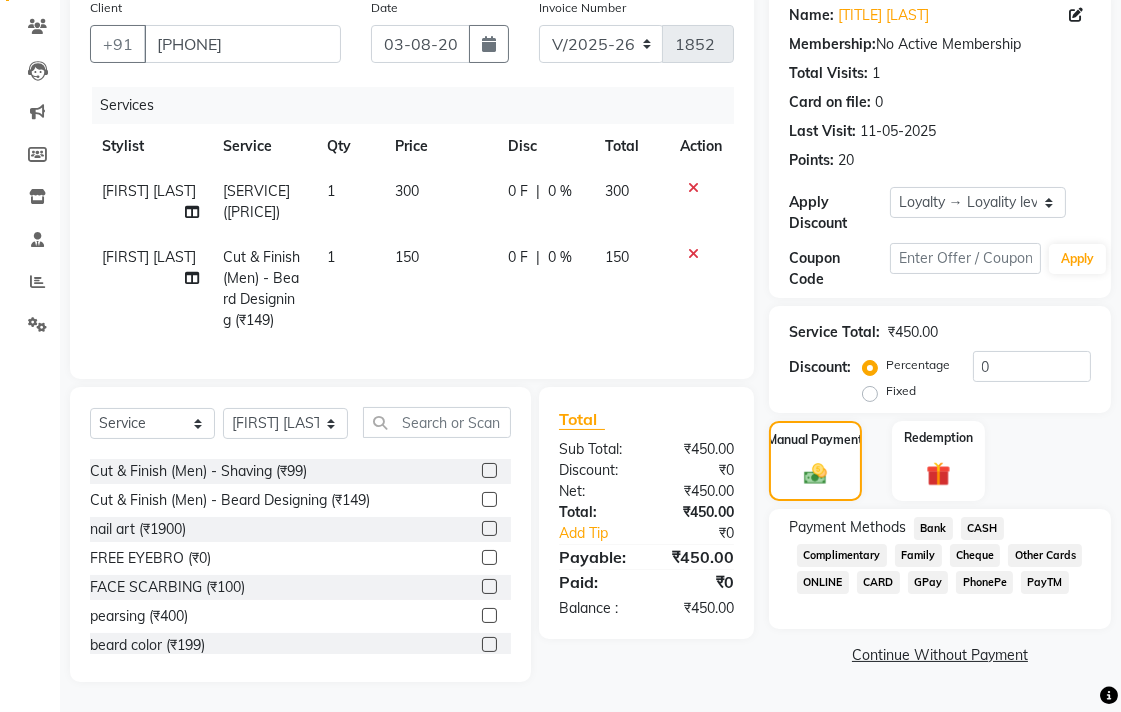 click on "Bank" 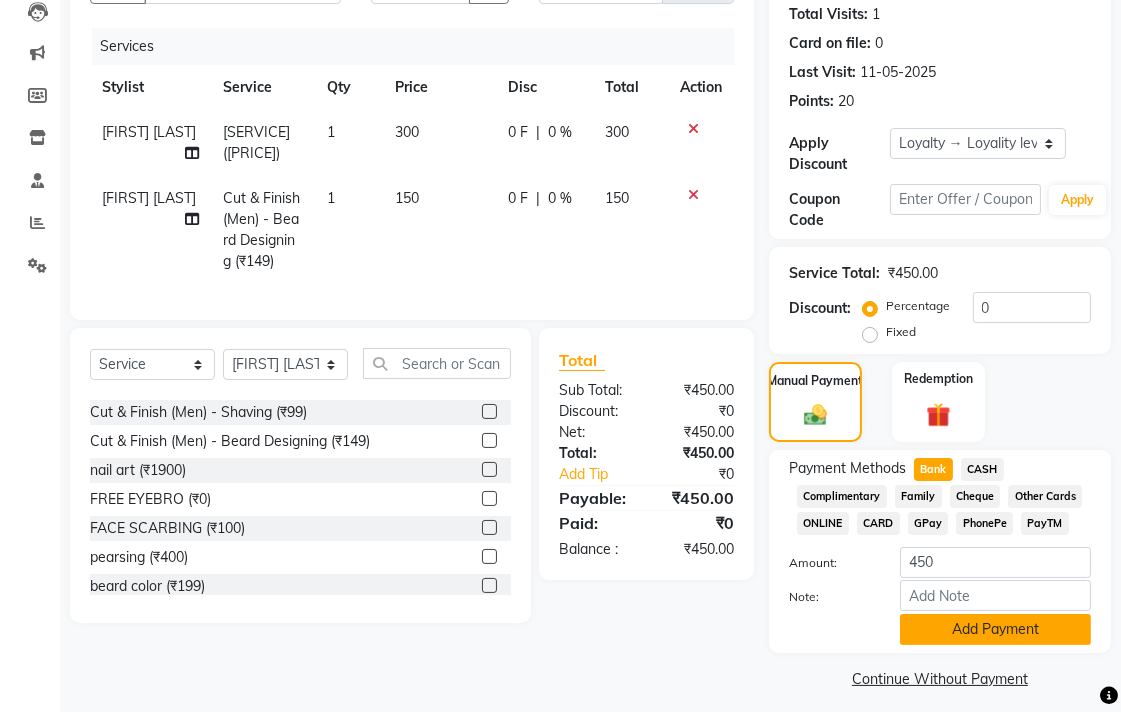 click on "Add Payment" 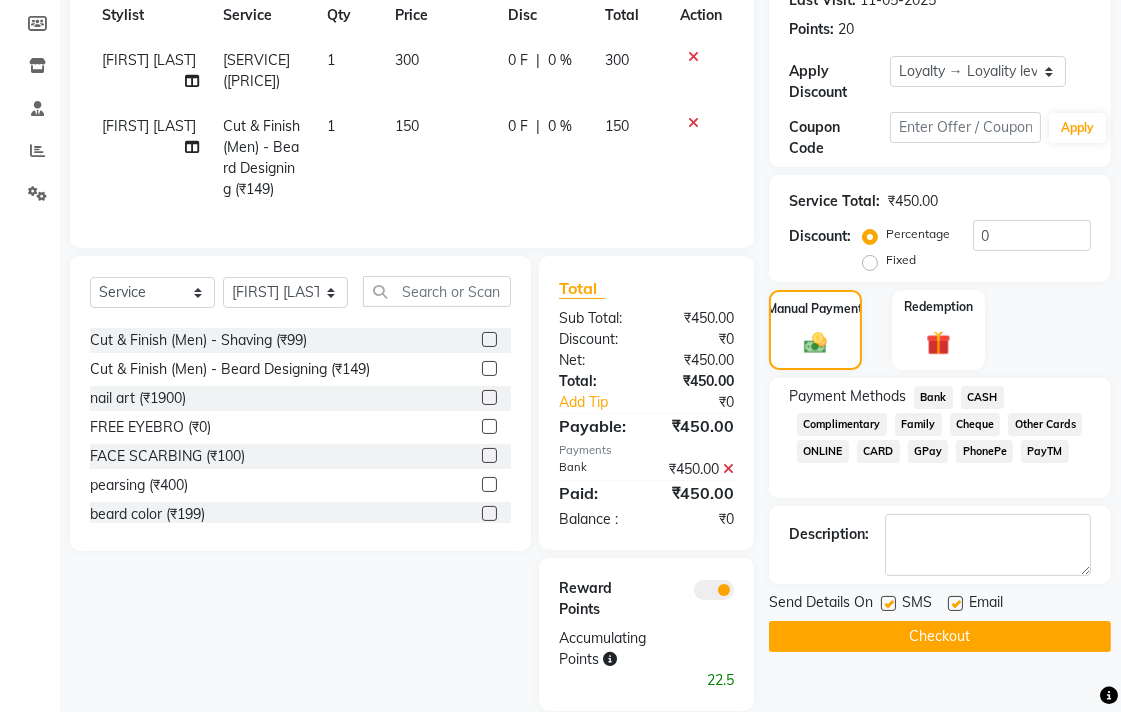 scroll, scrollTop: 378, scrollLeft: 0, axis: vertical 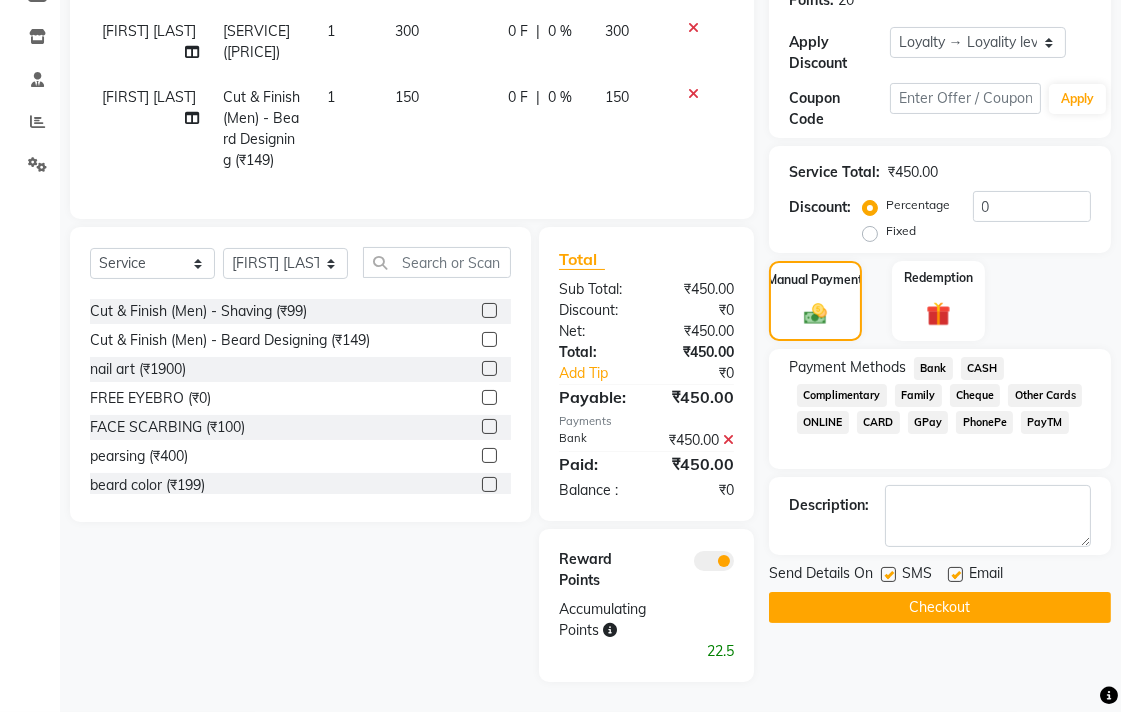 click on "Checkout" 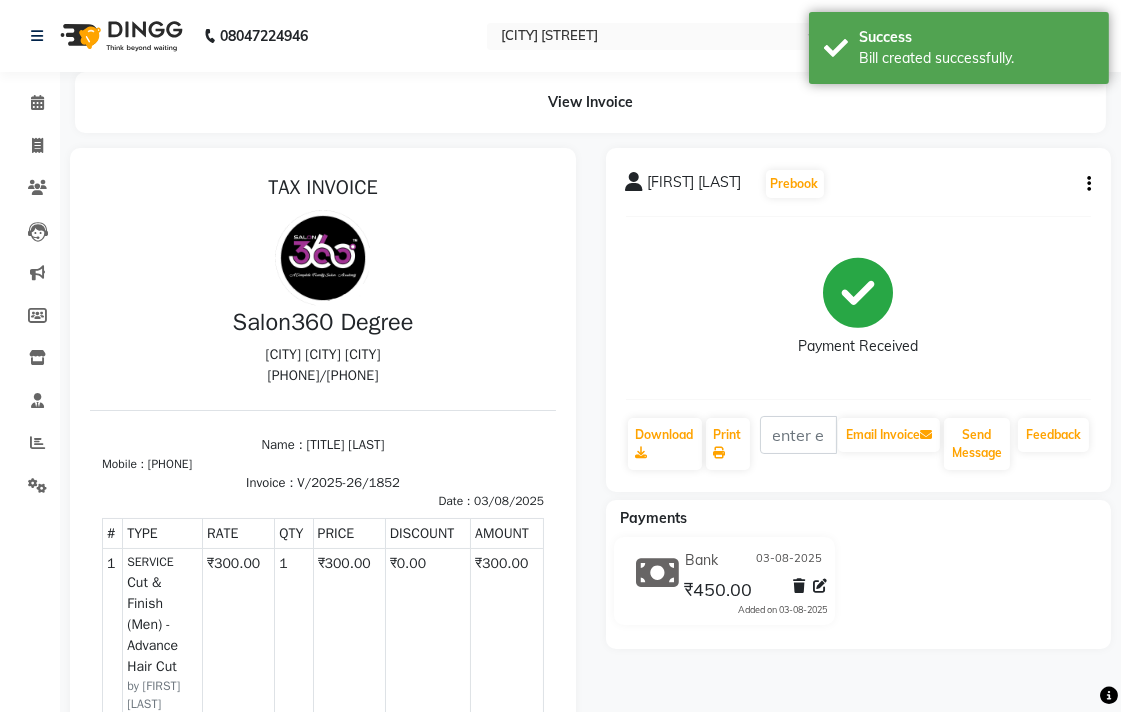 scroll, scrollTop: 0, scrollLeft: 0, axis: both 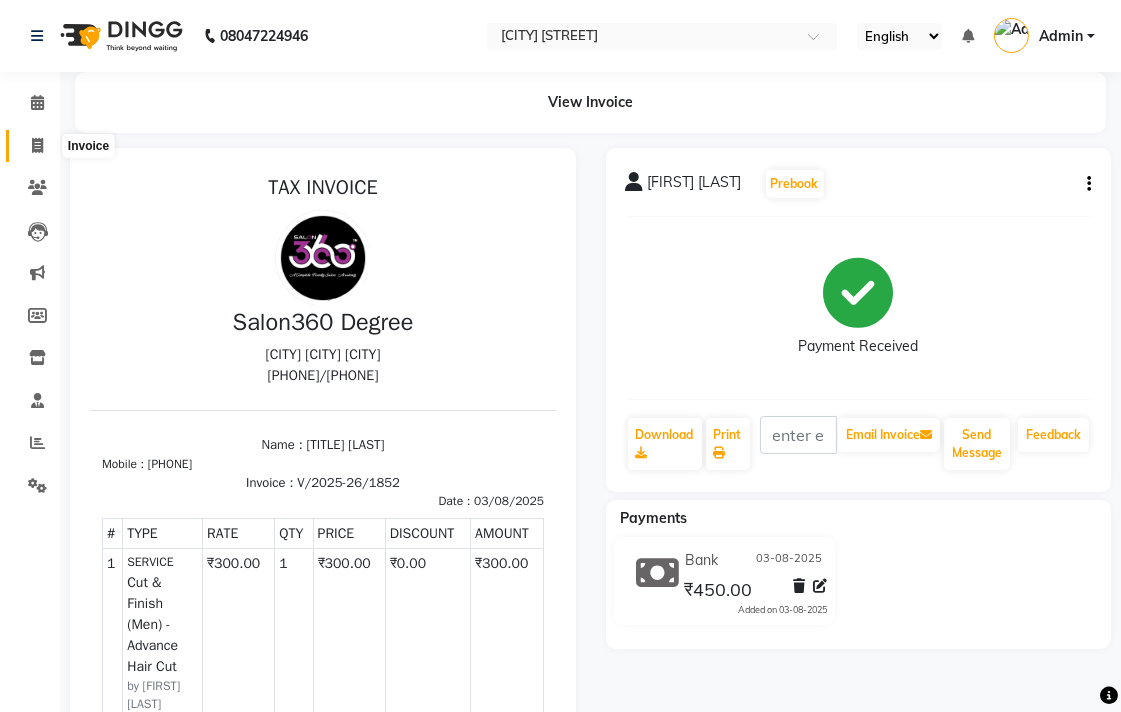 click 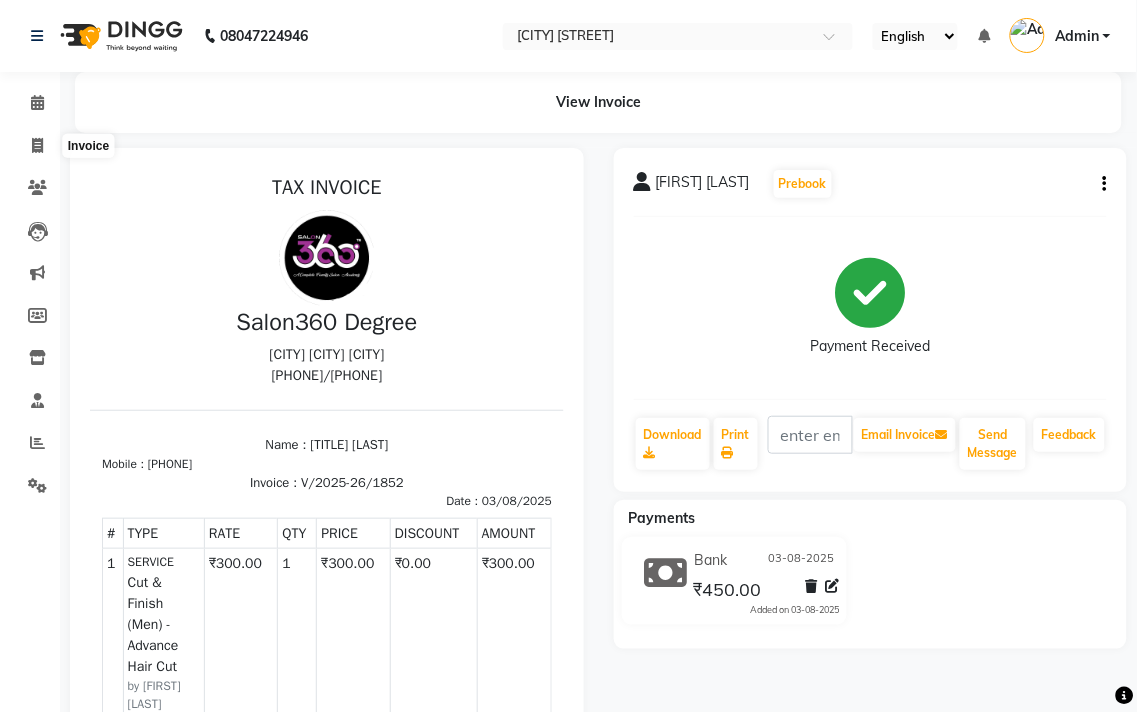 select on "service" 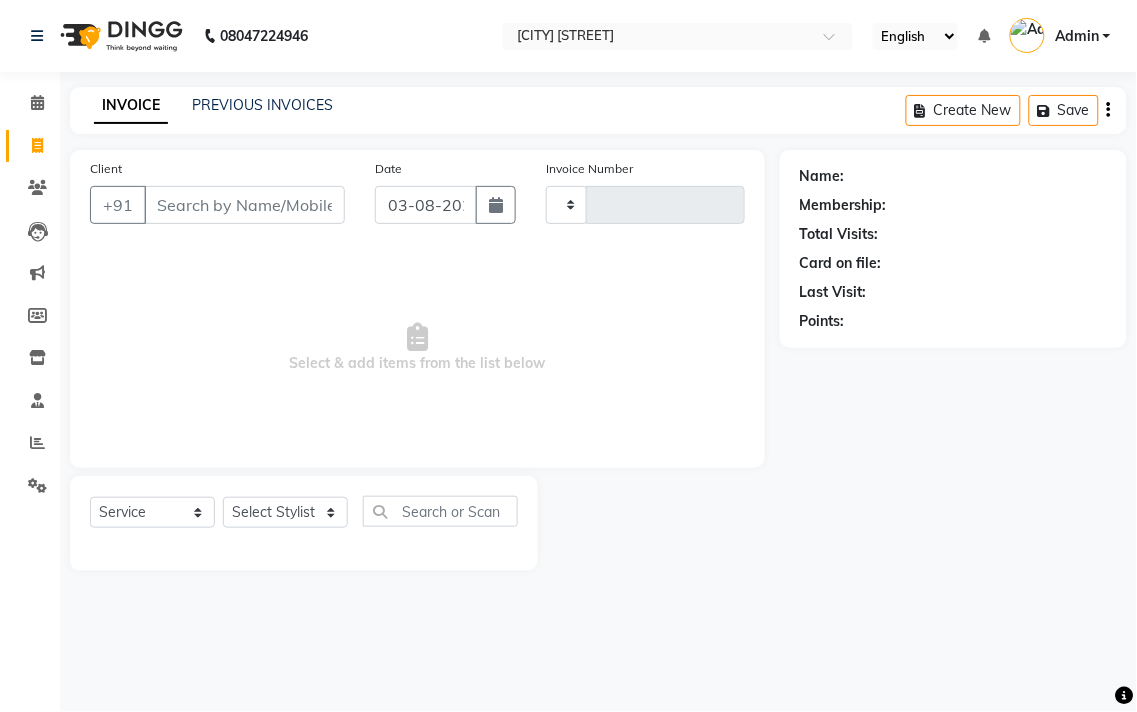 type on "1853" 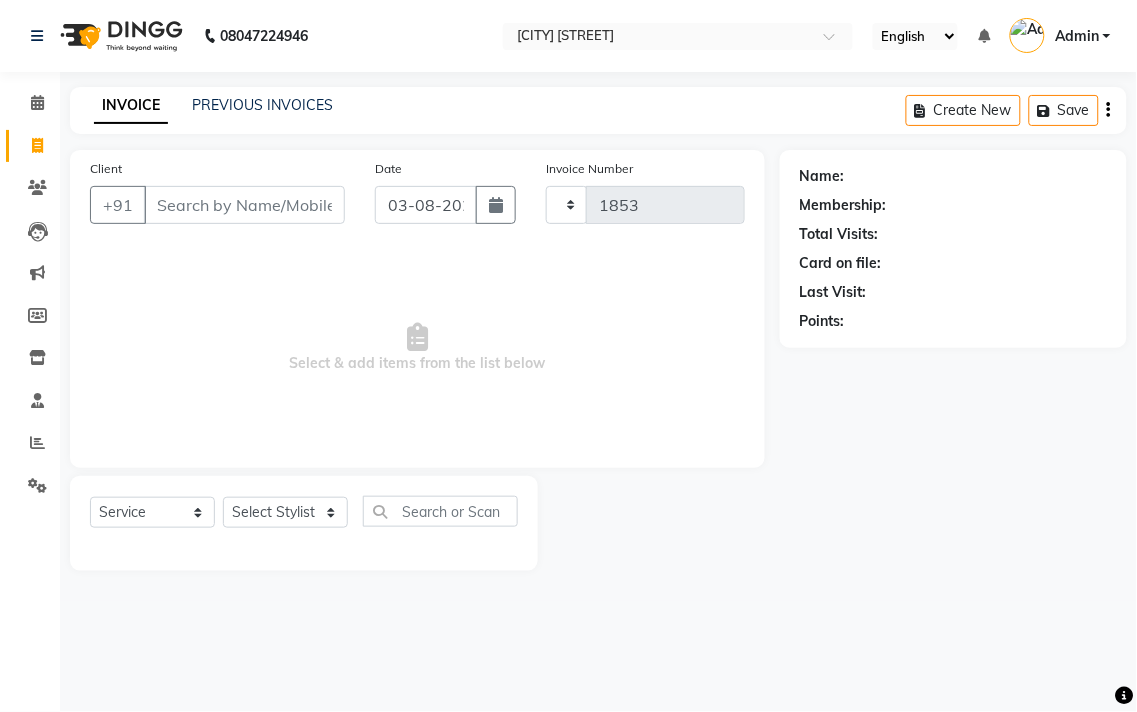 select on "5215" 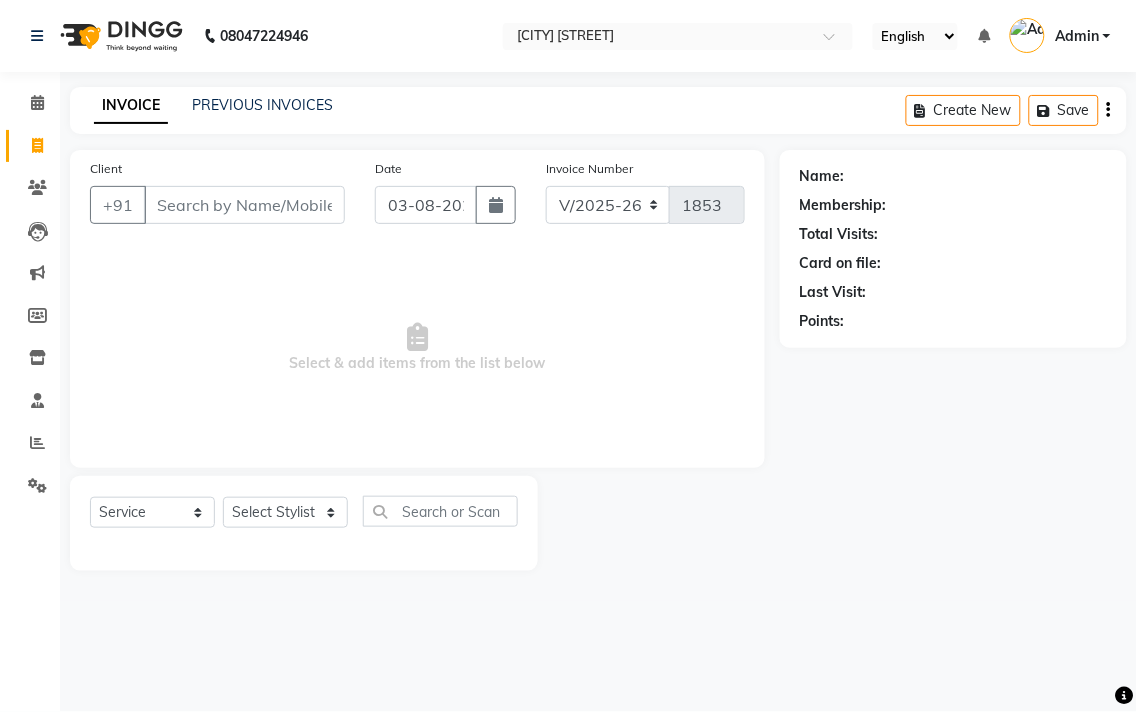 click on "Client" at bounding box center [244, 205] 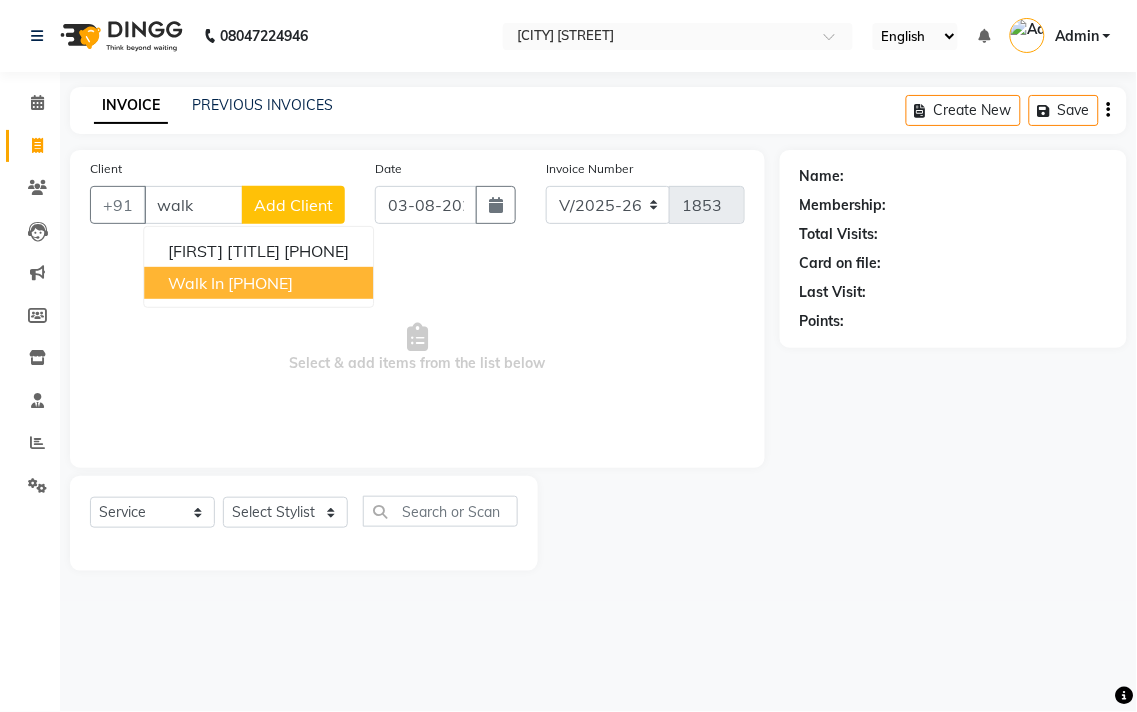 click on "[PHONE]" at bounding box center [260, 283] 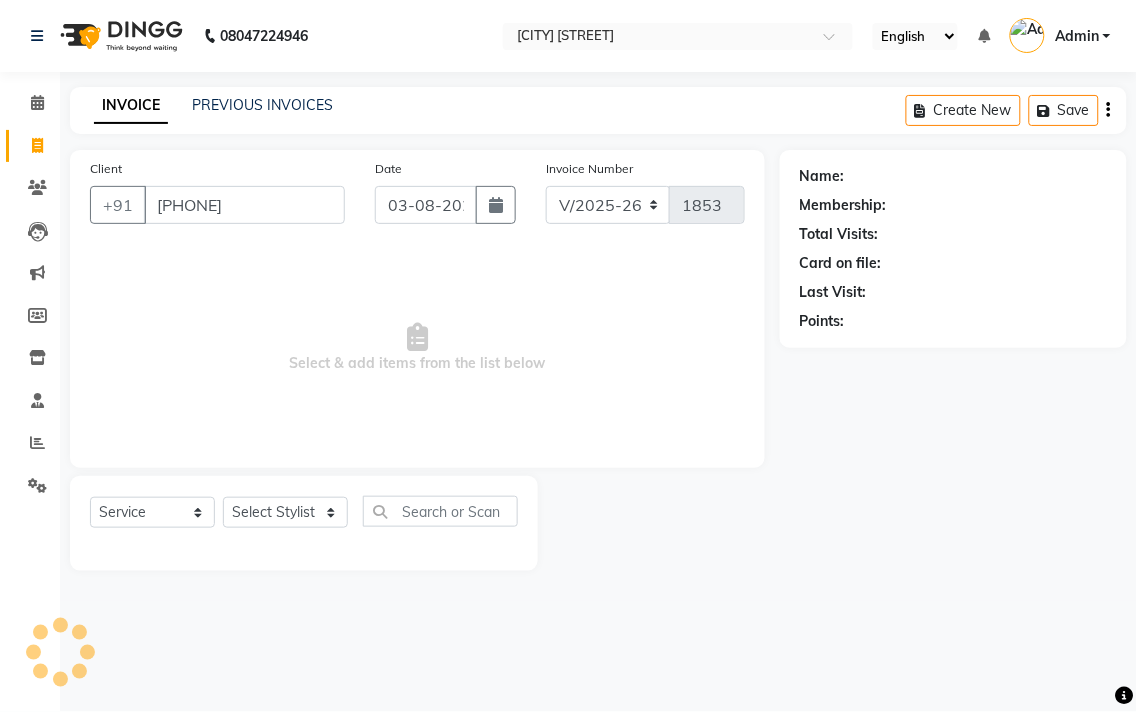 type on "[PHONE]" 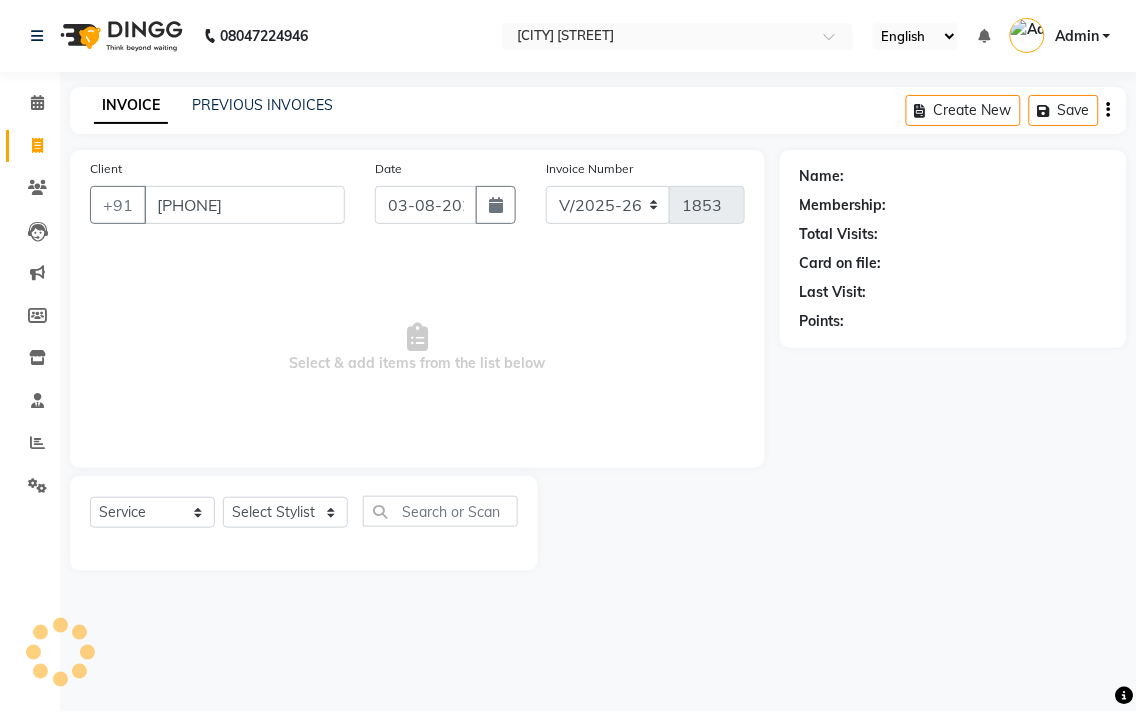 select on "1: Object" 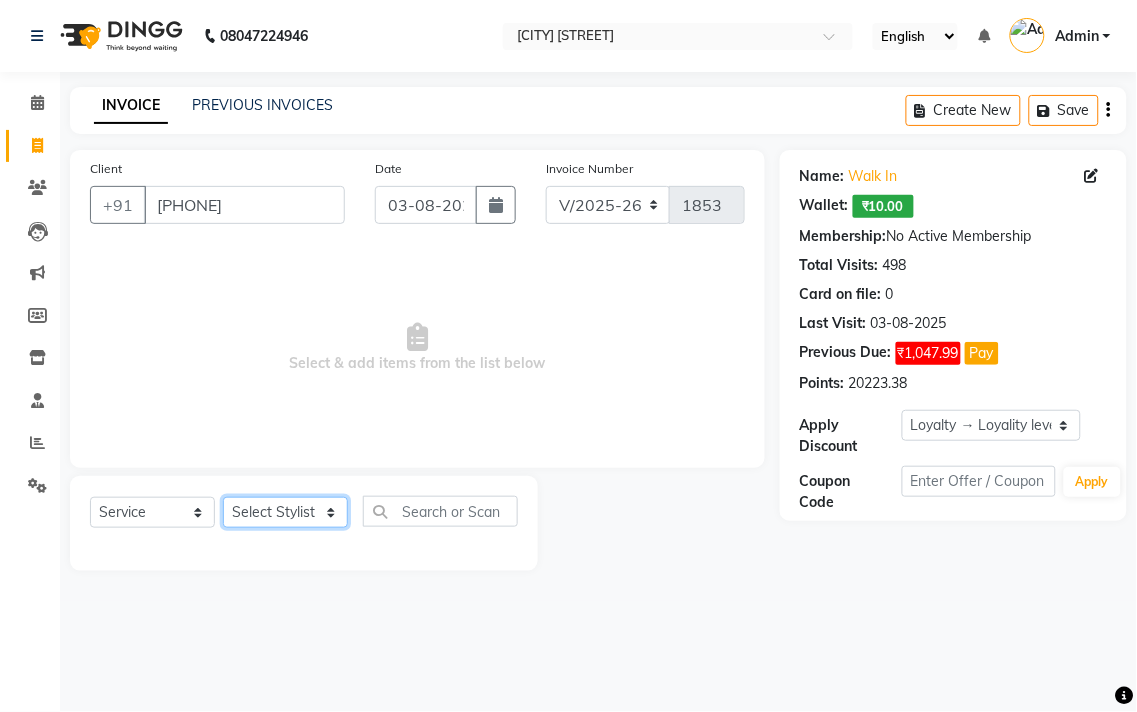 click on "Select Stylist [PERSON_NAME] [PERSON_NAME] [PERSON_NAME] [PERSON_NAME] [PERSON_NAME] [PERSON_NAME] [PERSON_NAME] [PERSON_NAME] [PERSON_NAME] [PERSON_NAME] [PERSON_NAME]" 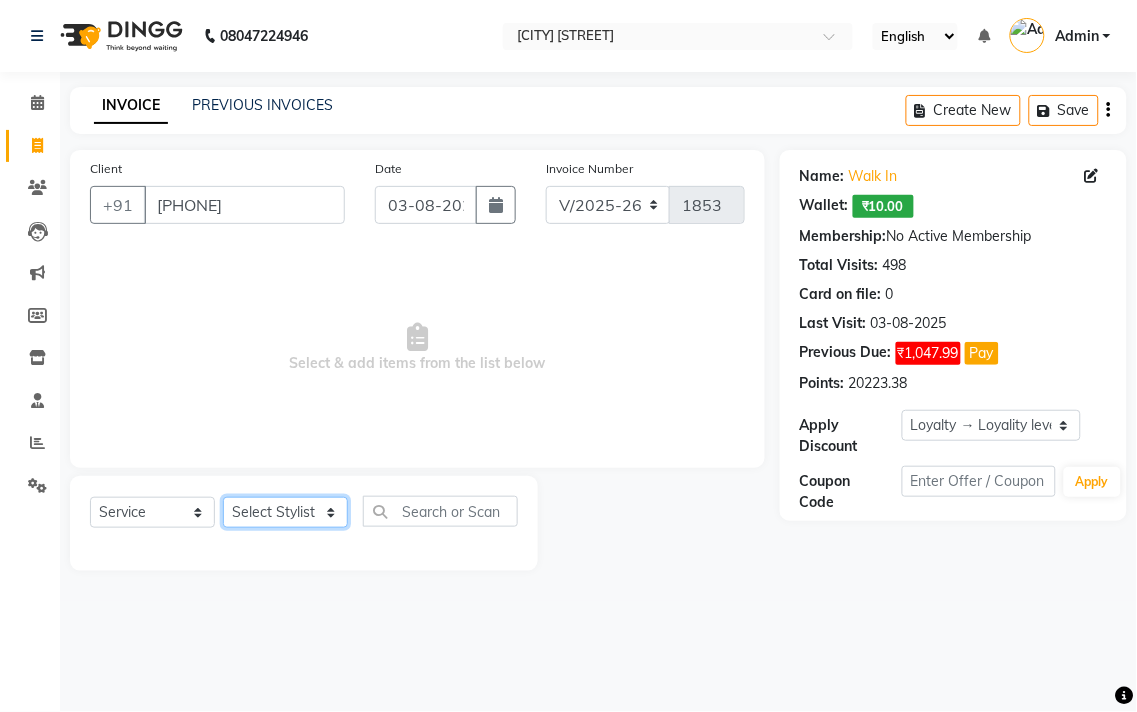 select on "68192" 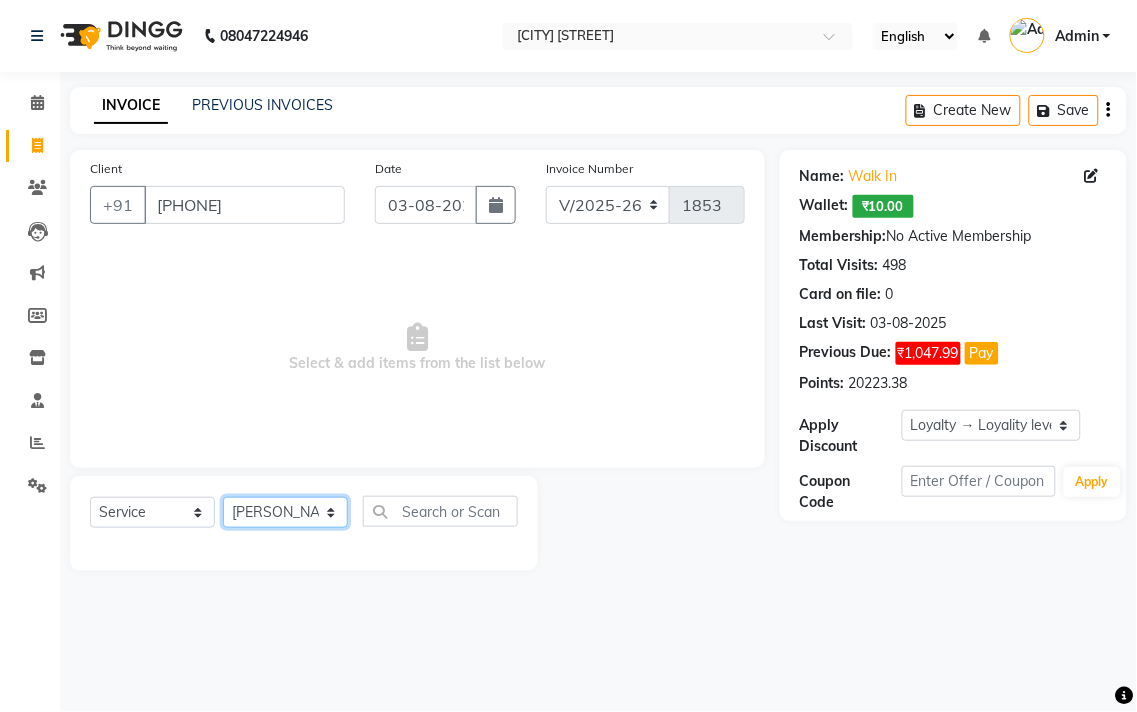 click on "Select Stylist [PERSON_NAME] [PERSON_NAME] [PERSON_NAME] [PERSON_NAME] [PERSON_NAME] [PERSON_NAME] [PERSON_NAME] [PERSON_NAME] [PERSON_NAME] [PERSON_NAME] [PERSON_NAME]" 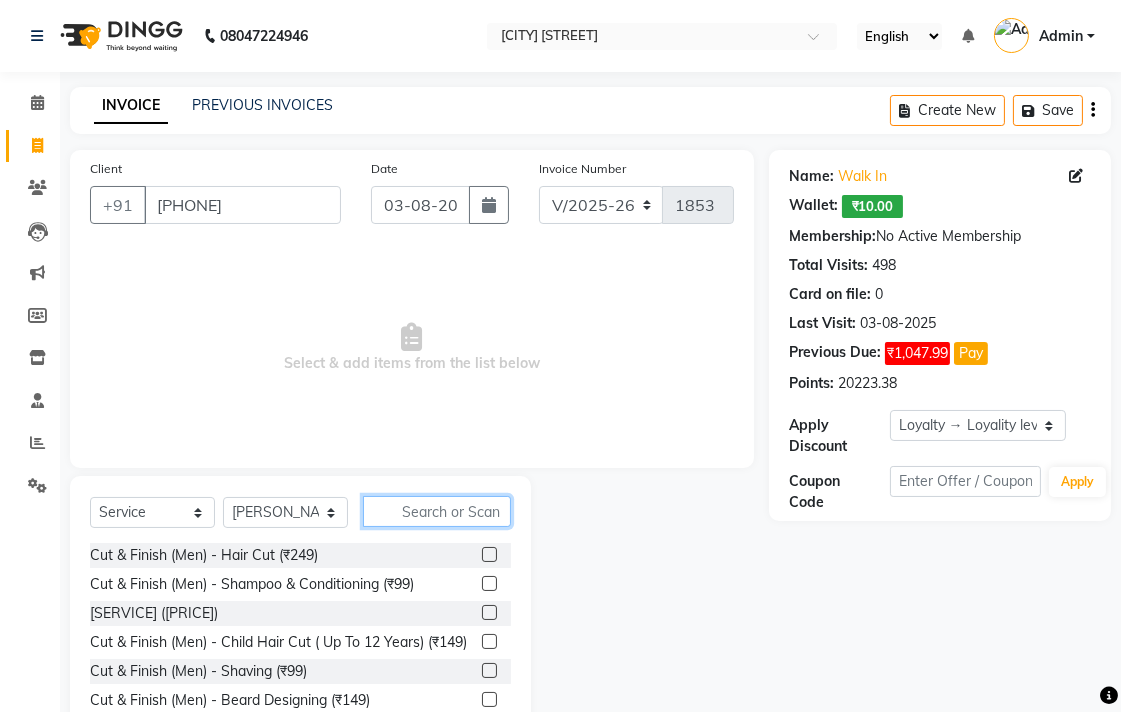 click 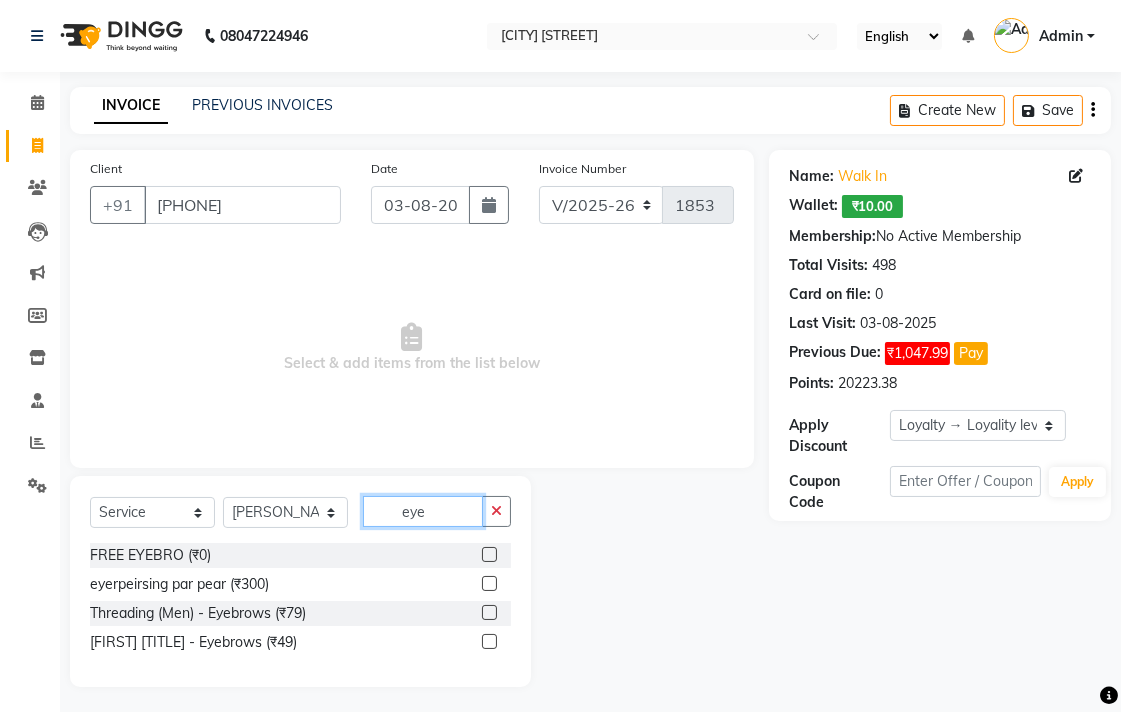 type on "eye" 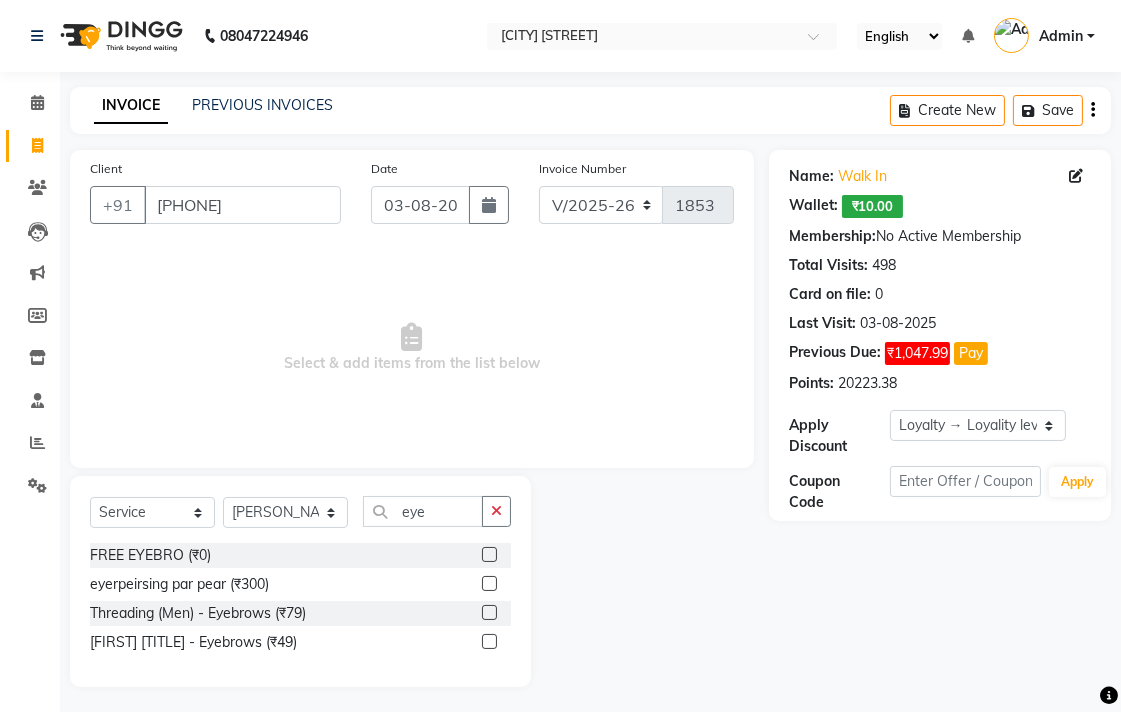 click 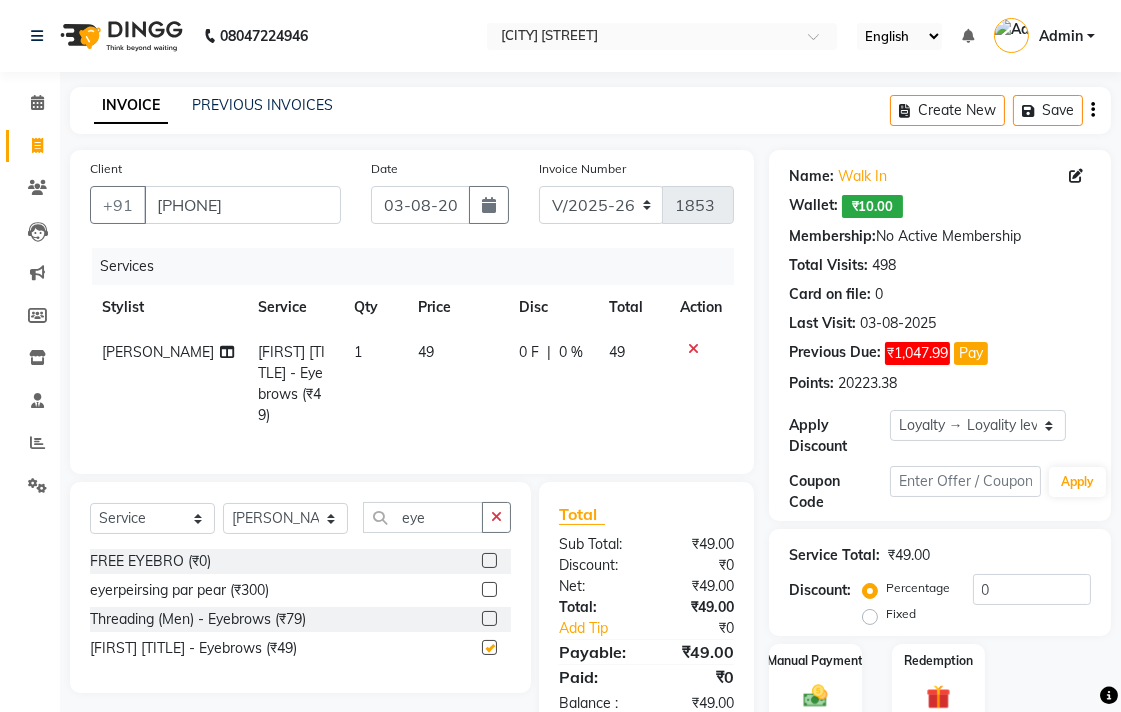 checkbox on "false" 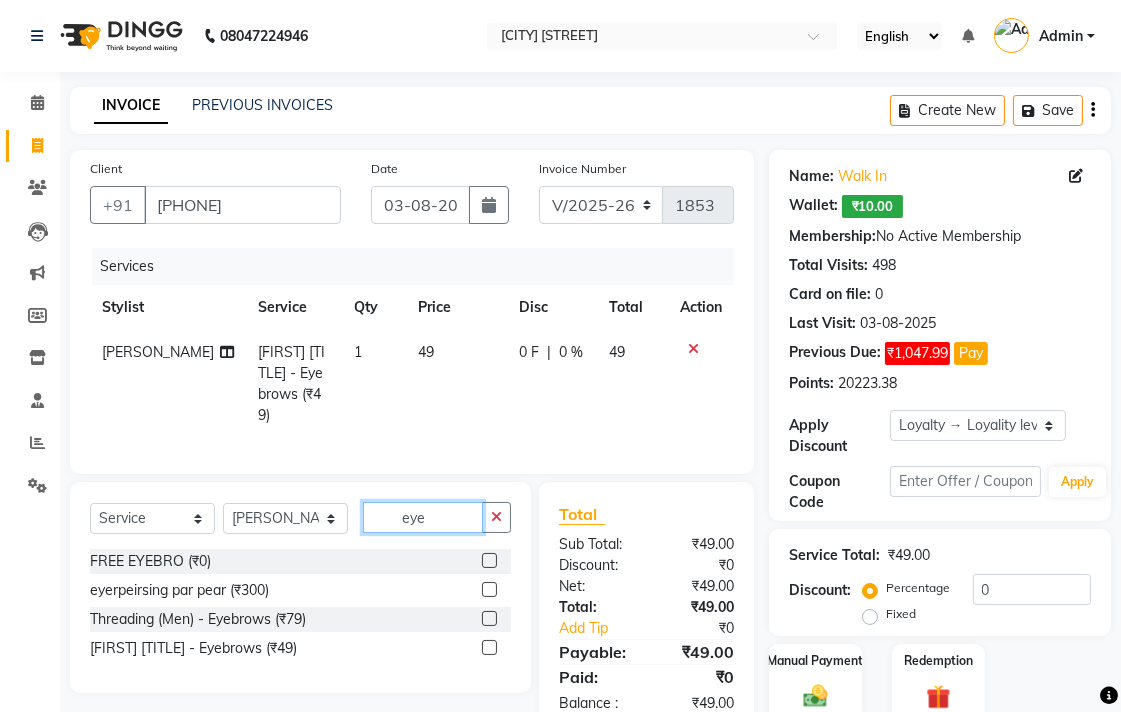 click on "eye" 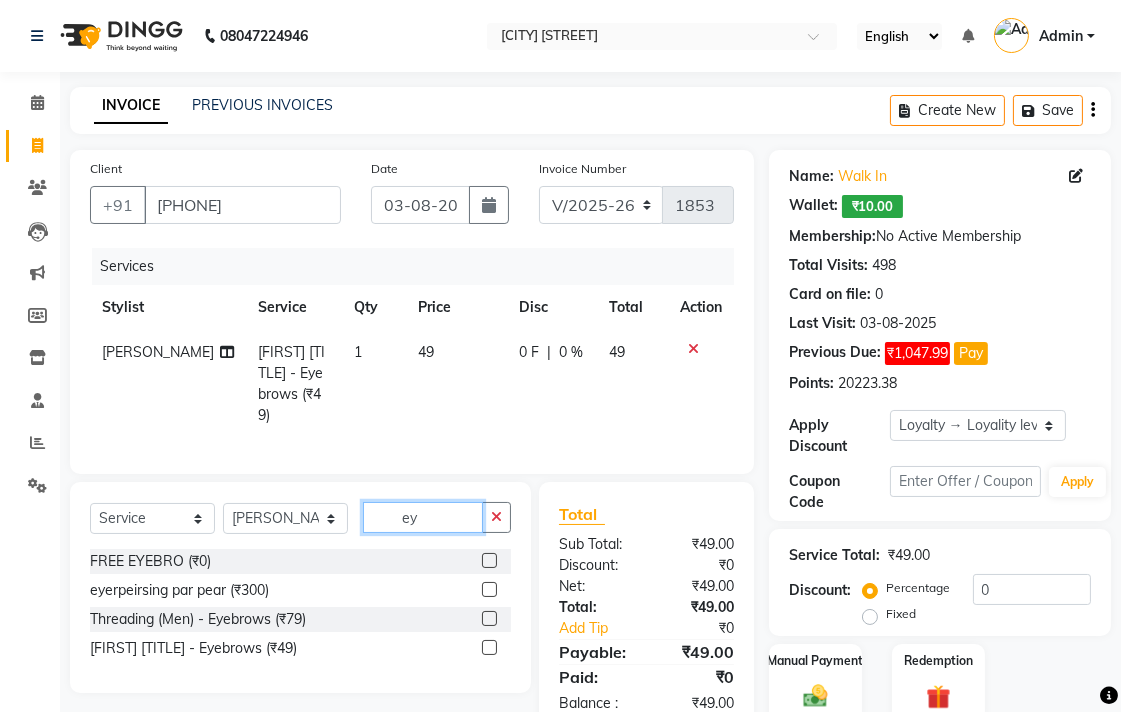 type on "e" 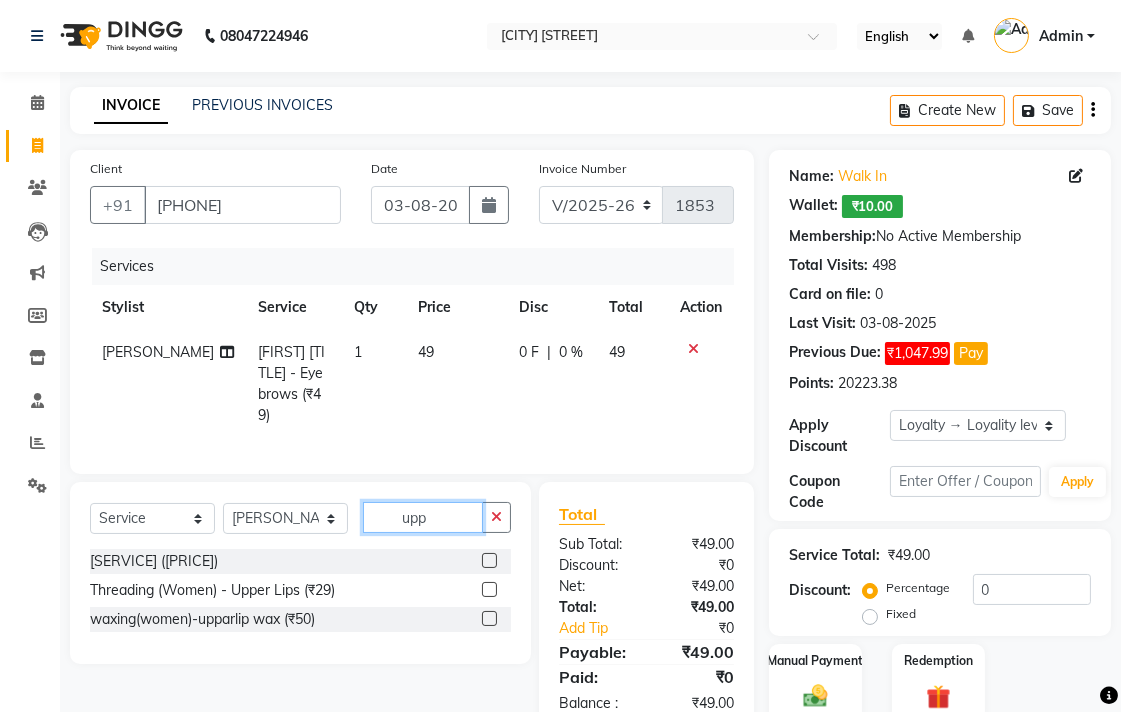 type on "upp" 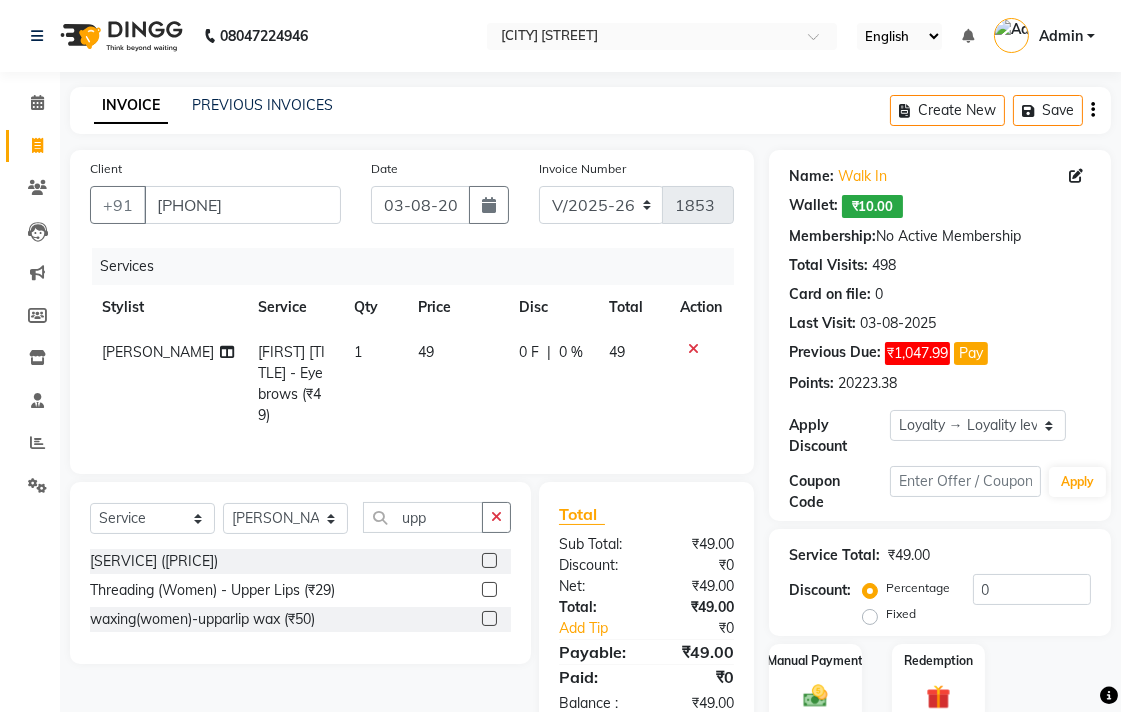 click 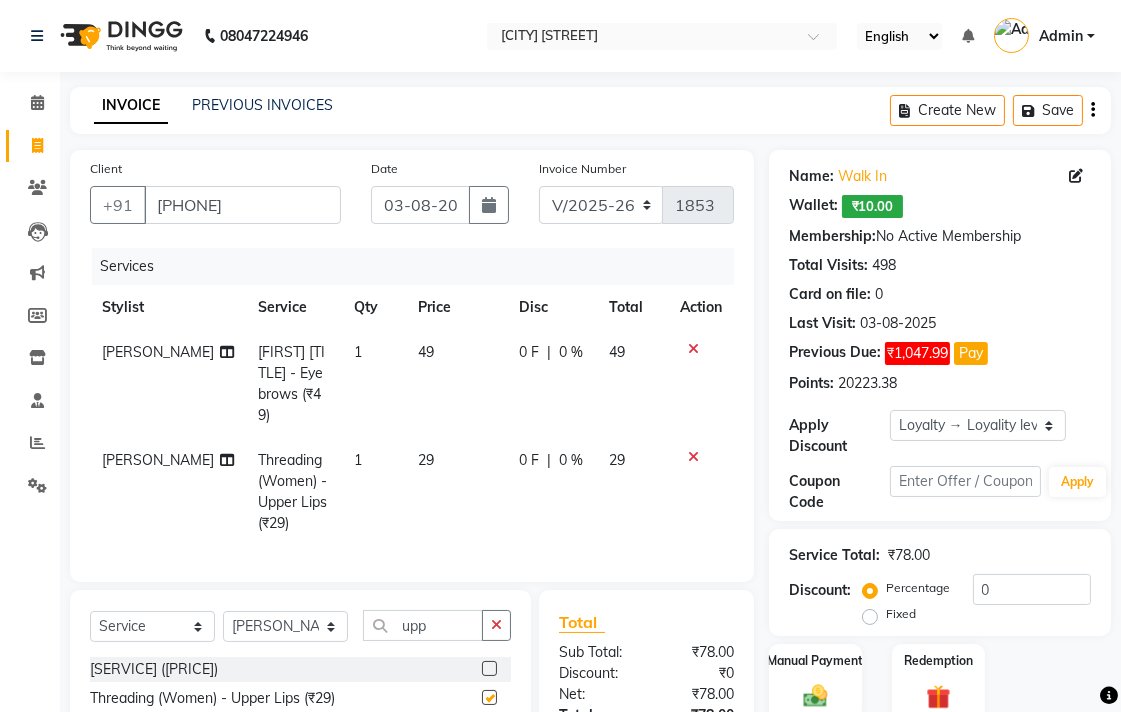 checkbox on "false" 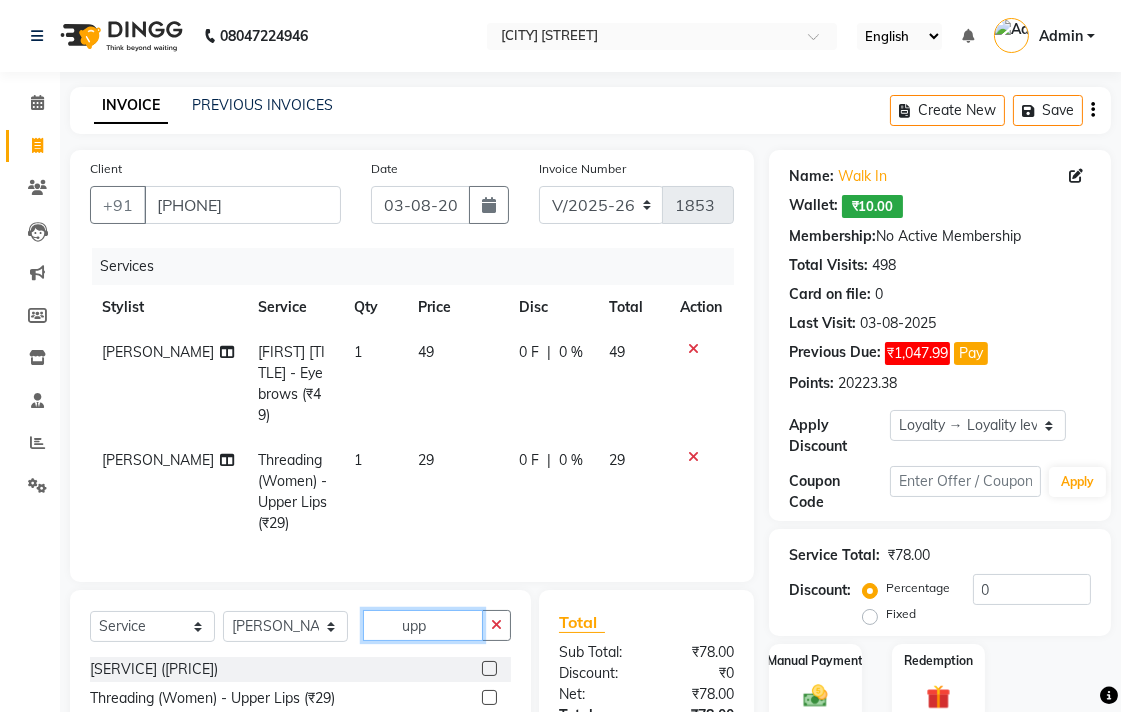 drag, startPoint x: 433, startPoint y: 642, endPoint x: 424, endPoint y: 650, distance: 12.0415945 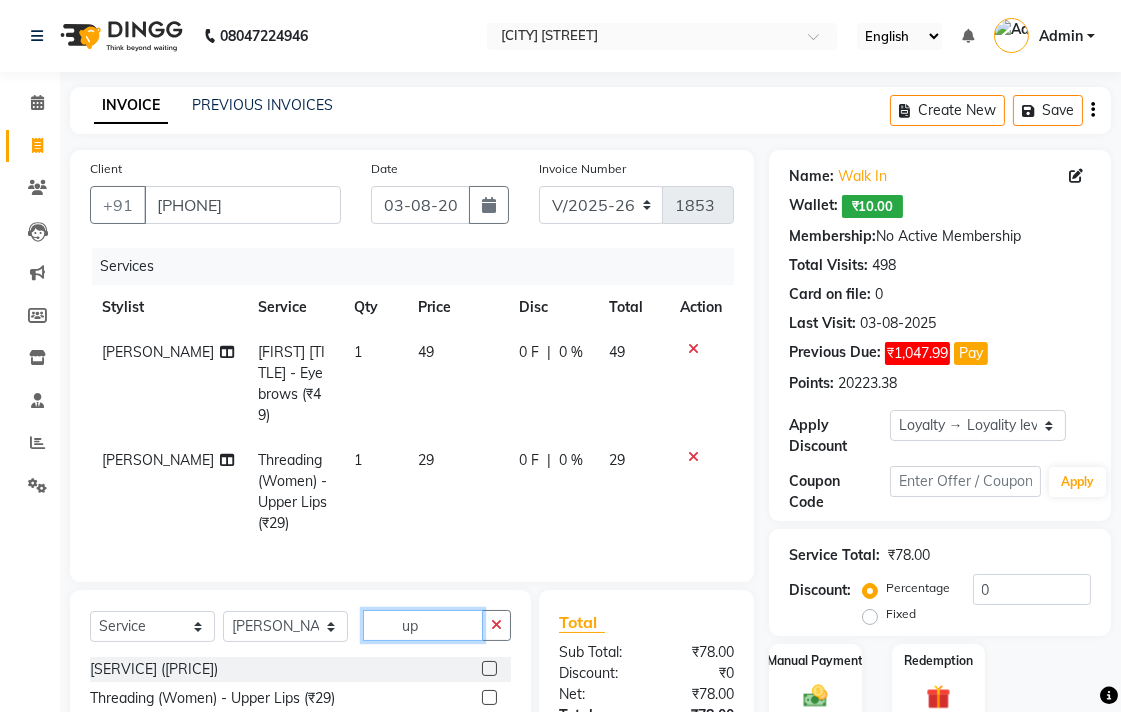 type on "u" 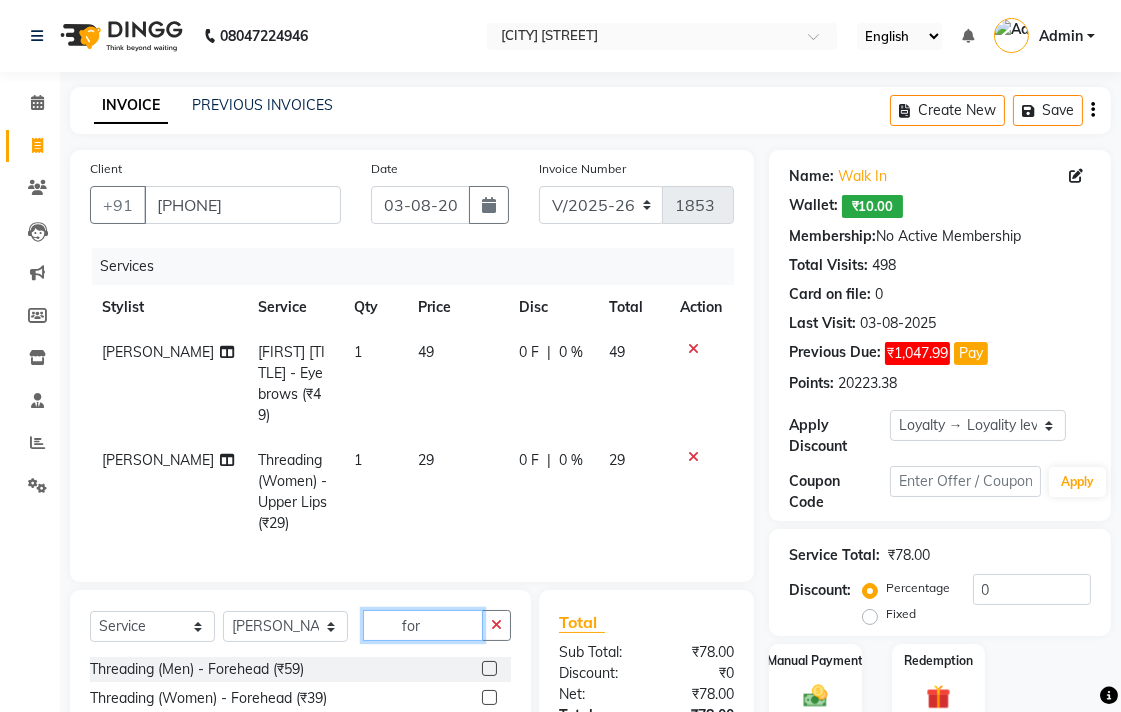 scroll, scrollTop: 111, scrollLeft: 0, axis: vertical 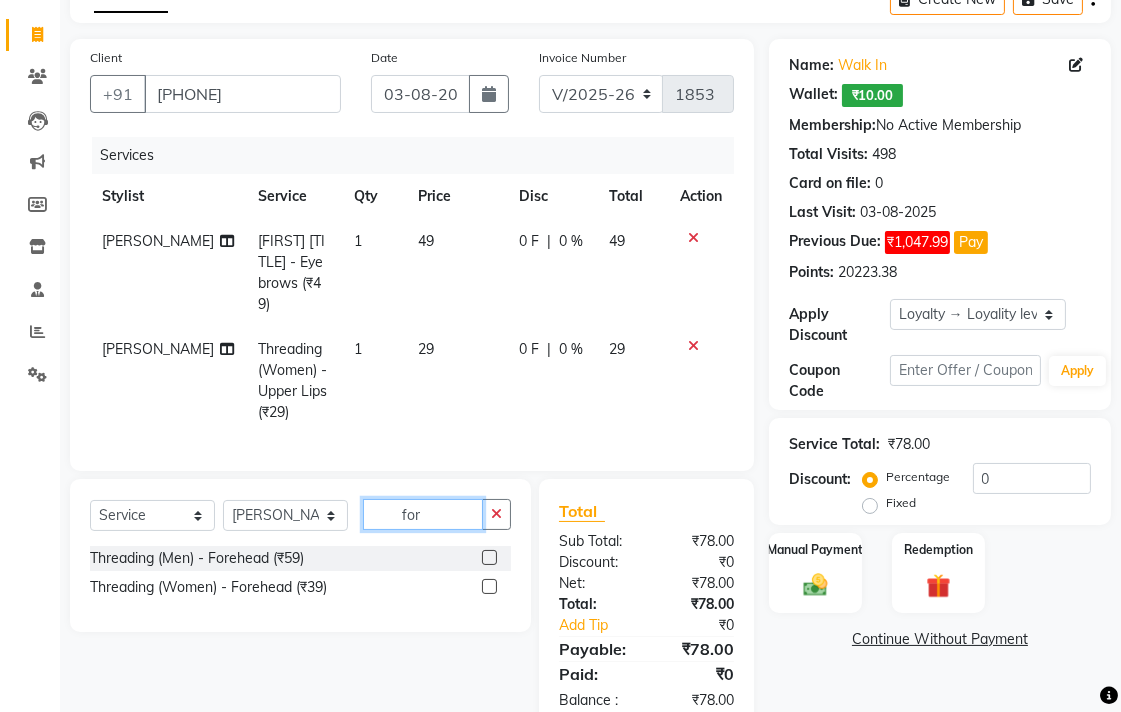 type on "for" 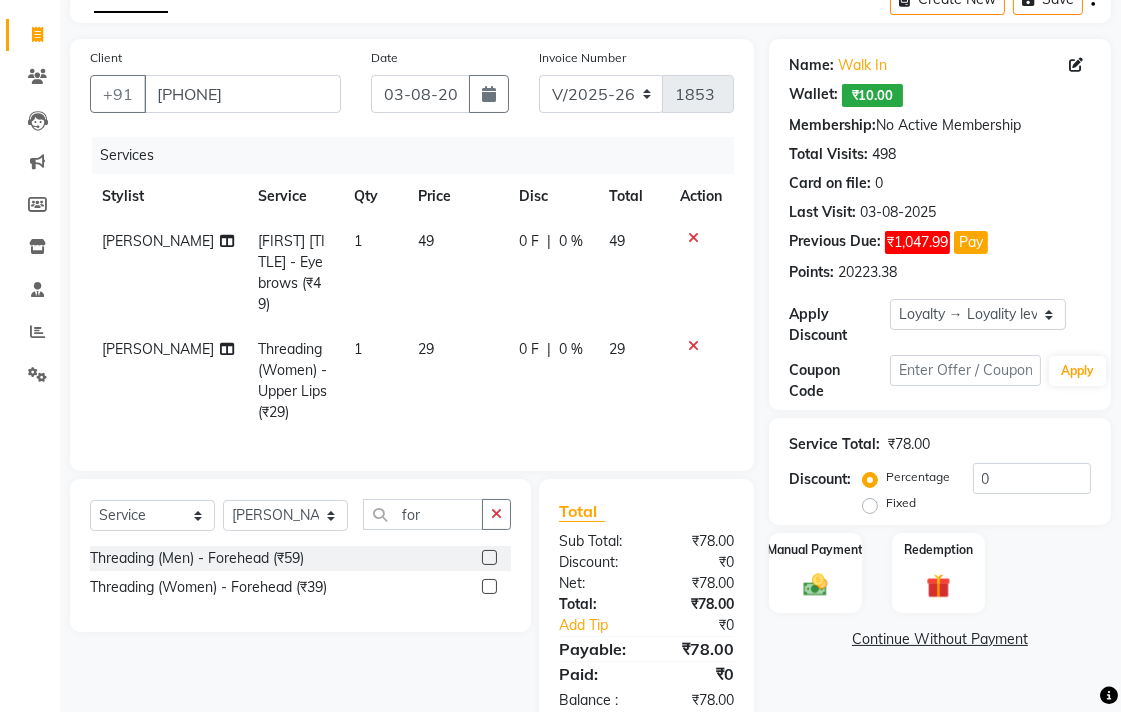 click 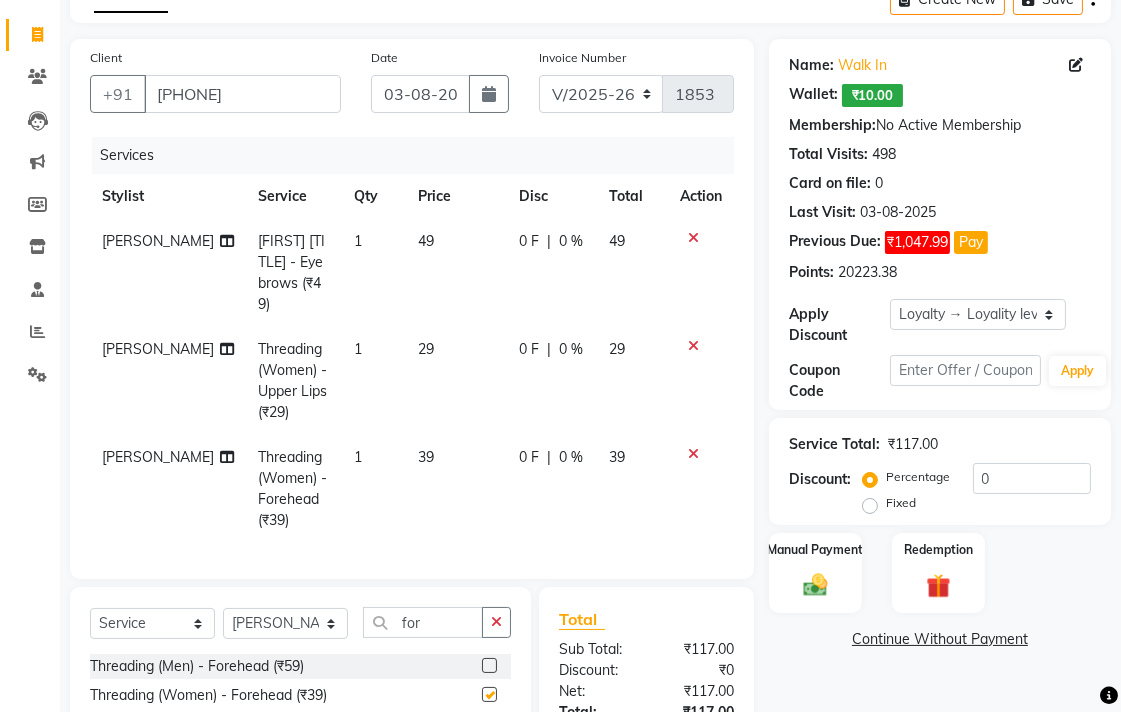 checkbox on "false" 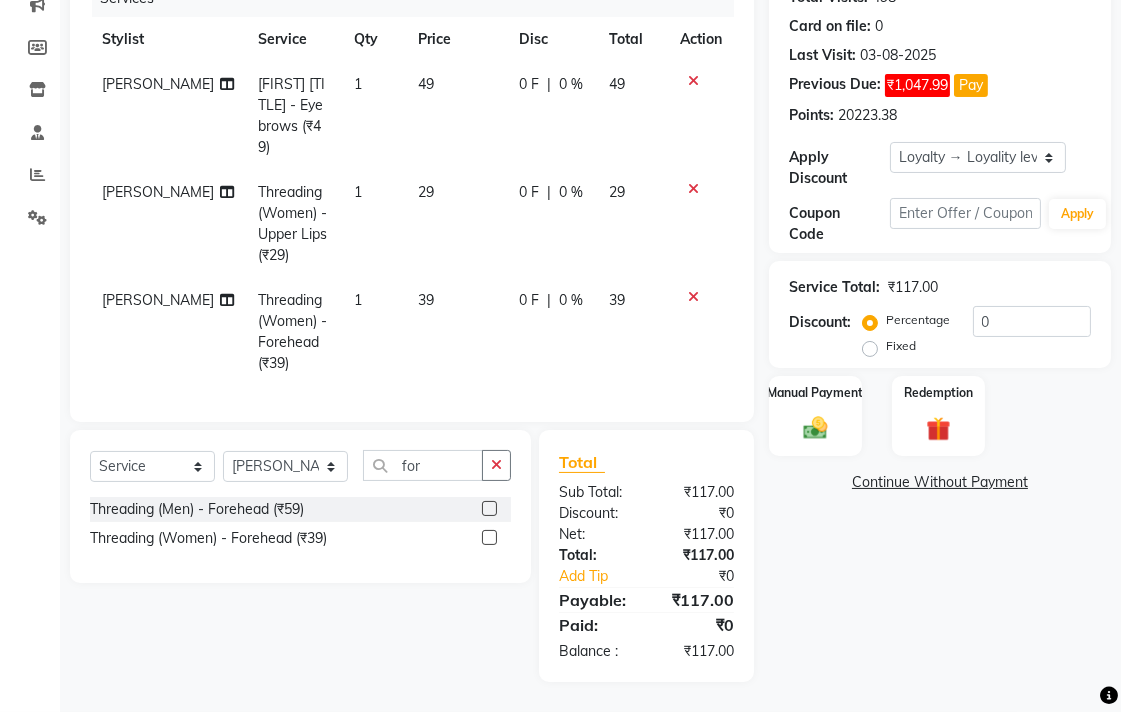 scroll, scrollTop: 284, scrollLeft: 0, axis: vertical 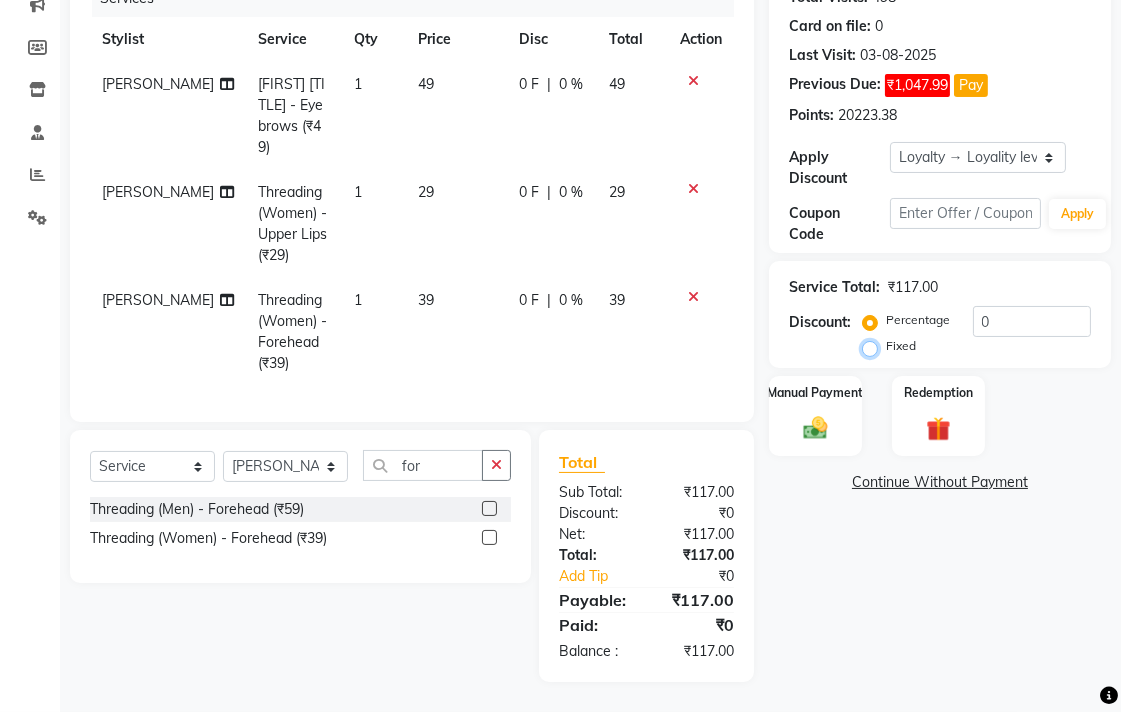 click on "Fixed" at bounding box center [874, 346] 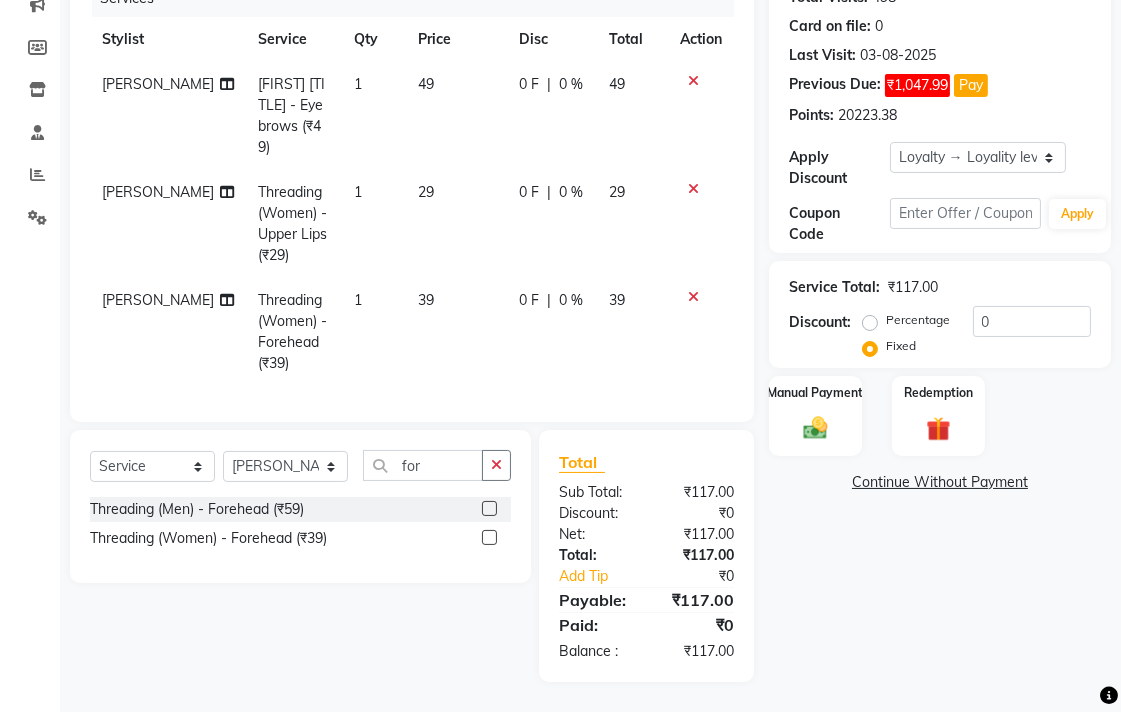 click on "Fixed" 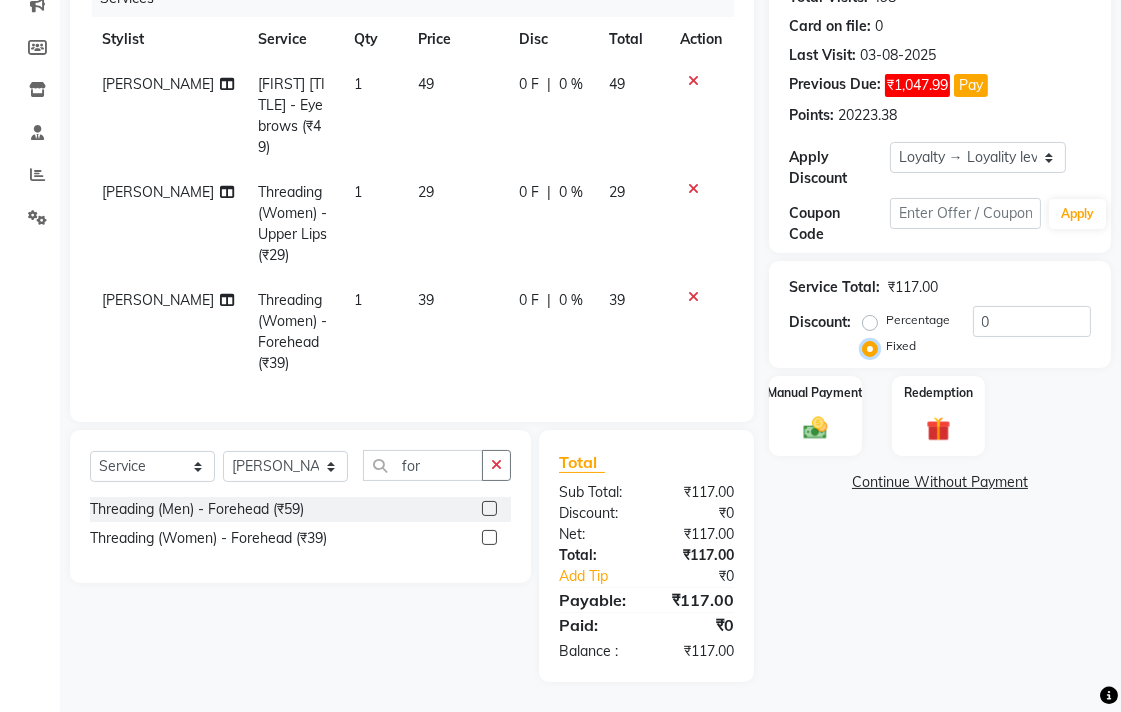 click on "Fixed" at bounding box center (874, 346) 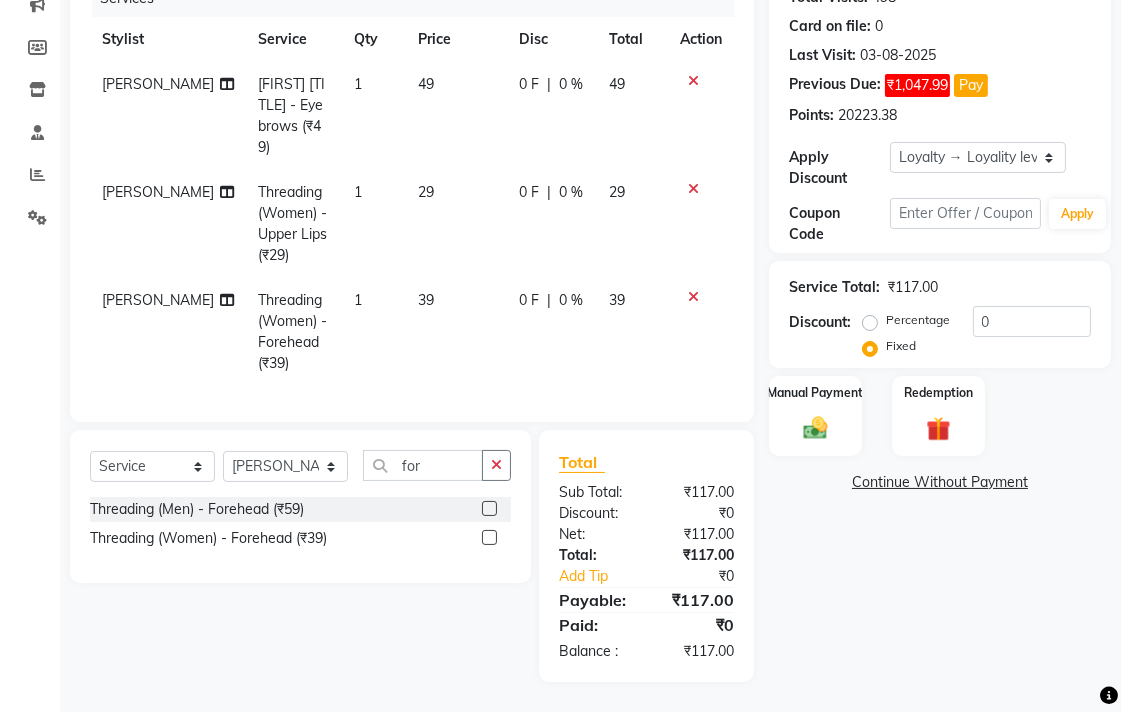 click on "Percentage" 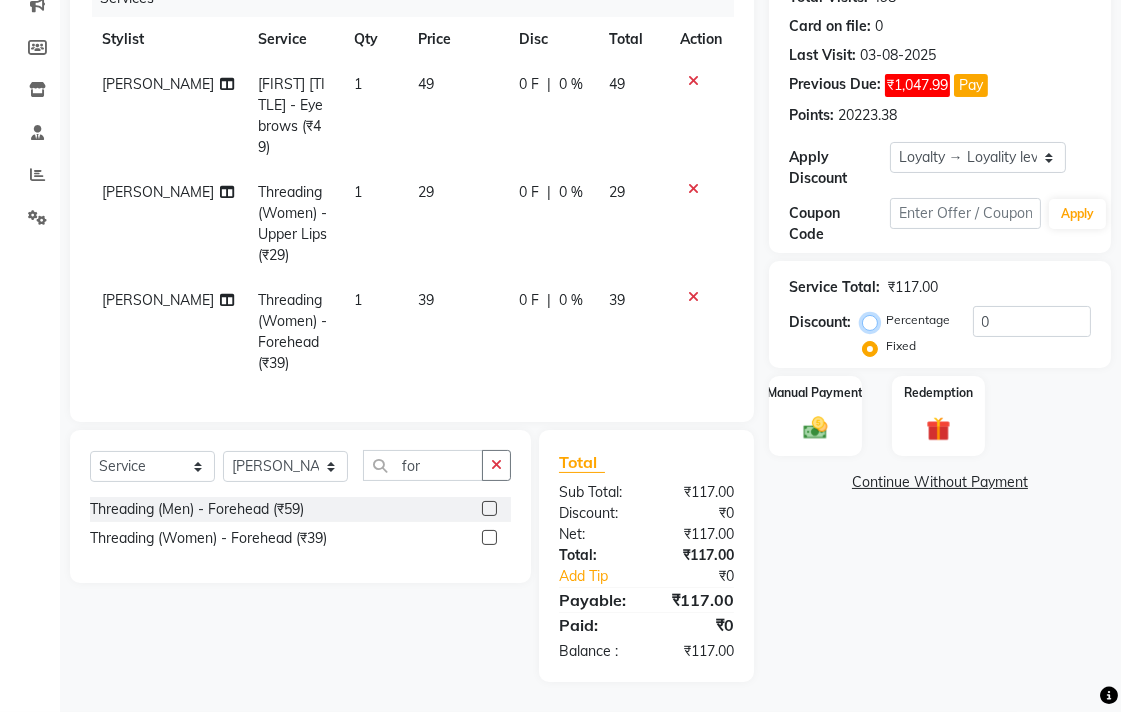 click on "Percentage" at bounding box center [874, 320] 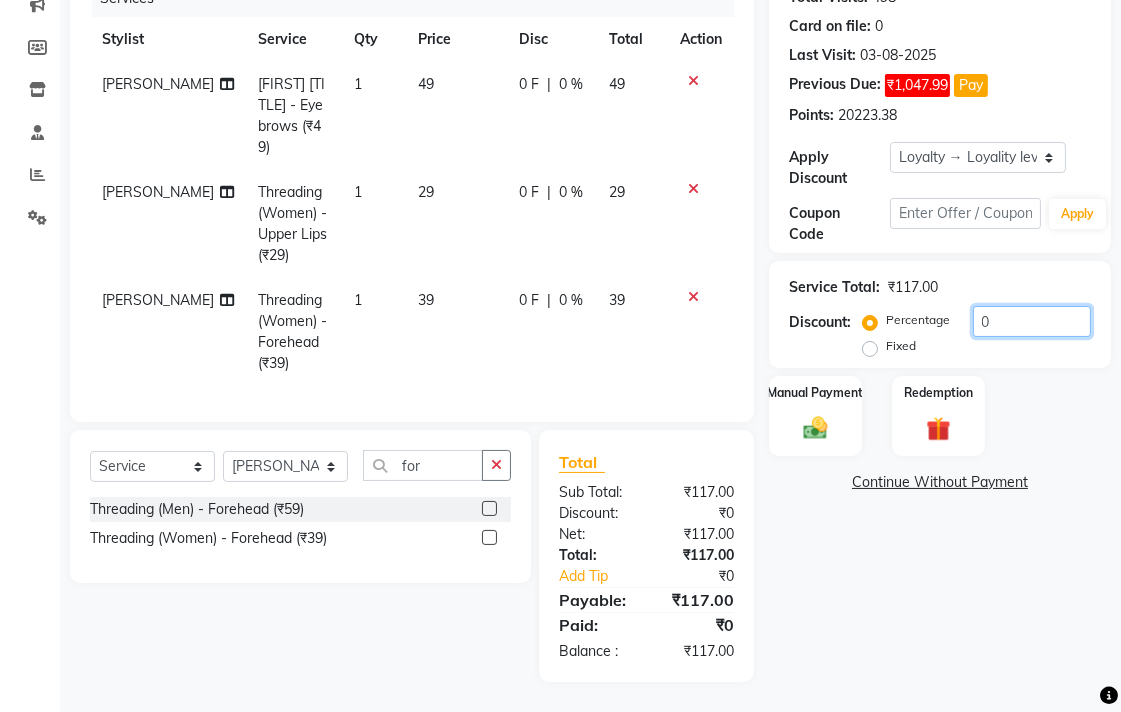 click on "0" 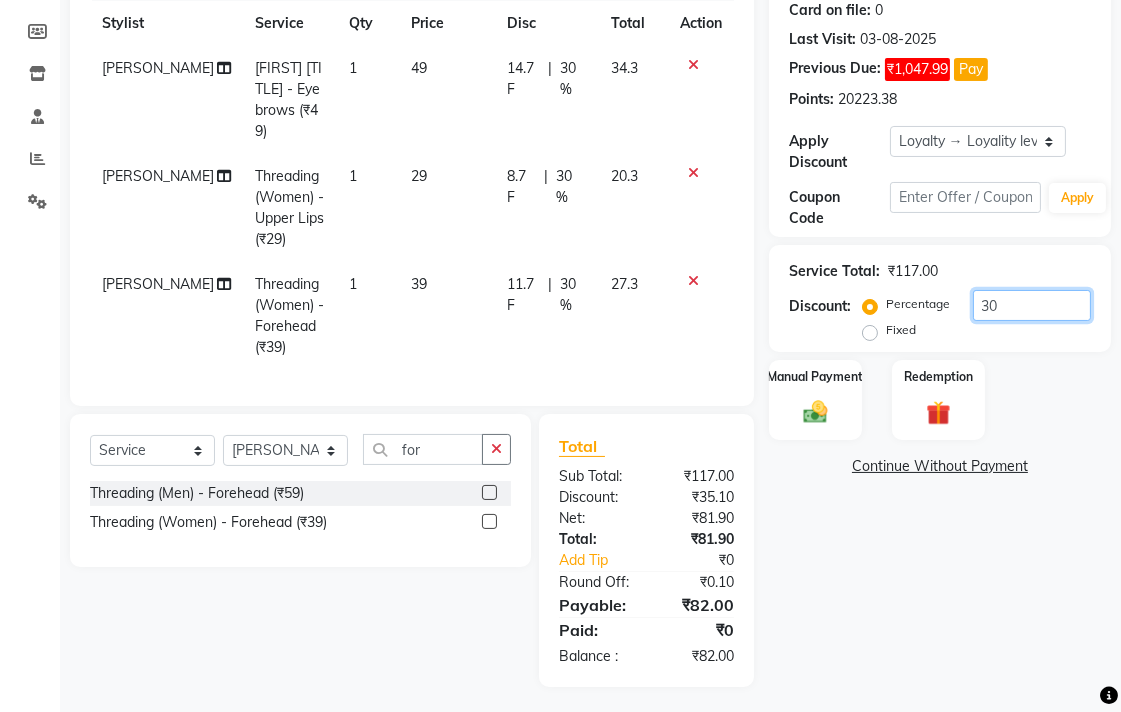type on "30" 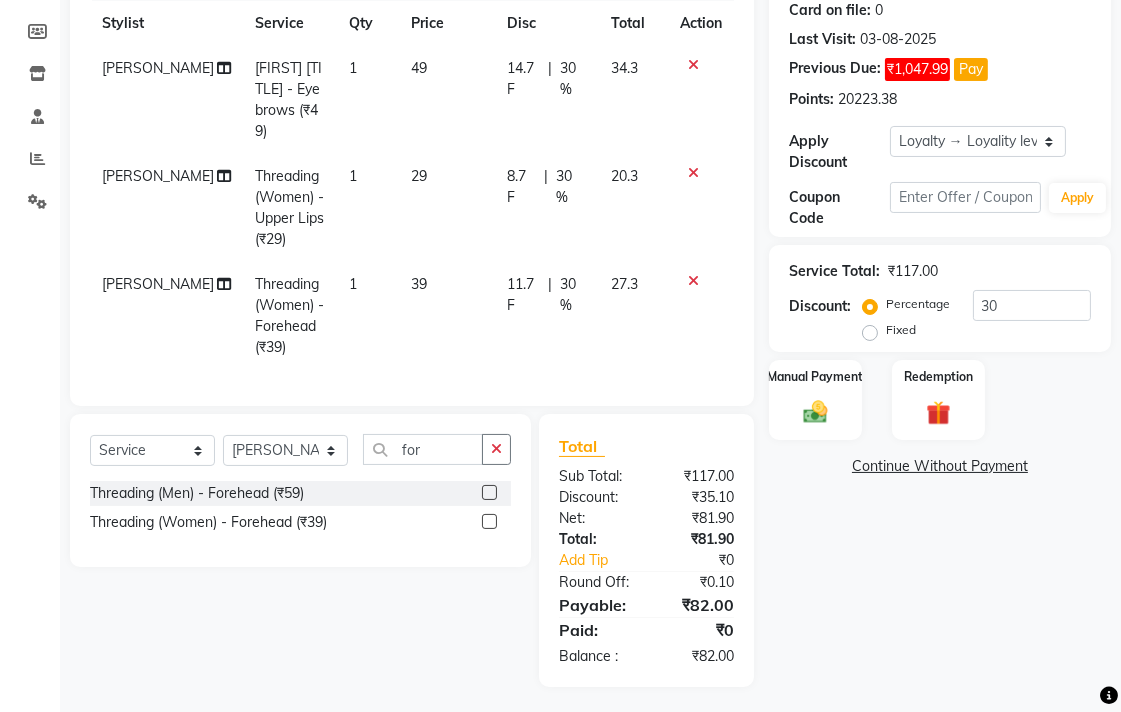 click on "Manual Payment Redemption" 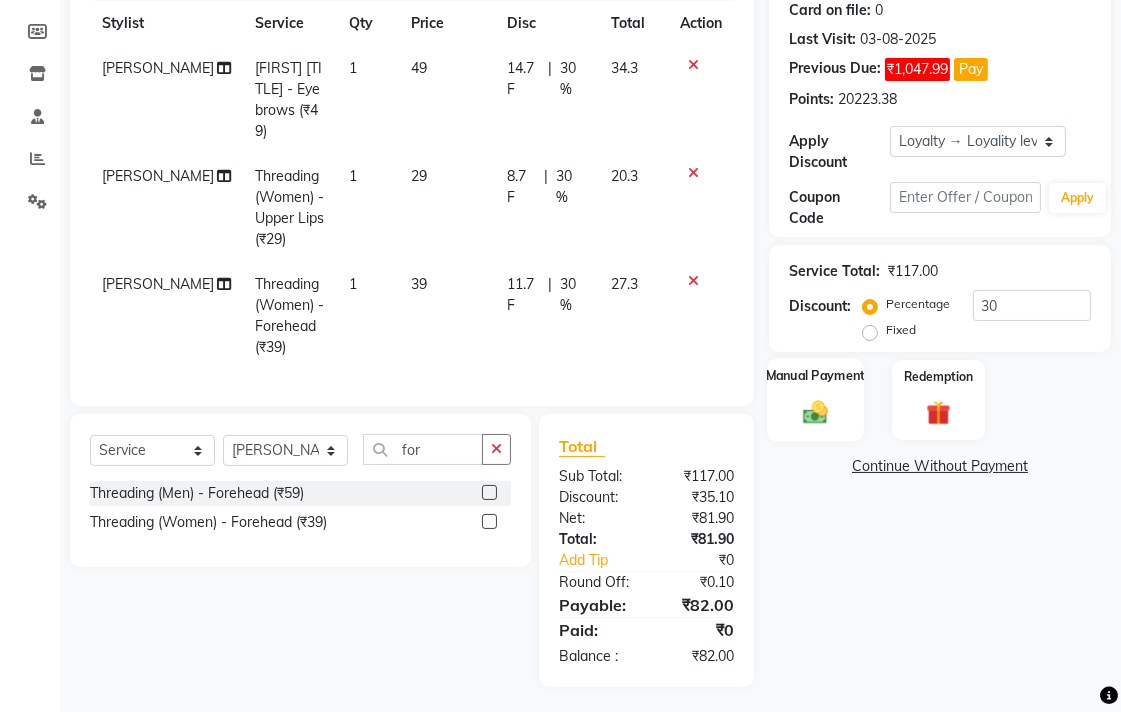 click 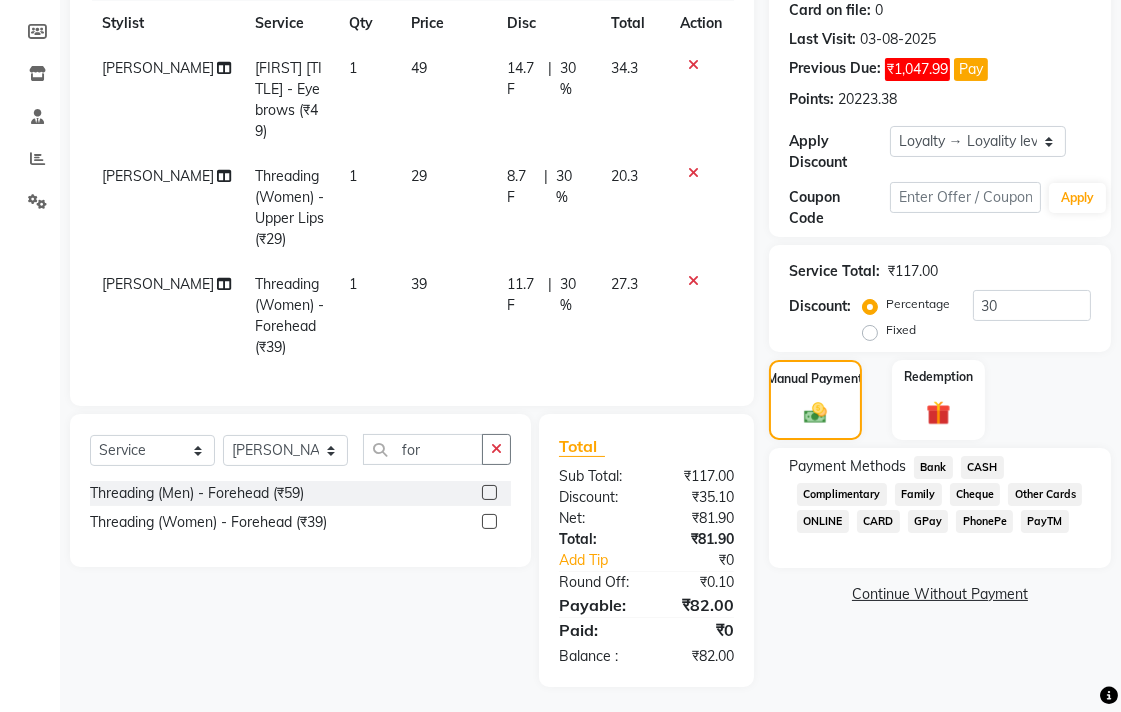 click on "Bank" 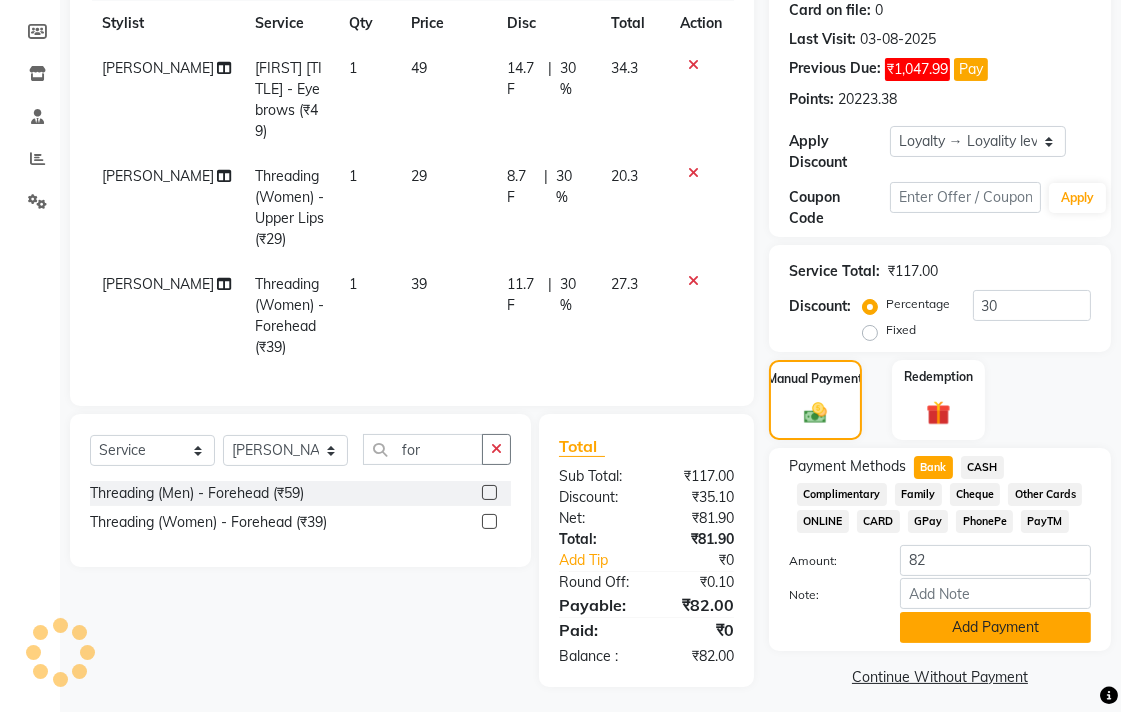 click on "Add Payment" 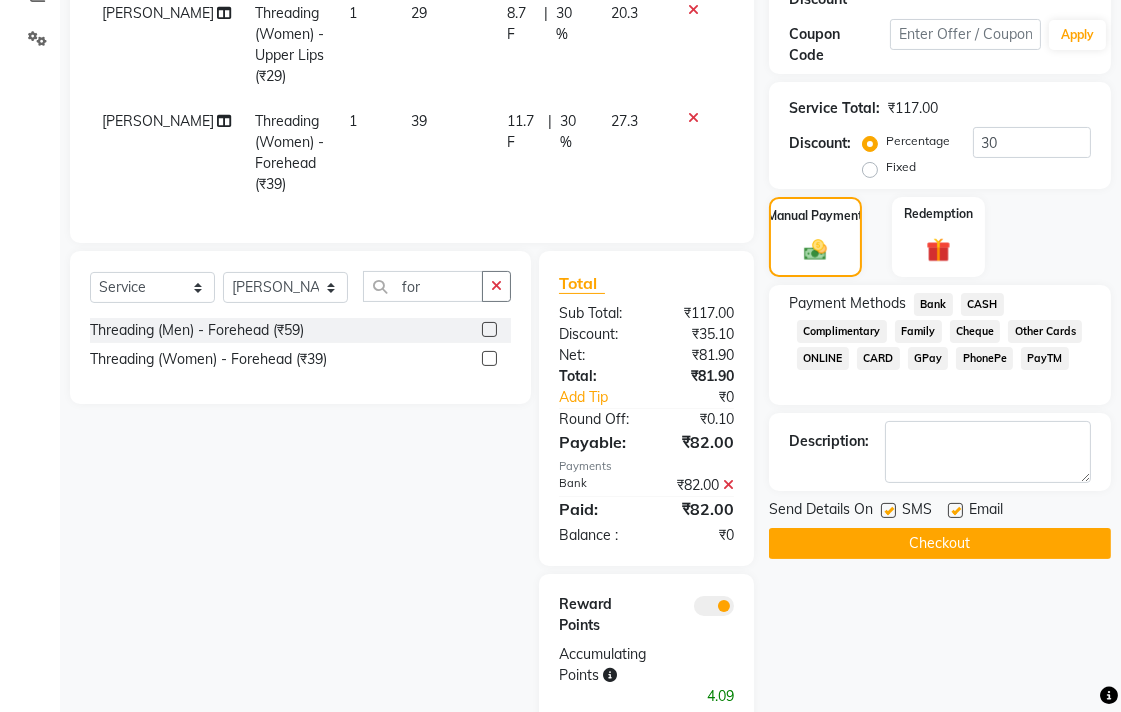 scroll, scrollTop: 506, scrollLeft: 0, axis: vertical 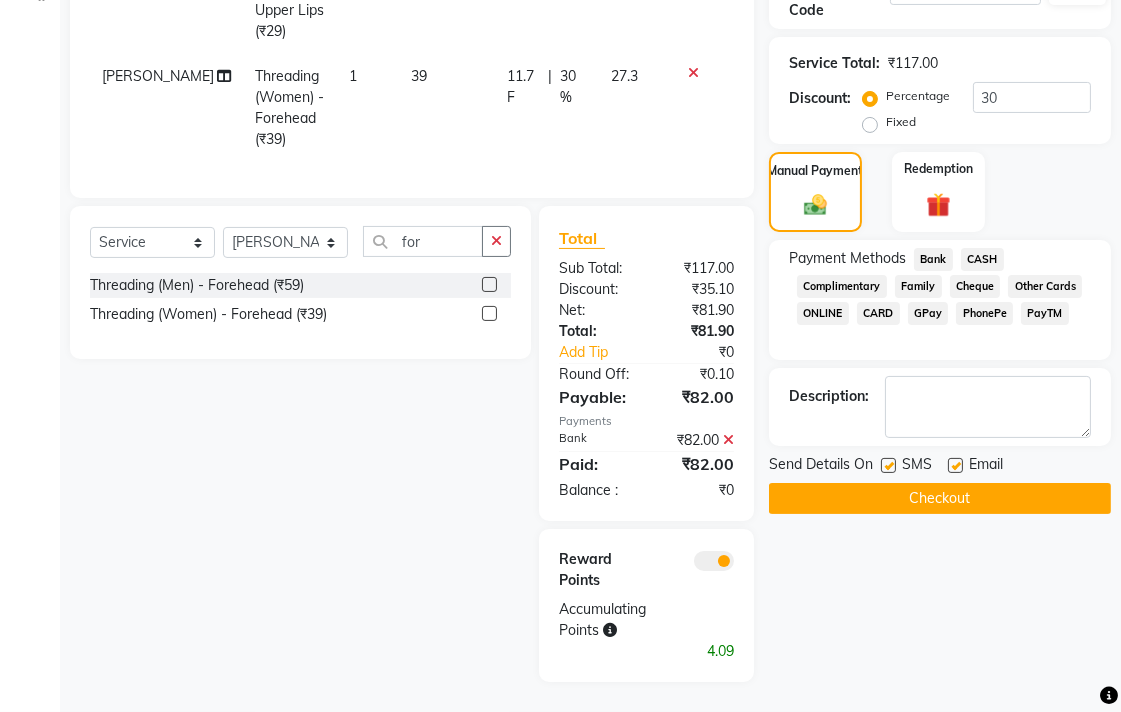 click on "Checkout" 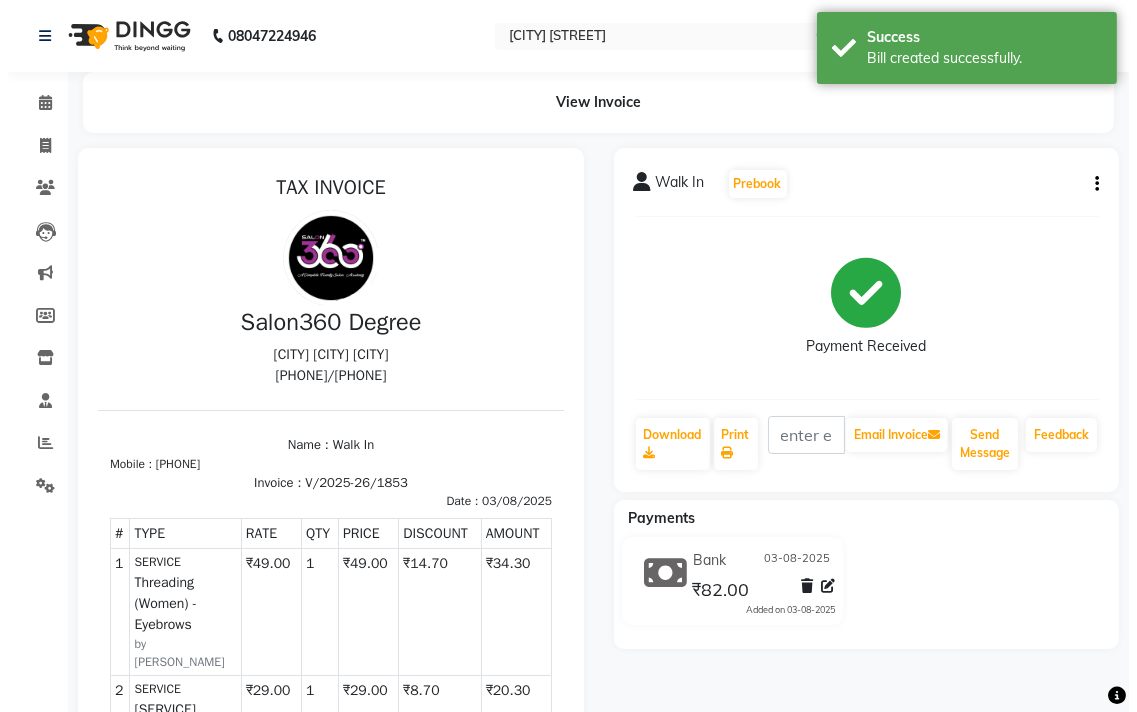 scroll, scrollTop: 0, scrollLeft: 0, axis: both 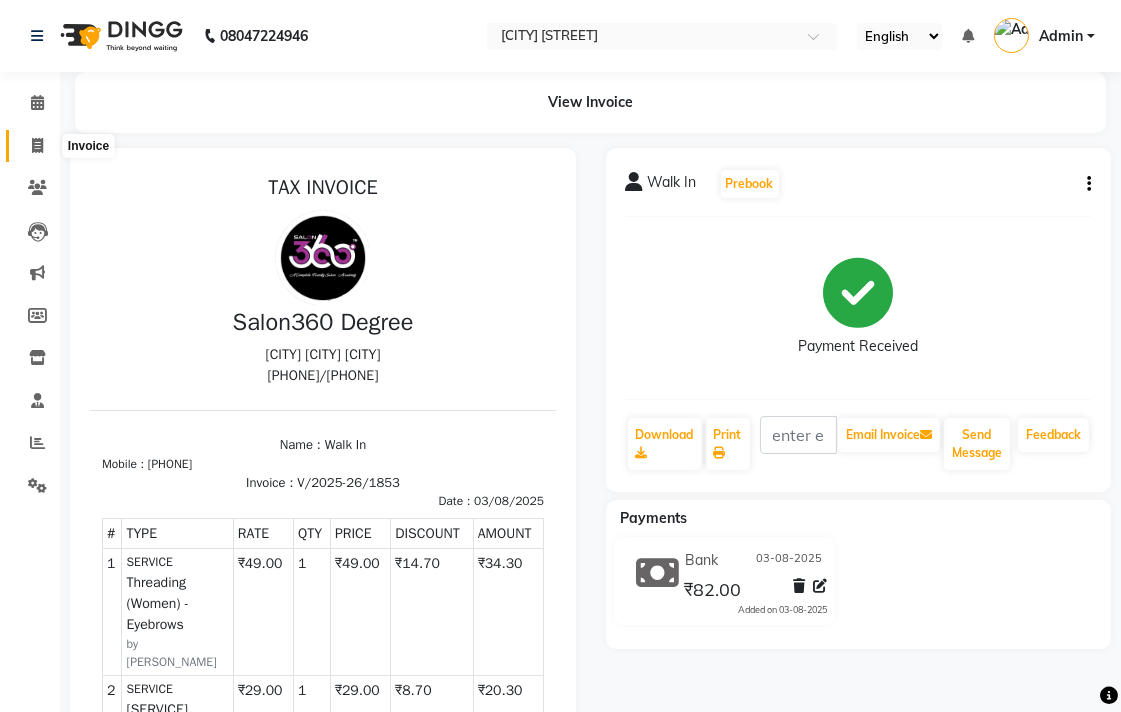 click 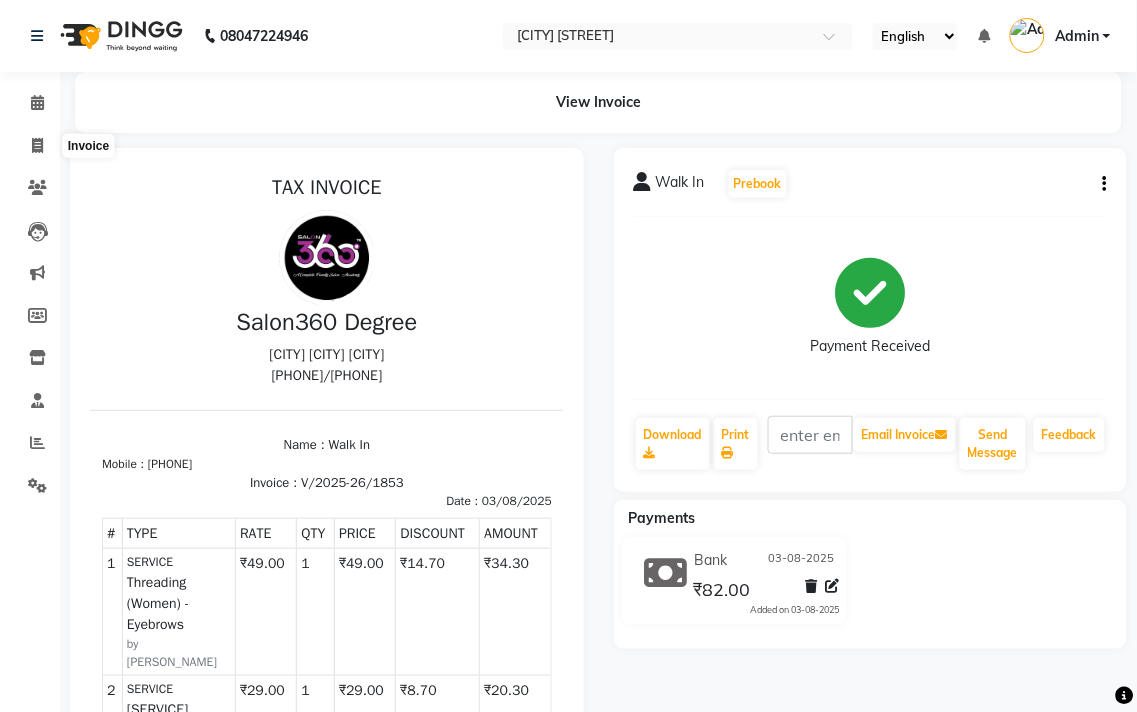 select on "5215" 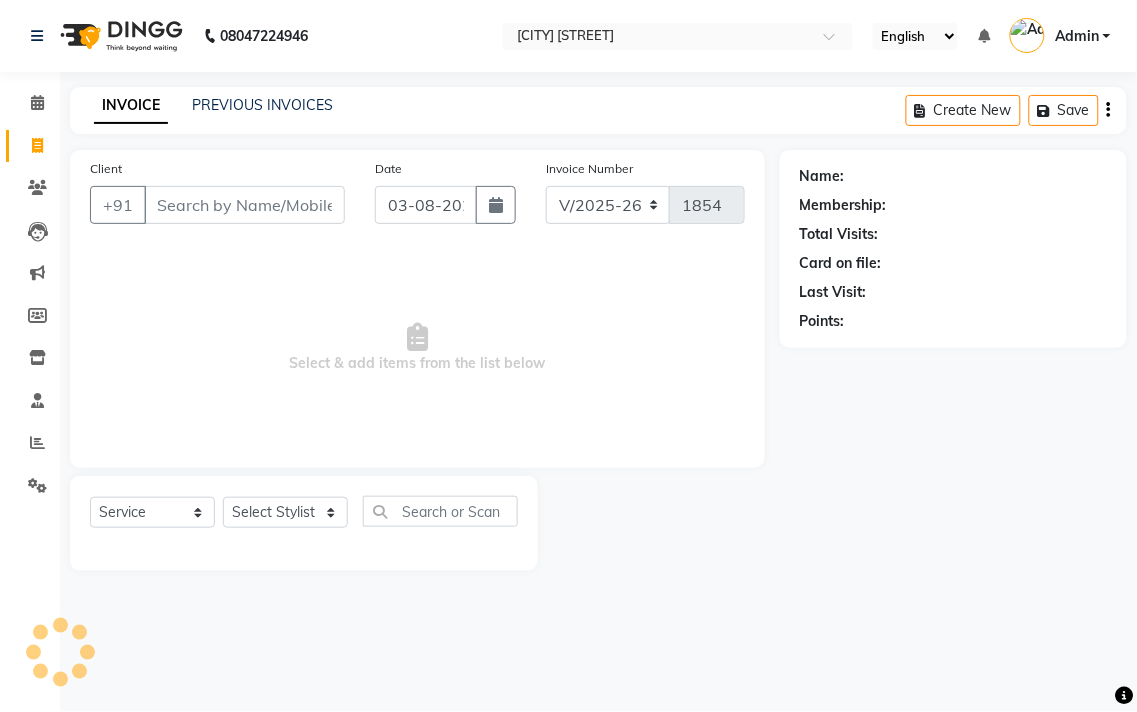 click on "Client" at bounding box center [244, 205] 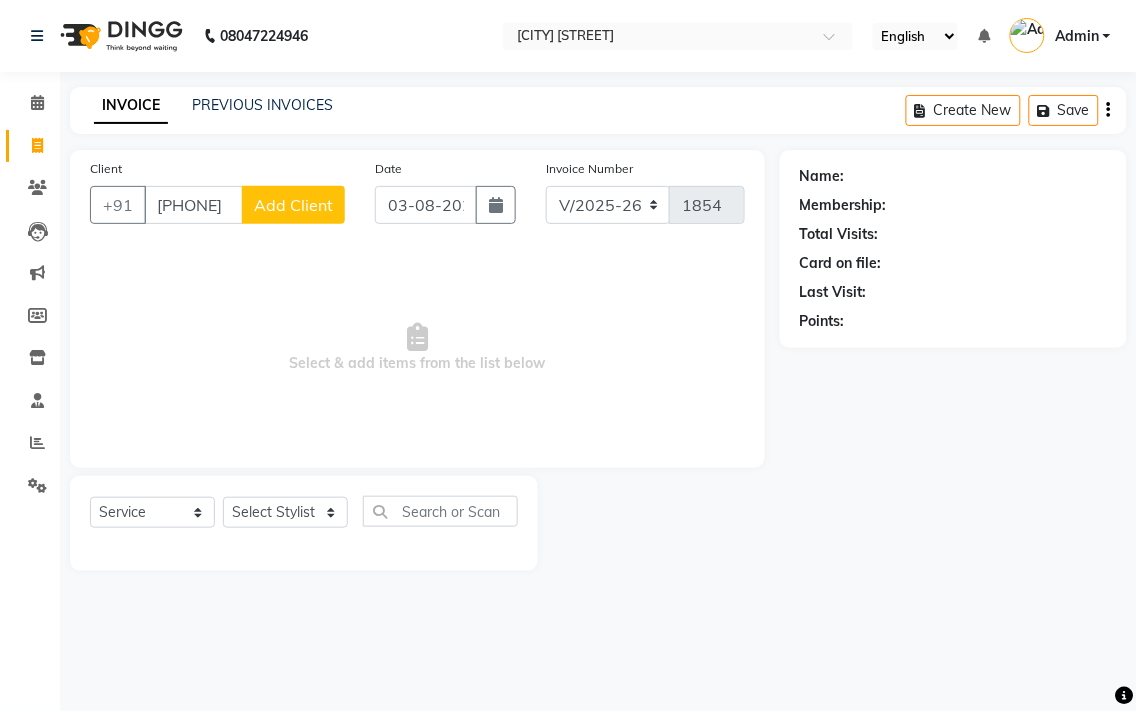 type on "[PHONE]" 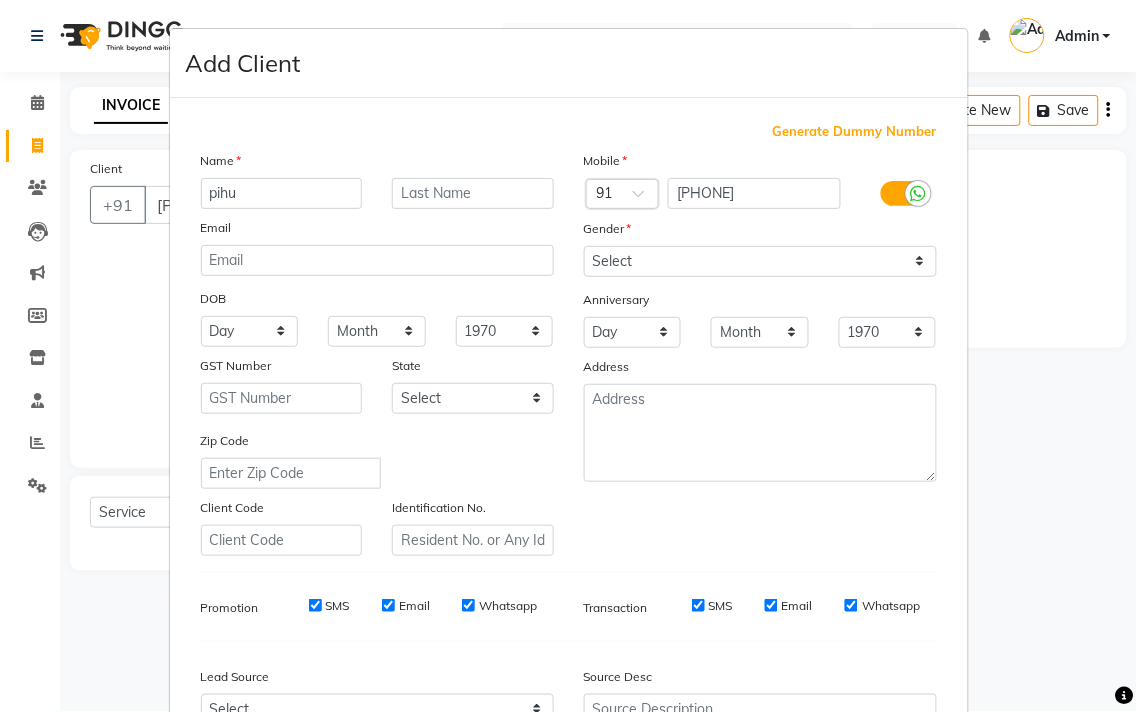 type on "pihu" 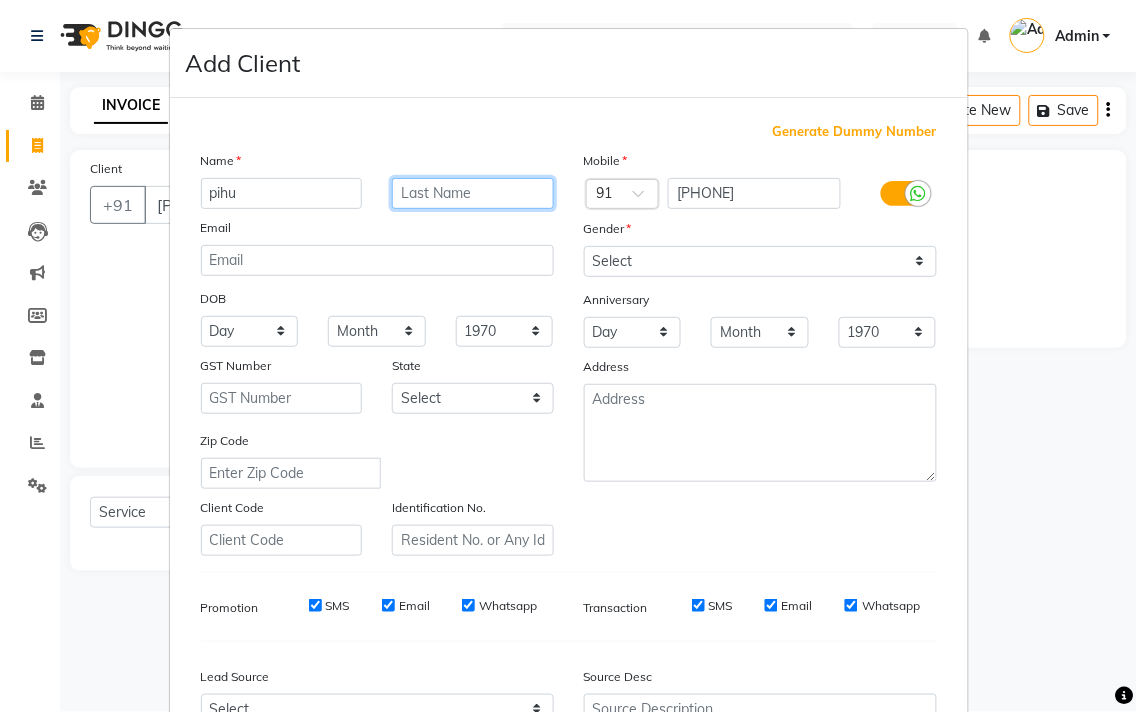 click at bounding box center [473, 193] 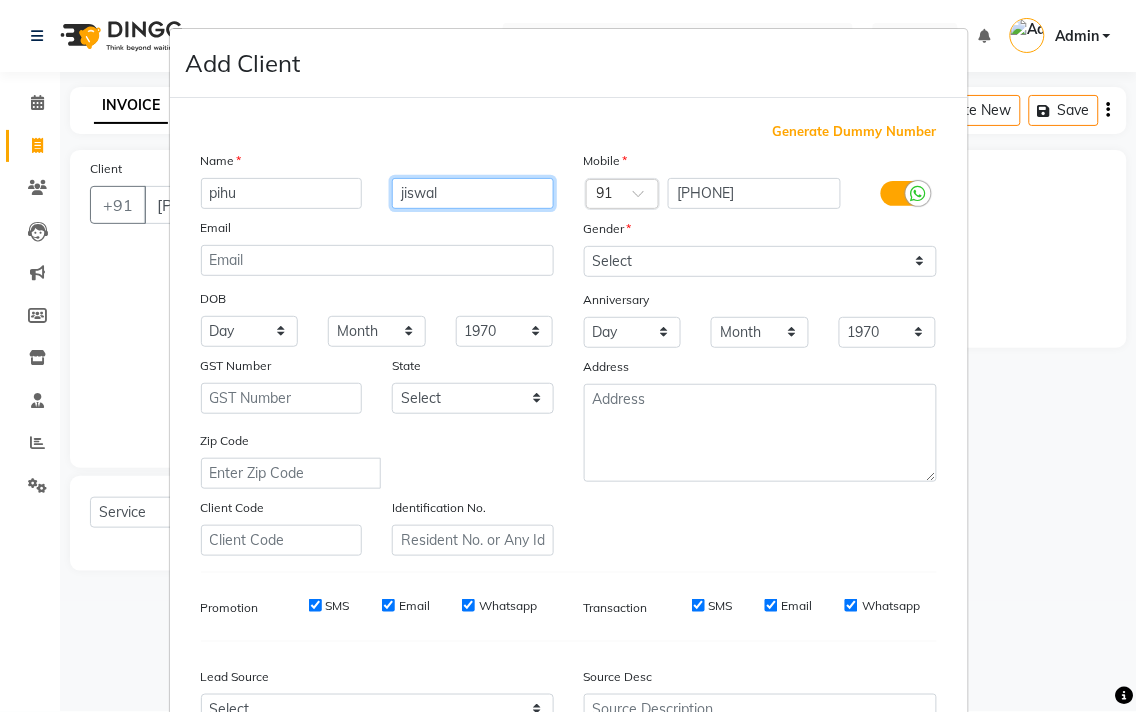 type on "jiswal" 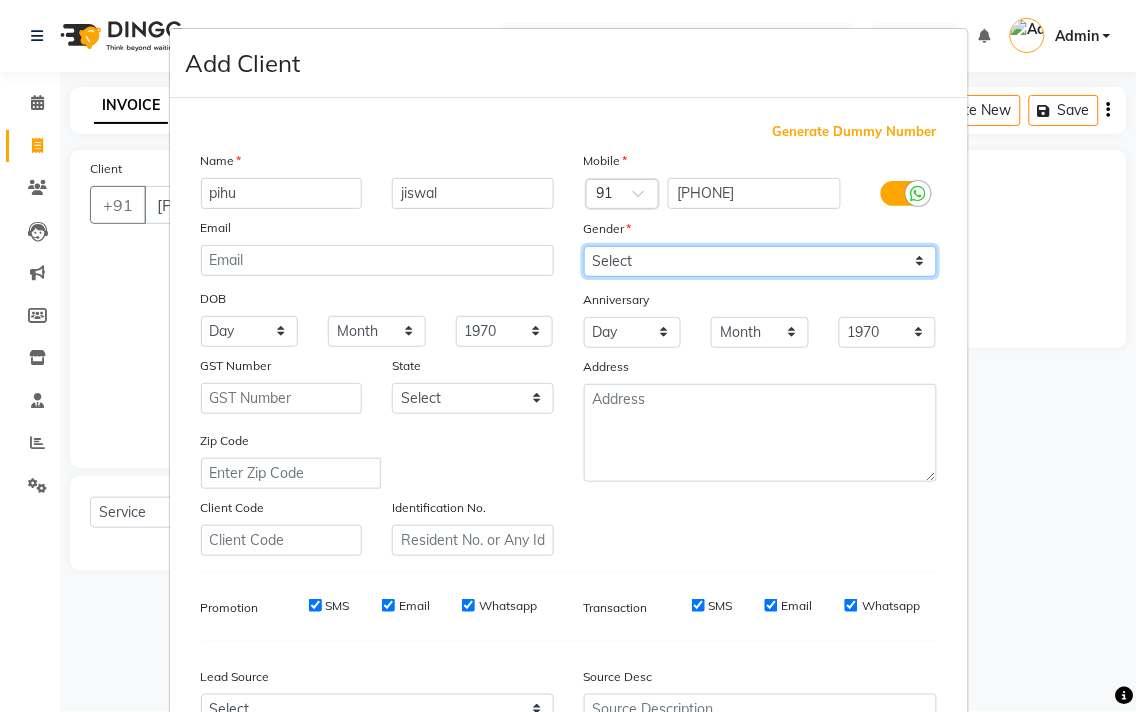 click on "Select Male Female Other Prefer Not To Say" at bounding box center (760, 261) 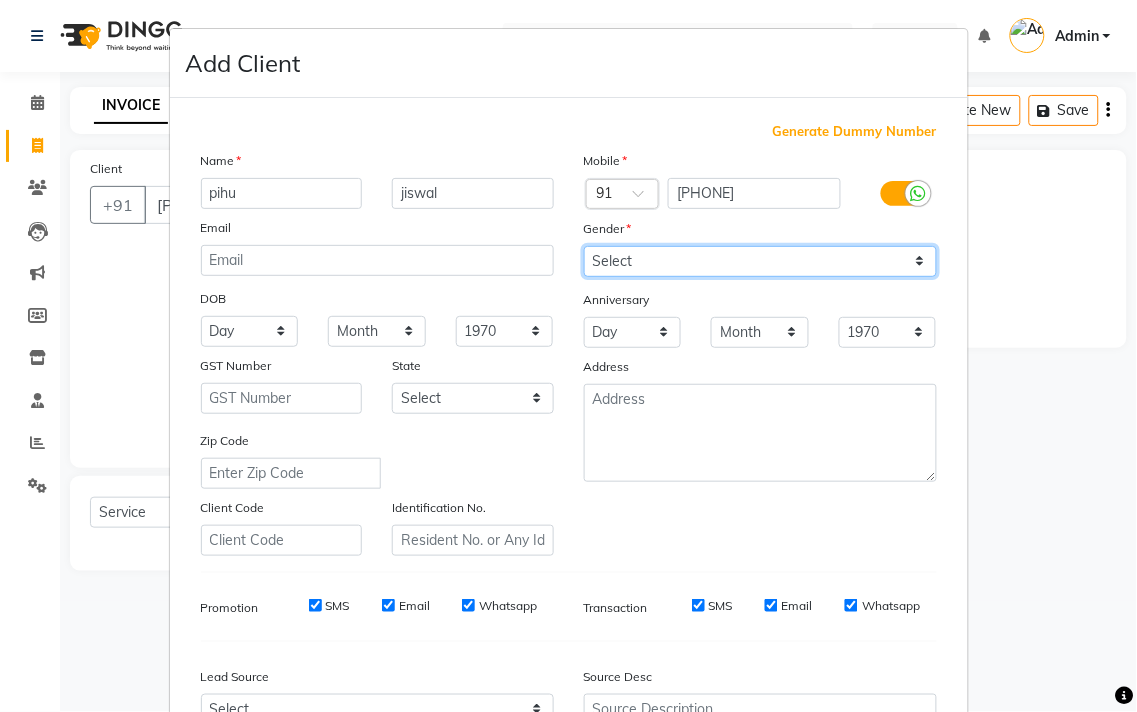 select on "female" 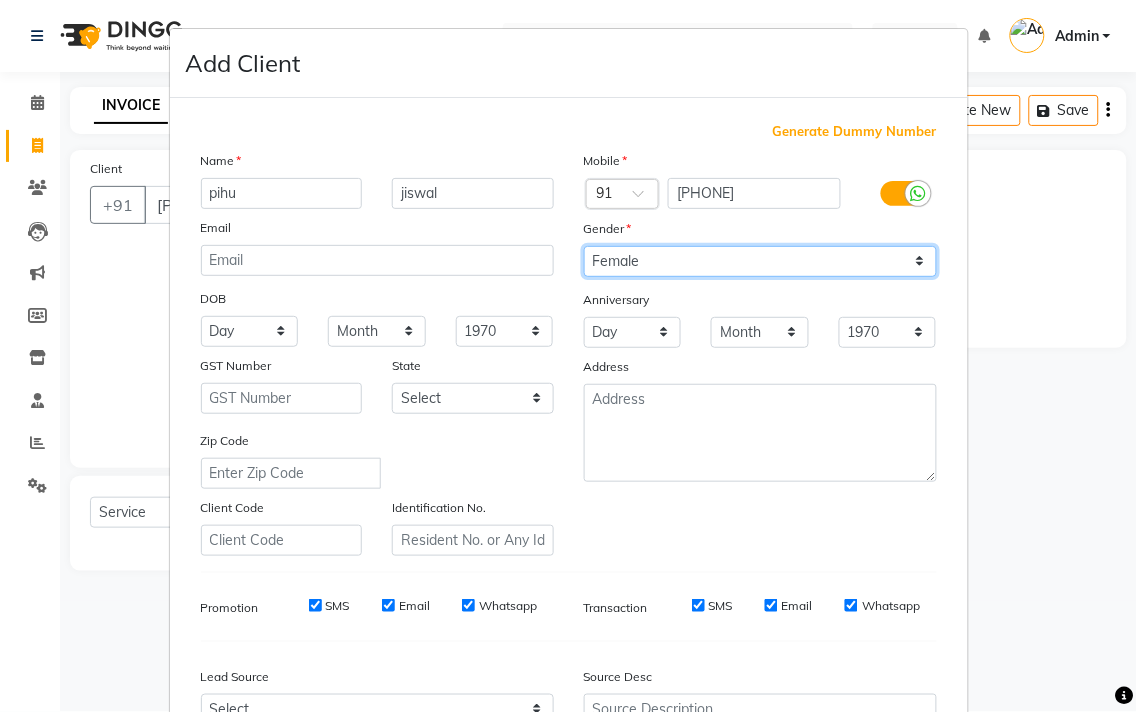 click on "Select Male Female Other Prefer Not To Say" at bounding box center [760, 261] 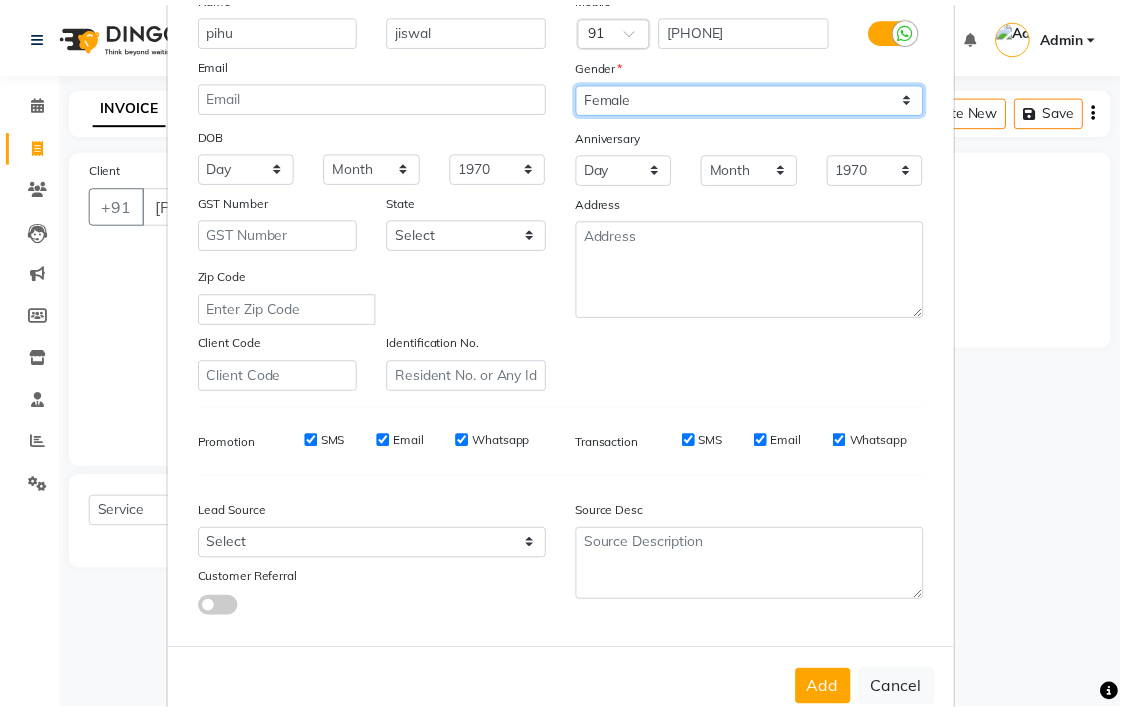 scroll, scrollTop: 212, scrollLeft: 0, axis: vertical 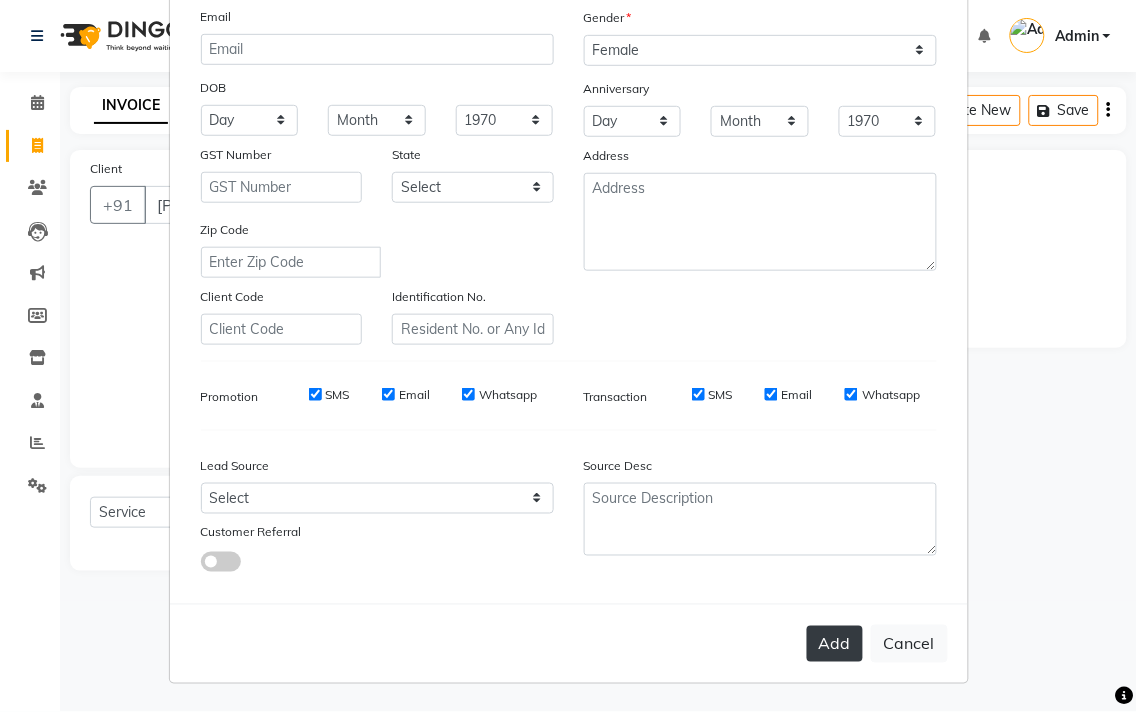 click on "Add" at bounding box center [835, 644] 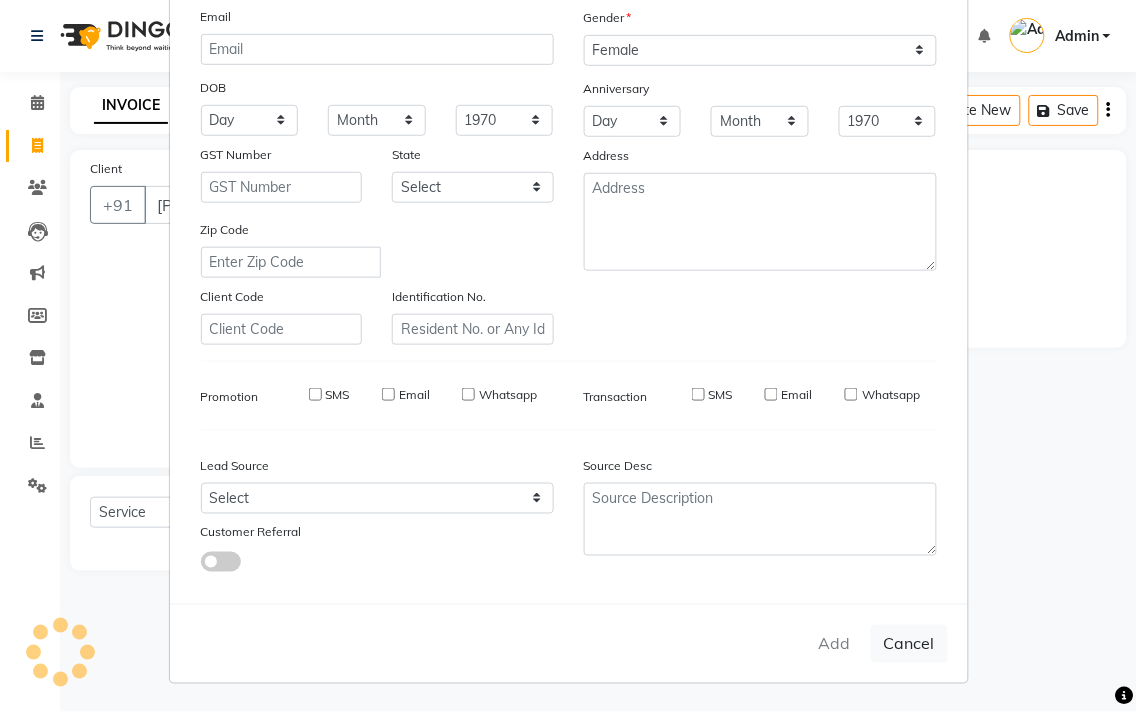 type 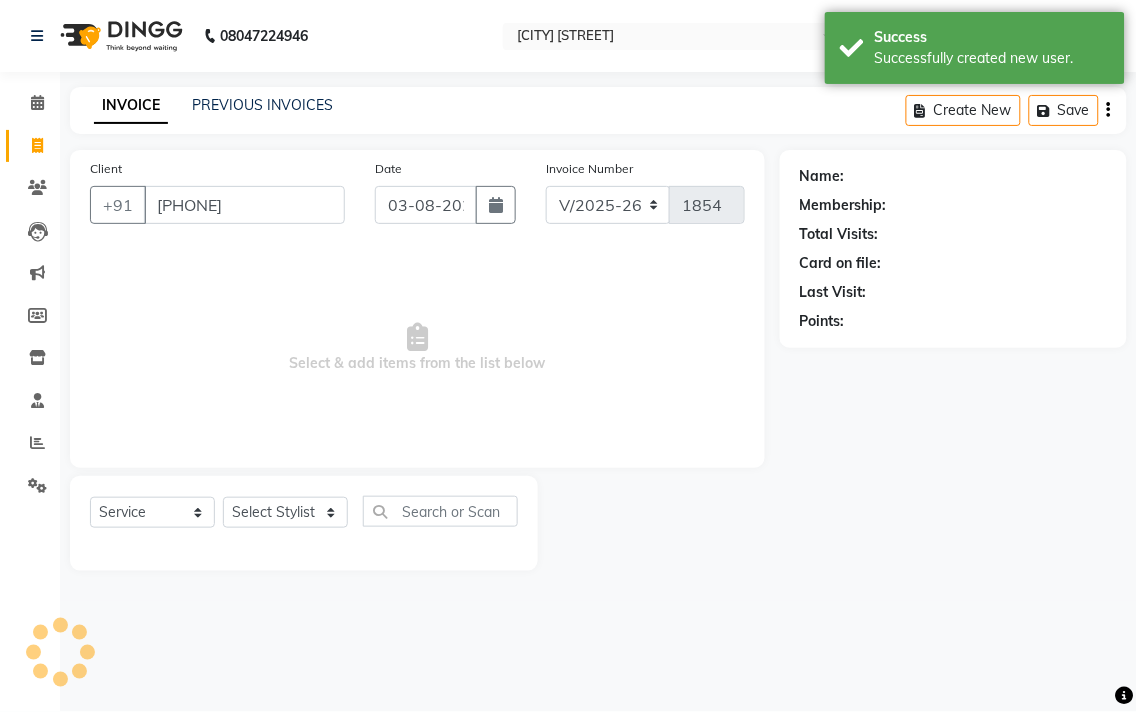 select on "1: Object" 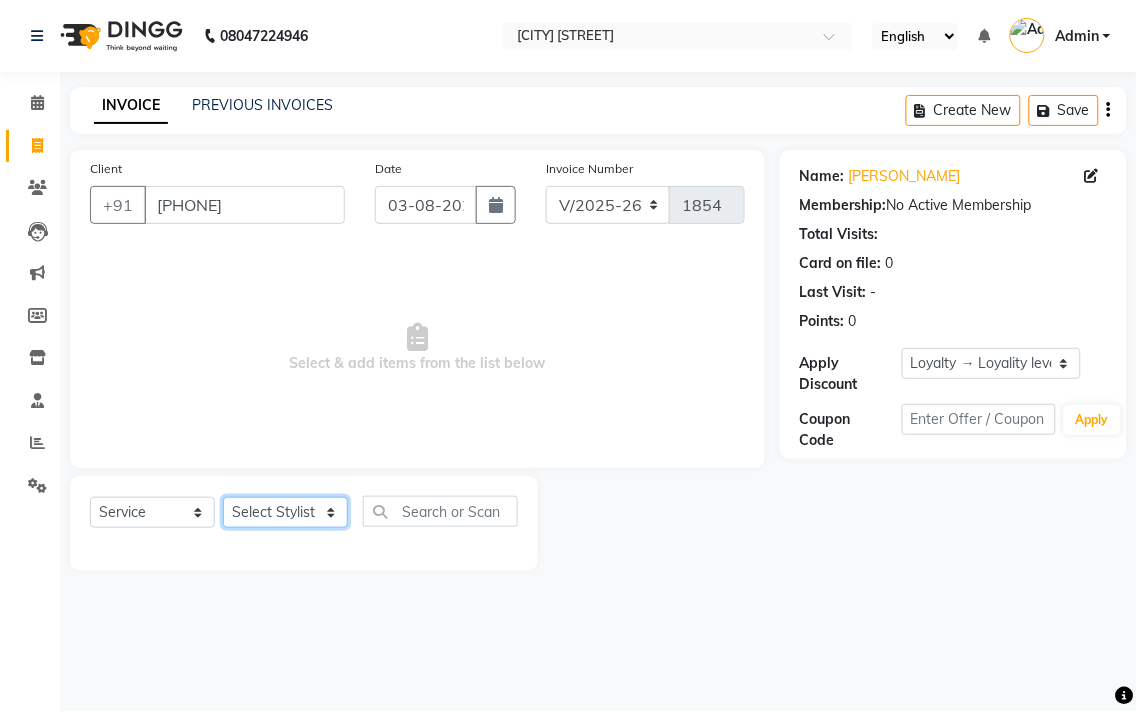 click on "Select Stylist [PERSON_NAME] [PERSON_NAME] [PERSON_NAME] [PERSON_NAME] [PERSON_NAME] [PERSON_NAME] [PERSON_NAME] [PERSON_NAME] [PERSON_NAME] [PERSON_NAME] [PERSON_NAME]" 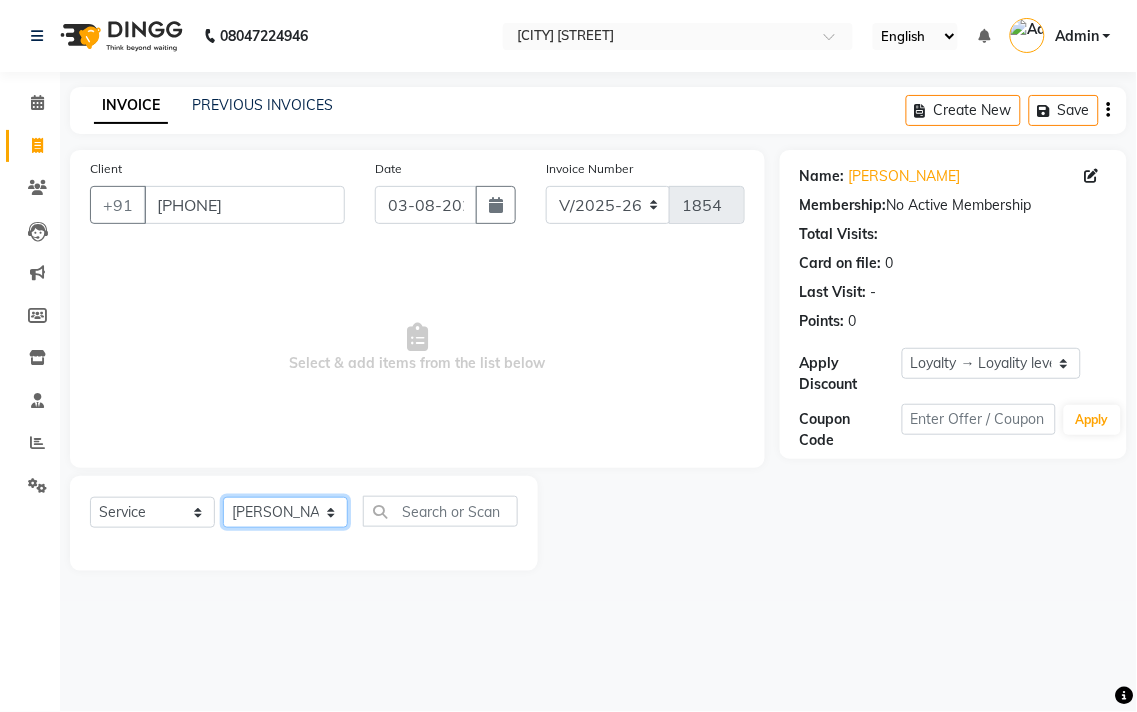 click on "Select Stylist [PERSON_NAME] [PERSON_NAME] [PERSON_NAME] [PERSON_NAME] [PERSON_NAME] [PERSON_NAME] [PERSON_NAME] [PERSON_NAME] [PERSON_NAME] [PERSON_NAME] [PERSON_NAME]" 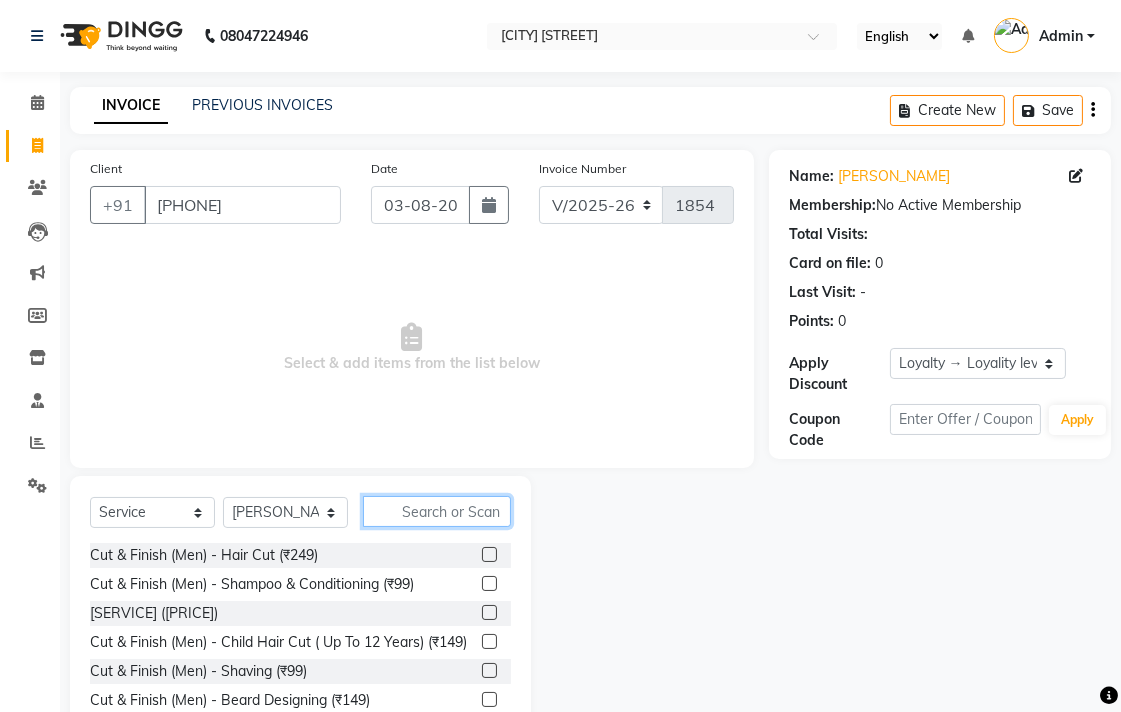 click 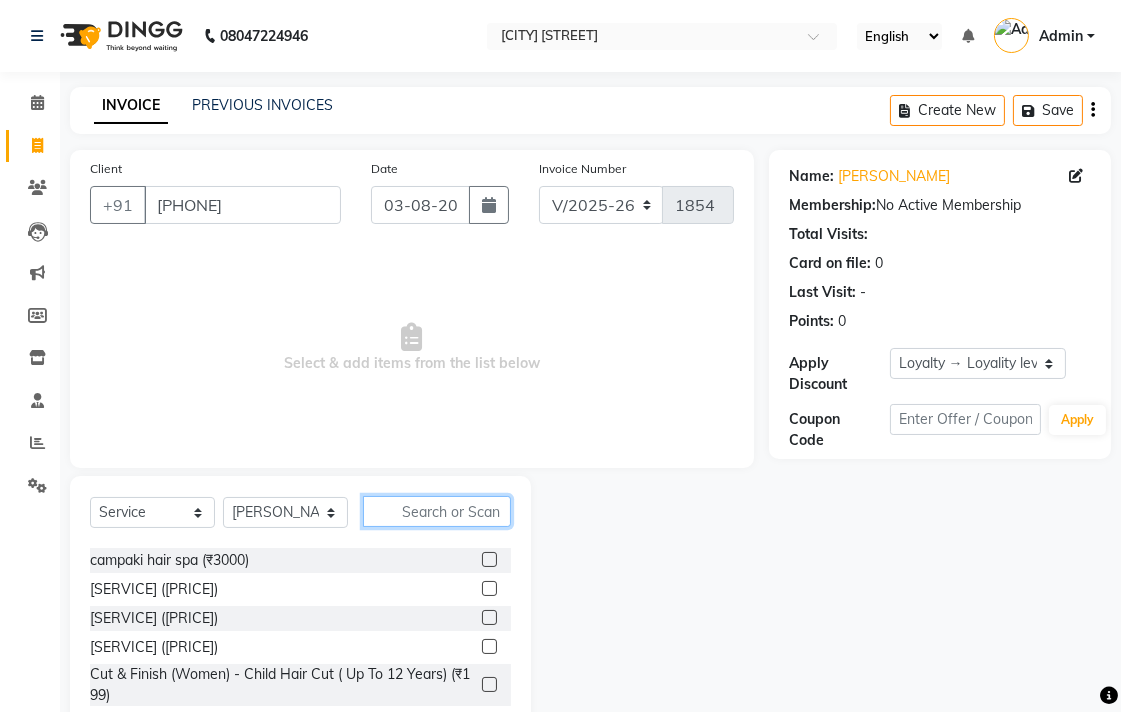 scroll, scrollTop: 555, scrollLeft: 0, axis: vertical 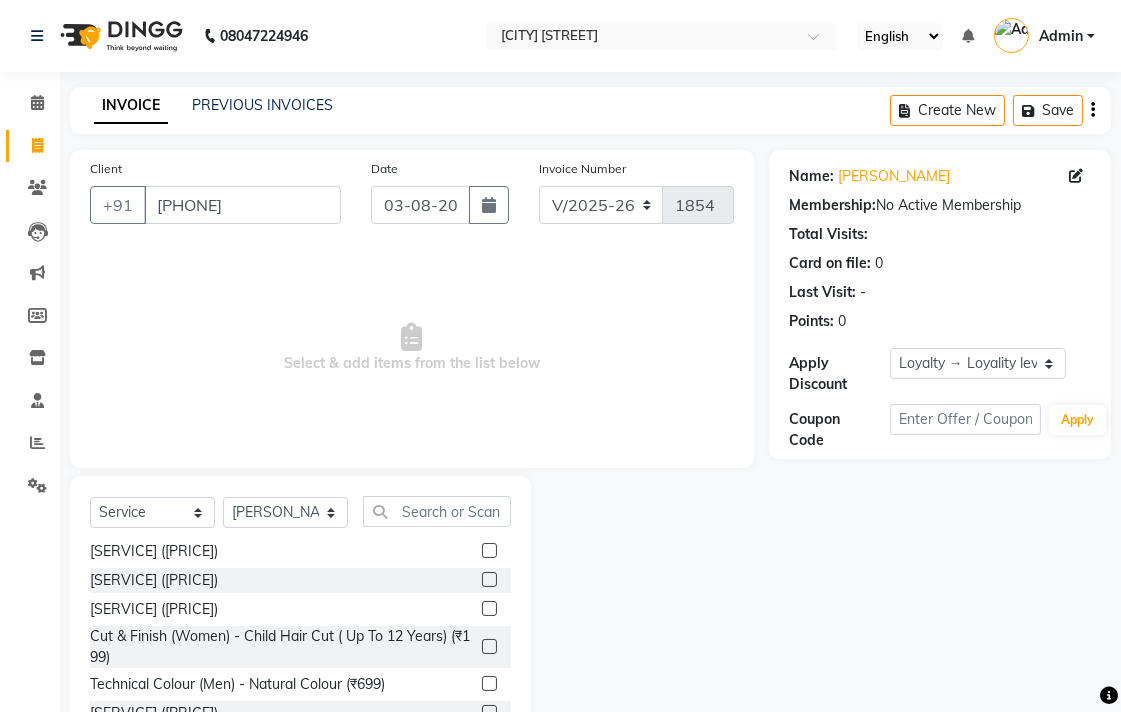 click 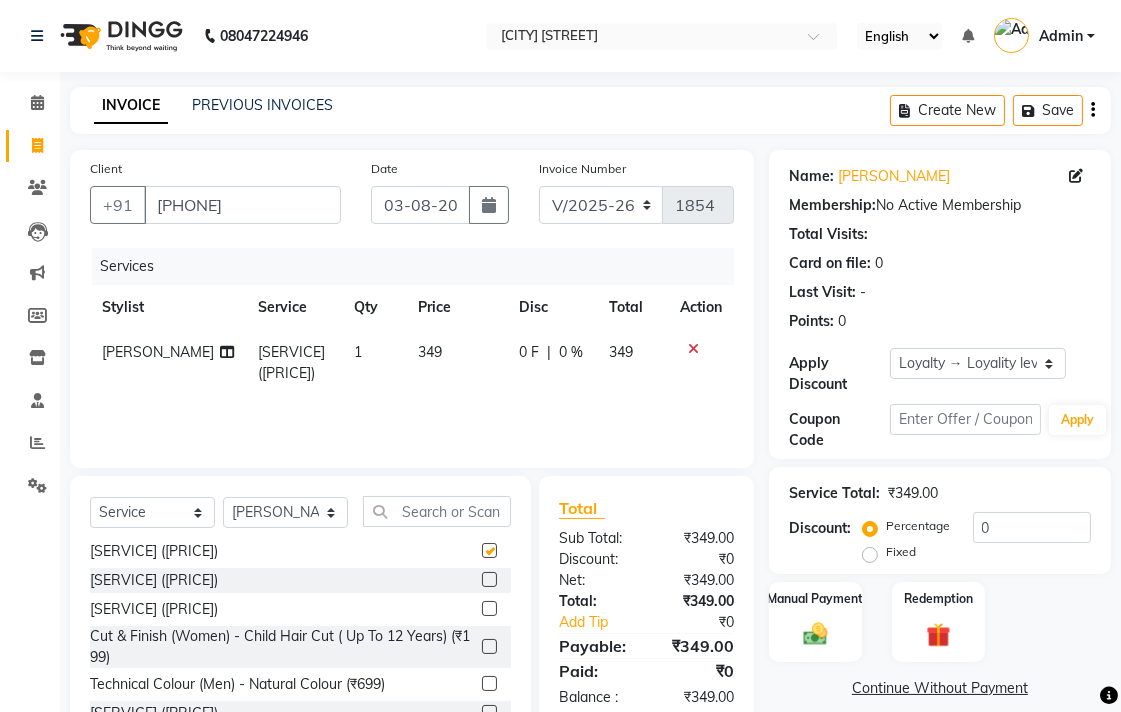 checkbox on "false" 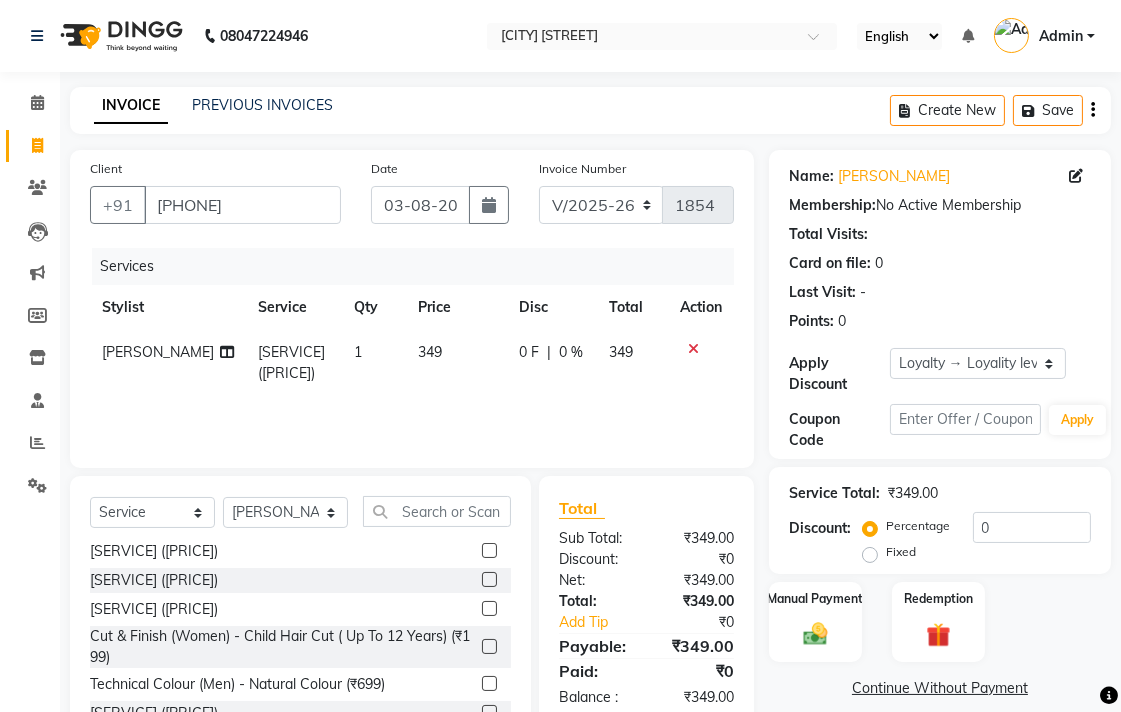 click on "349" 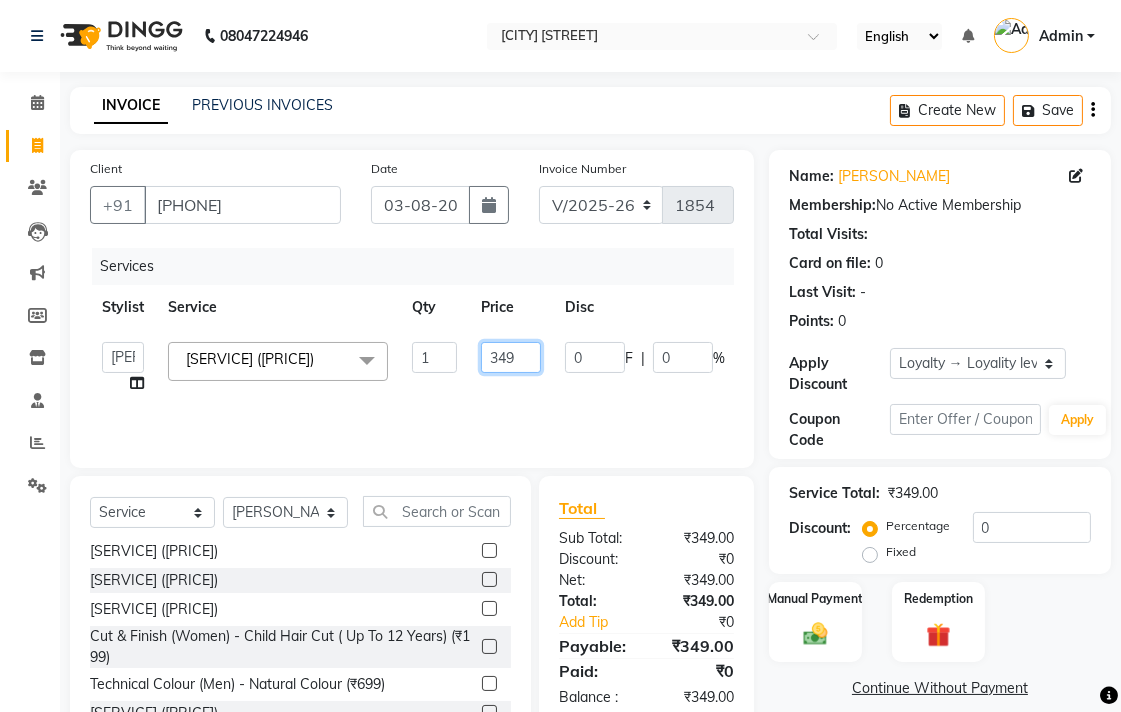 click on "349" 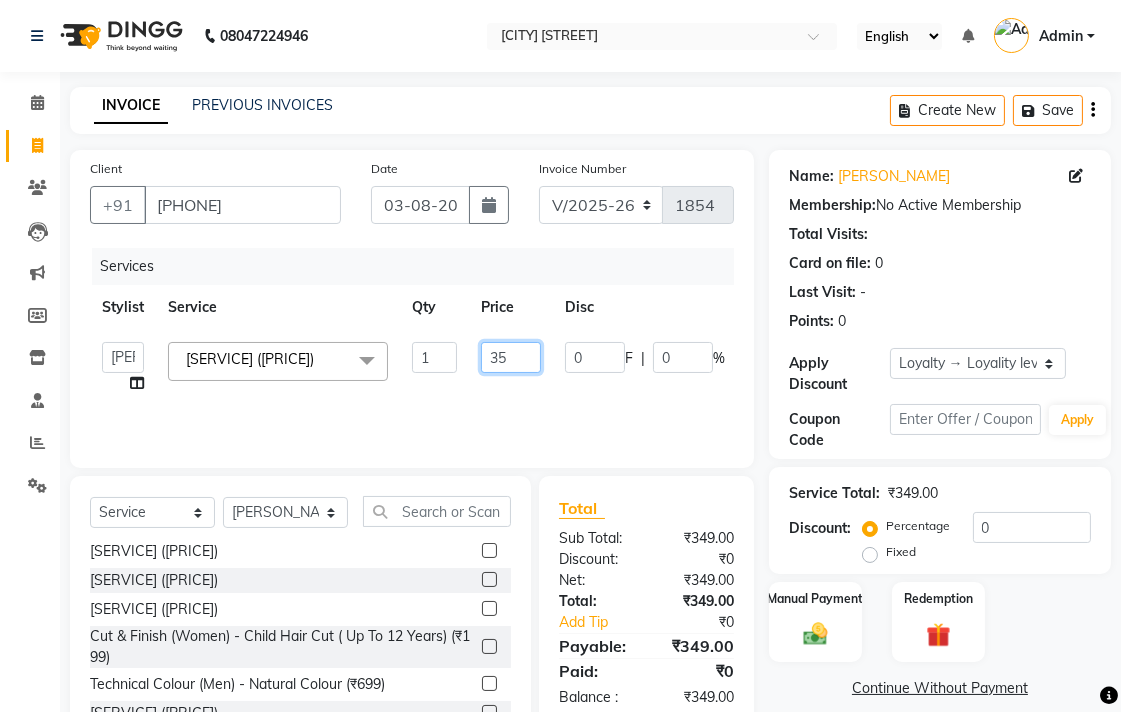 type on "350" 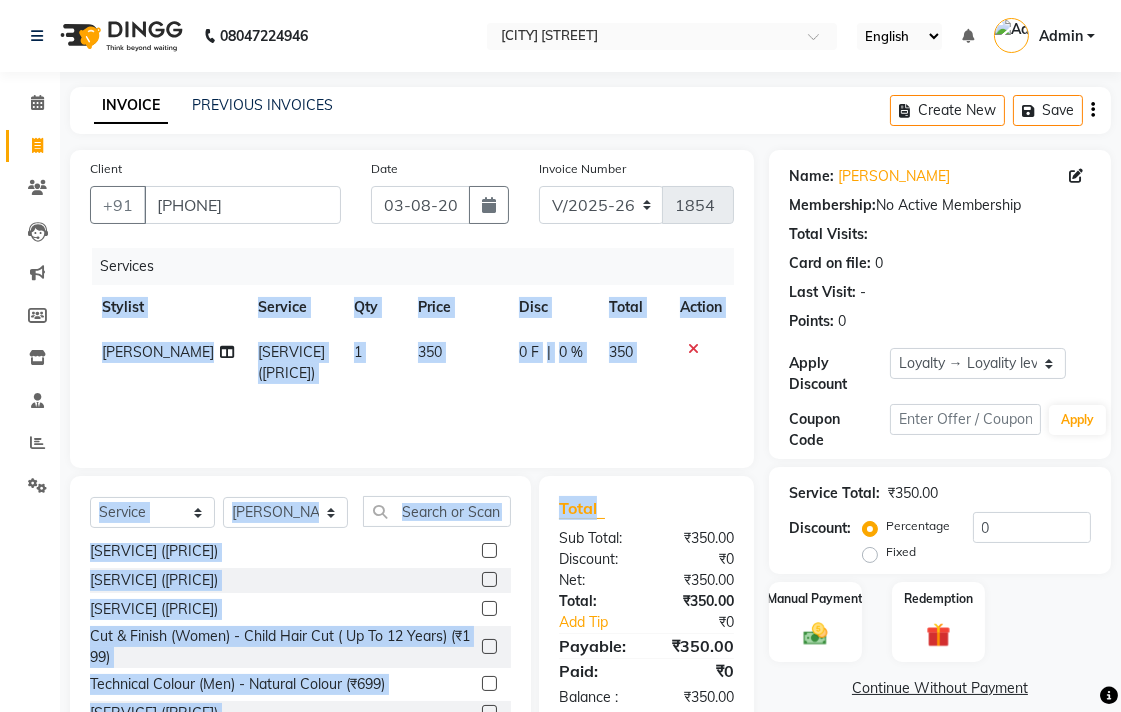 click on "Client +[PHONE] Date 03-08-2025 Invoice Number V/2025 V/2025-26 1854 Services Stylist Service Qty Price Disc Total Action [FIRST] [LAST] [SERVICE] - [SERVICE] ([PRICE]) 1 350 0 F | 0 % 350 Select  Service  Product  Membership  Package Voucher Prepaid Gift Card  Select Stylist [FIRST] [LAST] [FIRST] [LAST] [FIRST] [LAST] [FIRST] [LAST] [FIRST] [LAST] [FIRST] [LAST] [FIRST] [LAST] [FIRST] [LAST] [FIRST] [LAST] [FIRST] [LAST] [FIRST] [LAST] [SERVICE] - [SERVICE] ([PRICE])  [SERVICE] - [SERVICE] ([PRICE])  [SERVICE] - [SERVICE] ([PRICE])  [SERVICE] - [SERVICE] ([PRICE])  [SERVICE] - [SERVICE] ([PRICE])  [SERVICE] - [SERVICE] ([PRICE])  [SERVICE] ([PRICE])  FREE EYEBRO  ([PRICE])  [SERVICE] ([PRICE])  [SERVICE] ([PRICE])  [SERVICE] ([PRICE])  [SERVICE] ([PRICE])  [SERVICE] ([PRICE])  [SERVICE] ([PRICE])  [SERVICE] ([PRICE])  [SERVICE] ([PRICE])  [SERVICE] ([PRICE])  [SERVICE] ([PRICE])  Total" 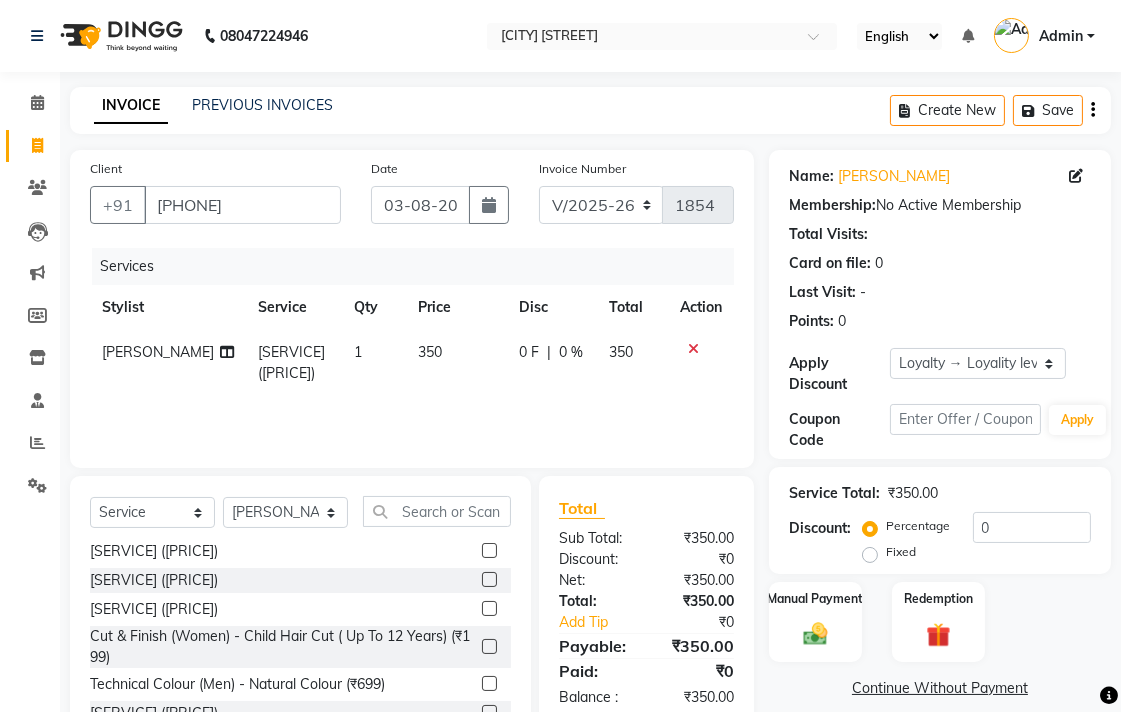 click on "0 F | 0 %" 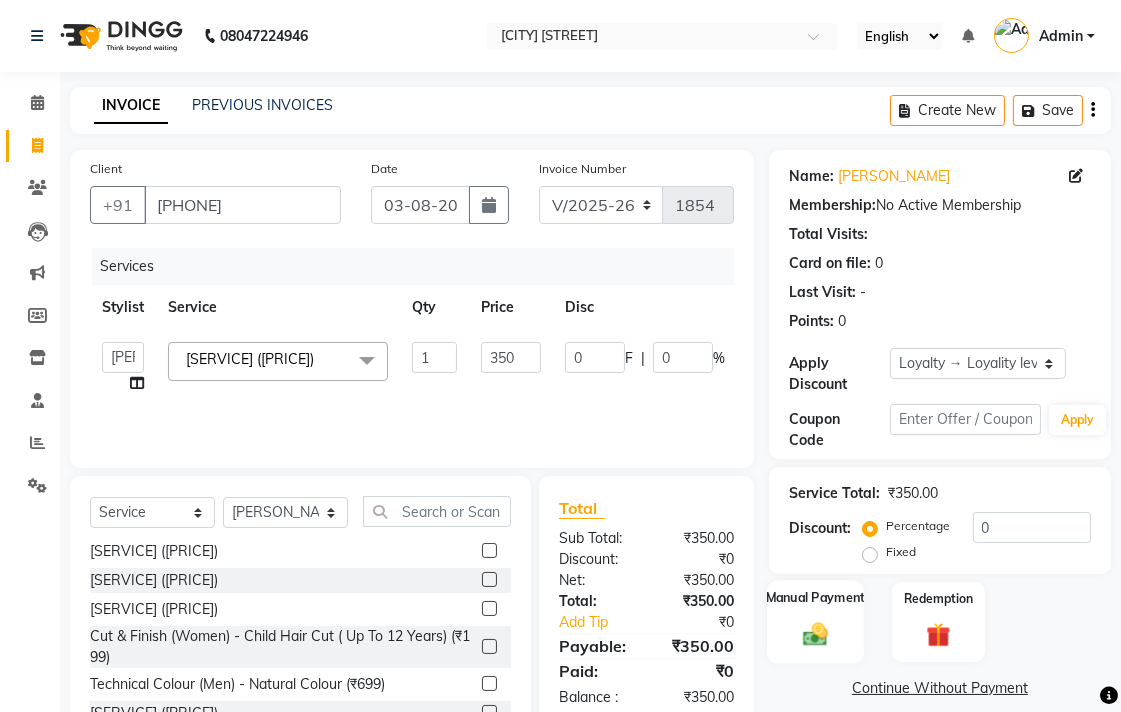 click on "Manual Payment" 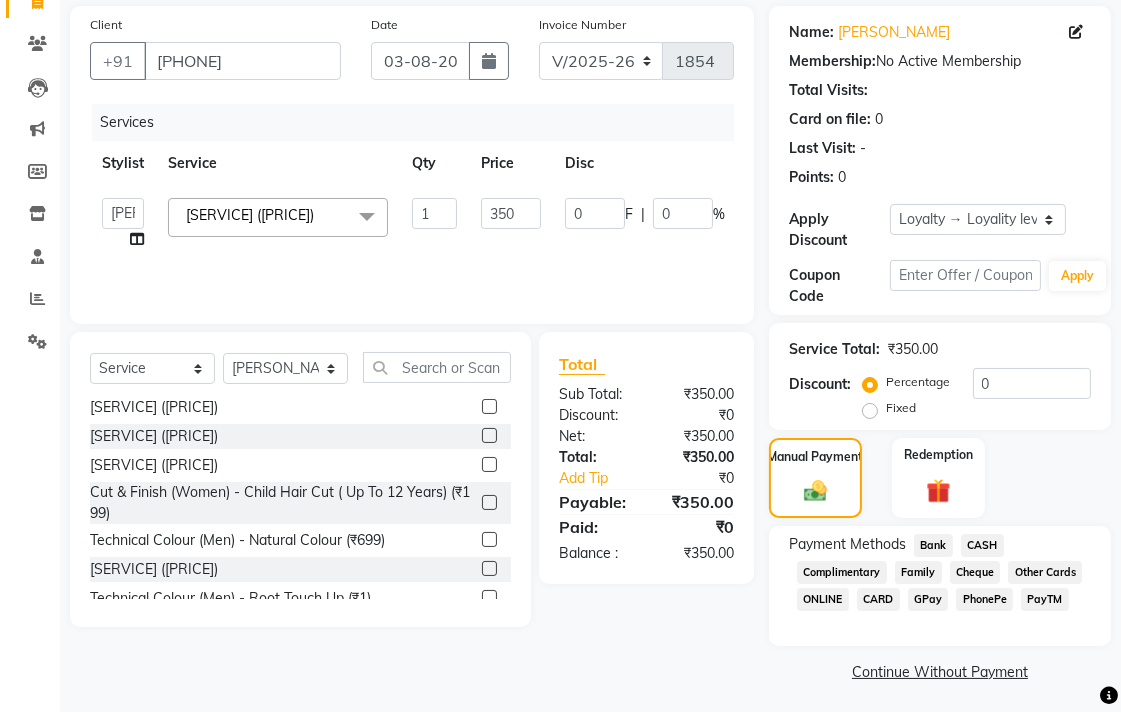 scroll, scrollTop: 148, scrollLeft: 0, axis: vertical 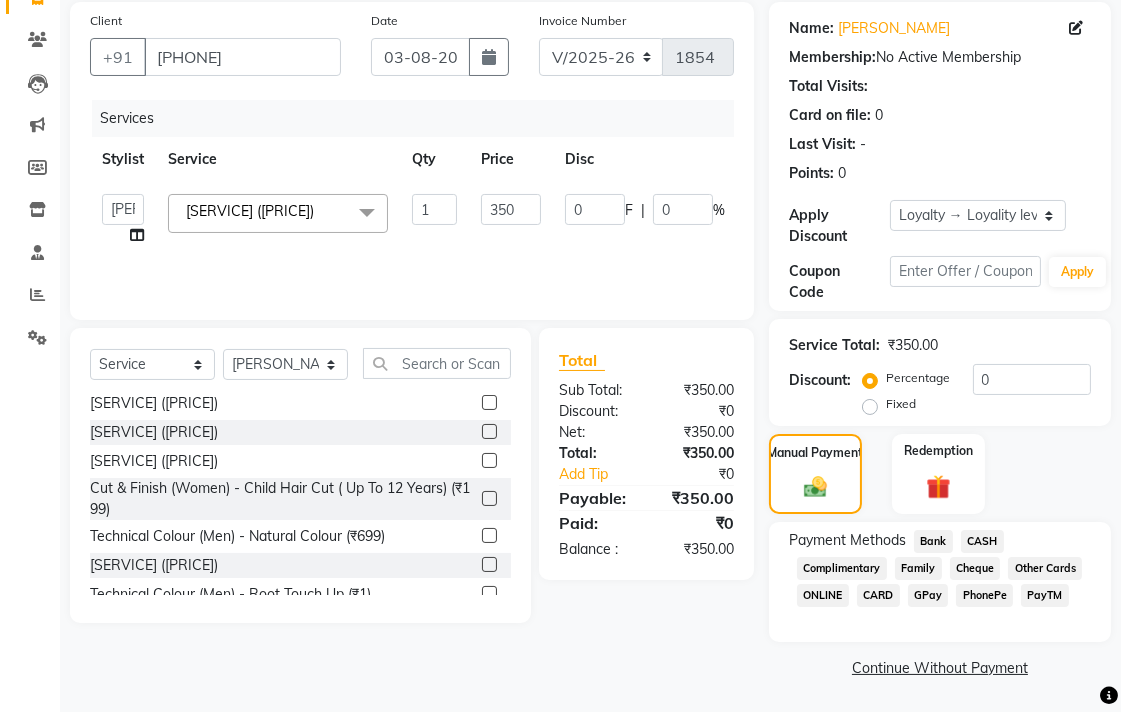click on "CASH" 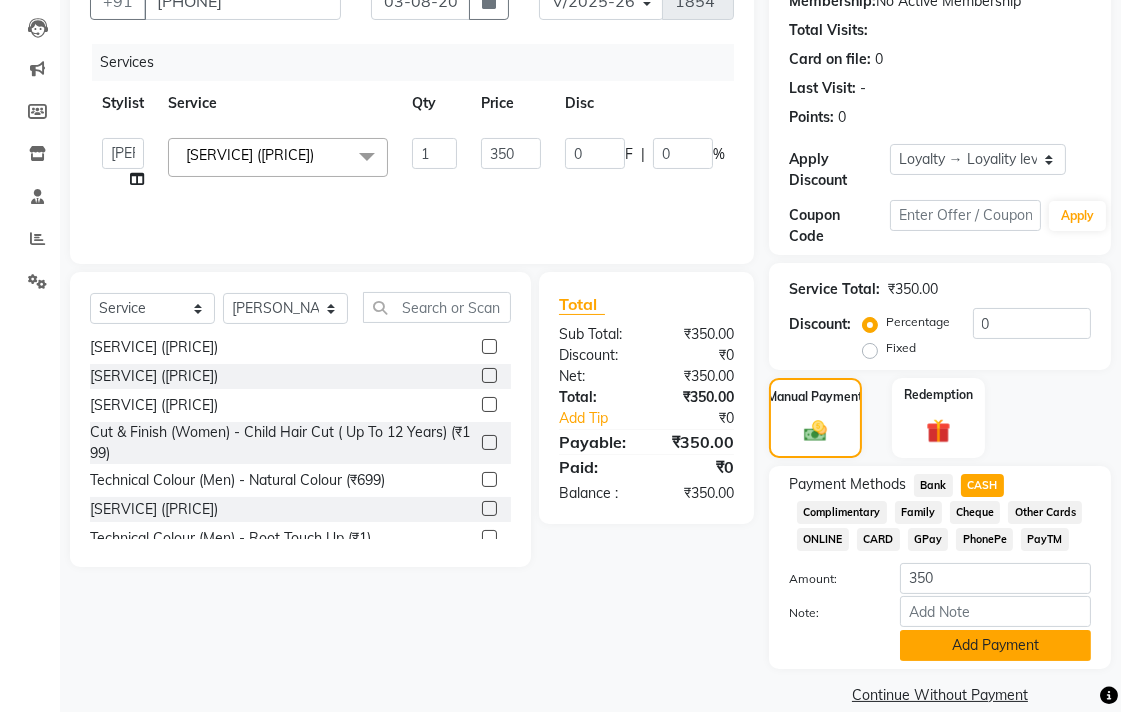 scroll, scrollTop: 233, scrollLeft: 0, axis: vertical 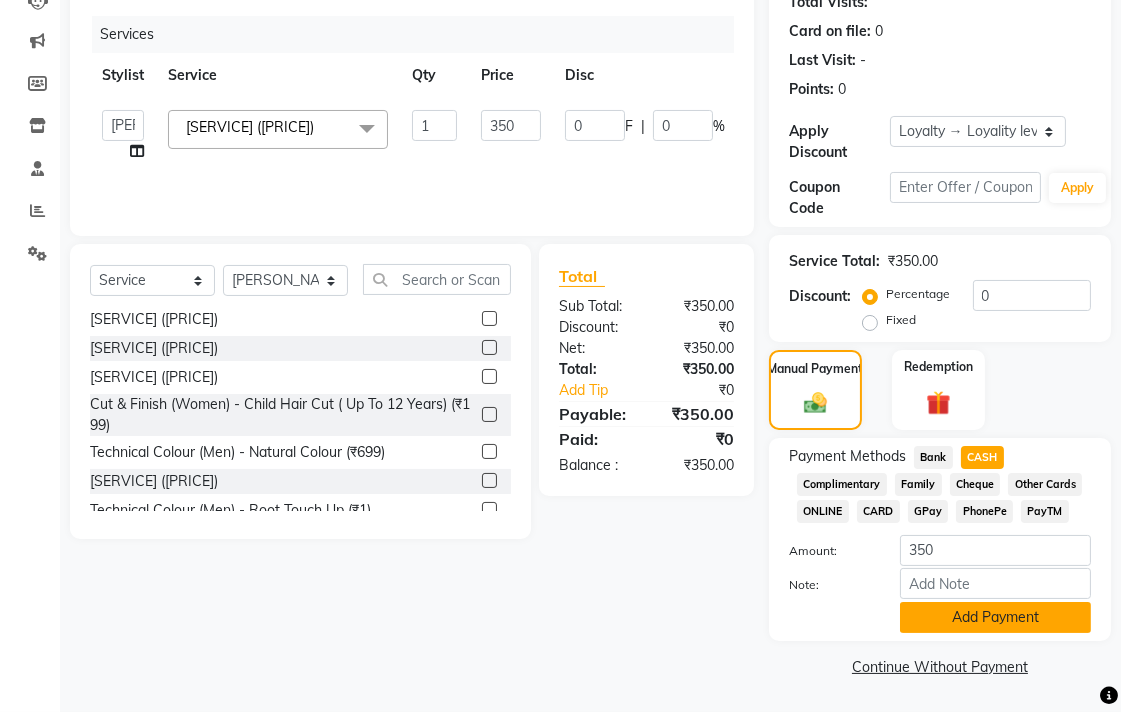 click on "Add Payment" 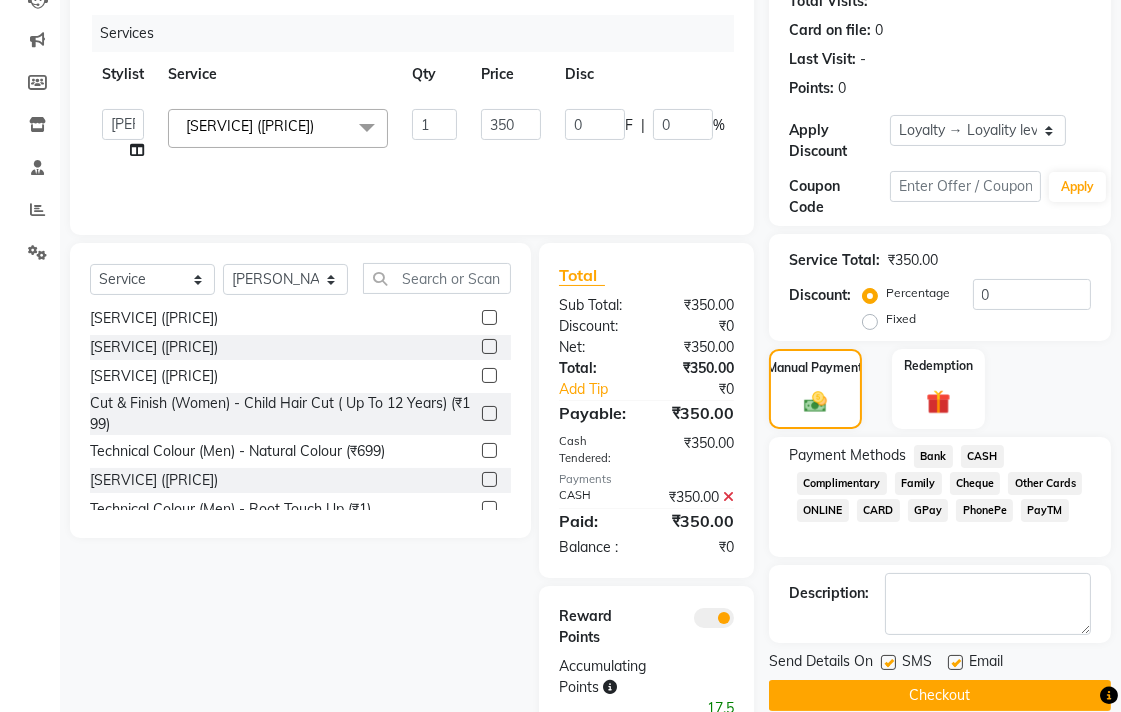 click on "Checkout" 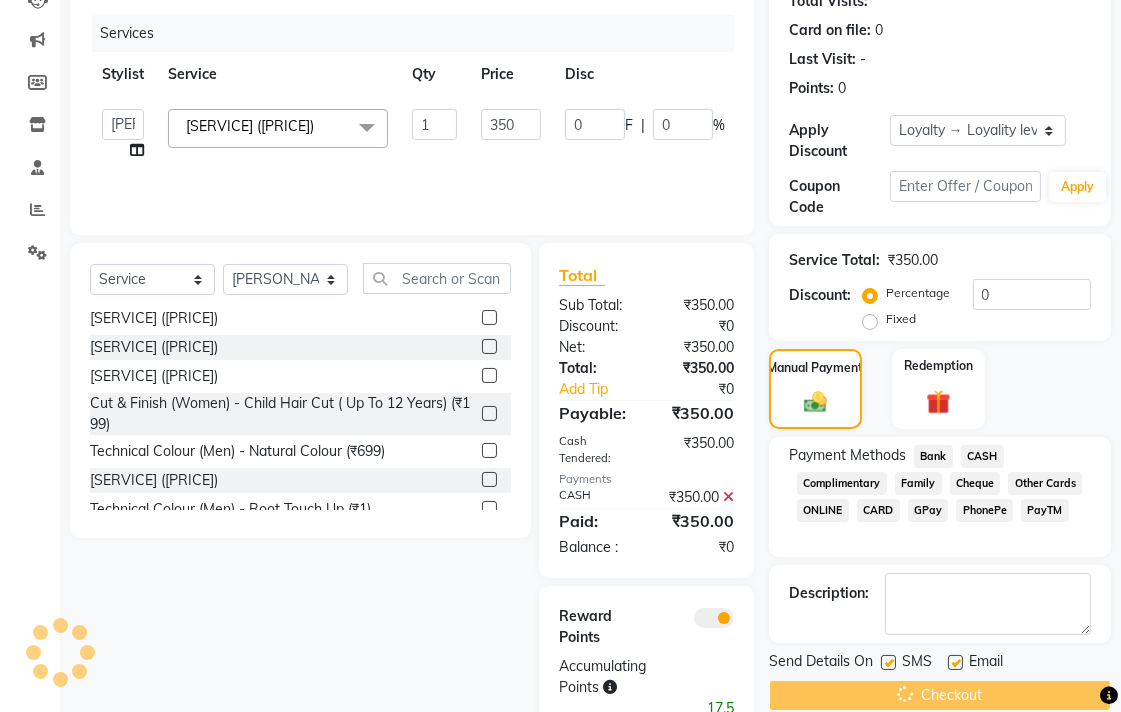 scroll, scrollTop: 264, scrollLeft: 0, axis: vertical 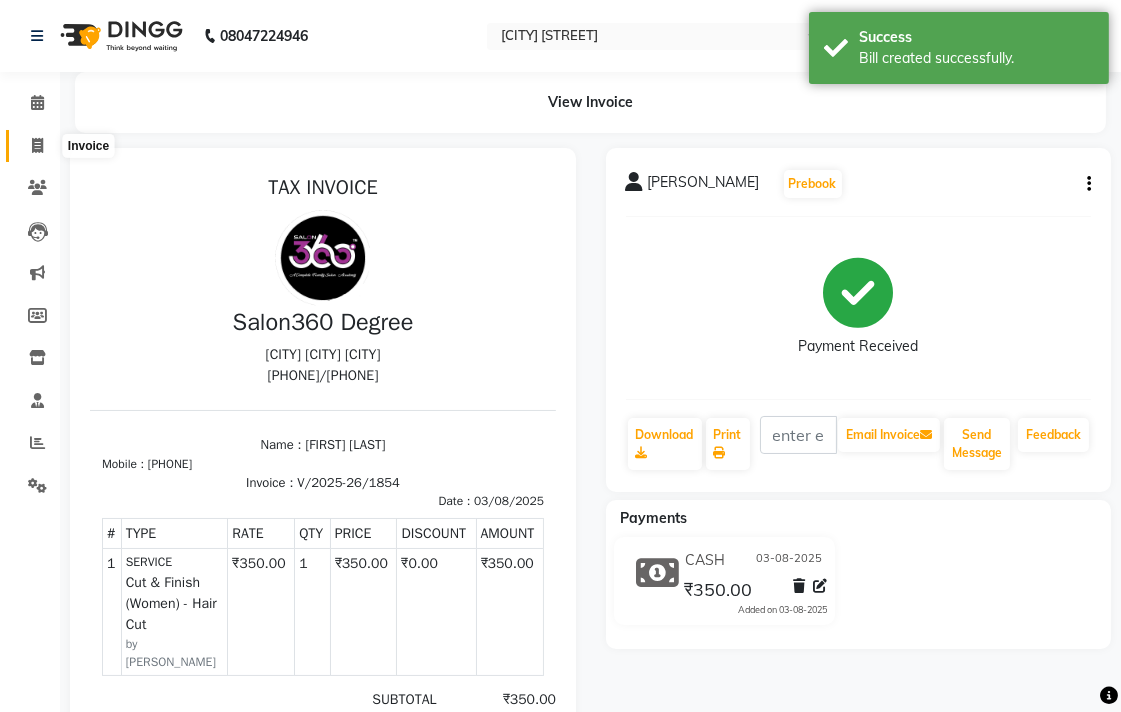 click 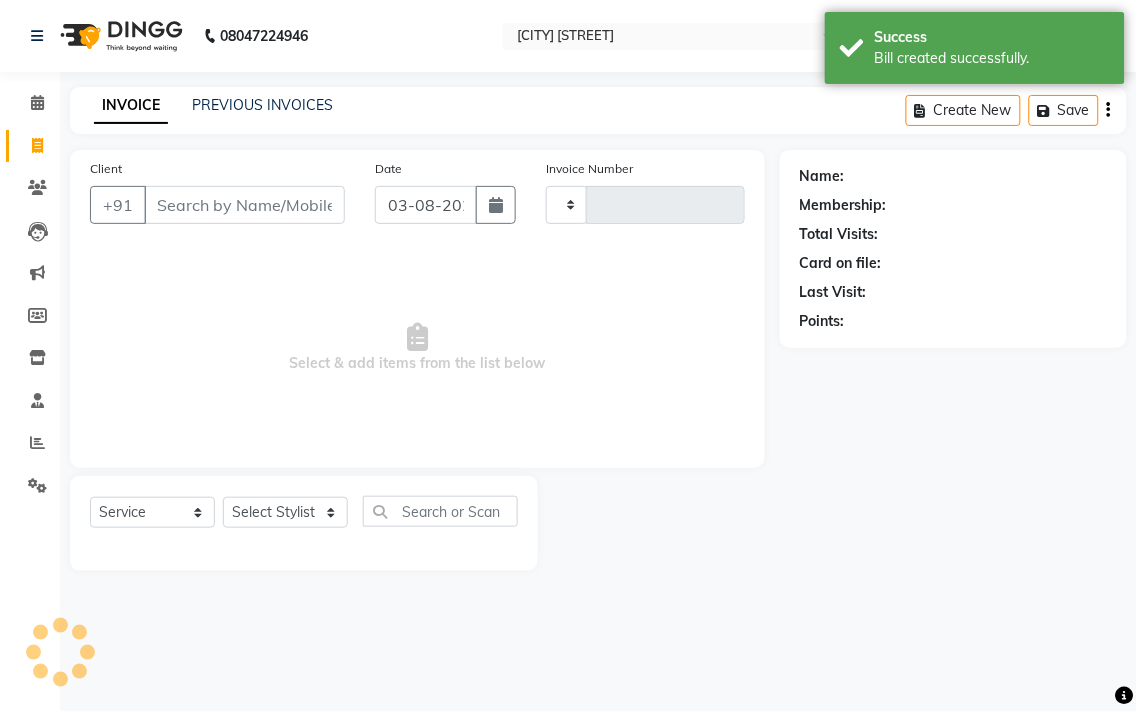 type on "1855" 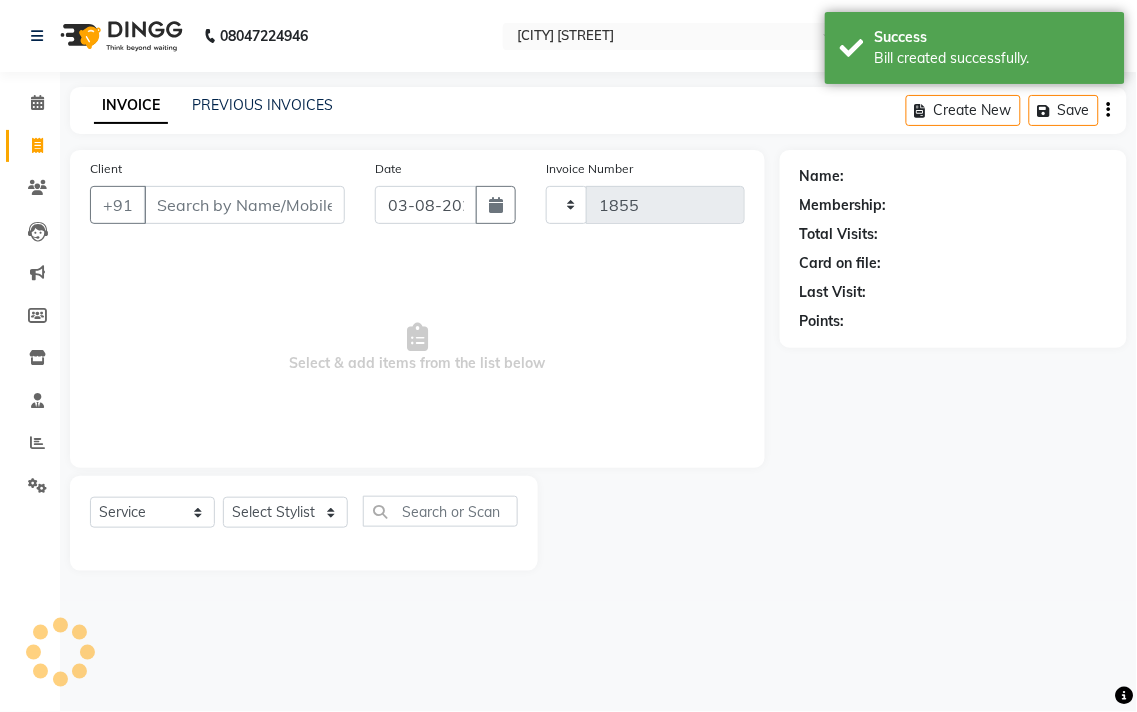 select on "5215" 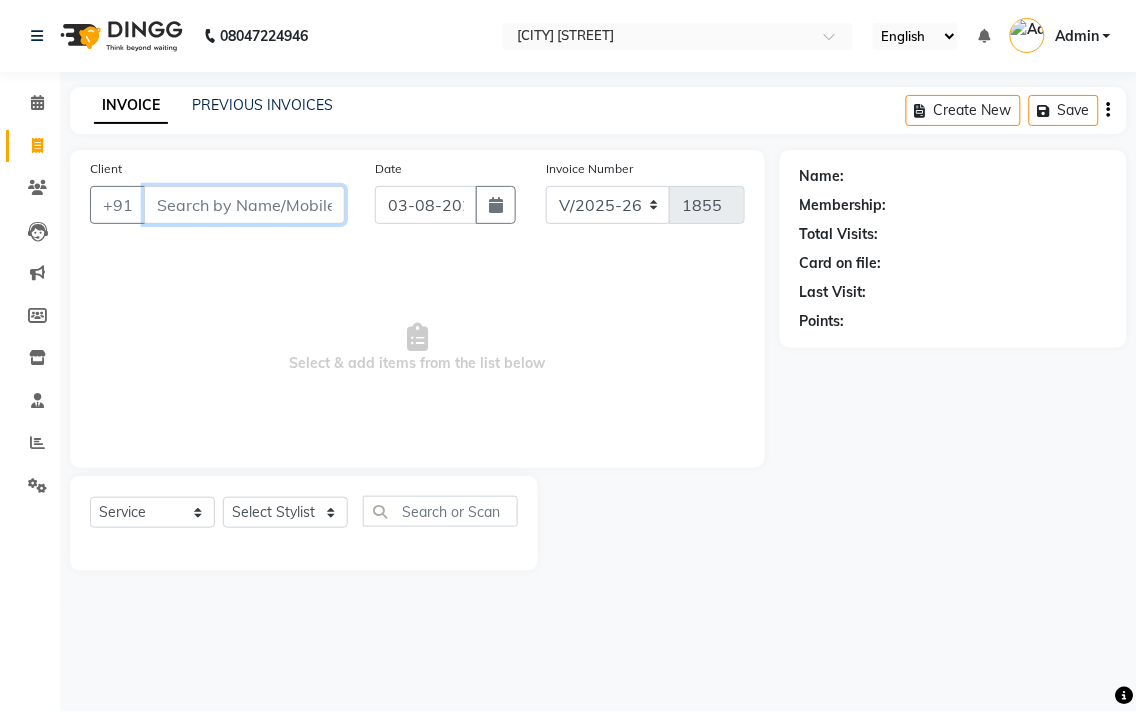 click on "Client" at bounding box center [244, 205] 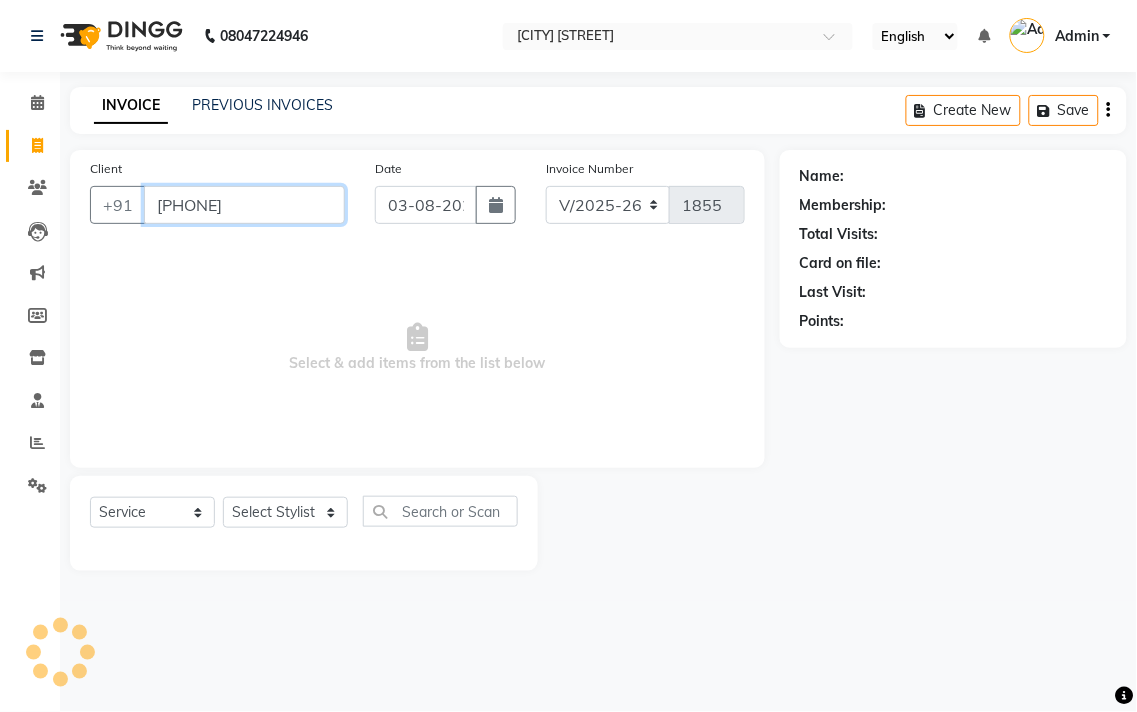 type on "[PHONE]" 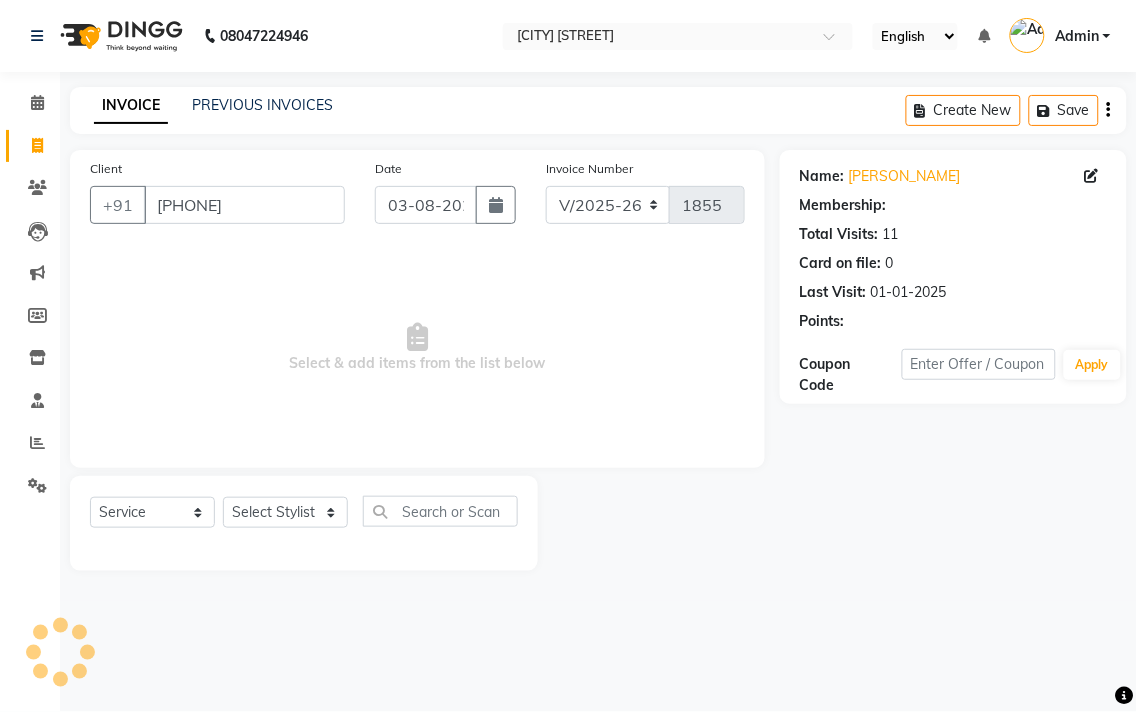 select on "1: Object" 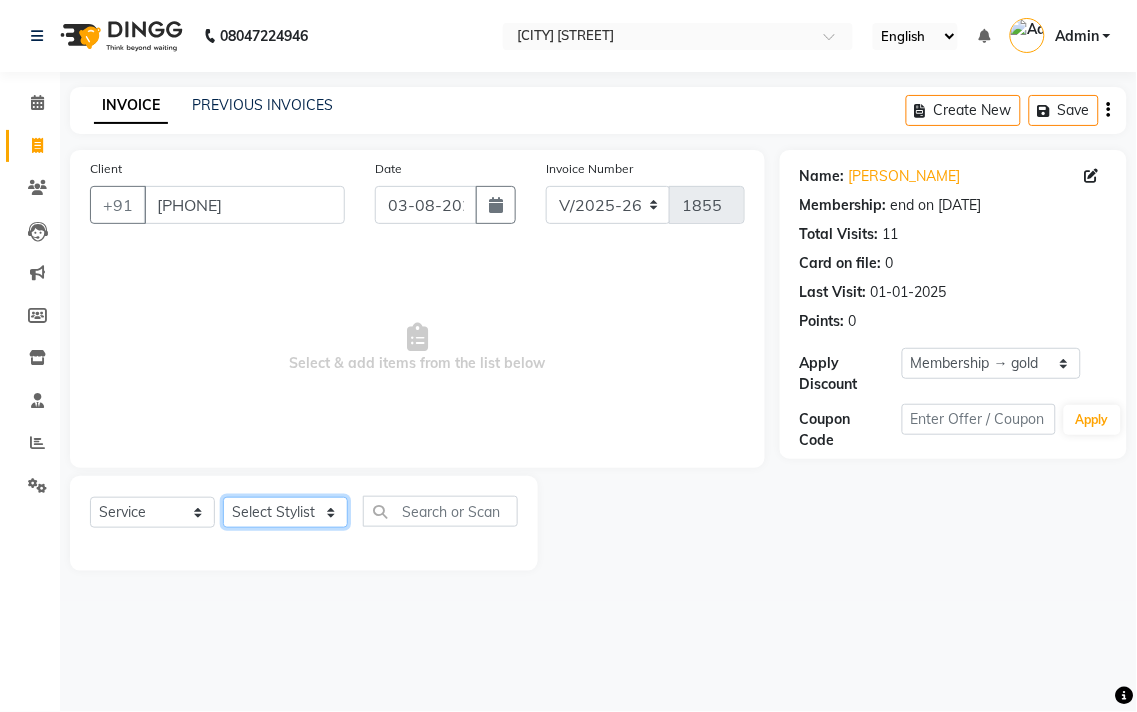 click on "Select Stylist [PERSON_NAME] [PERSON_NAME] [PERSON_NAME] [PERSON_NAME] [PERSON_NAME] [PERSON_NAME] [PERSON_NAME] [PERSON_NAME] [PERSON_NAME] [PERSON_NAME] [PERSON_NAME]" 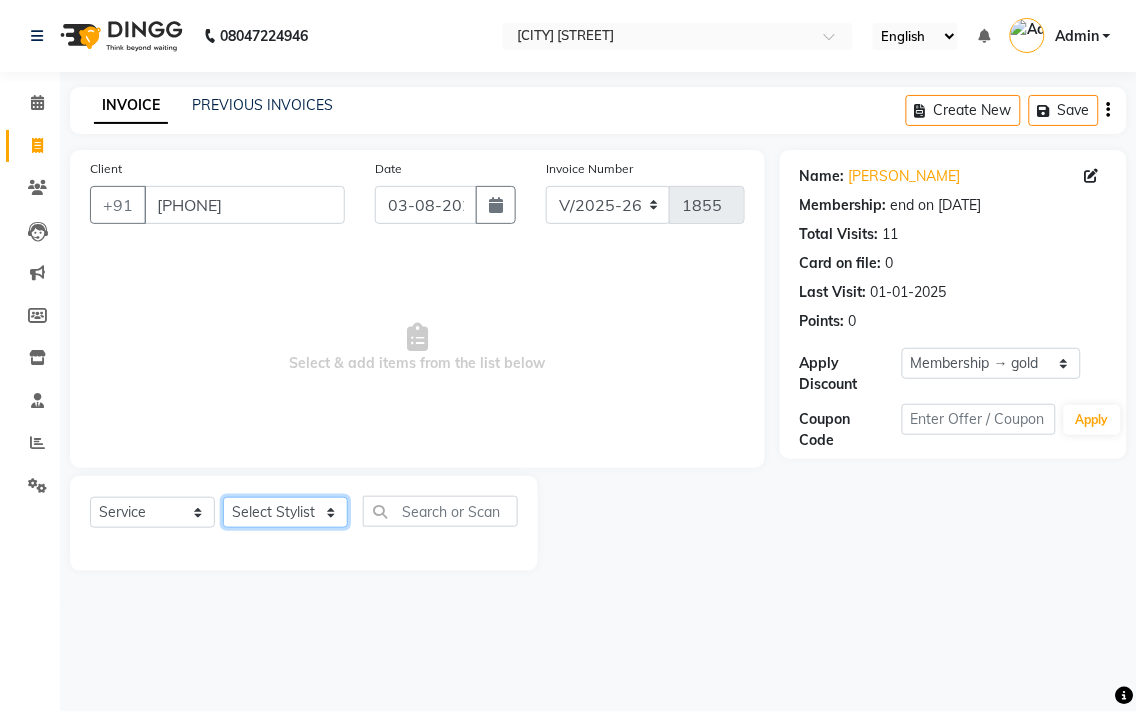 select on "87589" 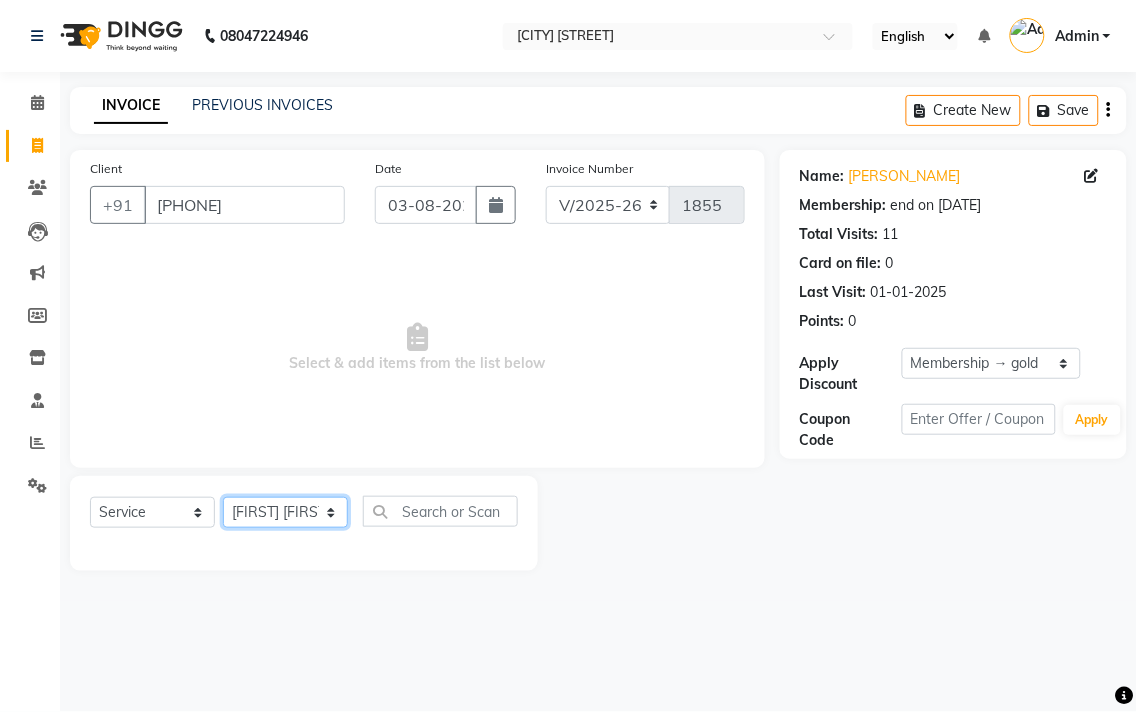 click on "Select Stylist [PERSON_NAME] [PERSON_NAME] [PERSON_NAME] [PERSON_NAME] [PERSON_NAME] [PERSON_NAME] [PERSON_NAME] [PERSON_NAME] [PERSON_NAME] [PERSON_NAME] [PERSON_NAME]" 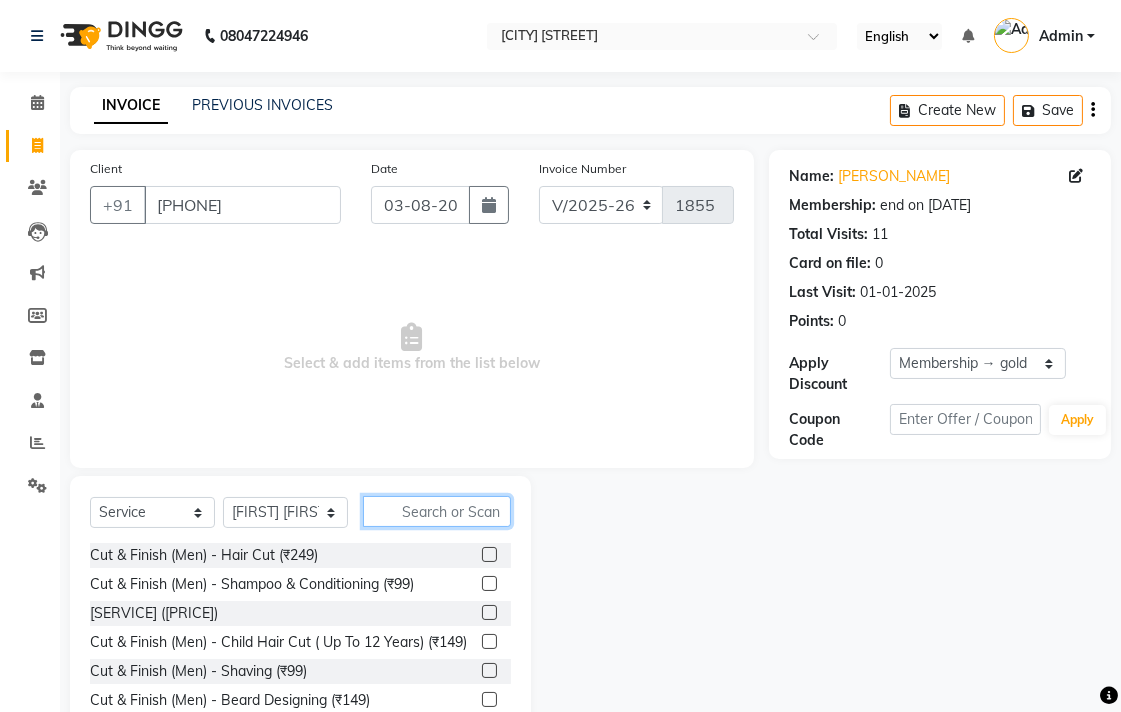 click 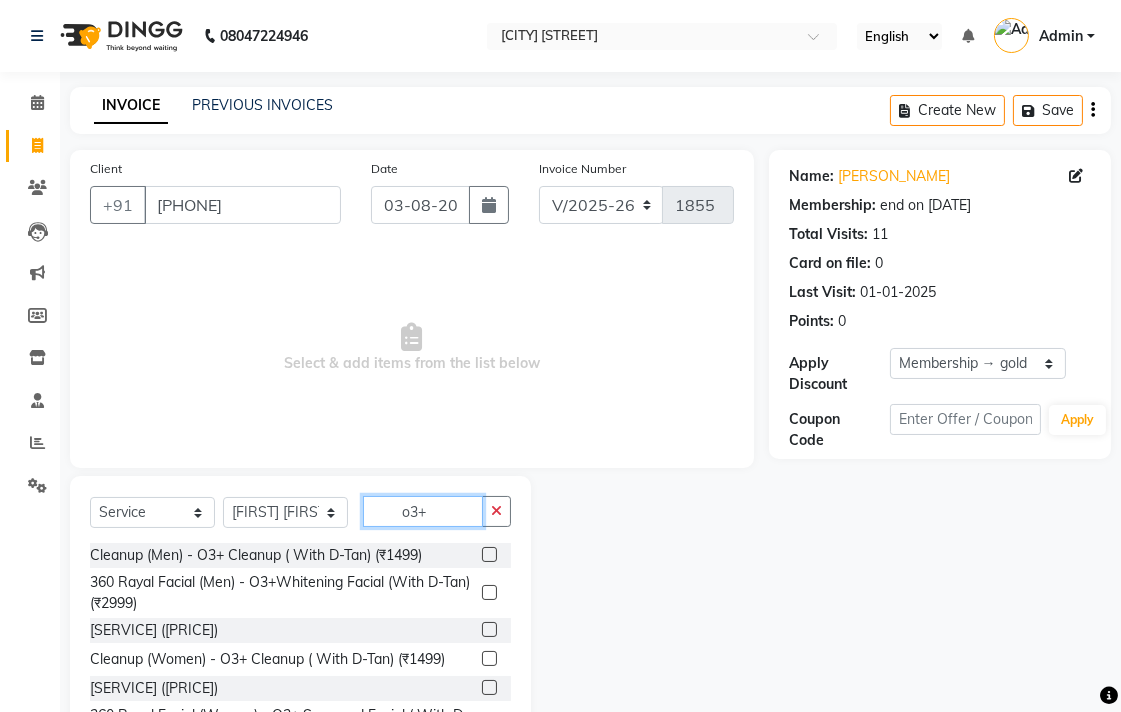 type on "o3+" 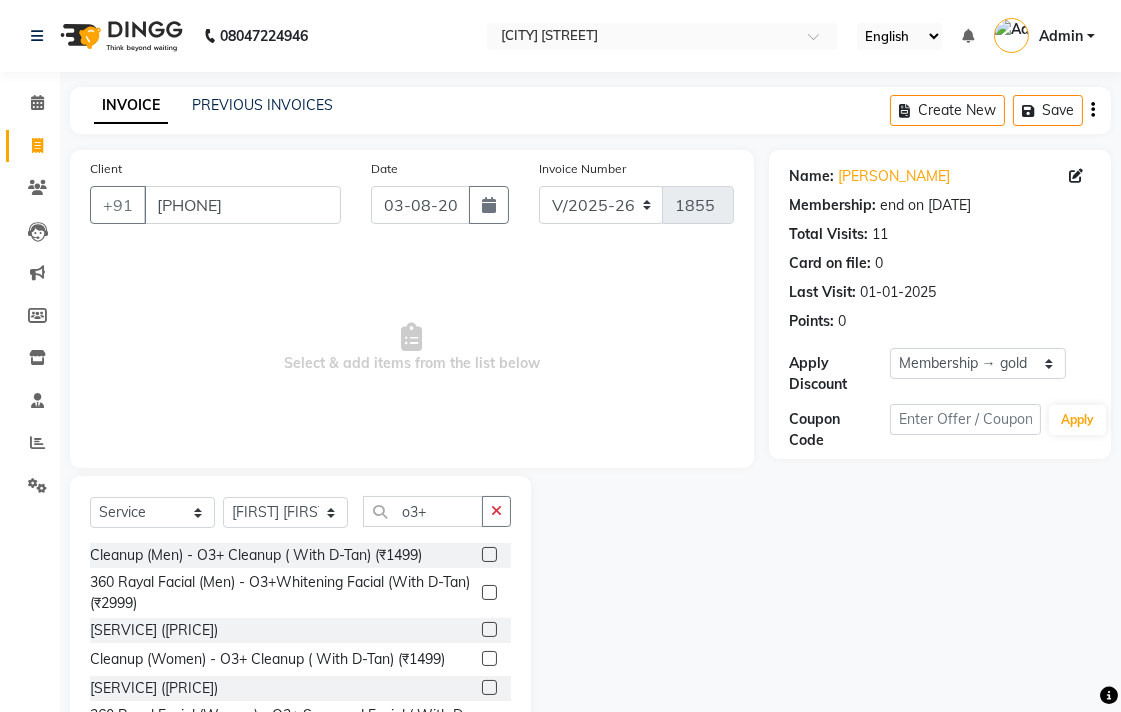 click 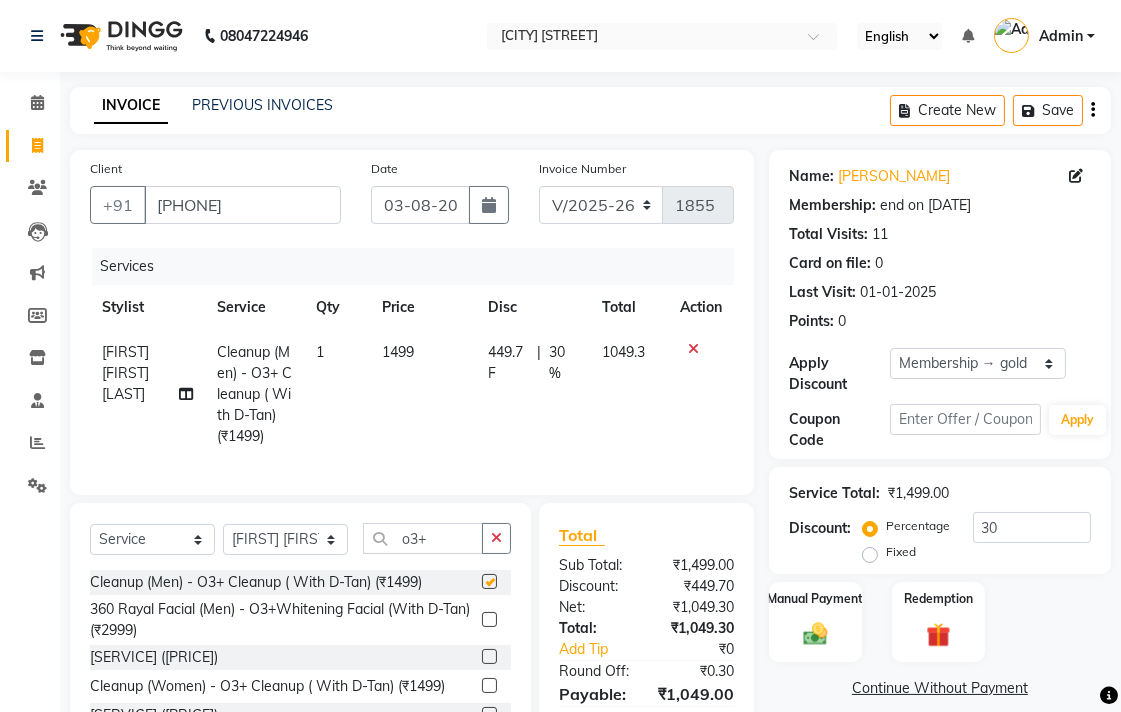 checkbox on "false" 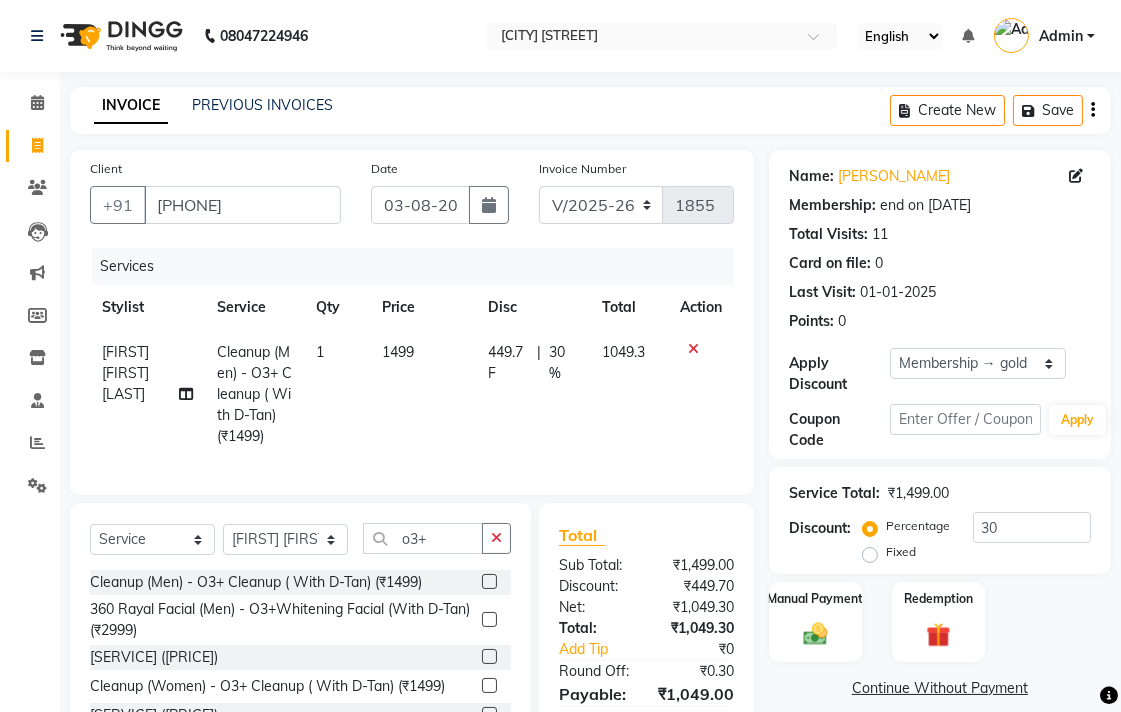 click on "30 %" 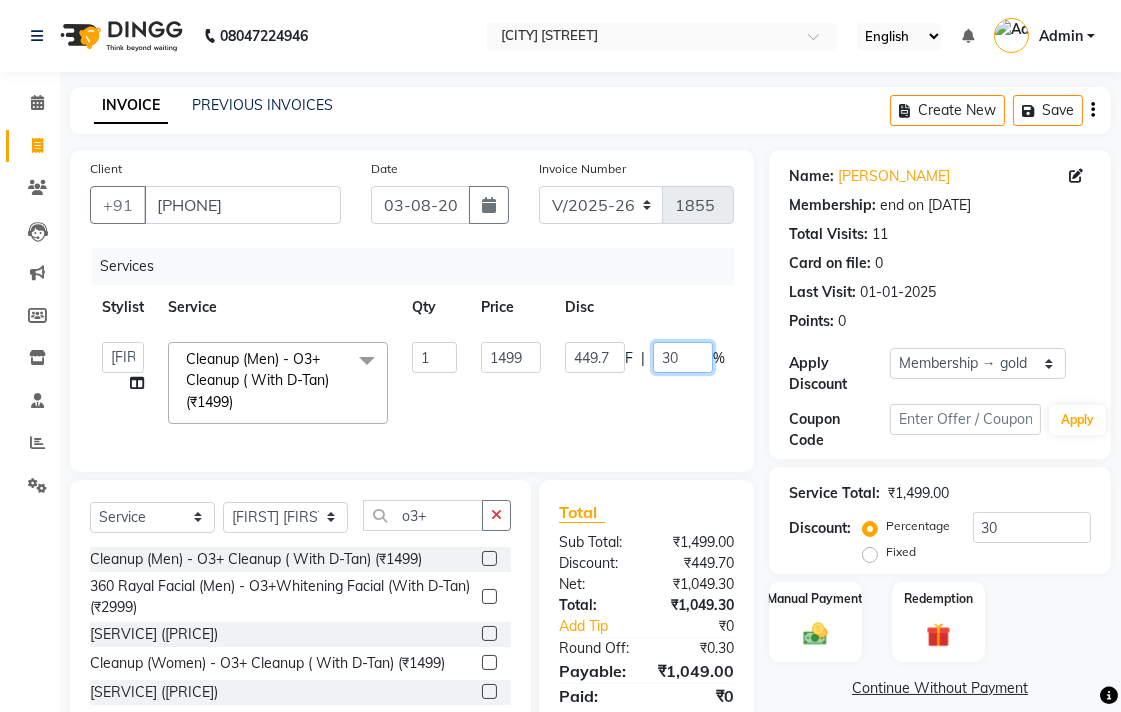 click on "30" 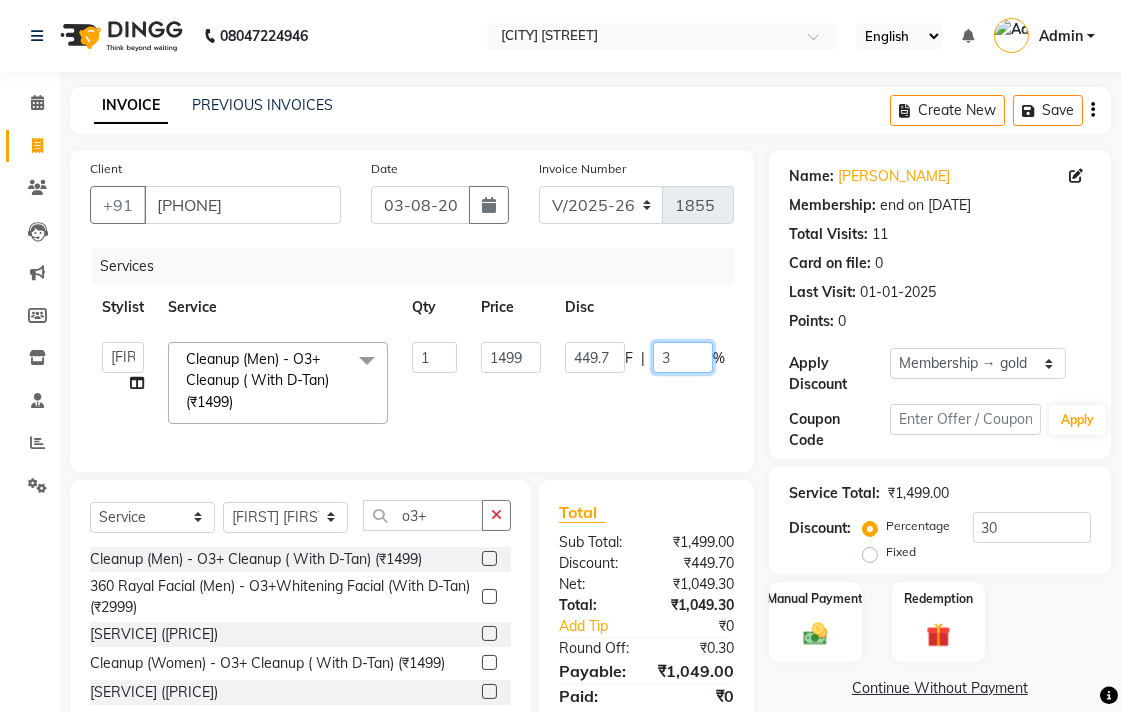 type 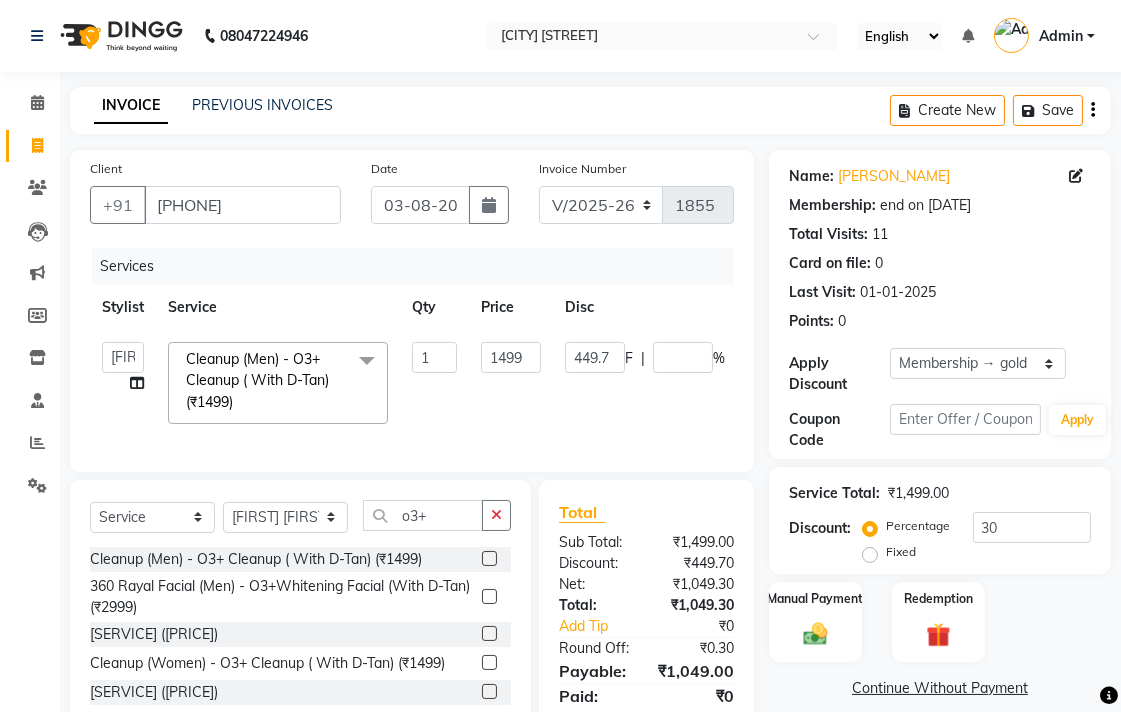 click on "[PERSON_NAME] [PERSON_NAME] [PERSON_NAME] [PERSON_NAME] [PERSON_NAME] [PERSON_NAME] [PERSON_NAME] [PERSON_NAME] [PERSON_NAME] [PERSON_NAME] [PERSON_NAME] Cleanup (Men) - O3+ Cleanup ( With D-Tan) (₹1499) x Cut & Finish (Men) - Hair Cut (₹249) Cut & Finish (Men) - Shampoo & Conditioning (₹99) Cut & Finish (Men) - Advance Hair Cut (₹299) Cut & Finish (Men) - Child Hair Cut ( Up To 12 Years) (₹149) Cut & Finish (Men) - Shaving (₹99) Cut & Finish (Men) - Beard Designing (₹149) nail art (₹1900) FREE EYEBRO (₹0) FACE SCARBING (₹100) pearsing (₹400) beard color (₹199) mustace color (₹99) Fiber complex tretment (₹3500) eyerpeirsing par pear (₹300) shea bater spa men (₹2000) shea bater hair spa women (₹3000) color aply only (₹300) bio plstia (₹6000) campaki hair spa (₹3000) Cut & Finish (Women) - Hair Cut (₹349) Cut & Finish (Women) - Shampoo & Conditioning (₹199) Cut & Finish (Women) - Advance Hair Cut (₹599) mustache color (men) (₹100) 1 1499 F" 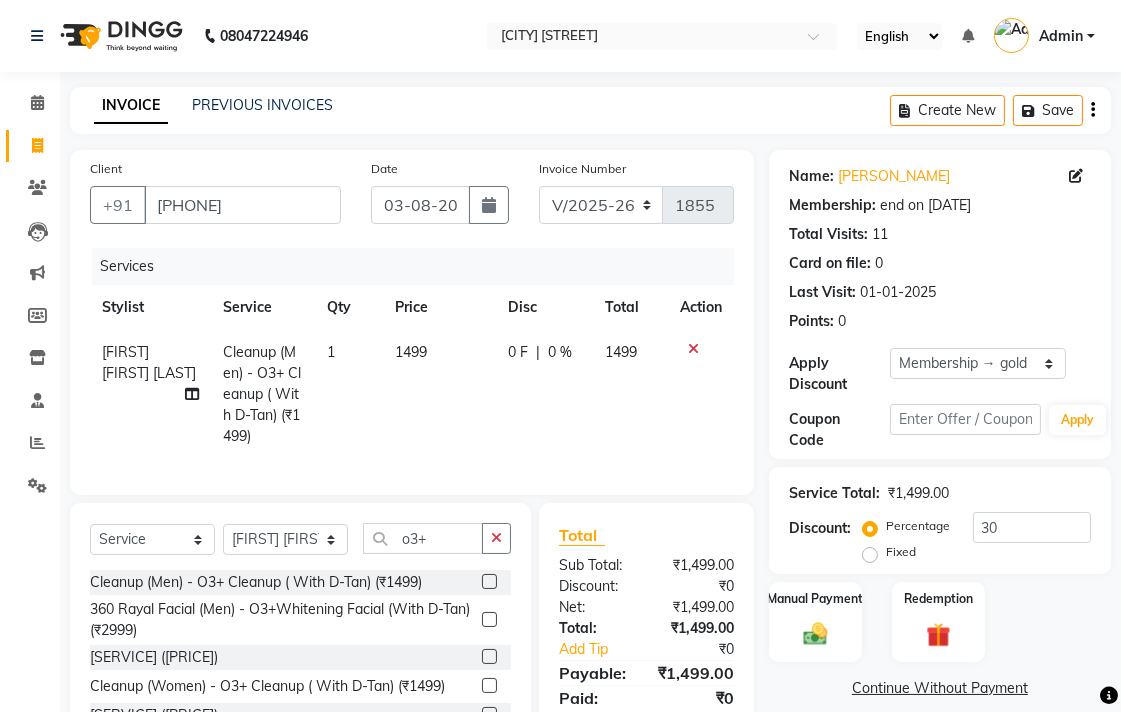 click on "1499" 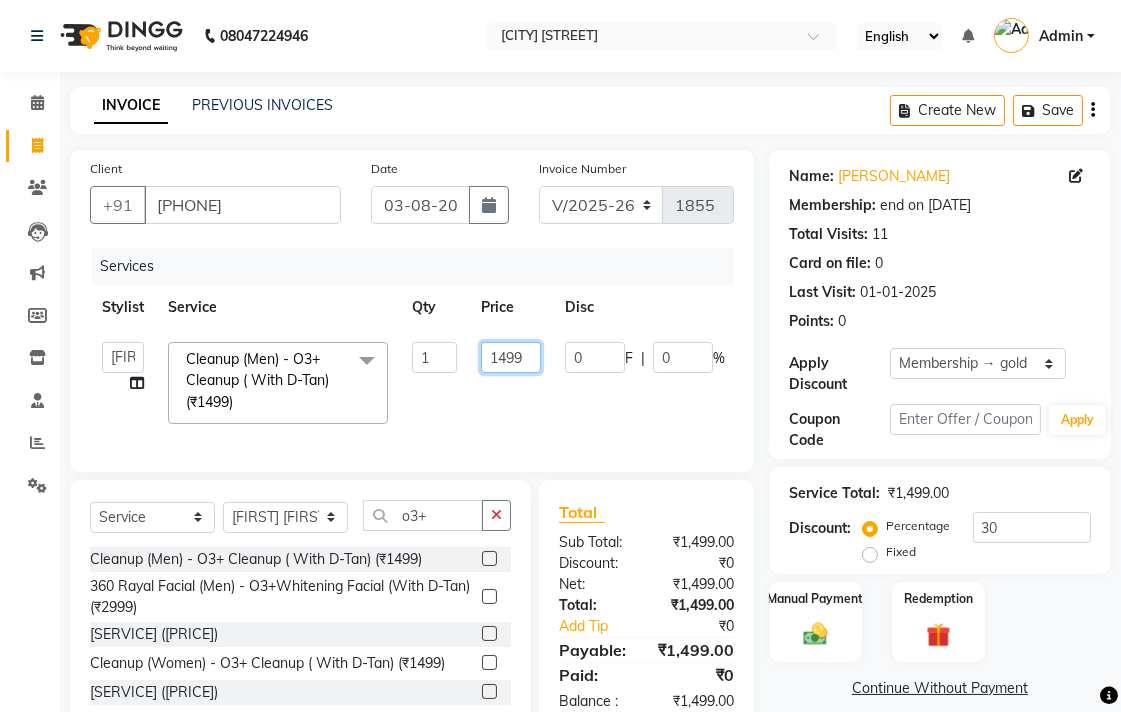 click on "1499" 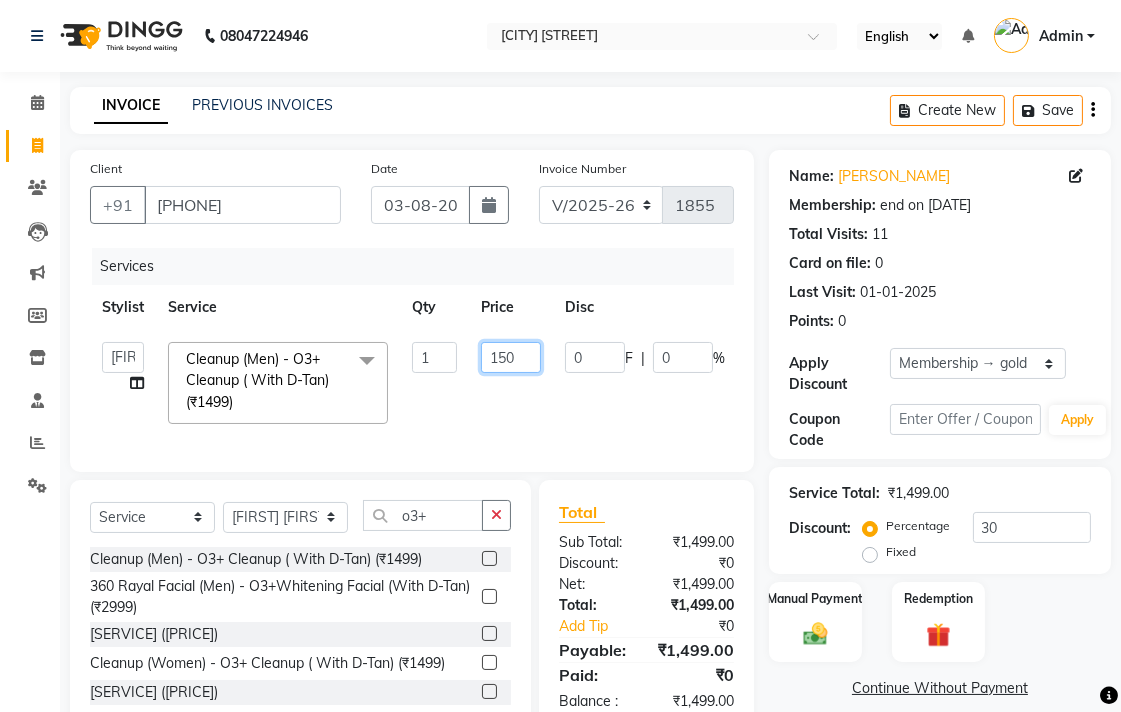 type on "1500" 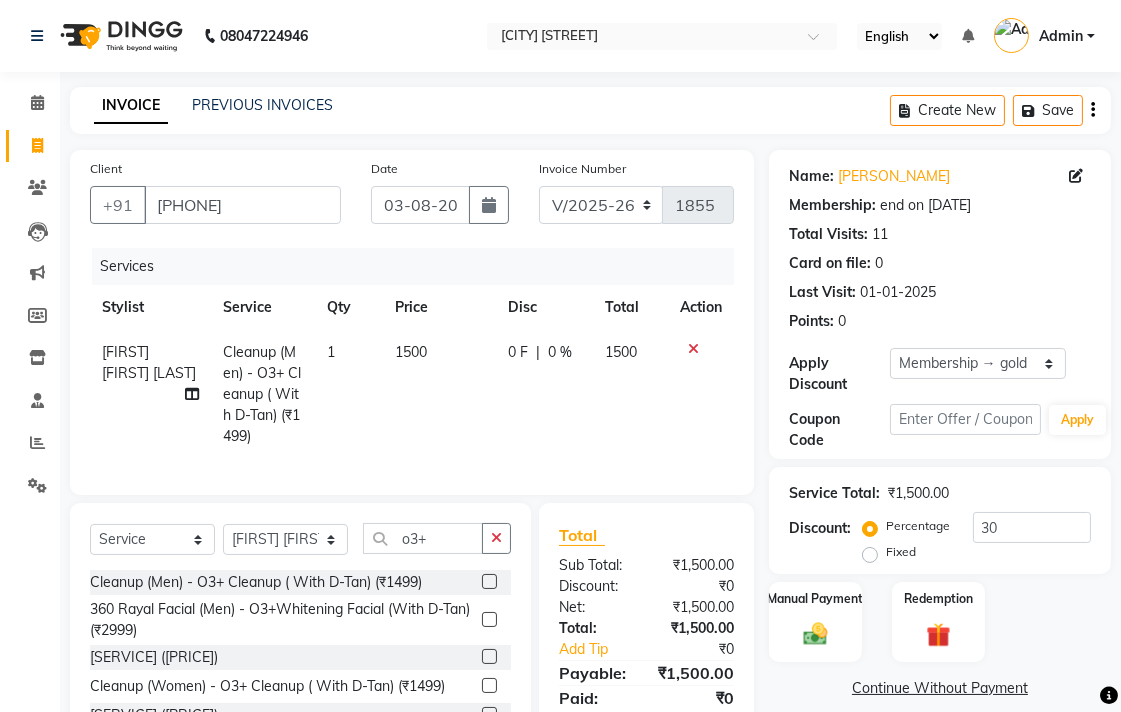 click on "0 F | 0 %" 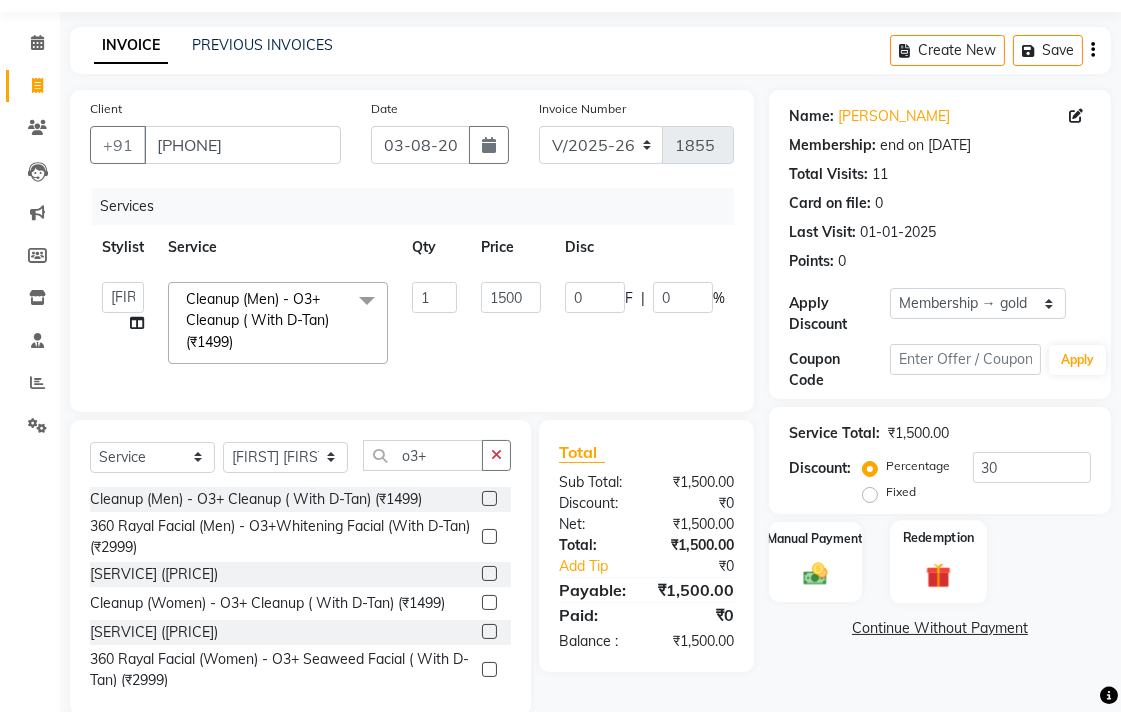 scroll, scrollTop: 110, scrollLeft: 0, axis: vertical 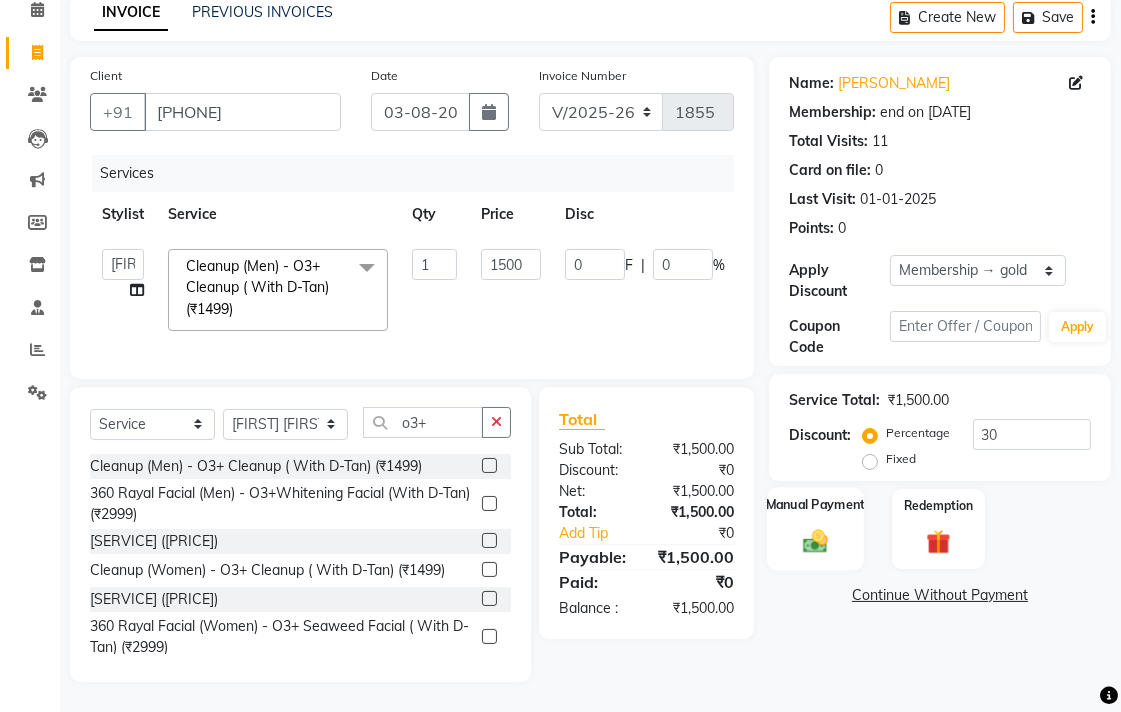 click 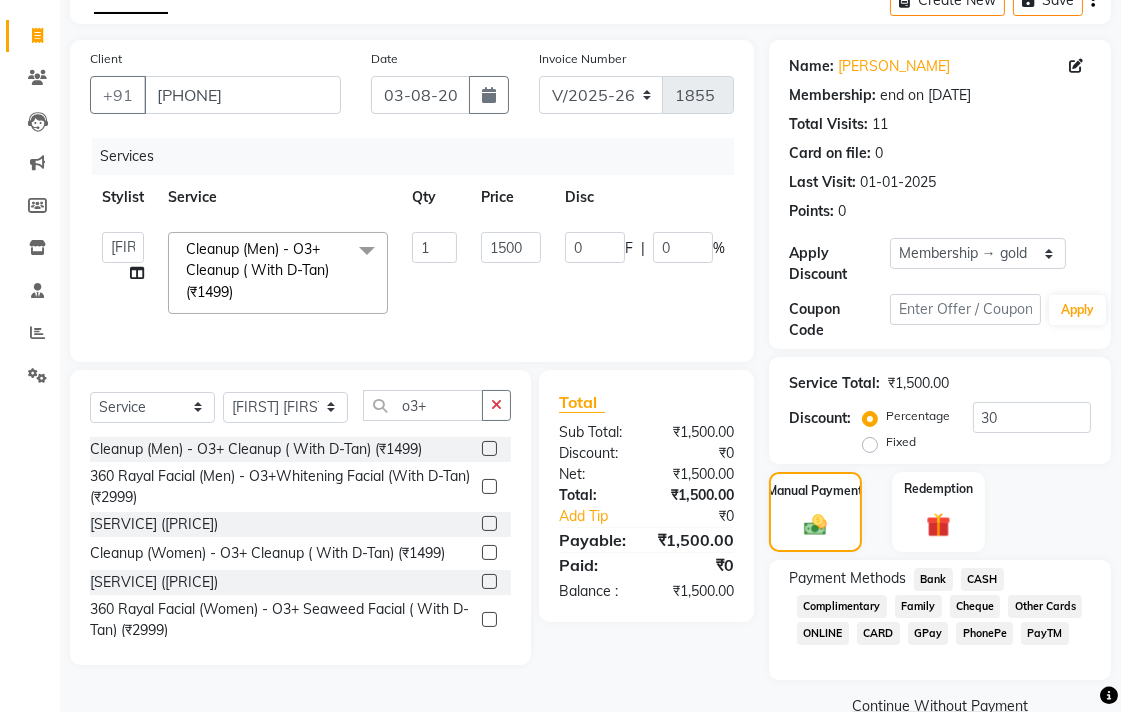 click on "Bank" 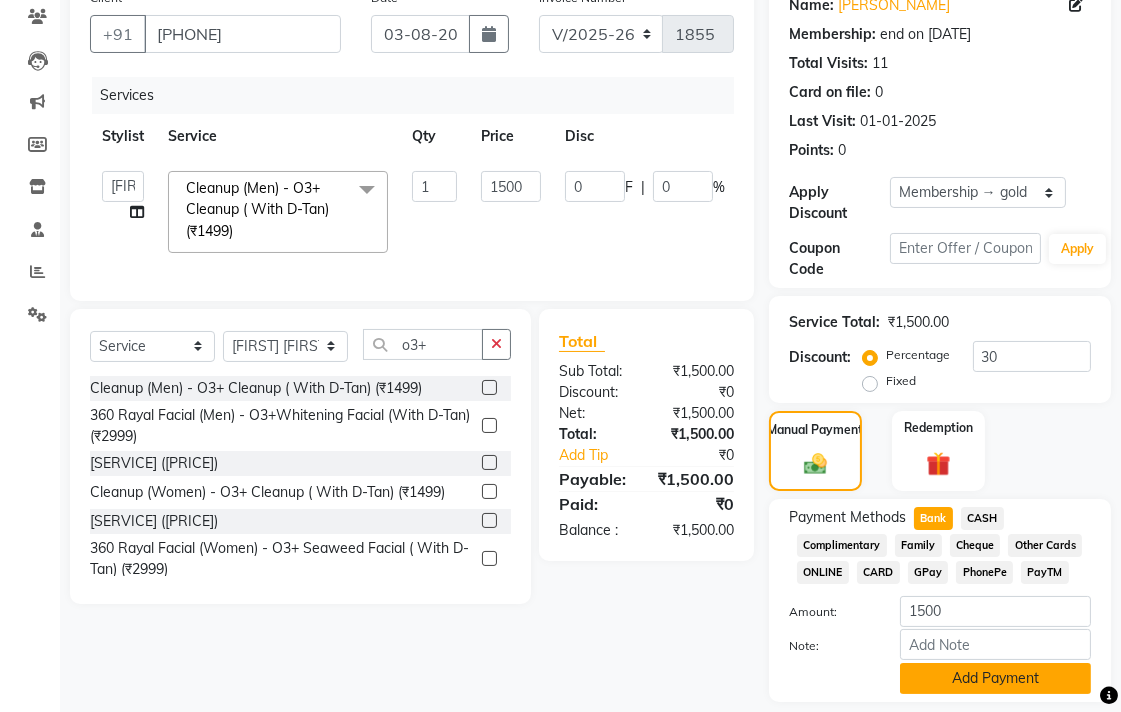 scroll, scrollTop: 233, scrollLeft: 0, axis: vertical 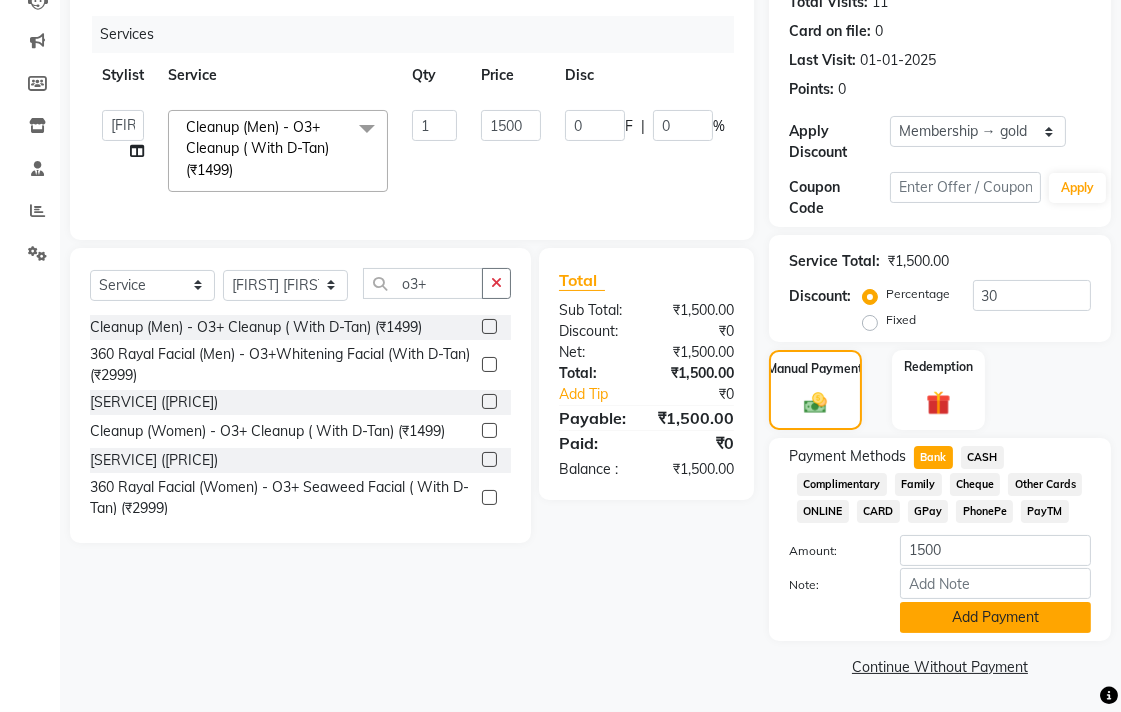 click on "Add Payment" 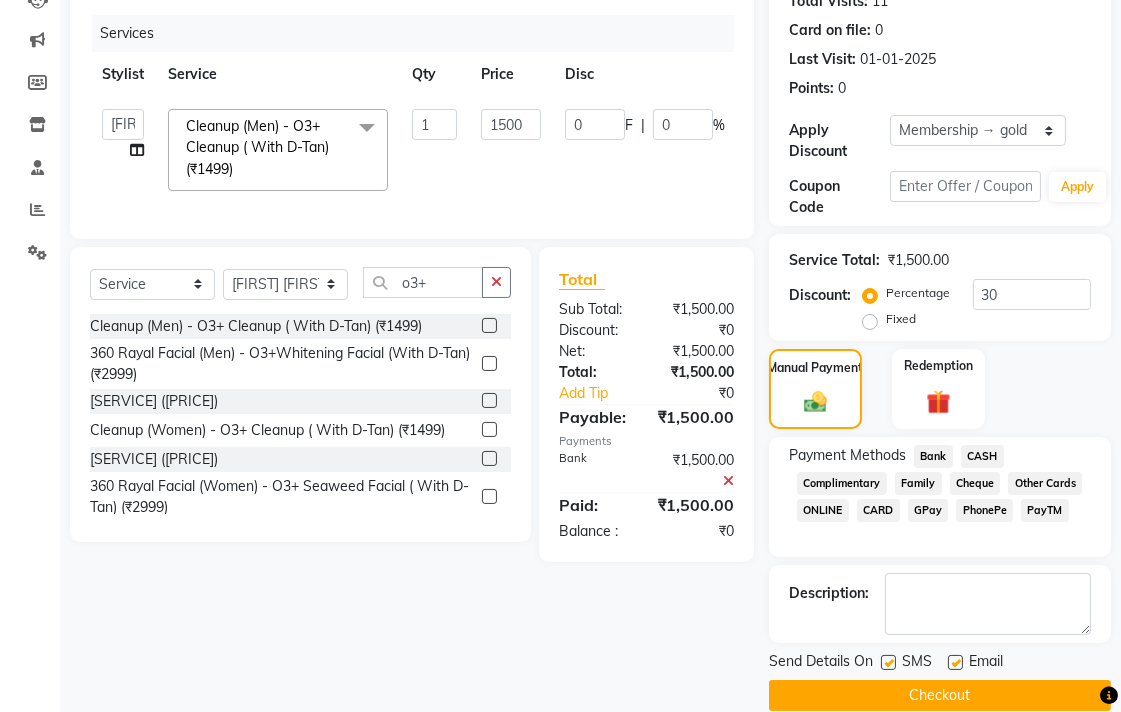 click on "Checkout" 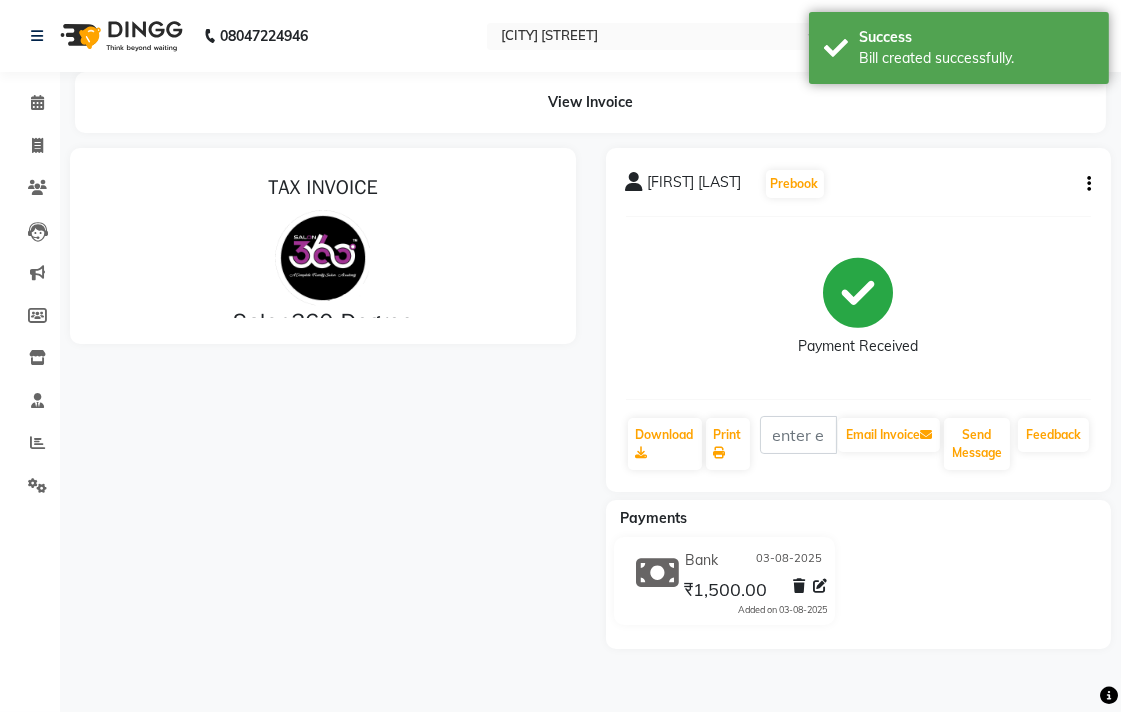 scroll, scrollTop: 0, scrollLeft: 0, axis: both 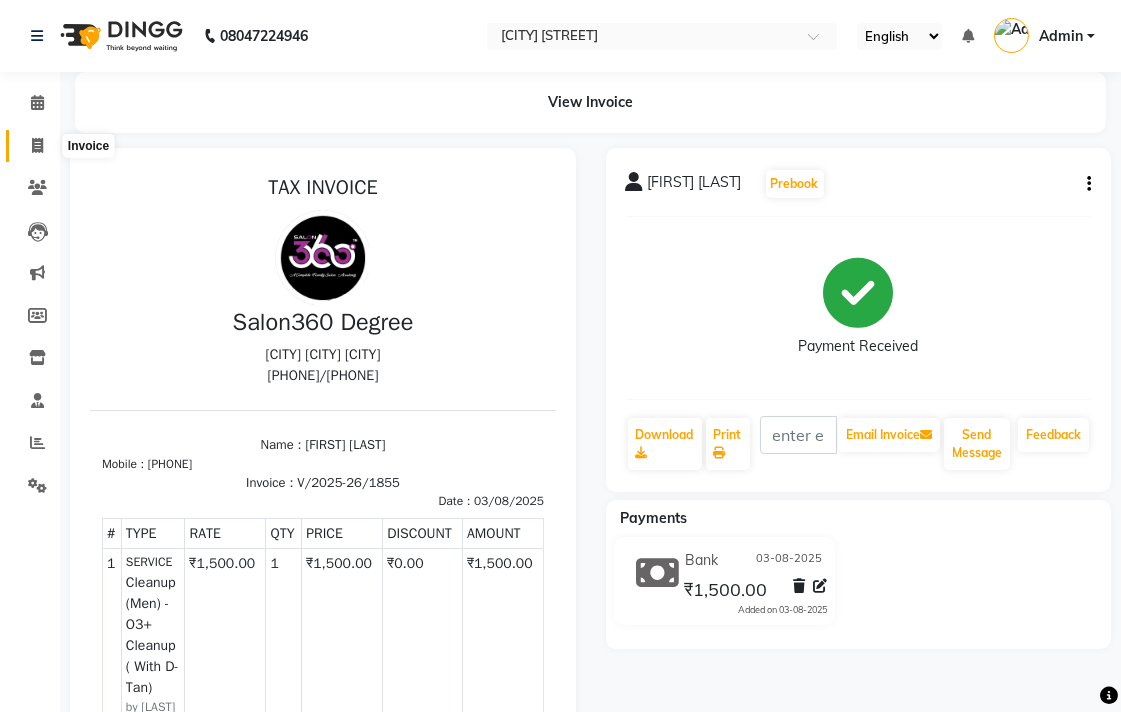 click 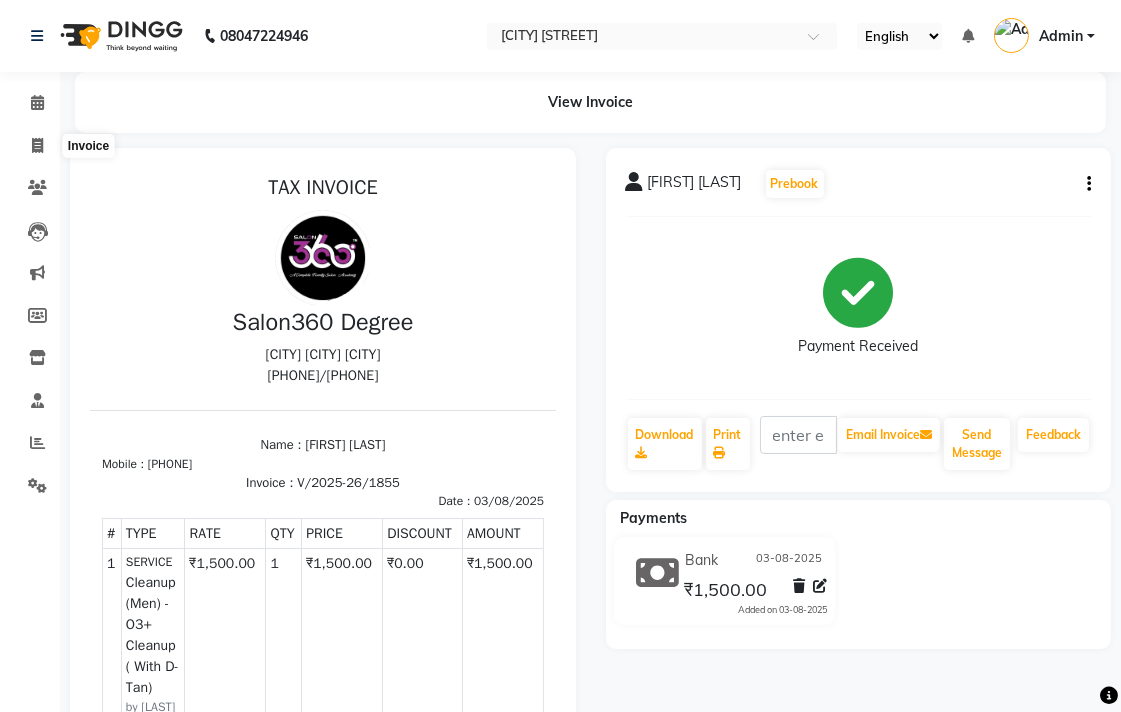 select on "service" 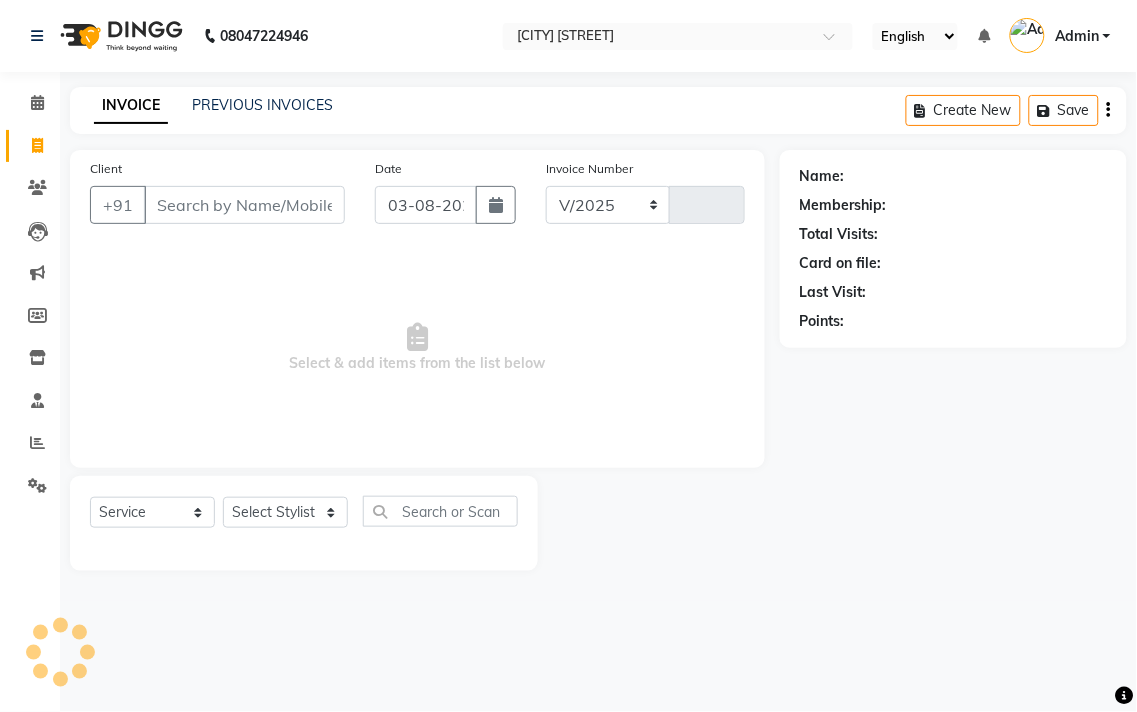 select on "5215" 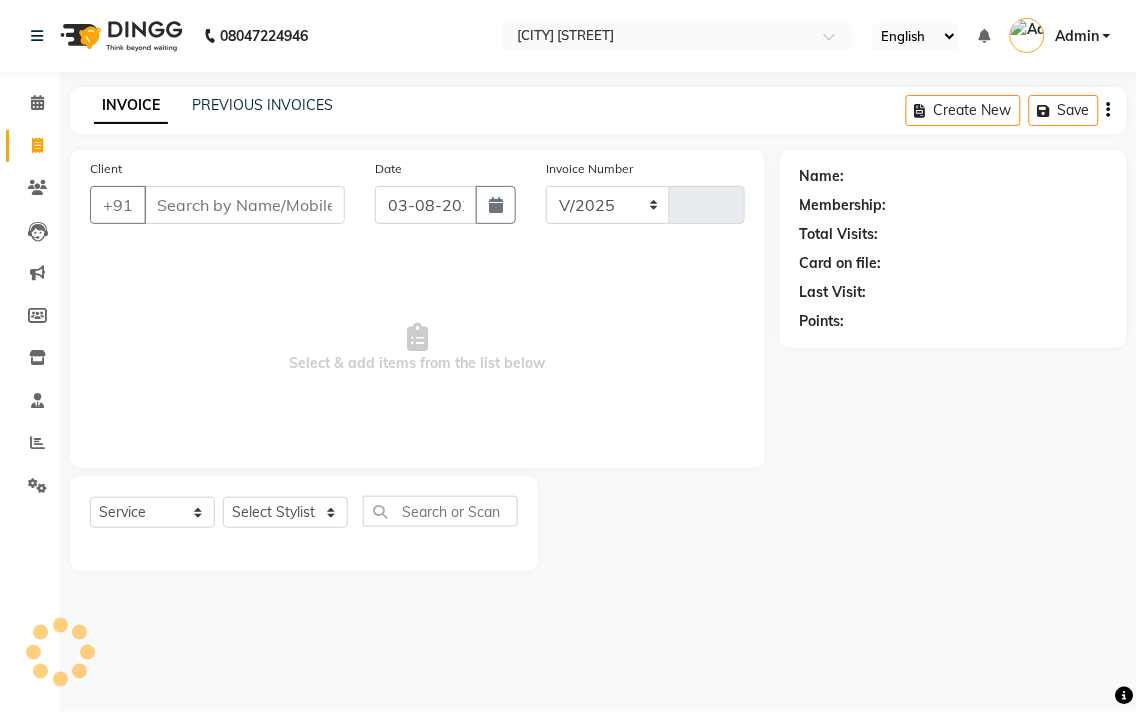 type on "1856" 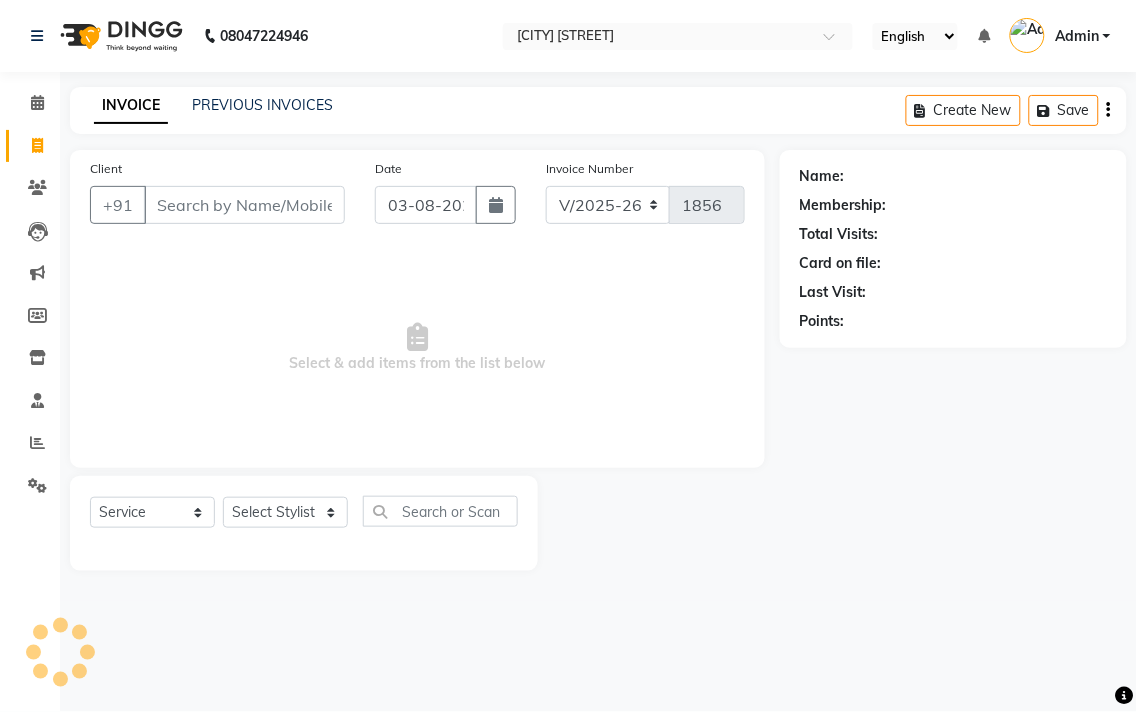 click on "Client" at bounding box center [244, 205] 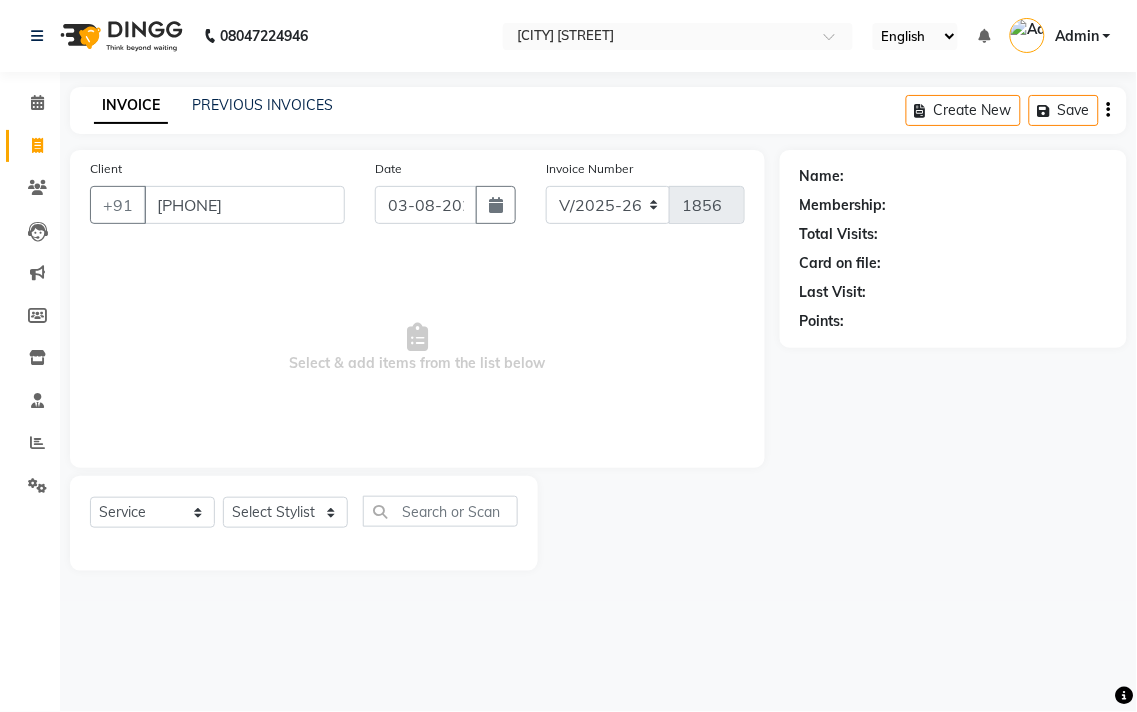 type on "[PHONE]" 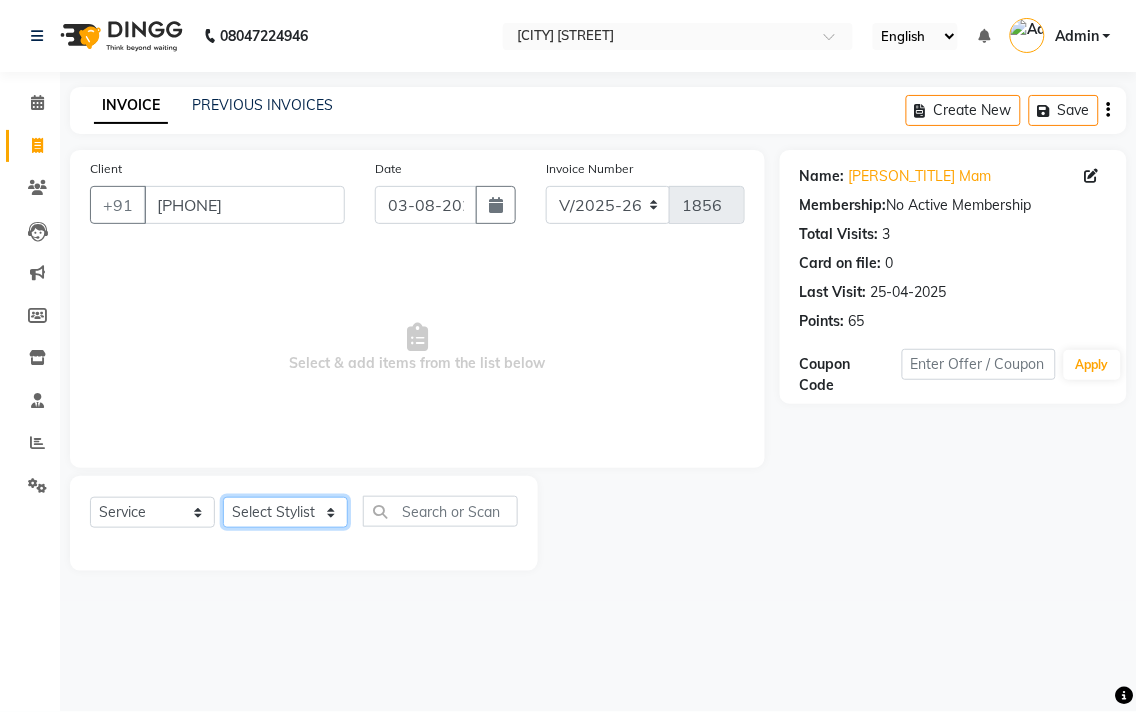click on "Select Stylist [PERSON_NAME] [PERSON_NAME] [PERSON_NAME] [PERSON_NAME] [PERSON_NAME] [PERSON_NAME] [PERSON_NAME] [PERSON_NAME] [PERSON_NAME] [PERSON_NAME] [PERSON_NAME]" 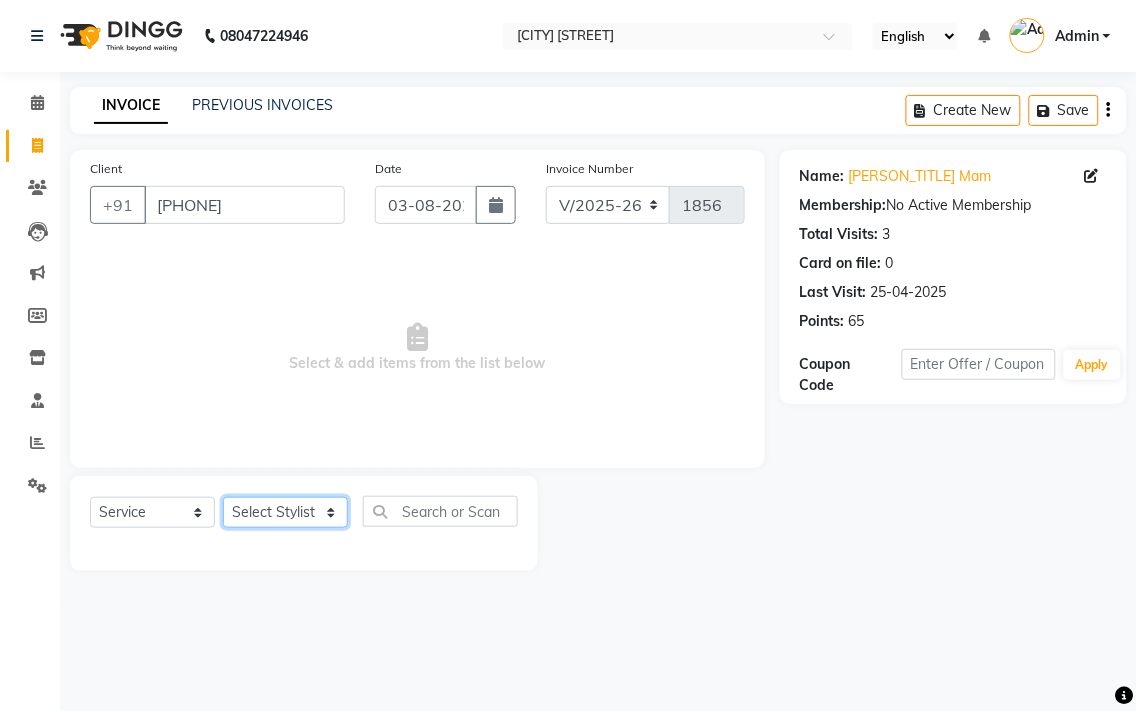 select on "33518" 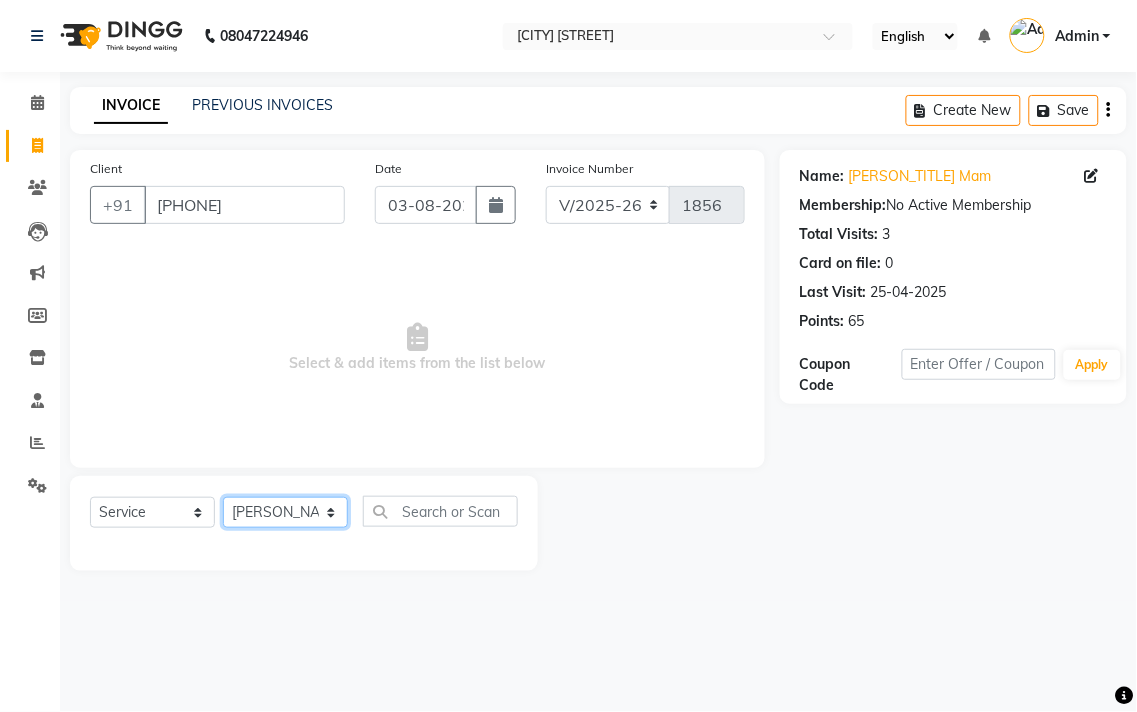 click on "Select Stylist [PERSON_NAME] [PERSON_NAME] [PERSON_NAME] [PERSON_NAME] [PERSON_NAME] [PERSON_NAME] [PERSON_NAME] [PERSON_NAME] [PERSON_NAME] [PERSON_NAME] [PERSON_NAME]" 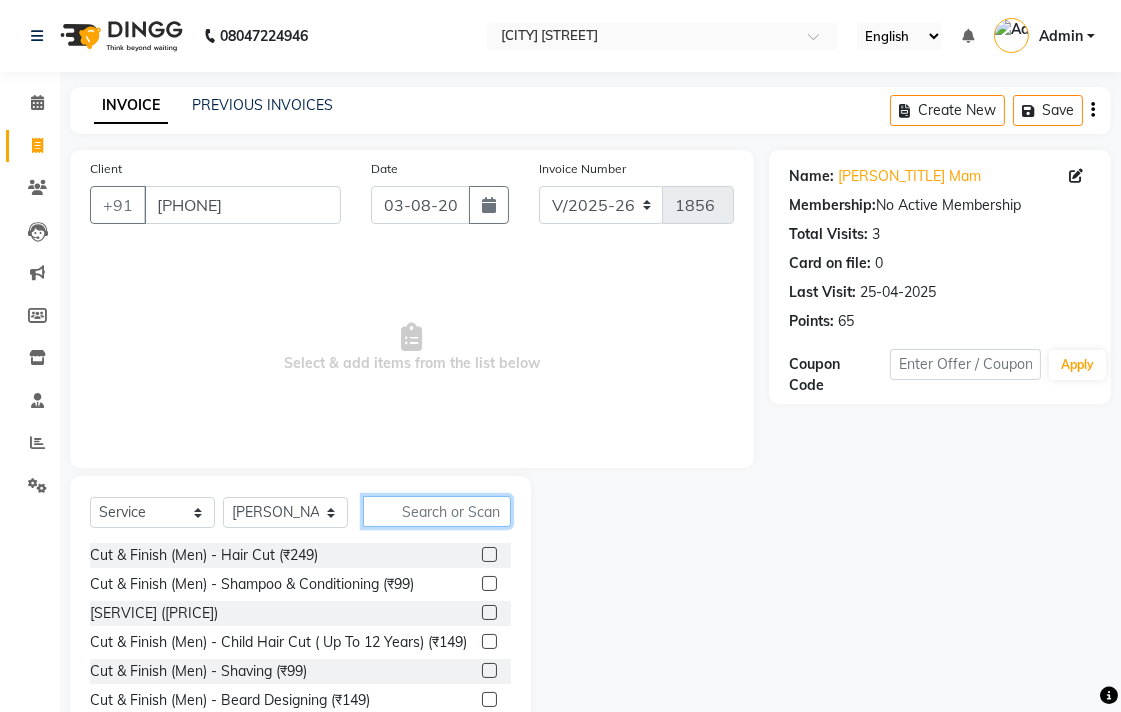 click 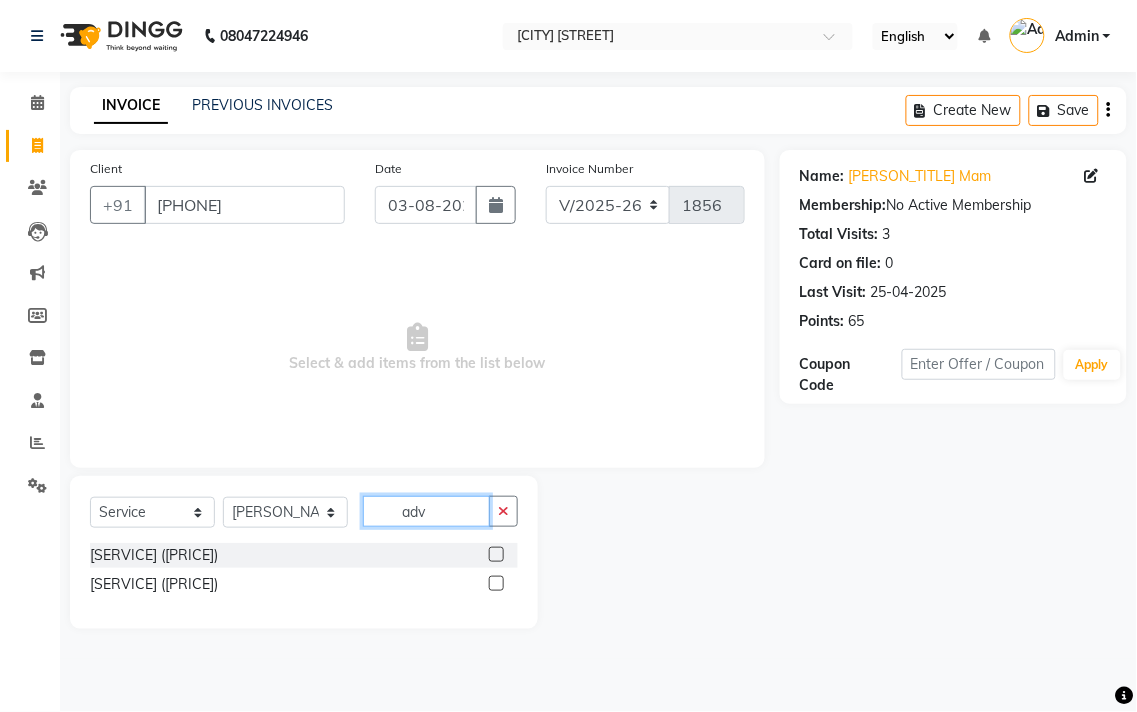 type on "adv" 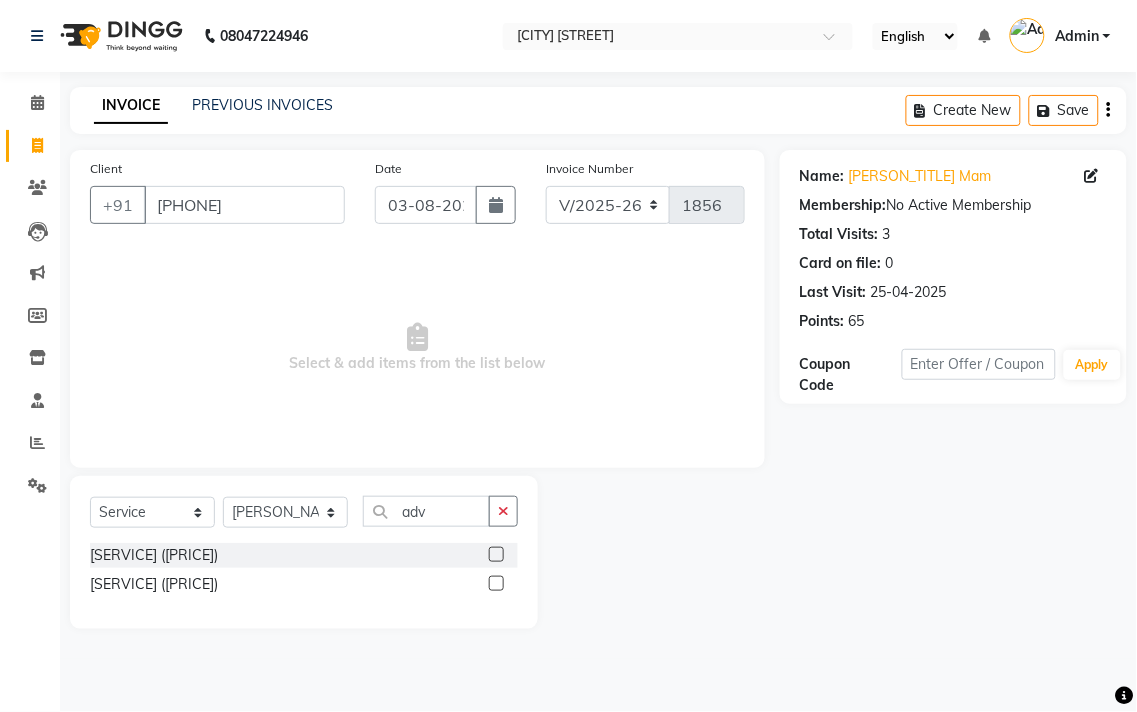 click 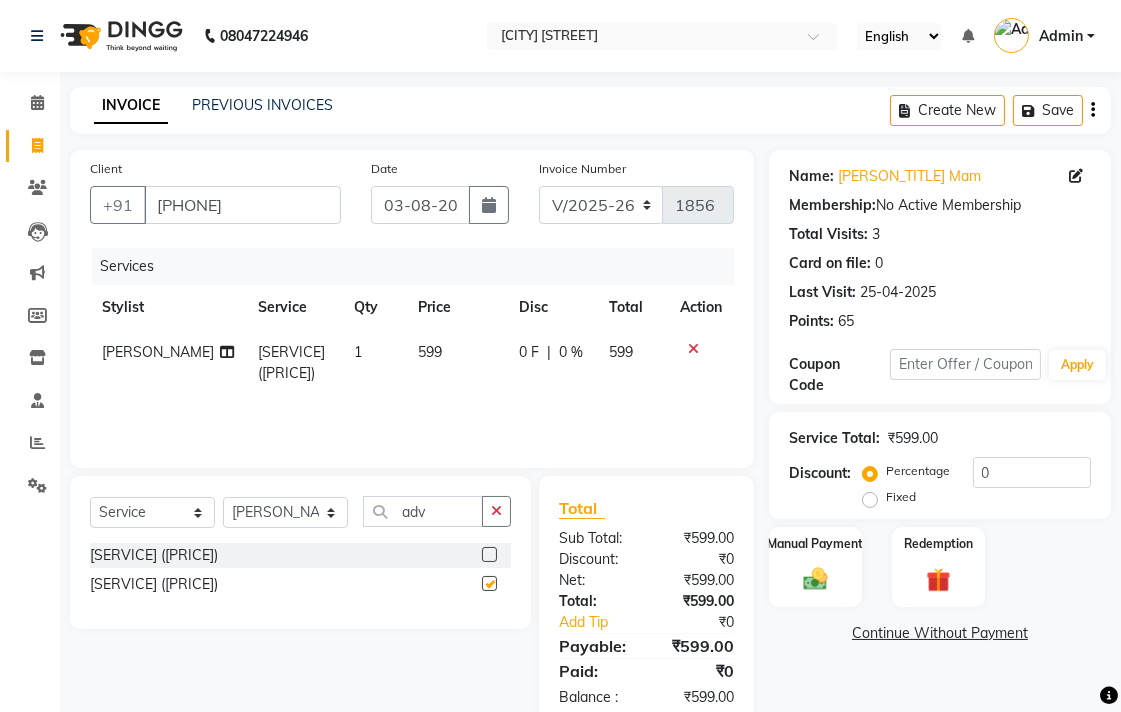 checkbox on "false" 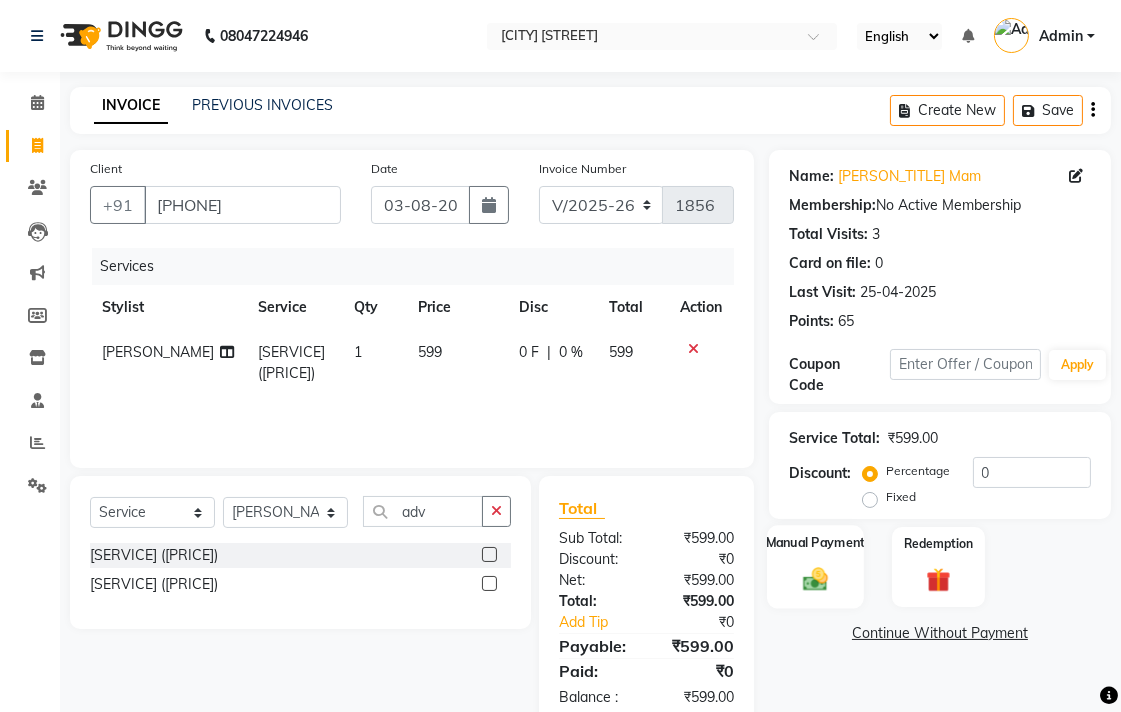 click on "Manual Payment" 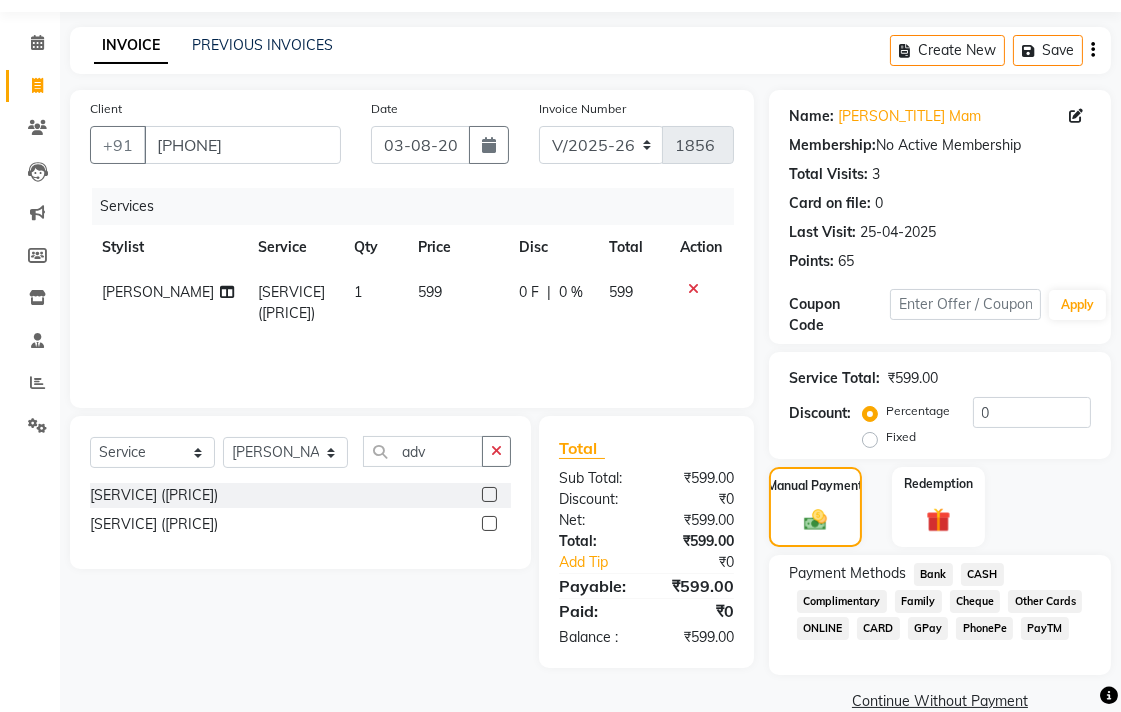 scroll, scrollTop: 93, scrollLeft: 0, axis: vertical 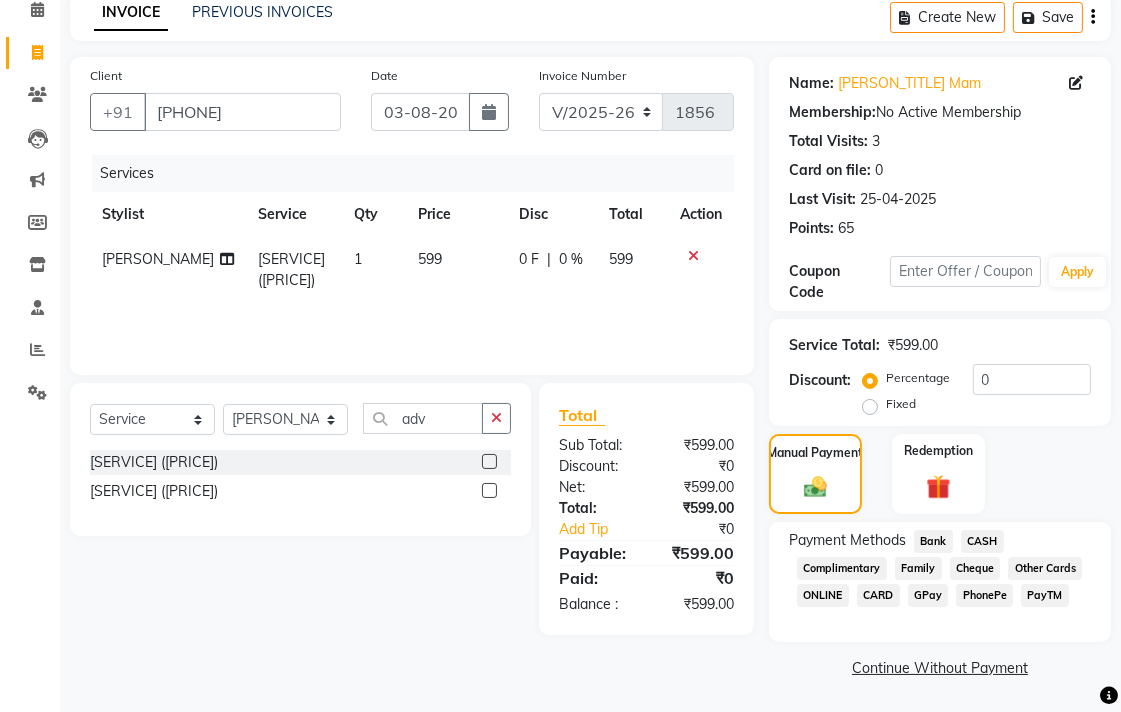 click on "Bank" 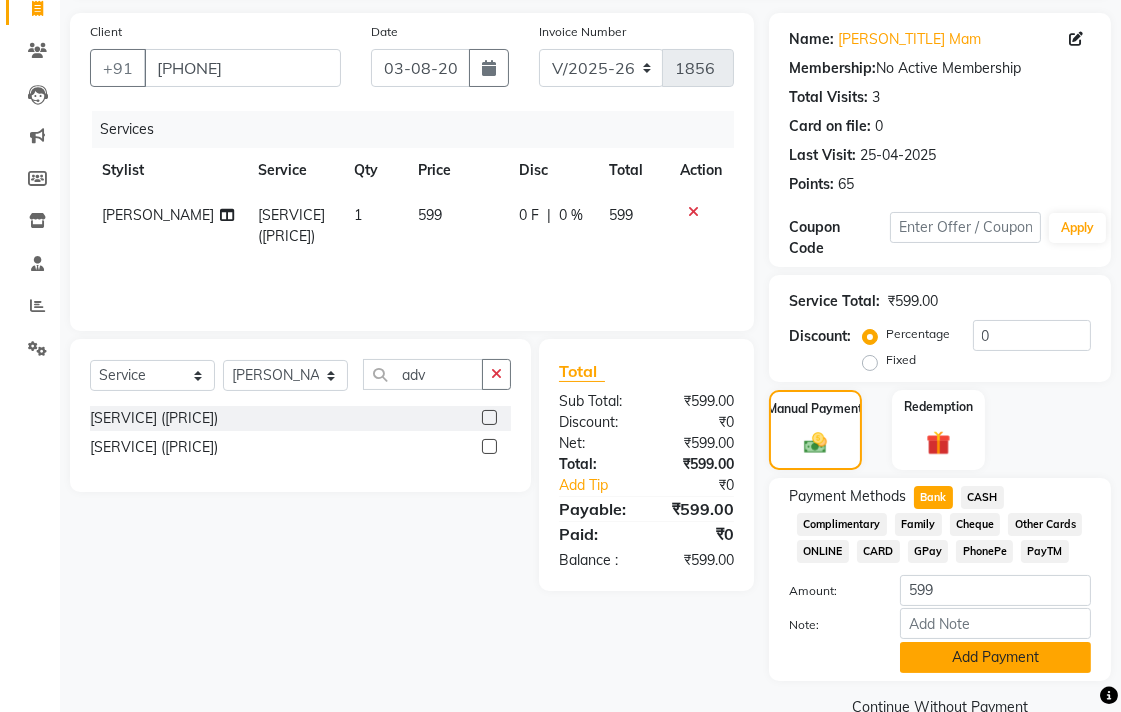 scroll, scrollTop: 177, scrollLeft: 0, axis: vertical 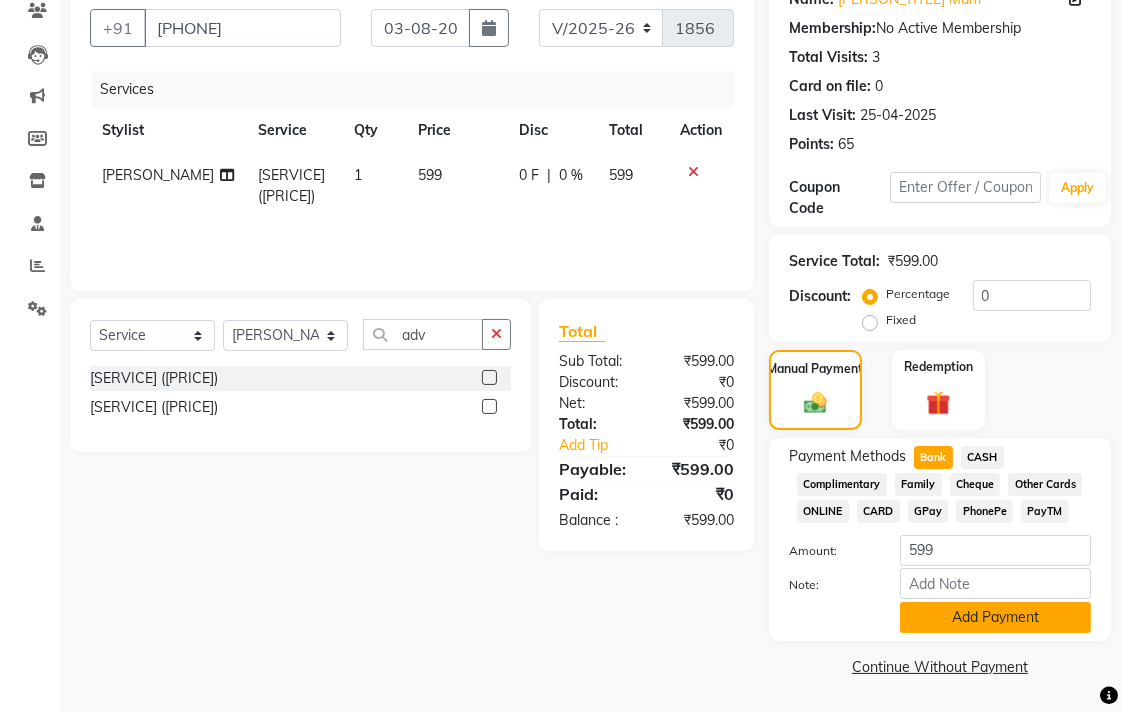 click on "Add Payment" 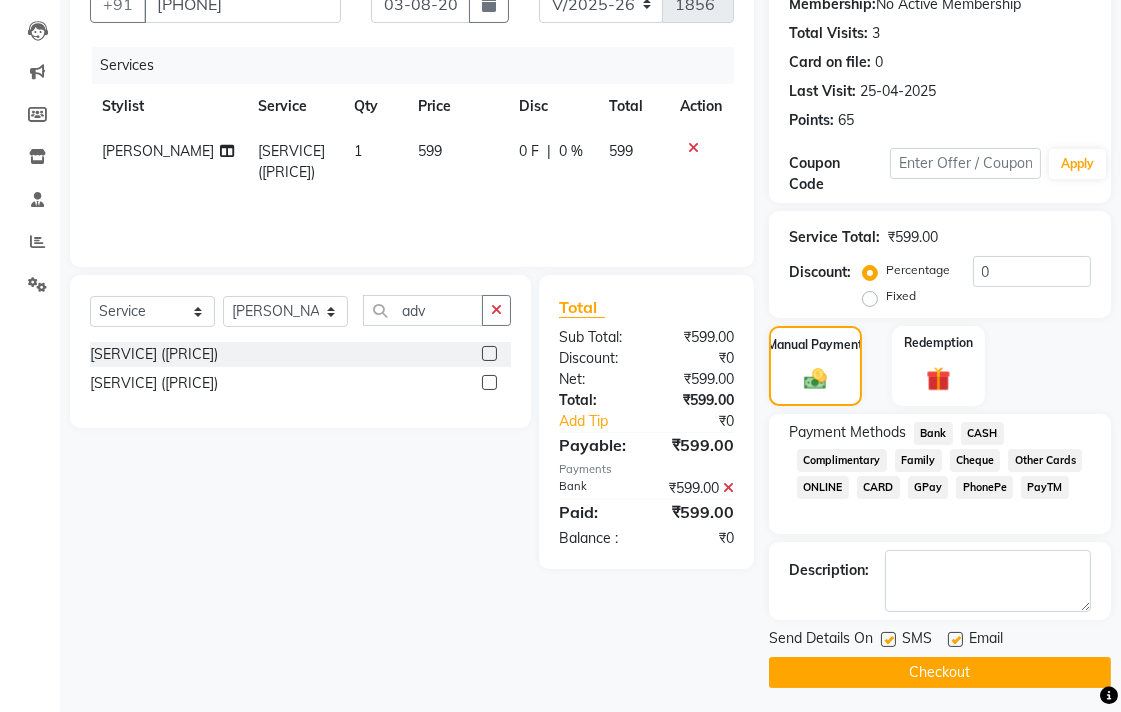 scroll, scrollTop: 206, scrollLeft: 0, axis: vertical 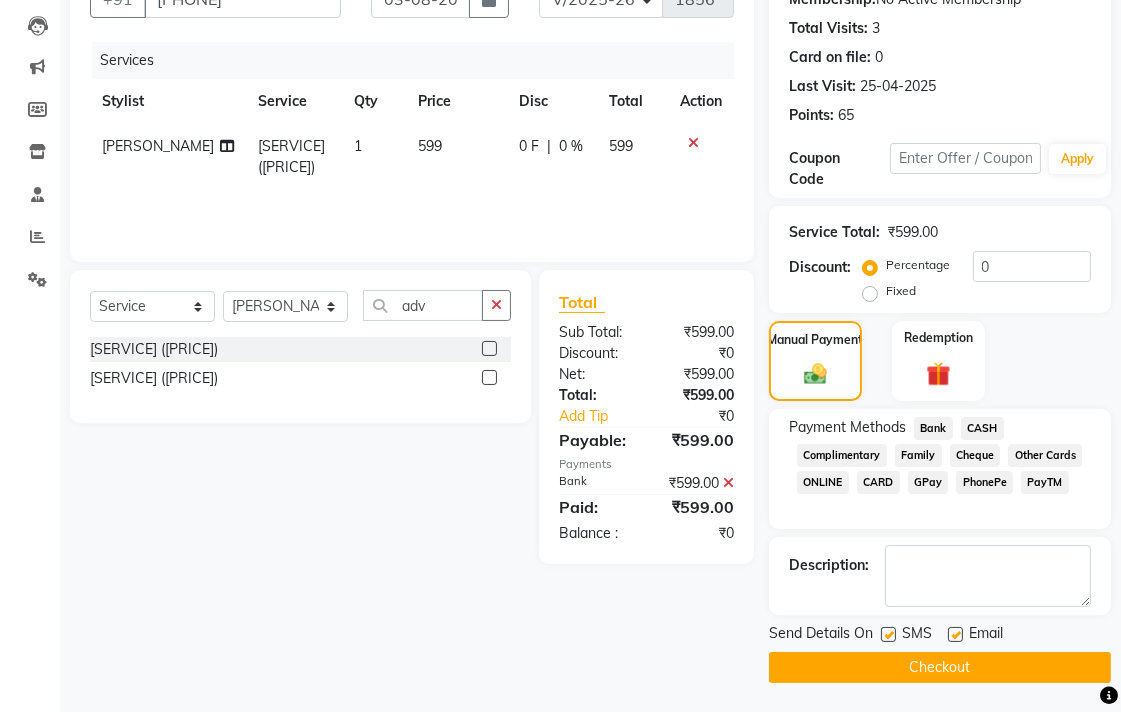 click on "Checkout" 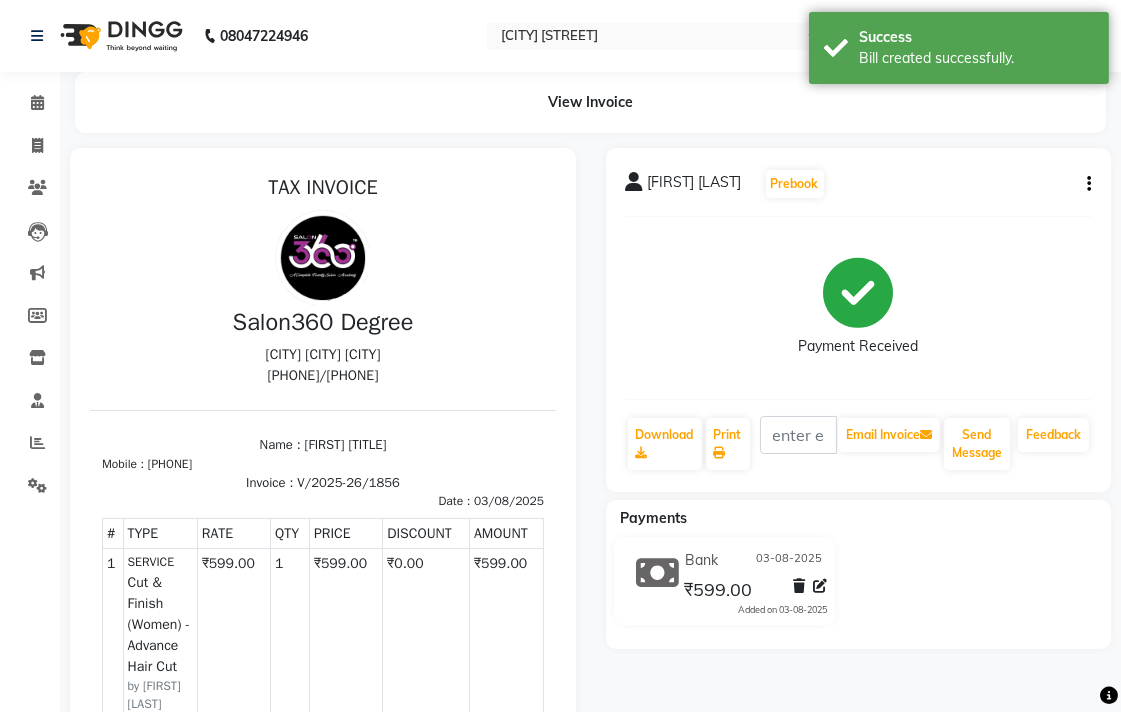 scroll, scrollTop: 0, scrollLeft: 0, axis: both 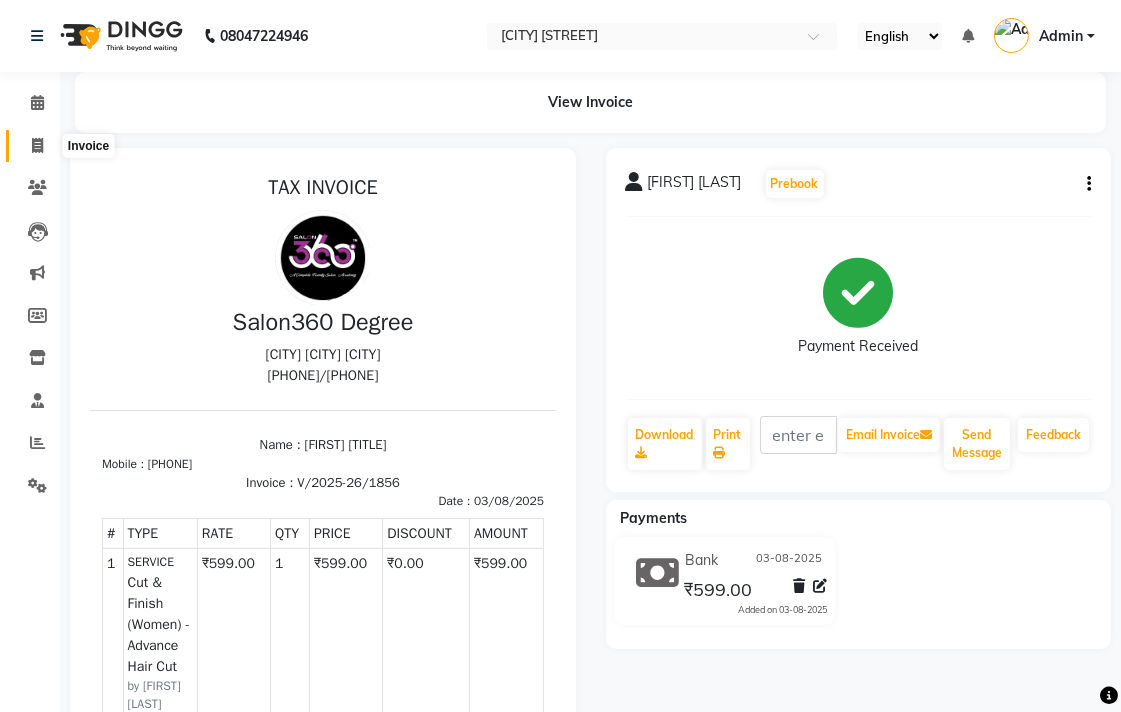 click 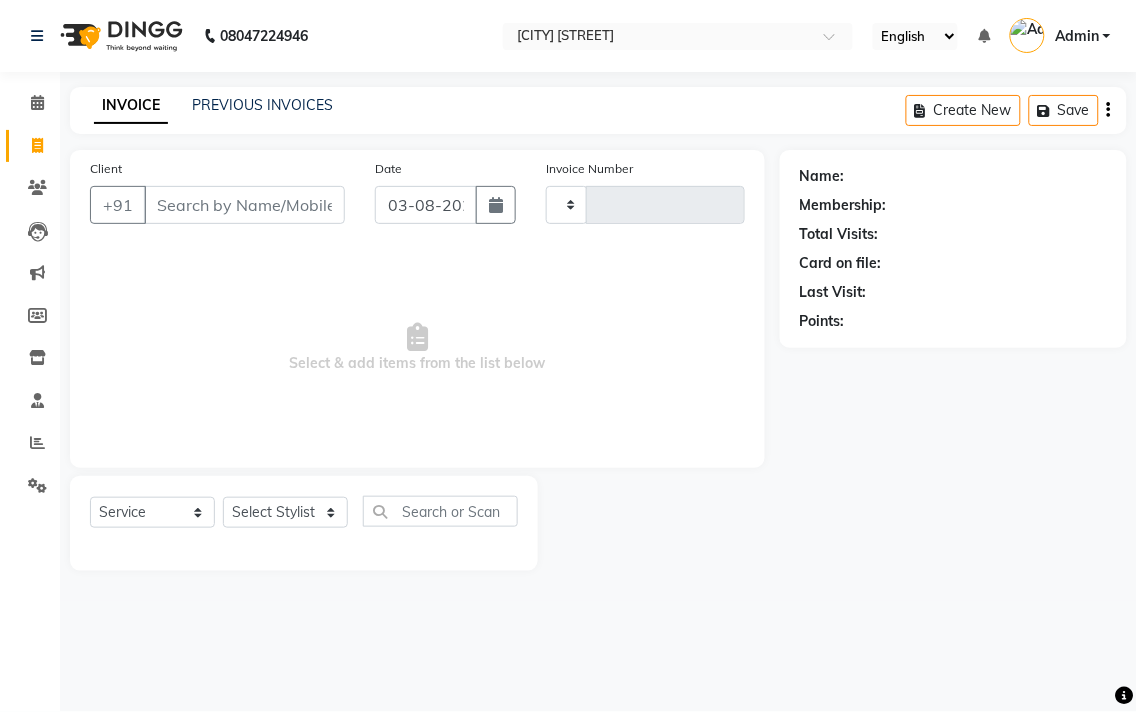 type on "1857" 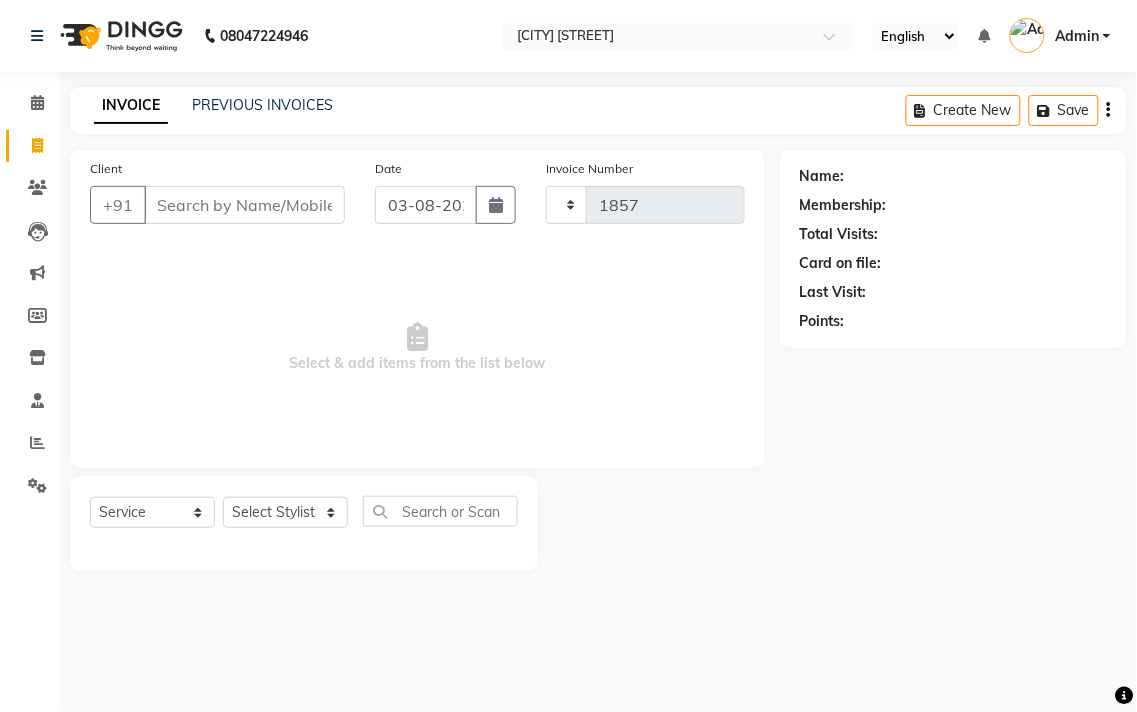 select on "5215" 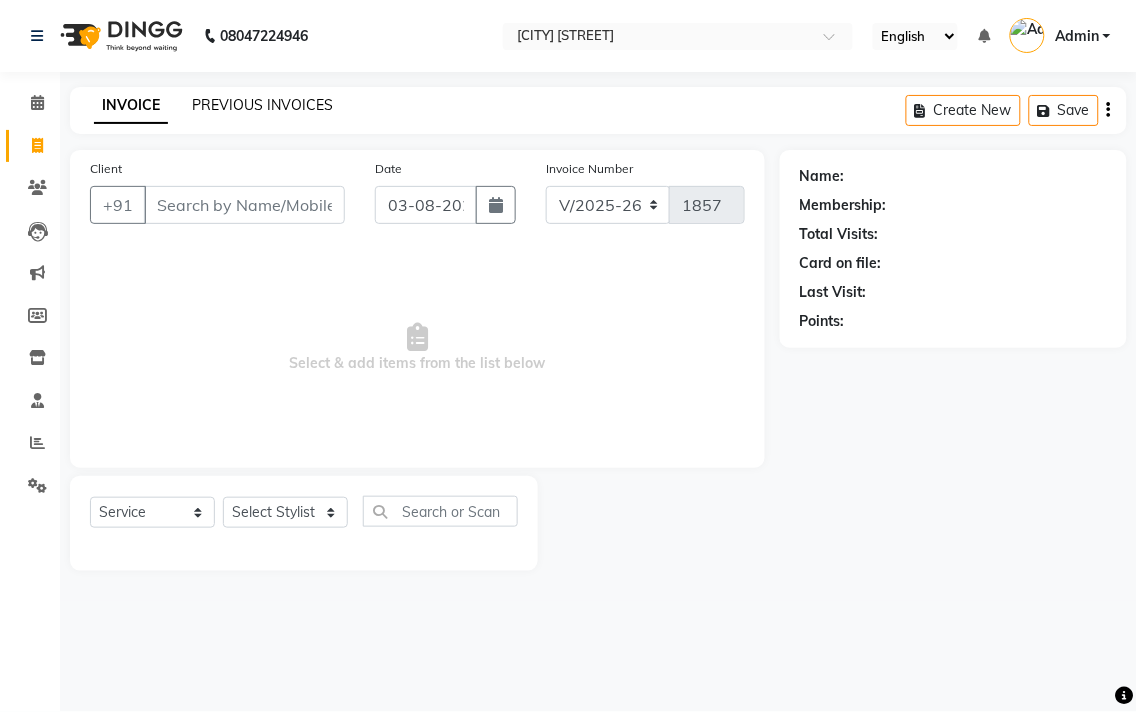 click on "PREVIOUS INVOICES" 